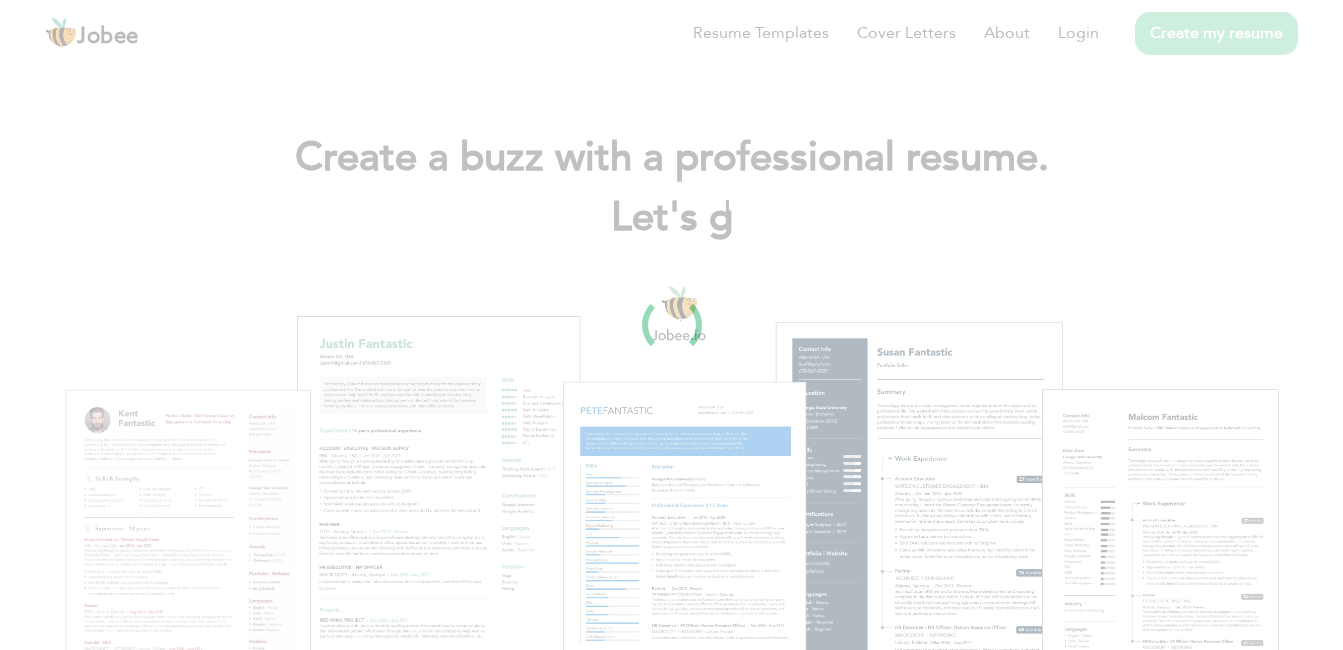 scroll, scrollTop: 0, scrollLeft: 0, axis: both 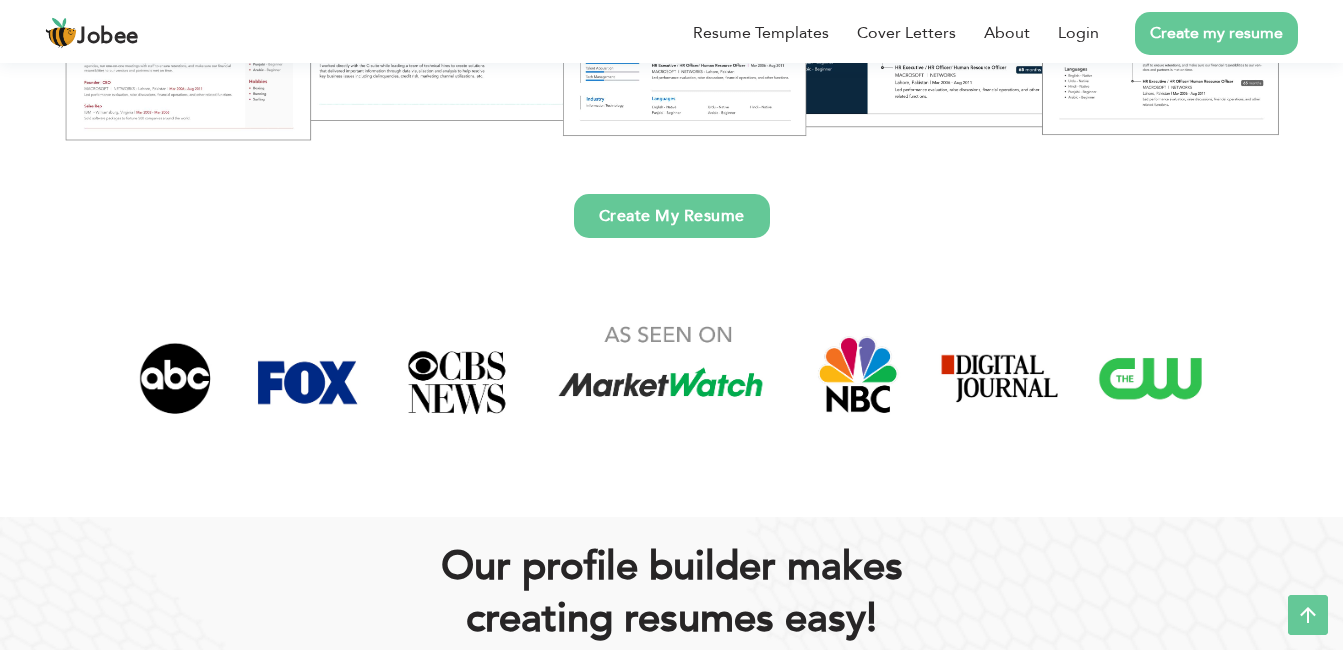 click on "Create My Resume" at bounding box center (672, 216) 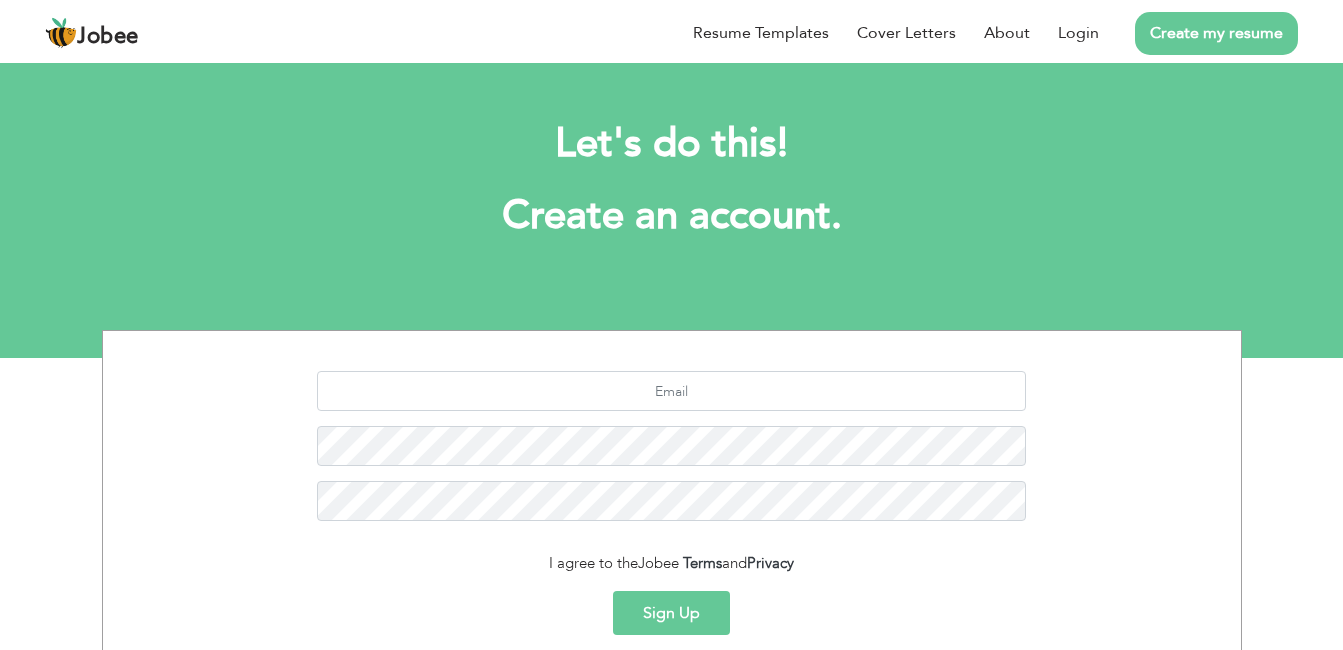 scroll, scrollTop: 0, scrollLeft: 0, axis: both 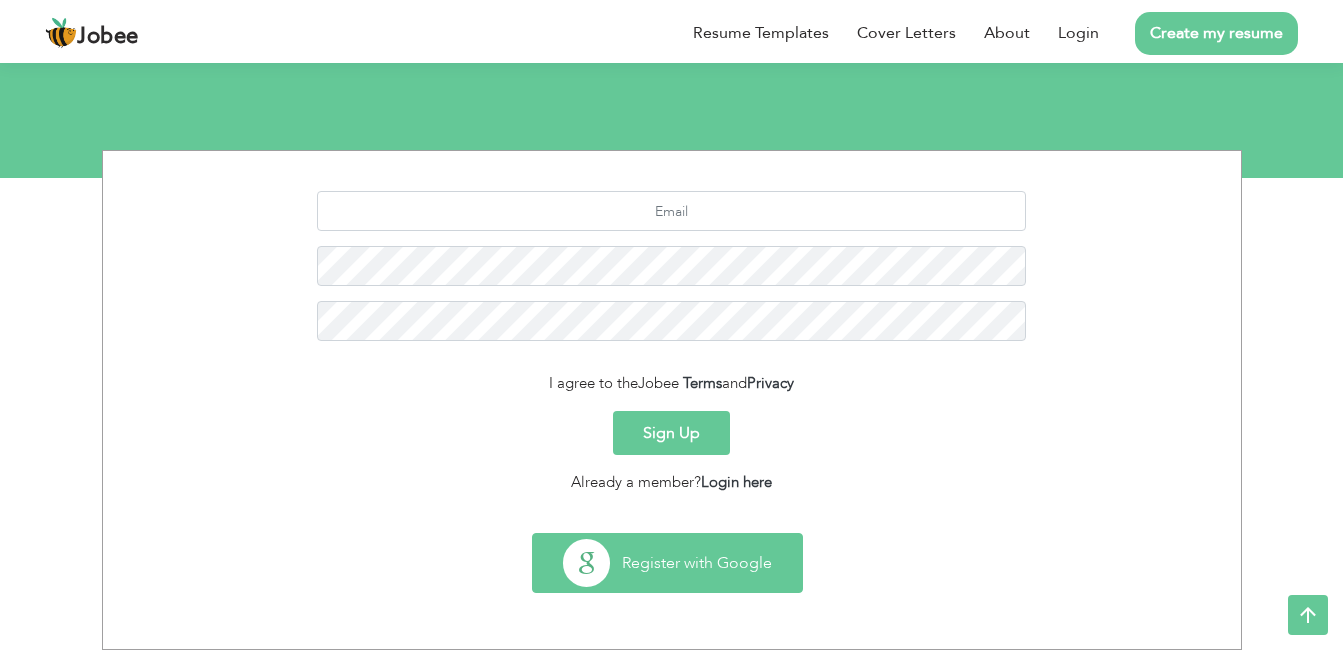 click on "Register with Google" at bounding box center [667, 563] 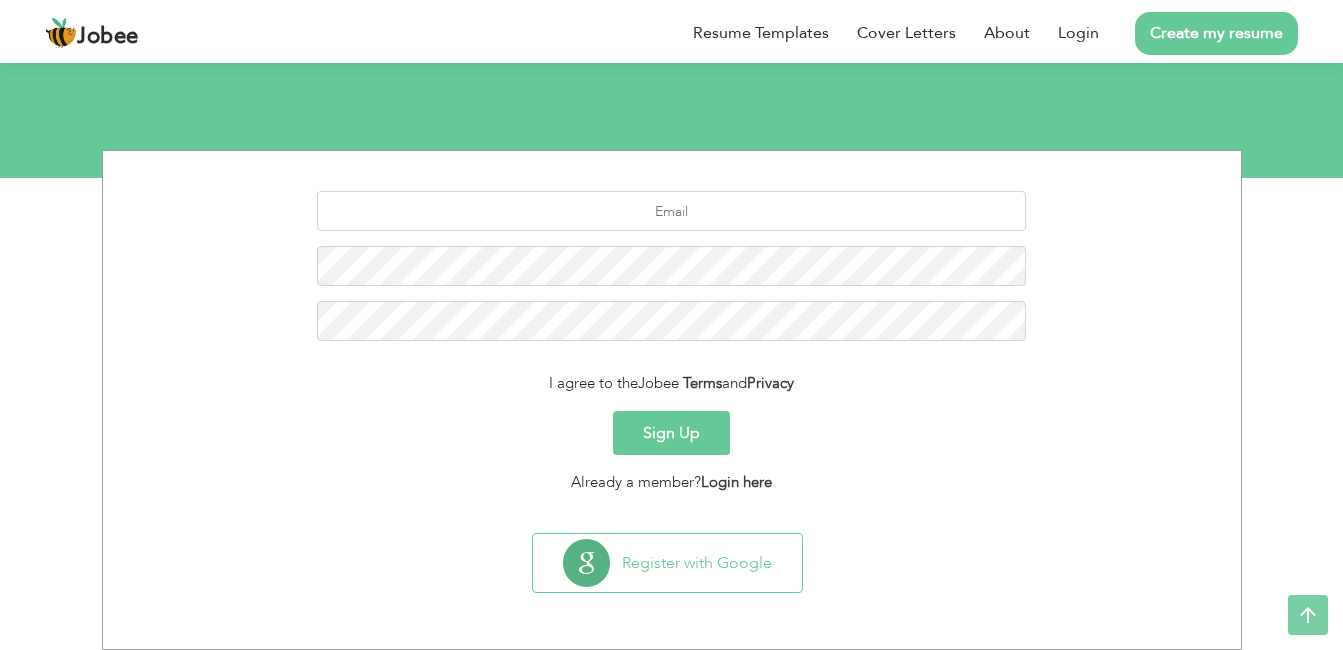 scroll, scrollTop: 0, scrollLeft: 0, axis: both 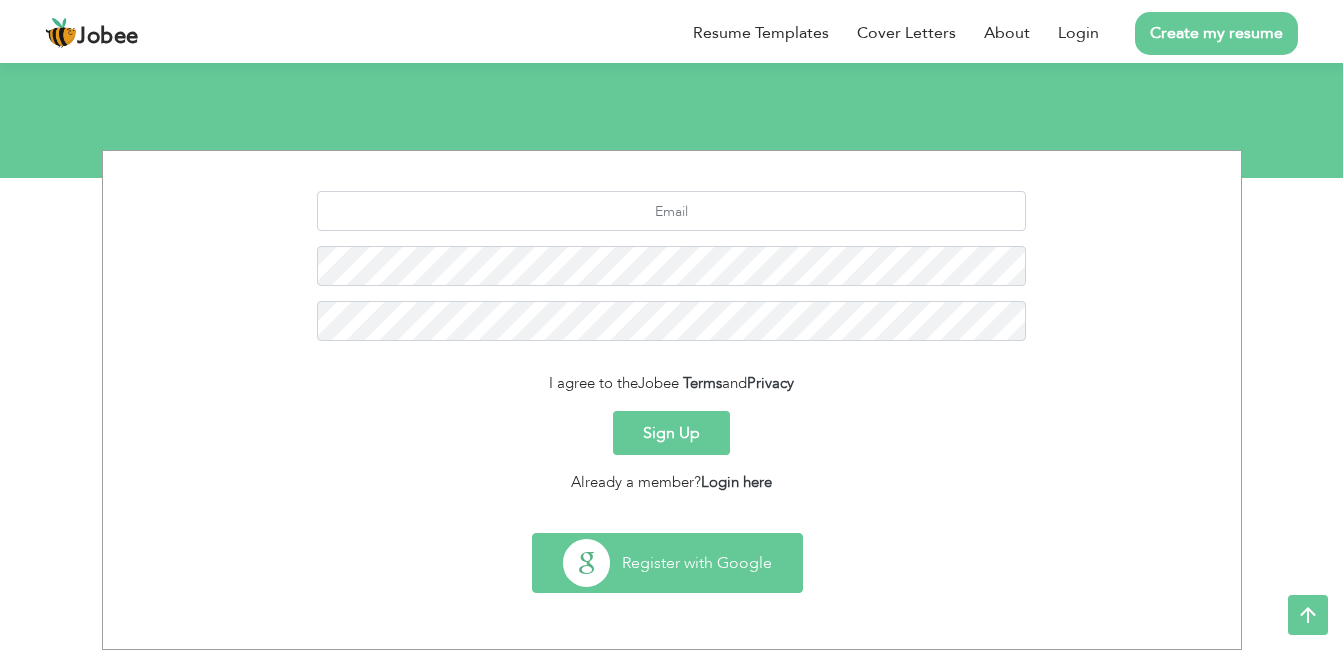 click on "Register with Google" at bounding box center (667, 563) 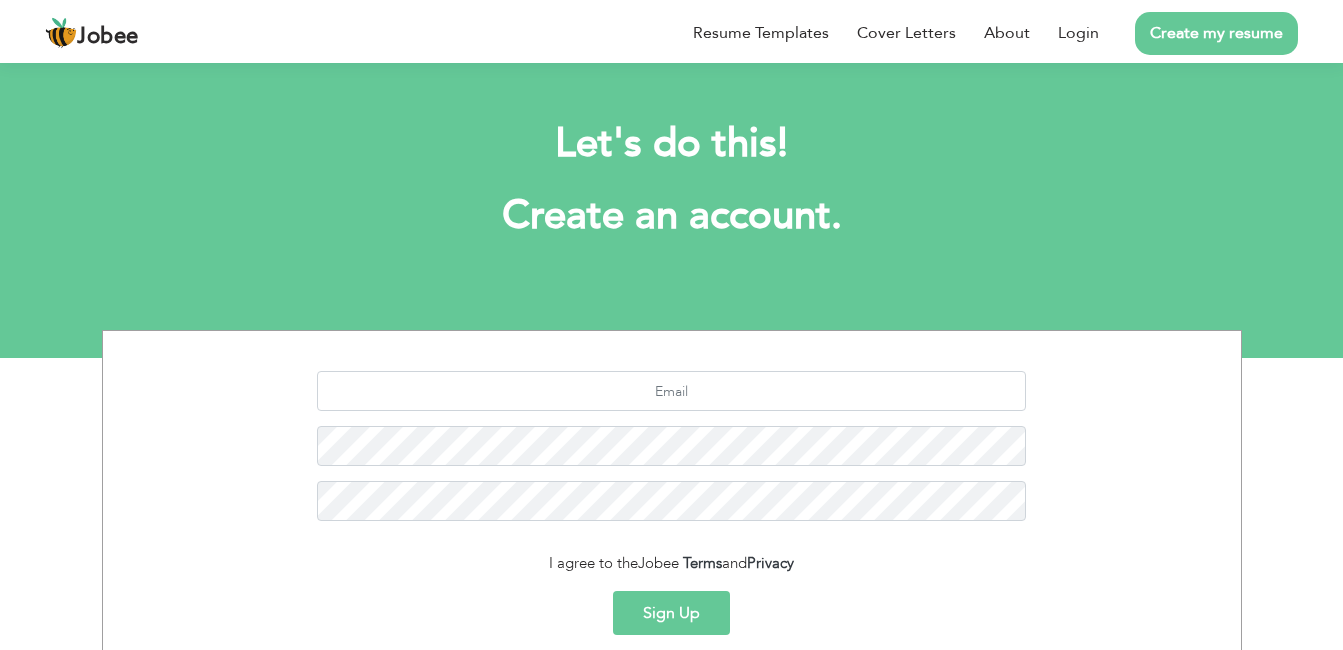 scroll, scrollTop: 180, scrollLeft: 0, axis: vertical 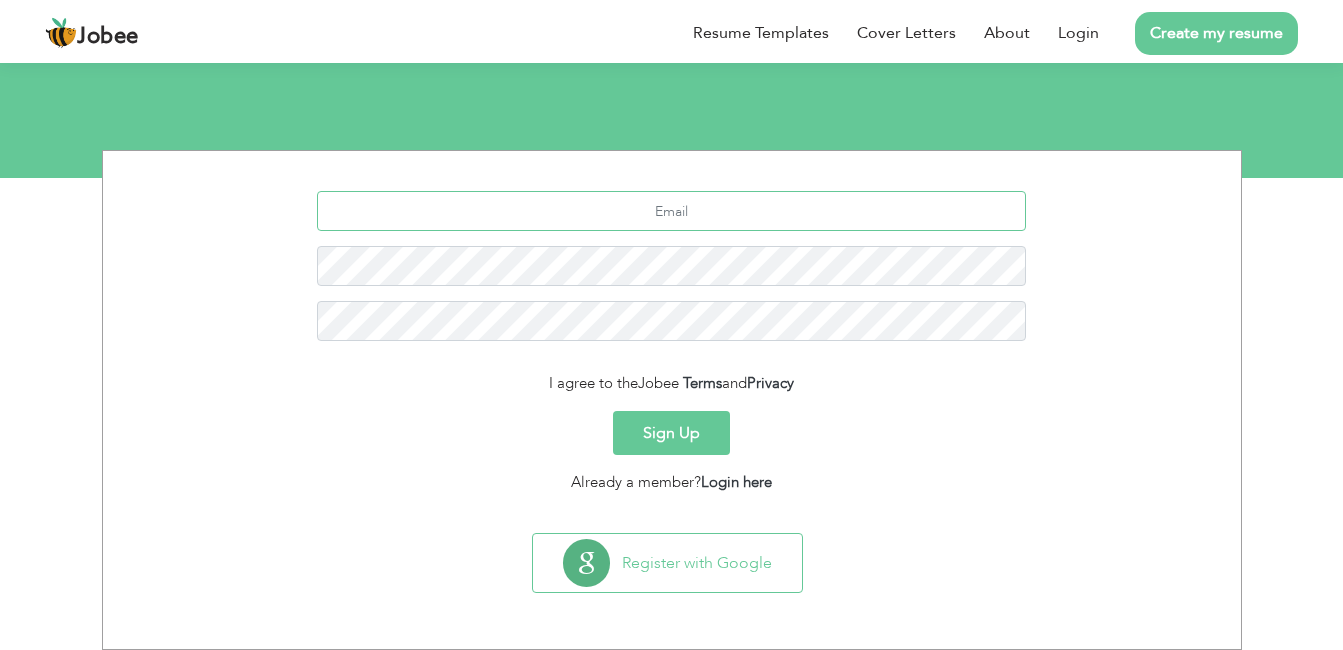 click at bounding box center [671, 211] 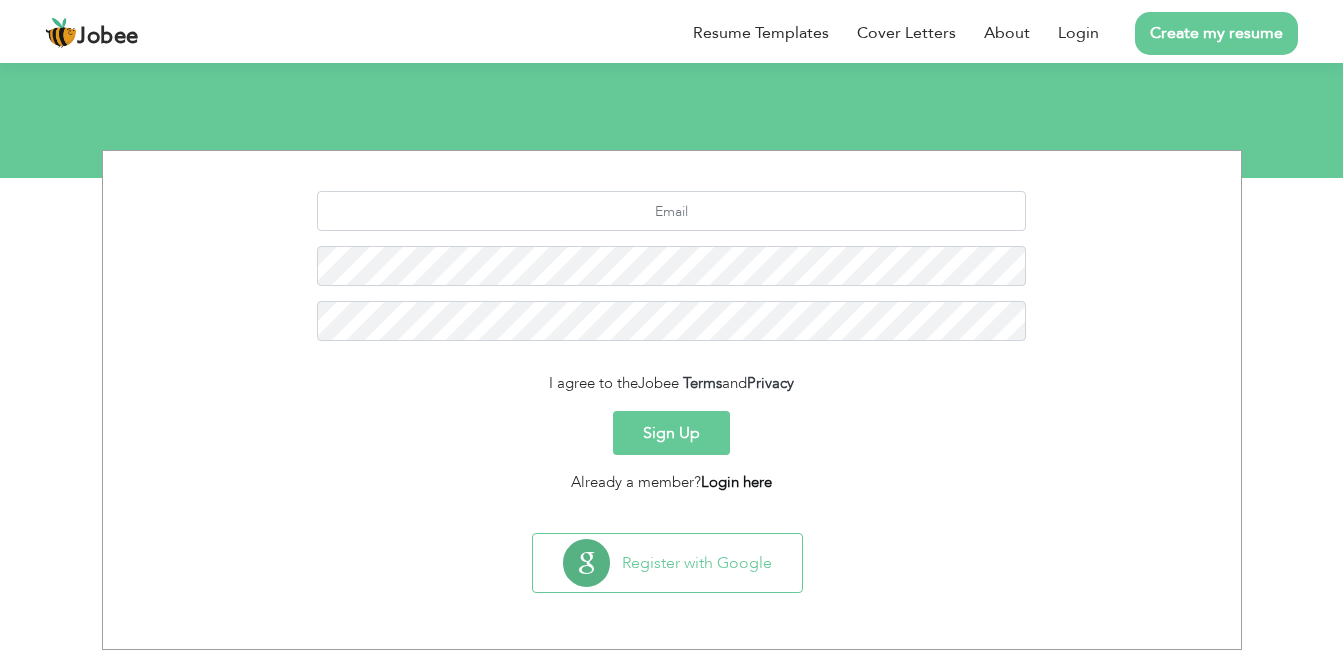 click on "Login here" at bounding box center (736, 482) 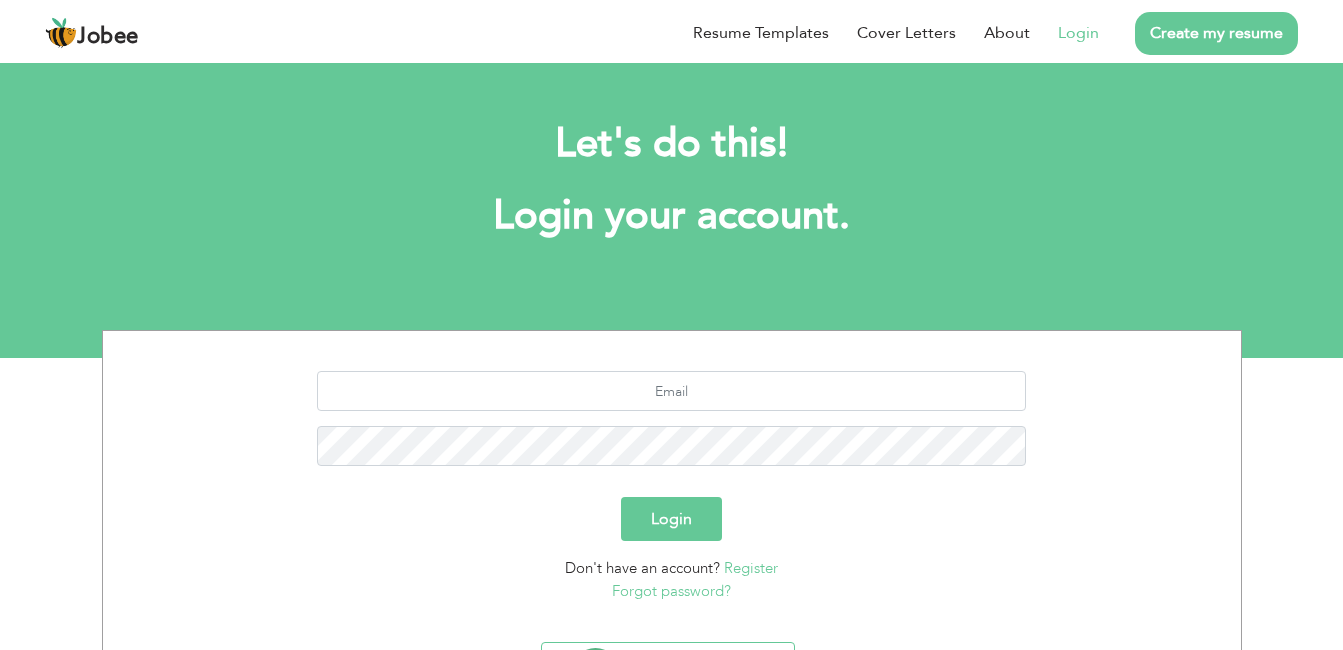scroll, scrollTop: 0, scrollLeft: 0, axis: both 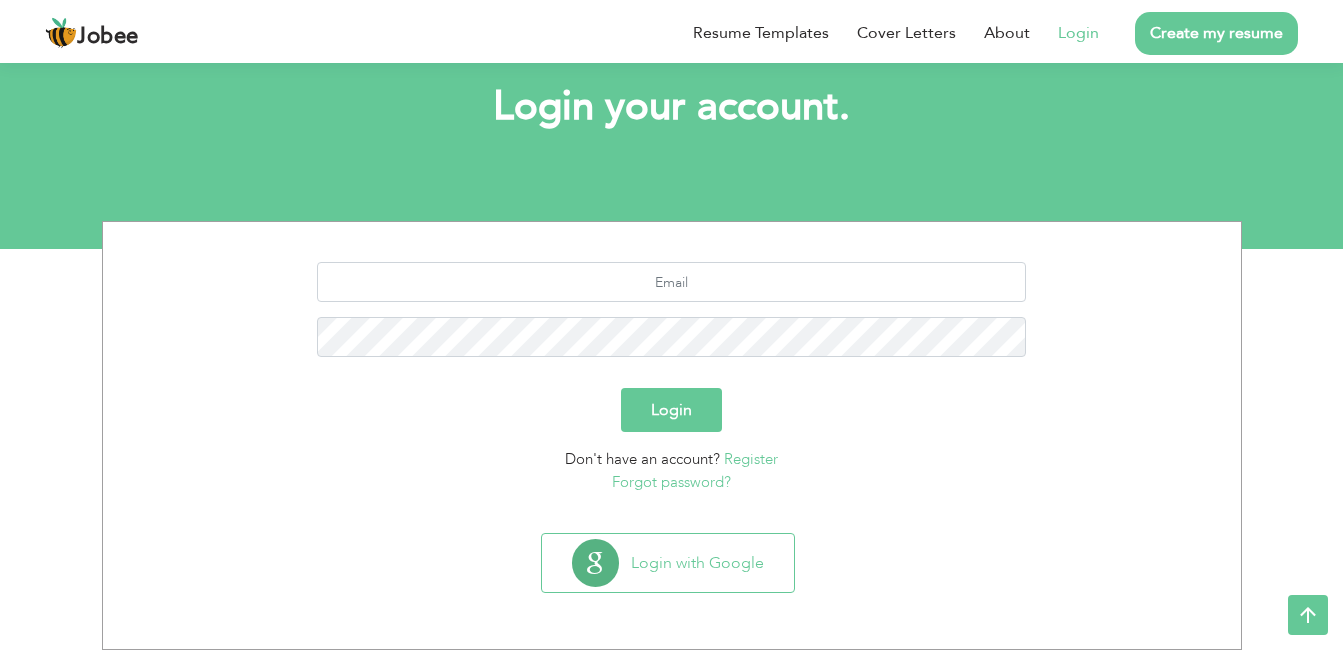 click on "Register" at bounding box center [751, 459] 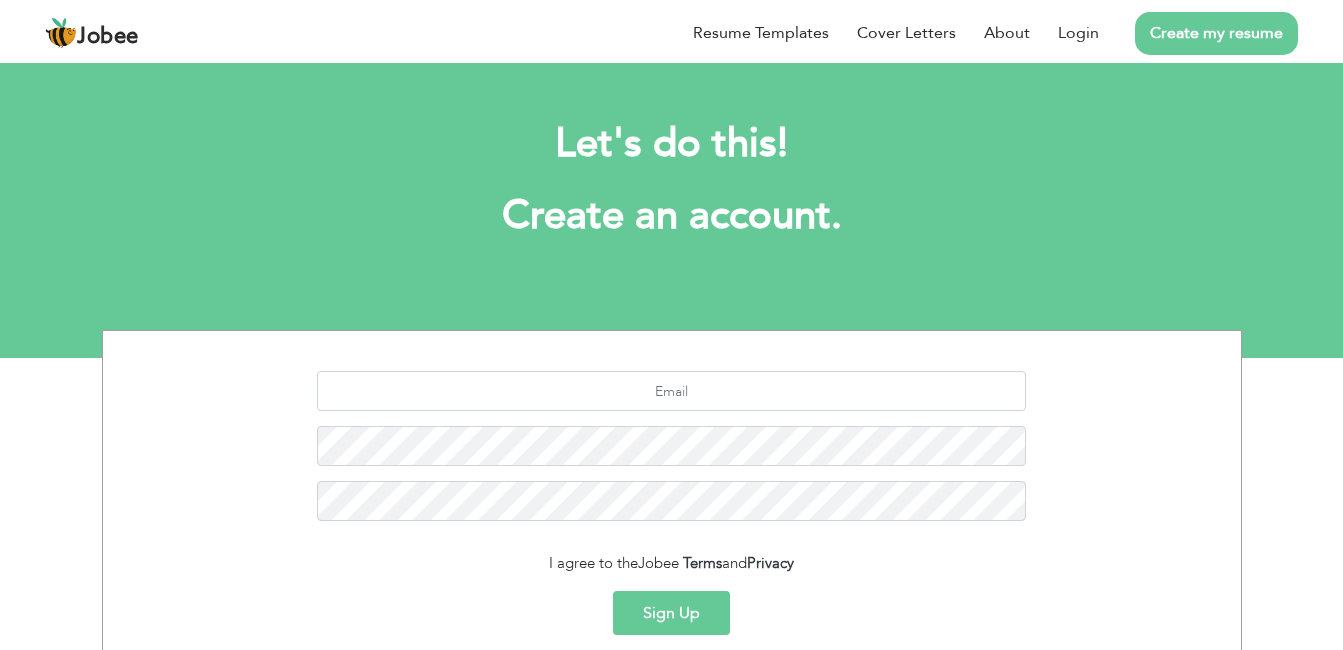 scroll, scrollTop: 0, scrollLeft: 0, axis: both 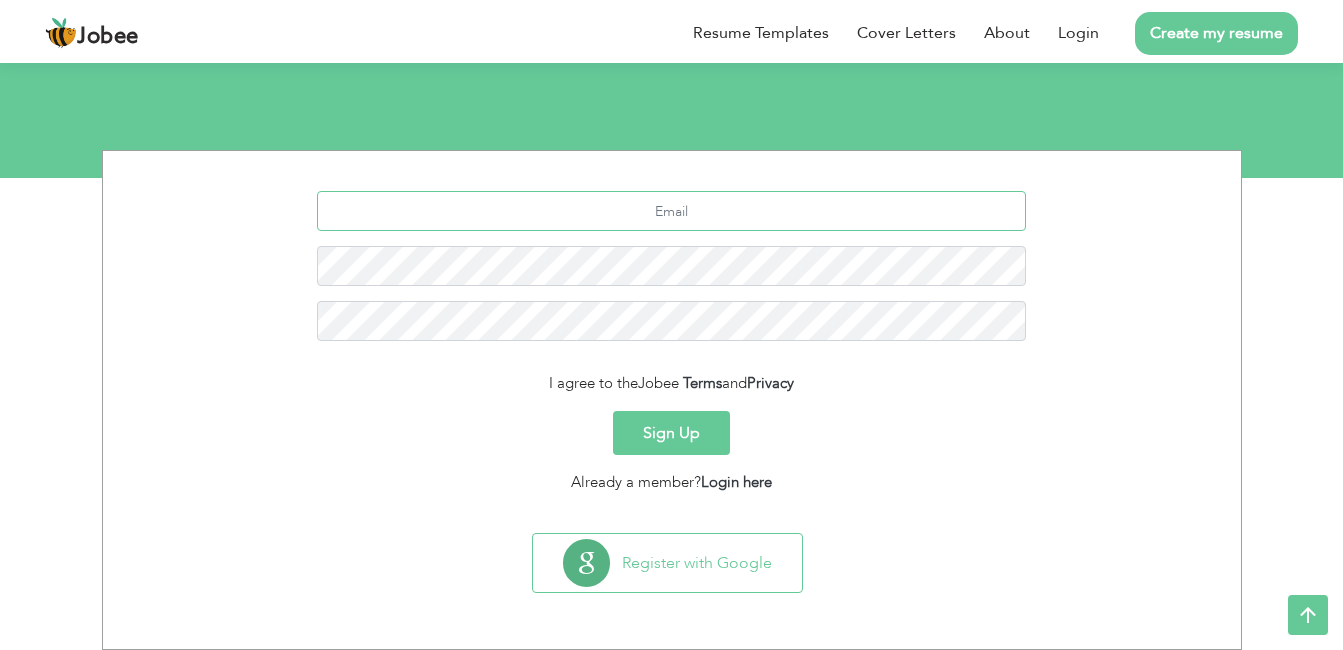click at bounding box center (671, 211) 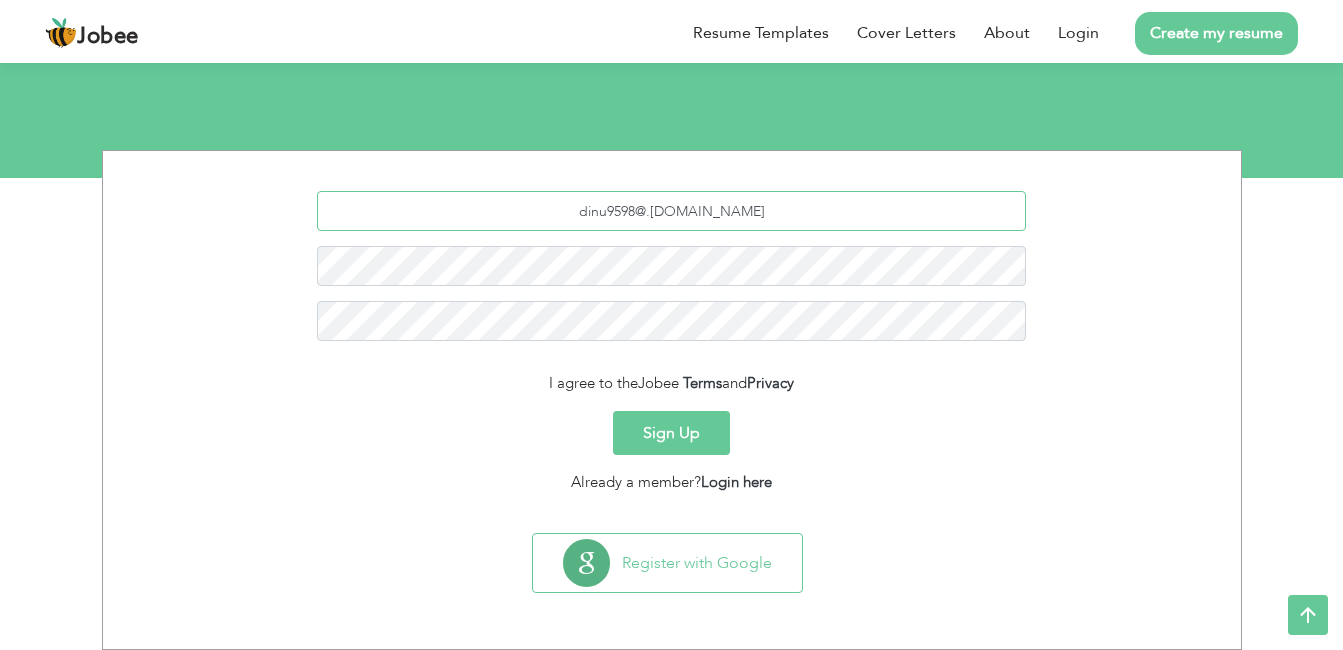 type on "dinu9598@.[DOMAIN_NAME]" 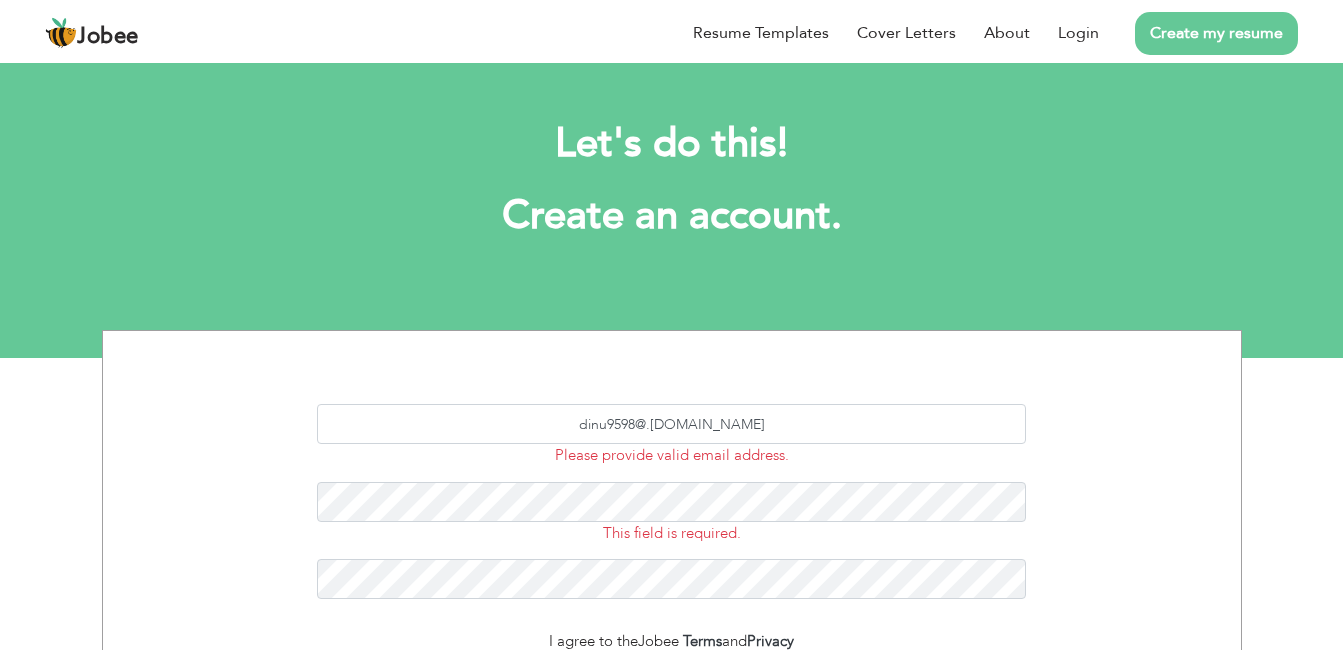 scroll, scrollTop: 0, scrollLeft: 0, axis: both 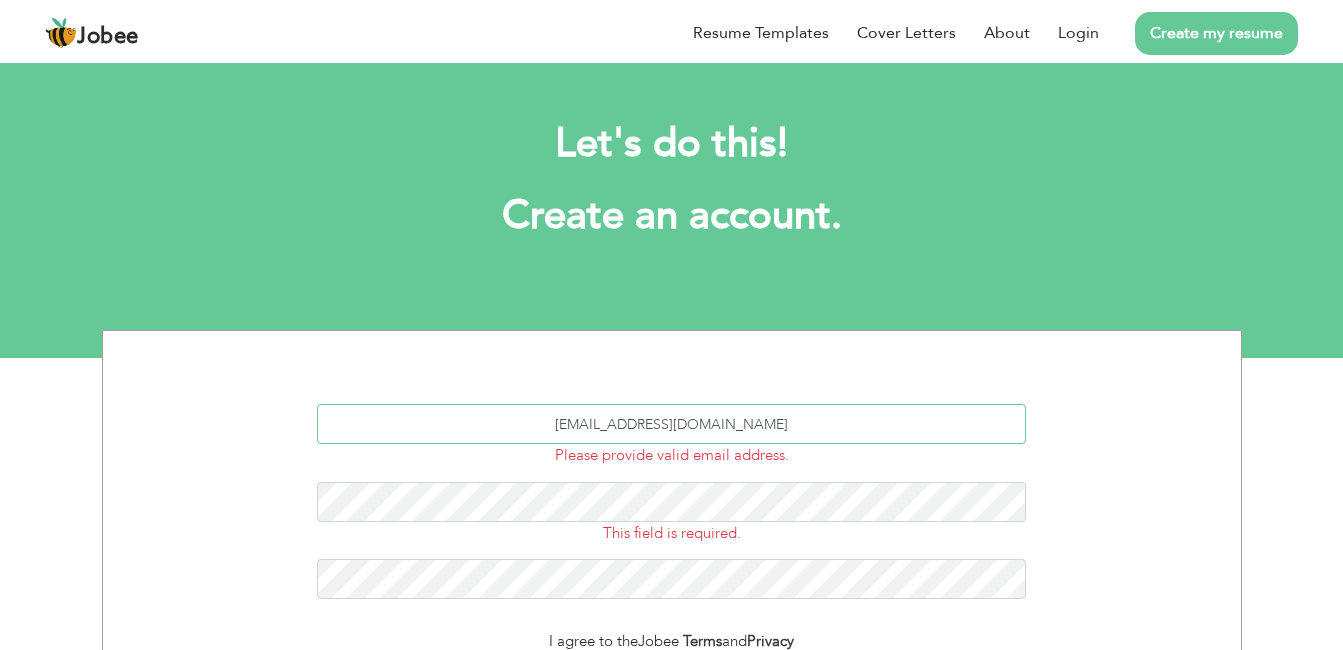 type on "[EMAIL_ADDRESS][DOMAIN_NAME]" 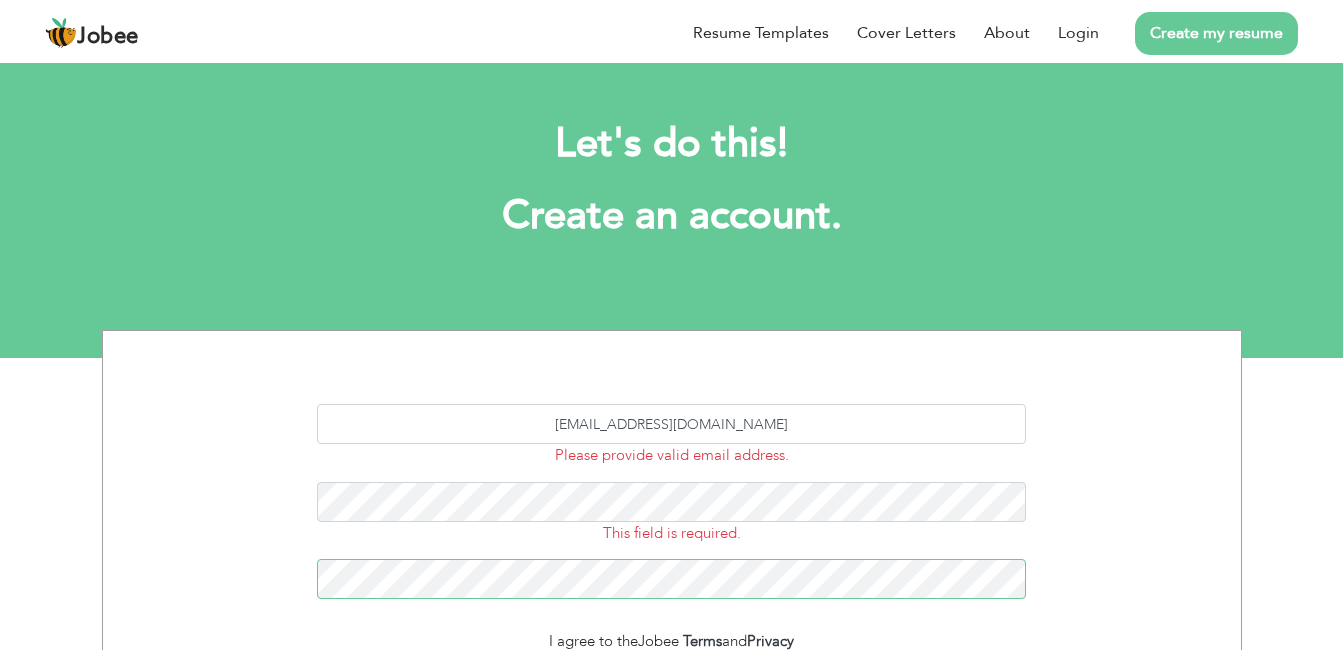 click on "Sign Up" at bounding box center (671, 691) 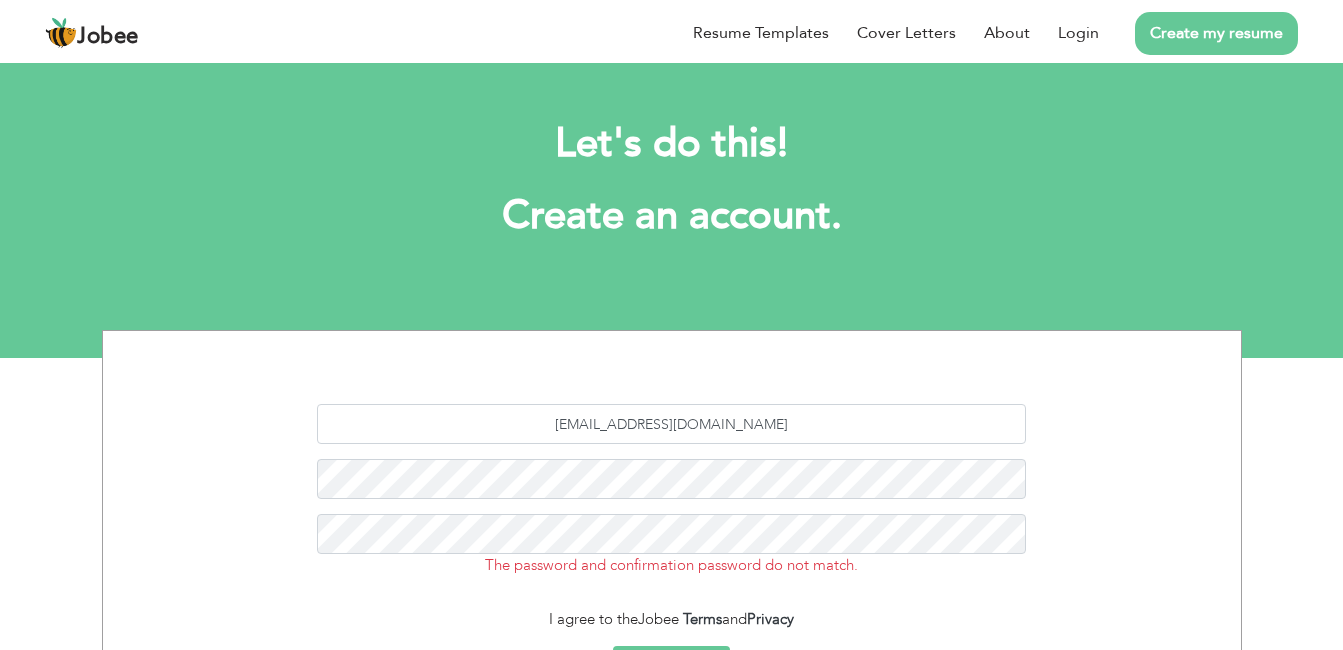 scroll, scrollTop: 0, scrollLeft: 0, axis: both 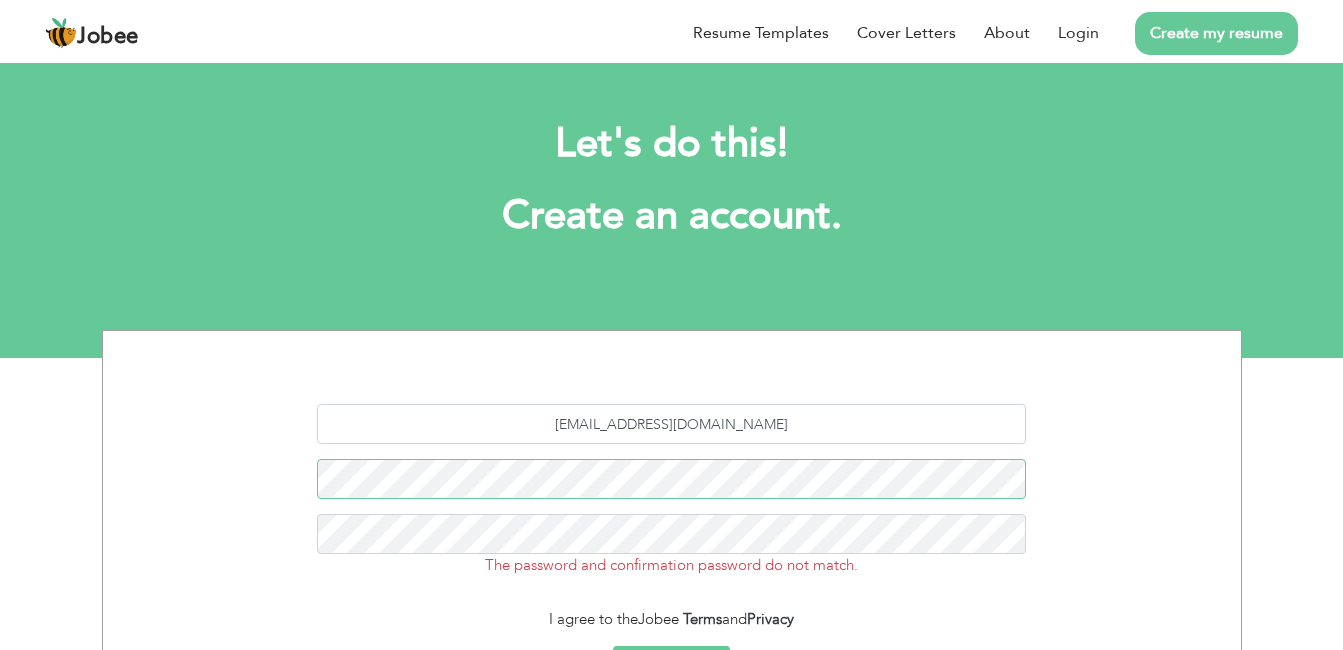 click on "Sign Up" at bounding box center [671, 668] 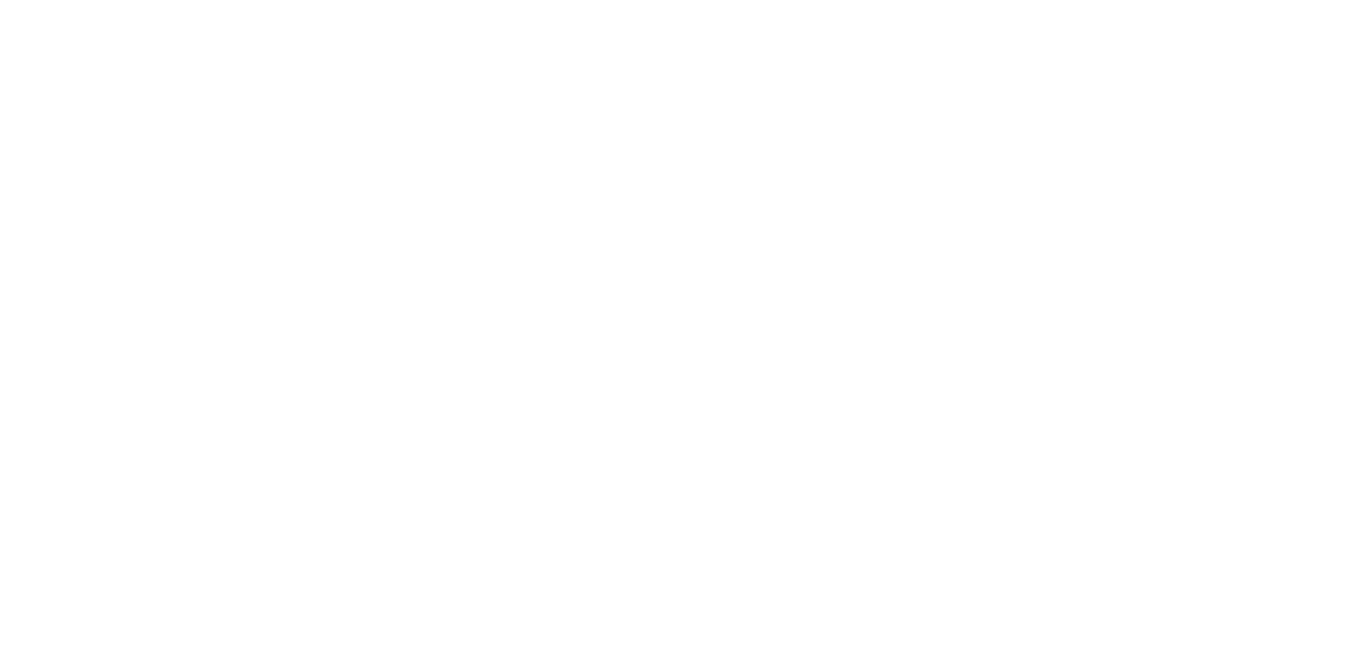 scroll, scrollTop: 0, scrollLeft: 0, axis: both 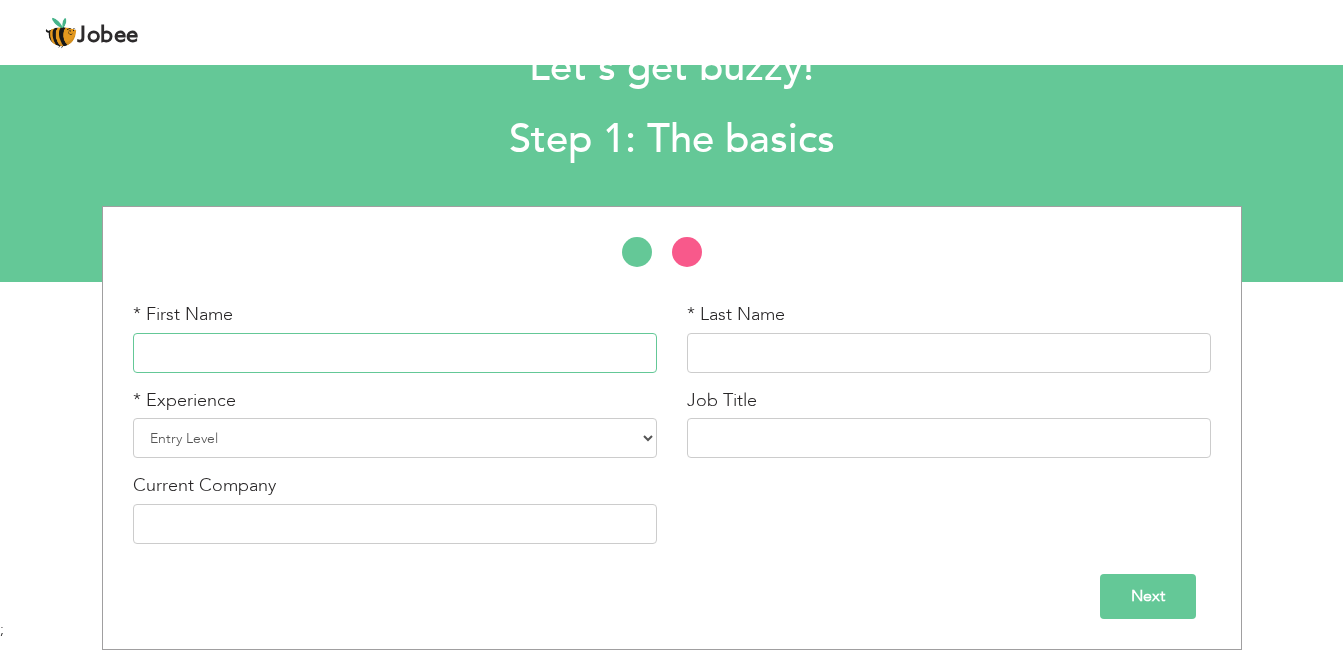 click at bounding box center (395, 353) 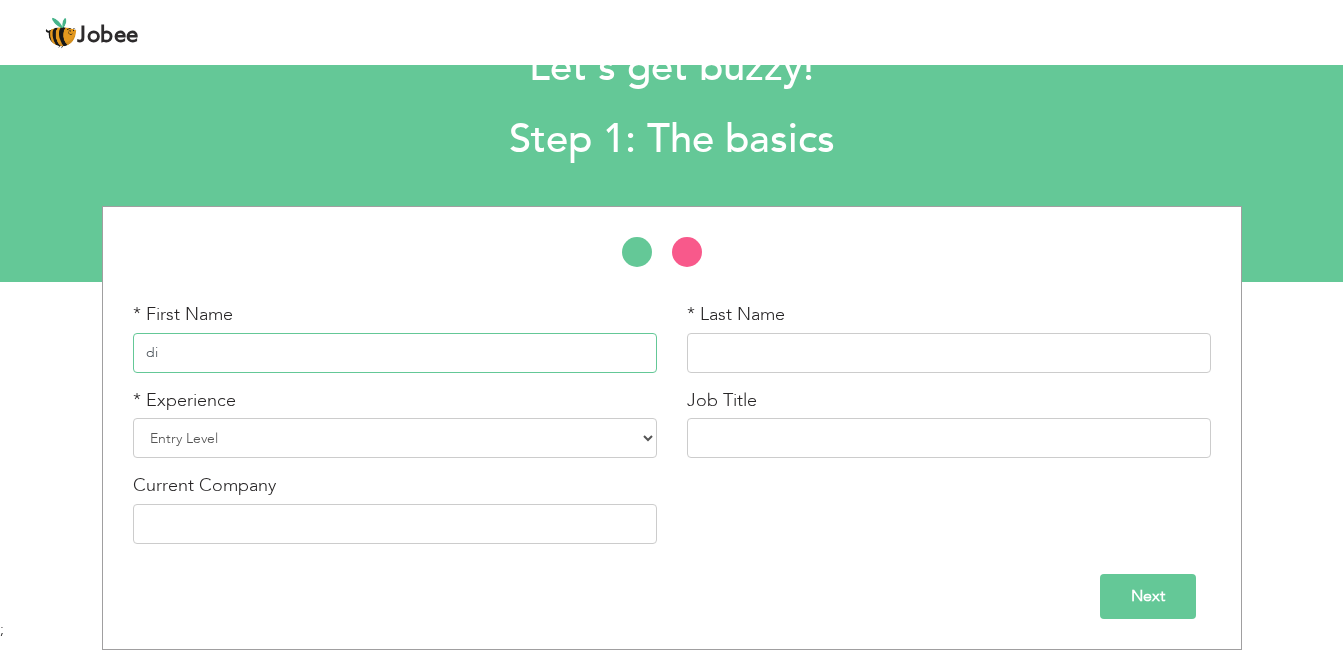 type on "d" 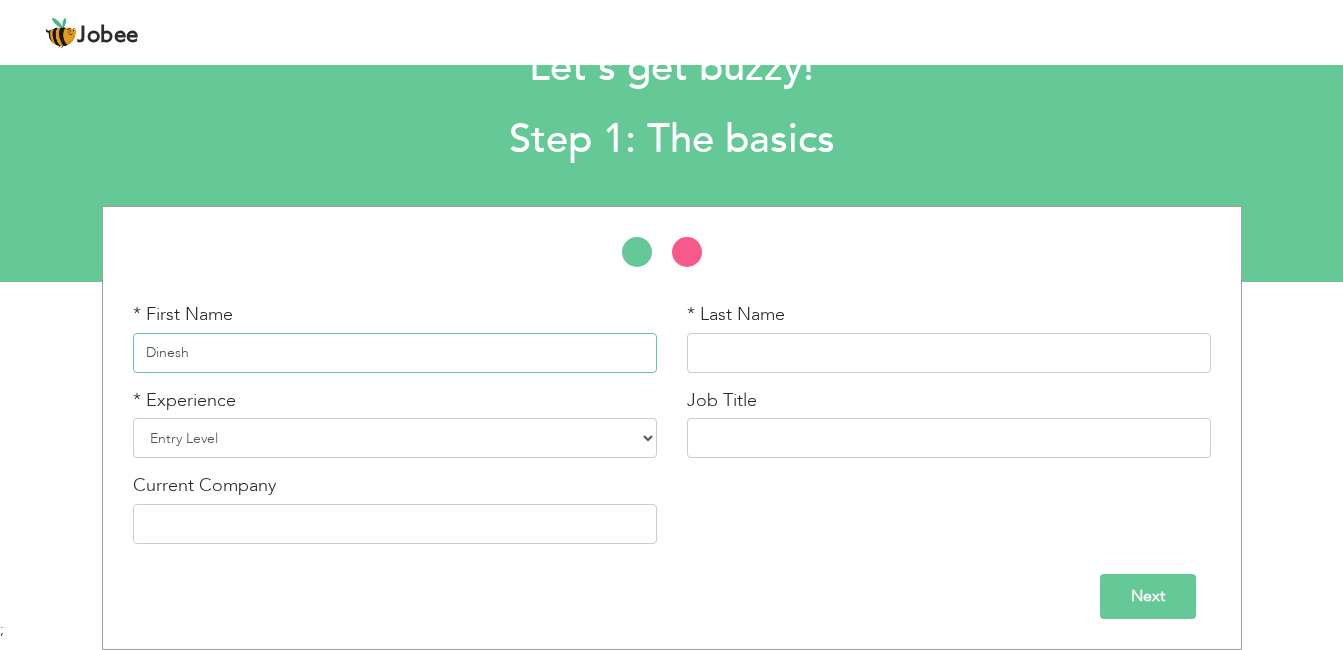 type on "Dinesh" 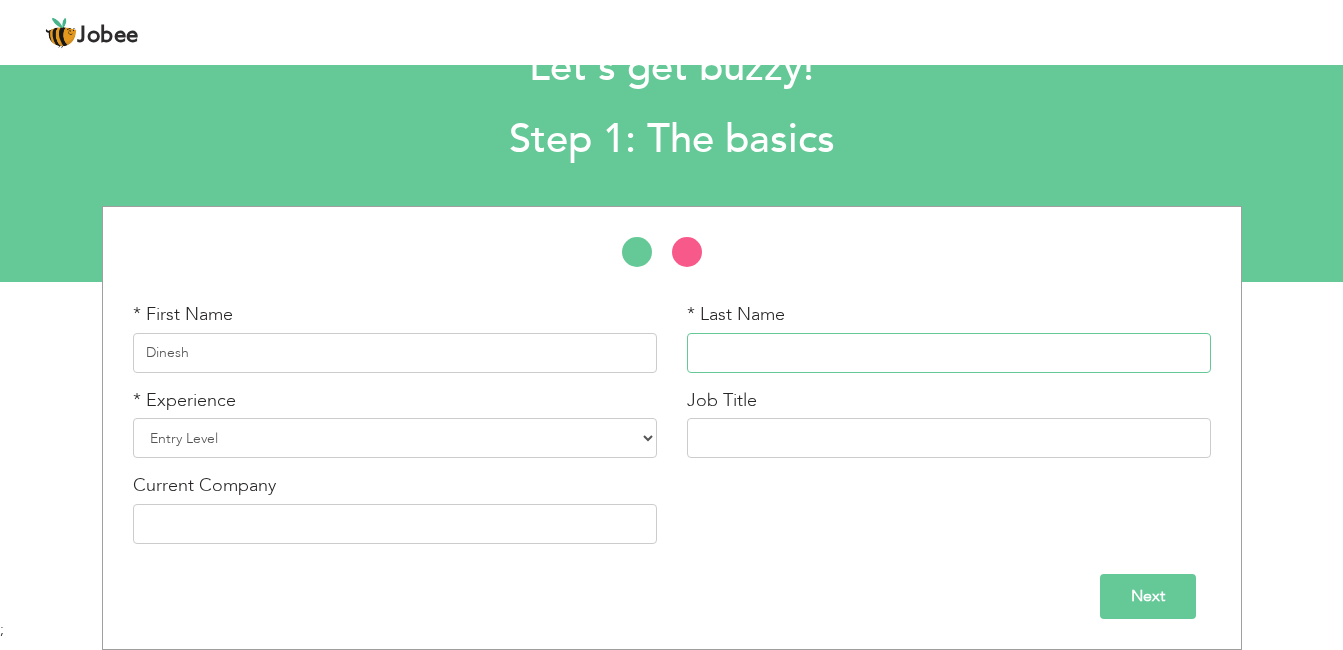 click at bounding box center (949, 353) 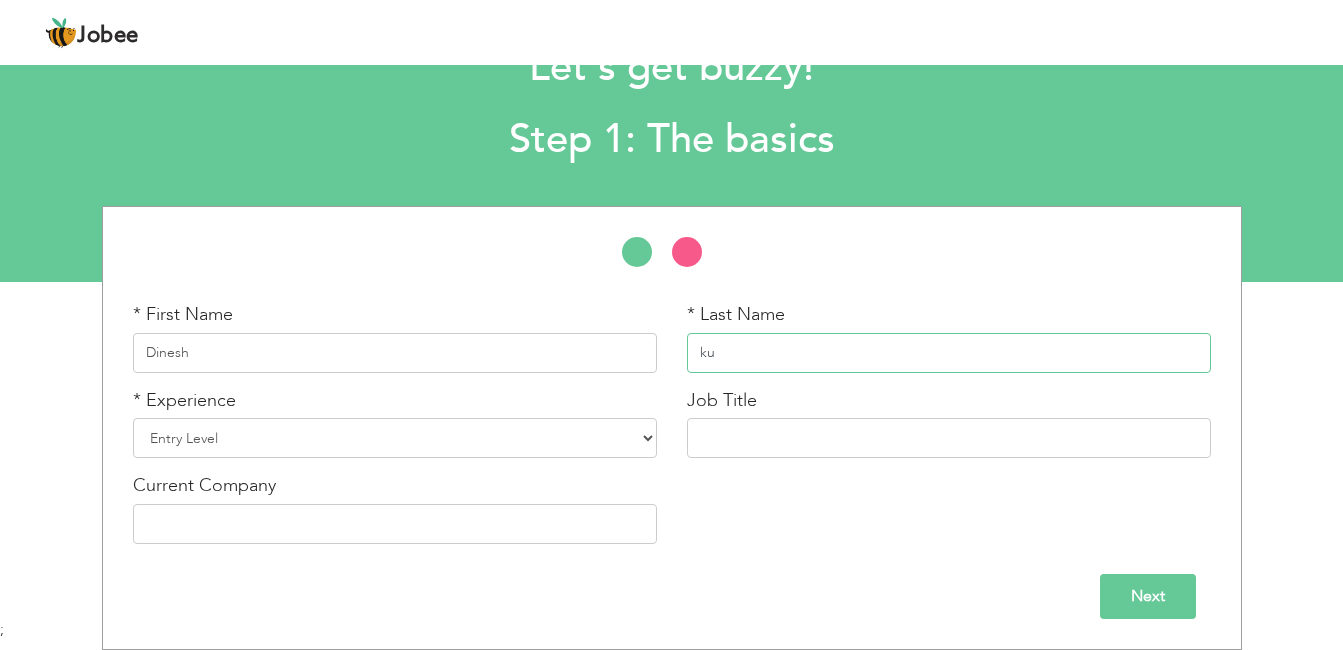 type on "k" 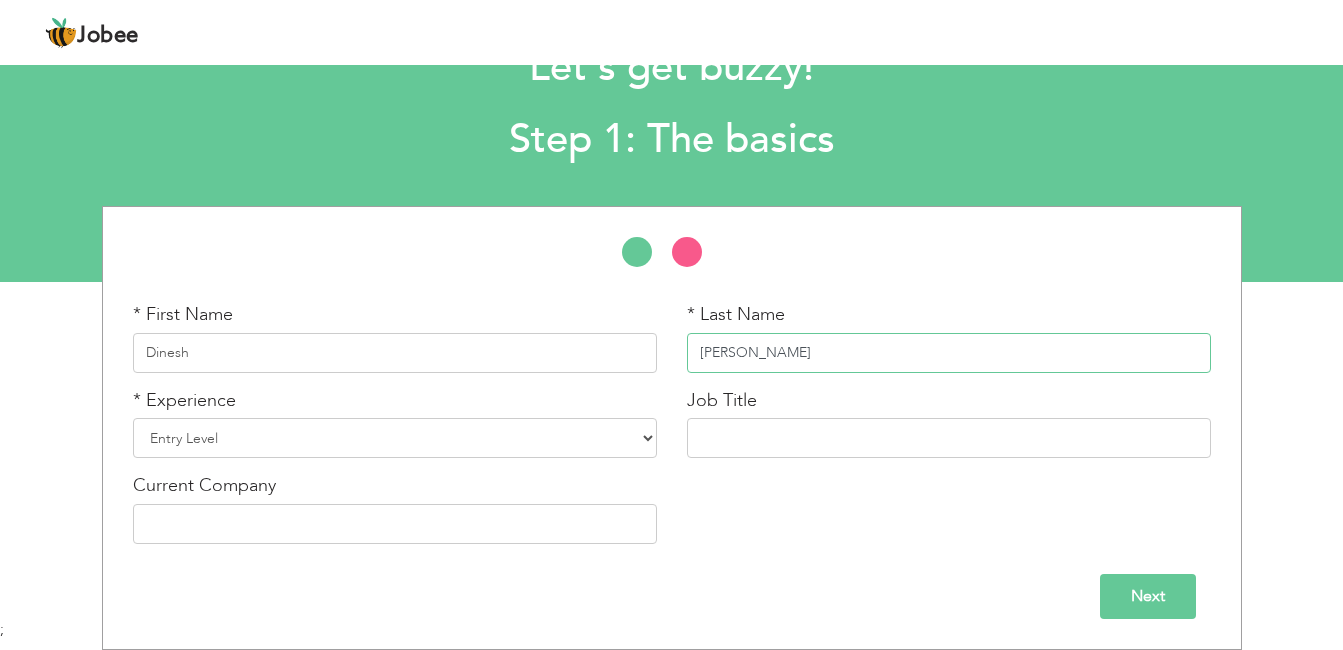 type on "[PERSON_NAME]" 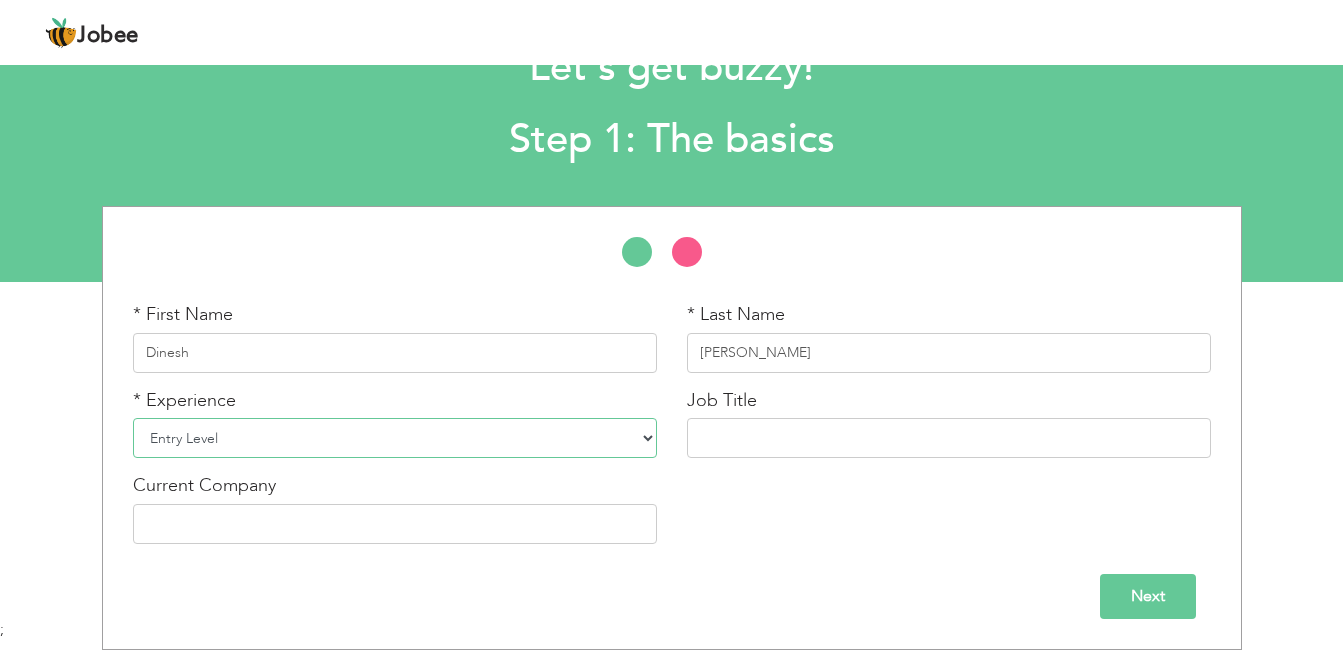 click on "Entry Level
Less than 1 Year
1 Year
2 Years
3 Years
4 Years
5 Years
6 Years
7 Years
8 Years
9 Years
10 Years
11 Years
12 Years
13 Years
14 Years
15 Years
16 Years
17 Years
18 Years
19 Years
20 Years
21 Years
22 Years
23 Years
24 Years
25 Years
26 Years
27 Years
28 Years
29 Years
30 Years
31 Years
32 Years
33 Years
34 Years
35 Years
More than 35 Years" at bounding box center [395, 438] 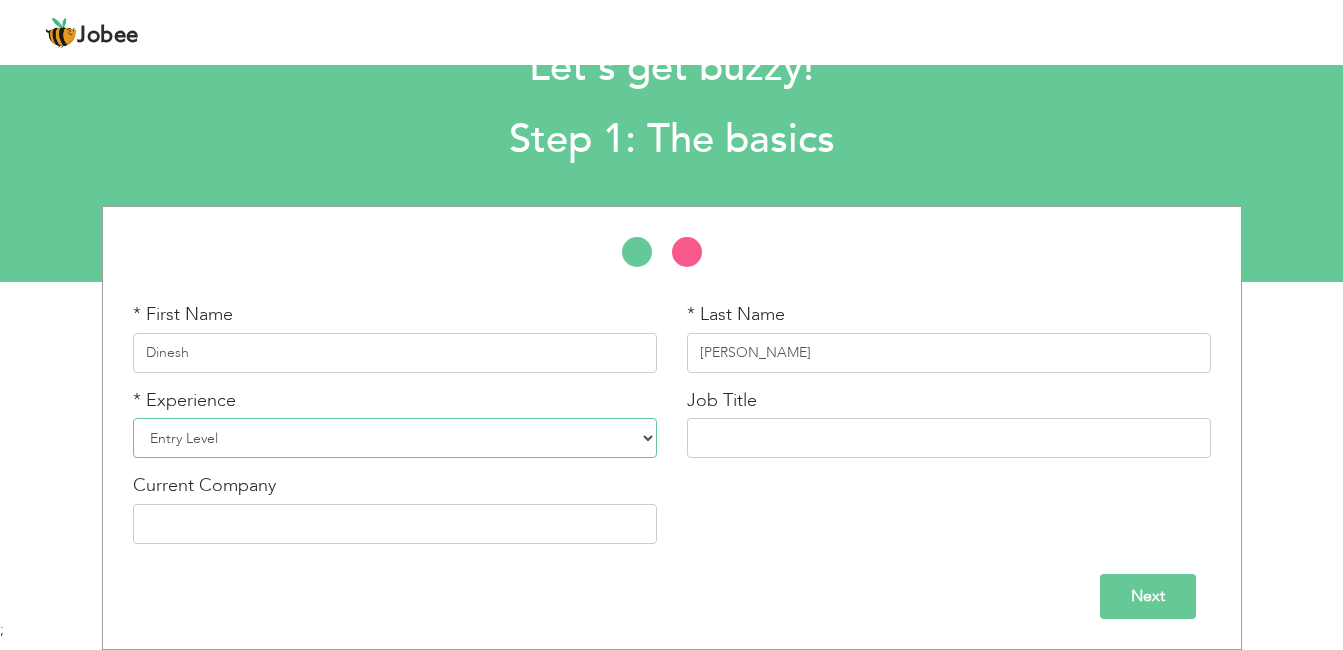 select on "3" 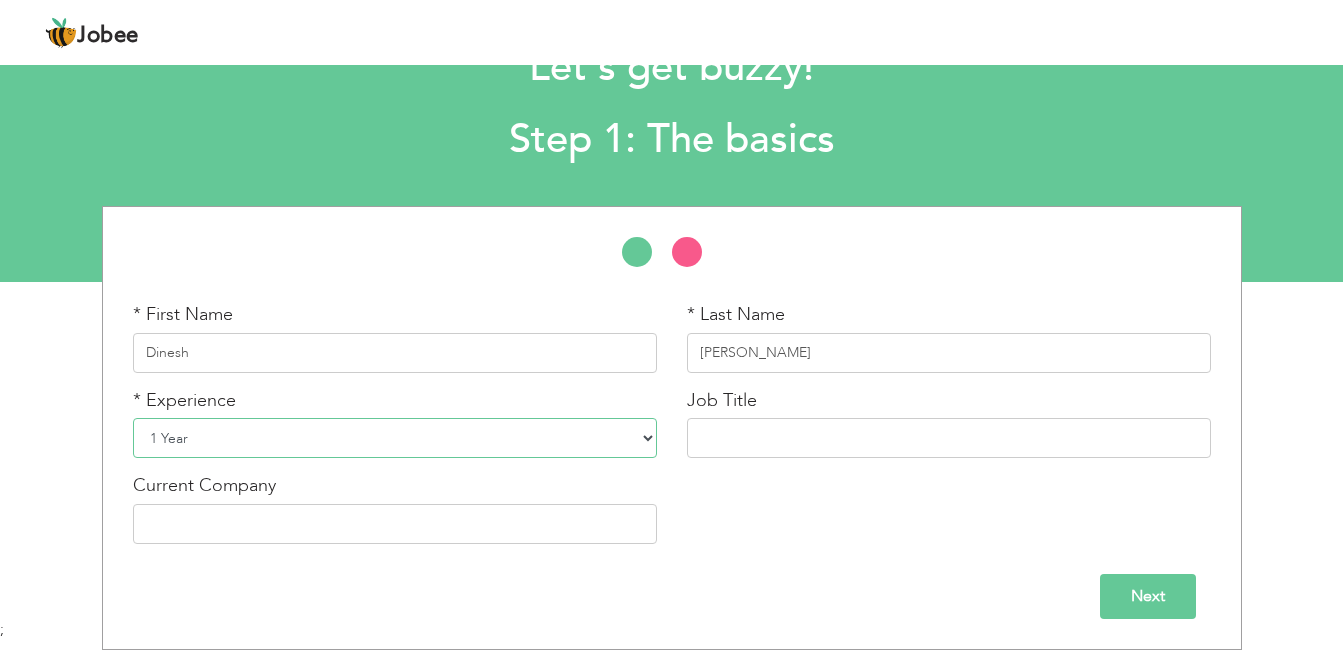 click on "Entry Level
Less than 1 Year
1 Year
2 Years
3 Years
4 Years
5 Years
6 Years
7 Years
8 Years
9 Years
10 Years
11 Years
12 Years
13 Years
14 Years
15 Years
16 Years
17 Years
18 Years
19 Years
20 Years
21 Years
22 Years
23 Years
24 Years
25 Years
26 Years
27 Years
28 Years
29 Years
30 Years
31 Years
32 Years
33 Years
34 Years
35 Years
More than 35 Years" at bounding box center (395, 438) 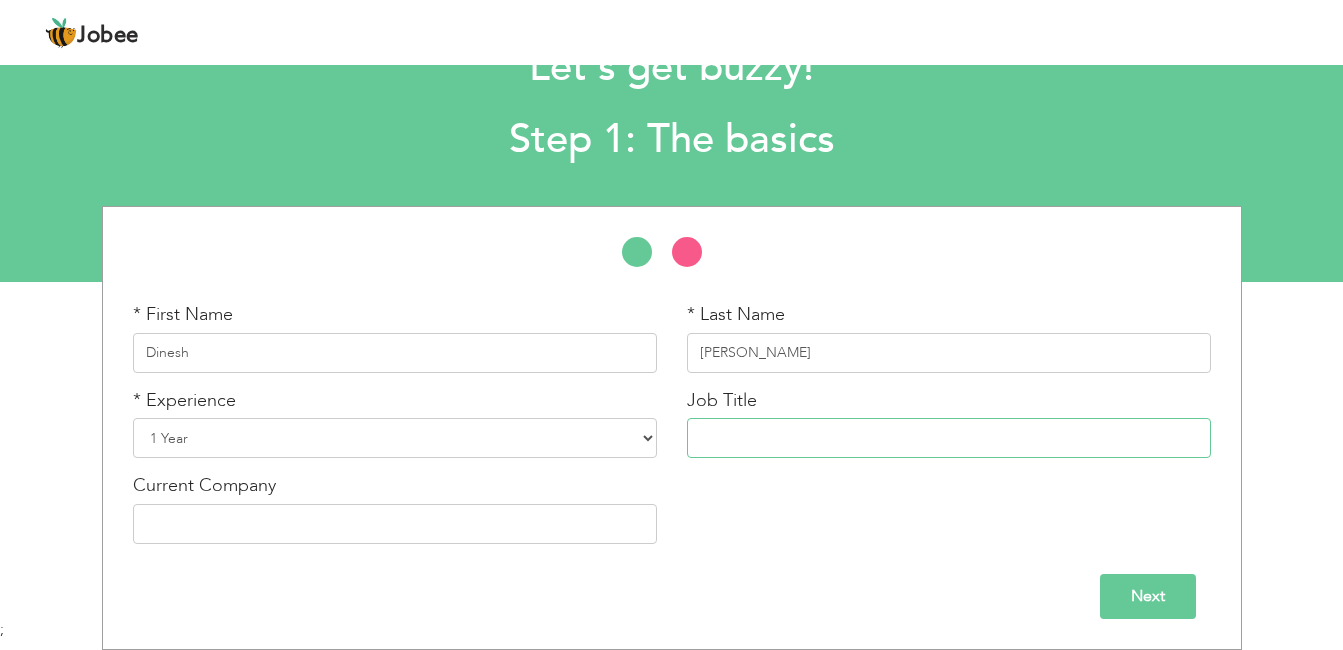 click at bounding box center (949, 438) 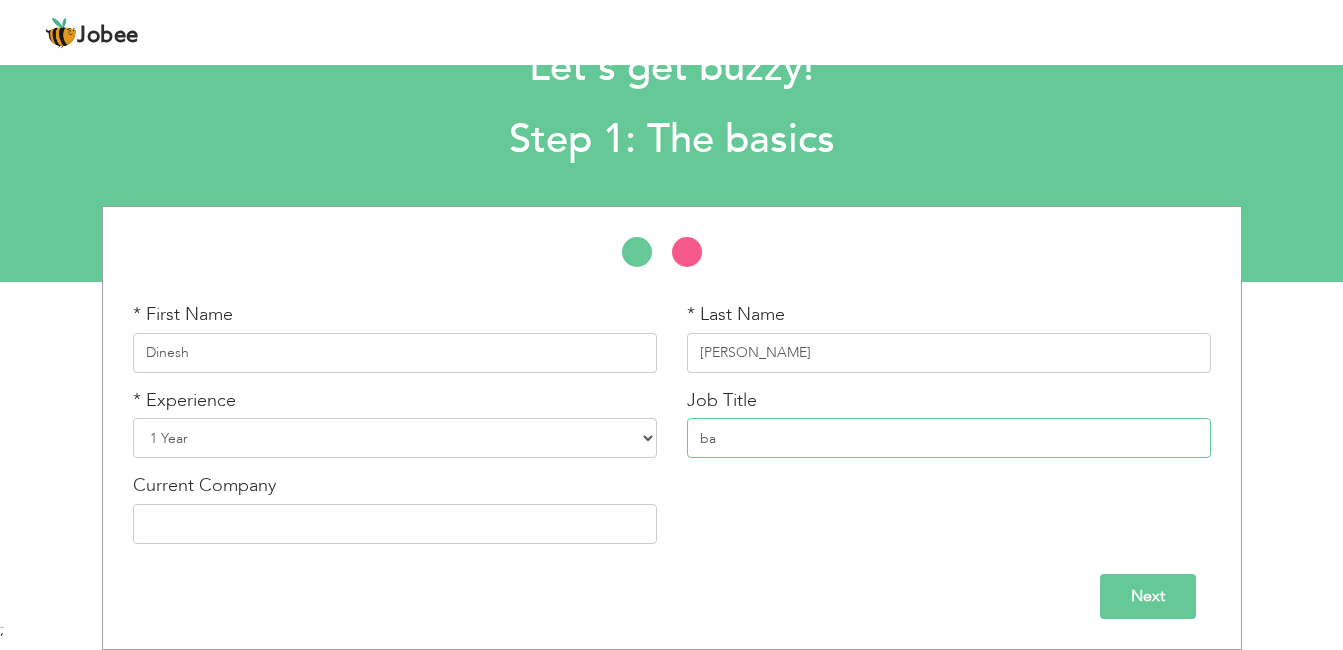 type on "b" 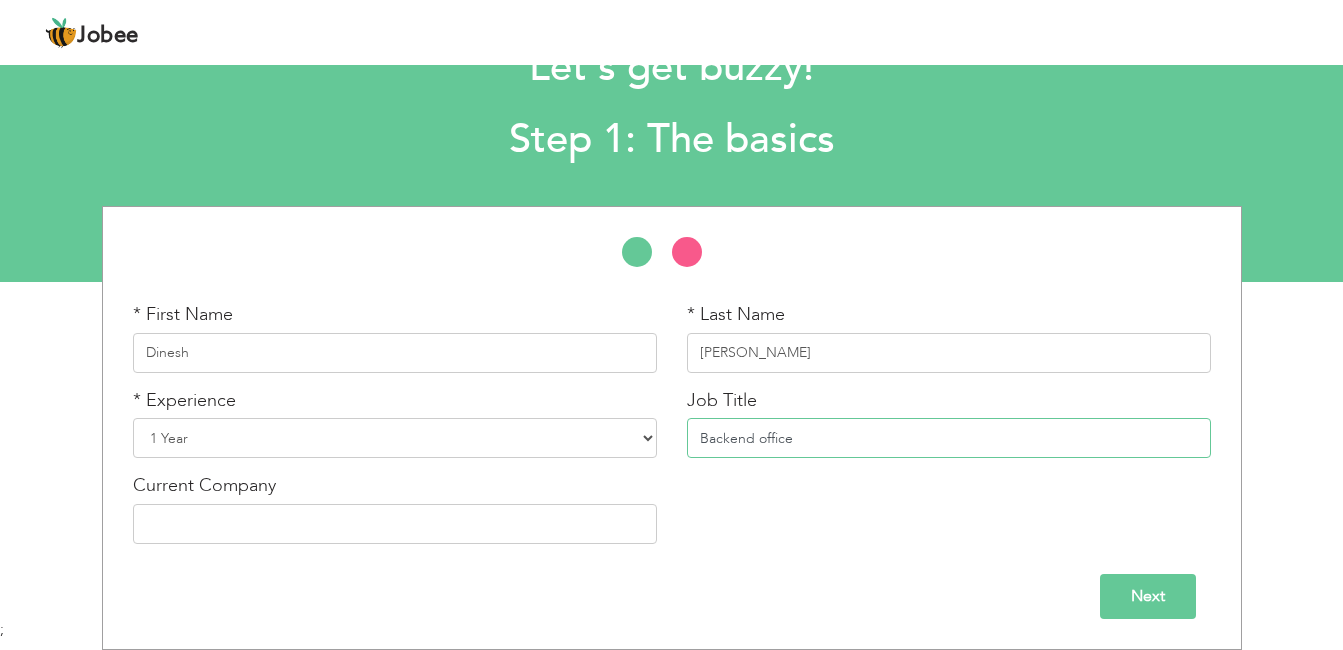 type on "Backend office" 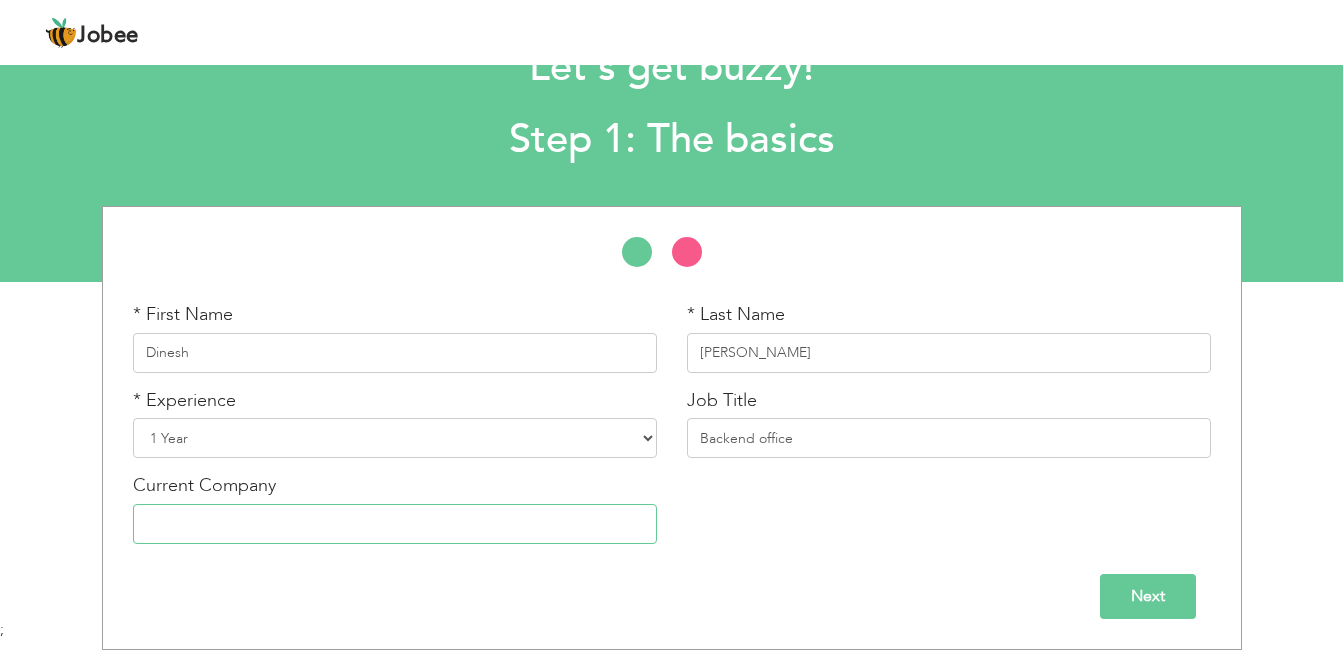 click at bounding box center [395, 524] 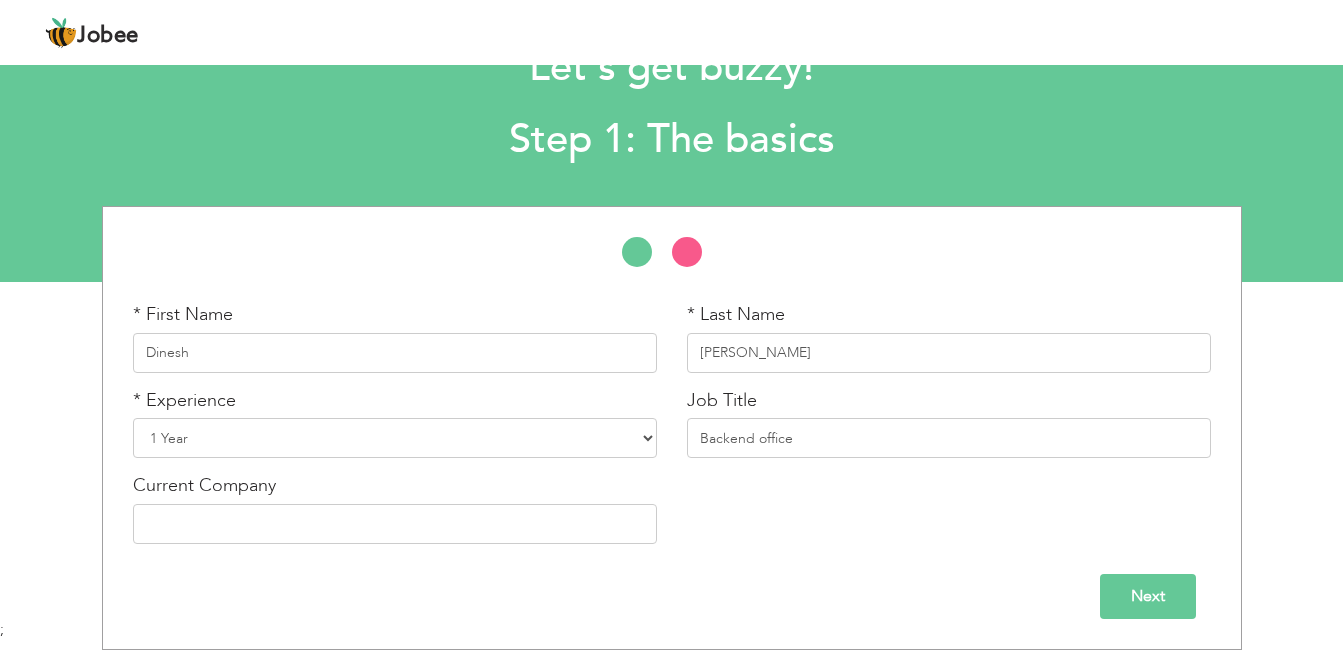click on "Next" at bounding box center (1148, 596) 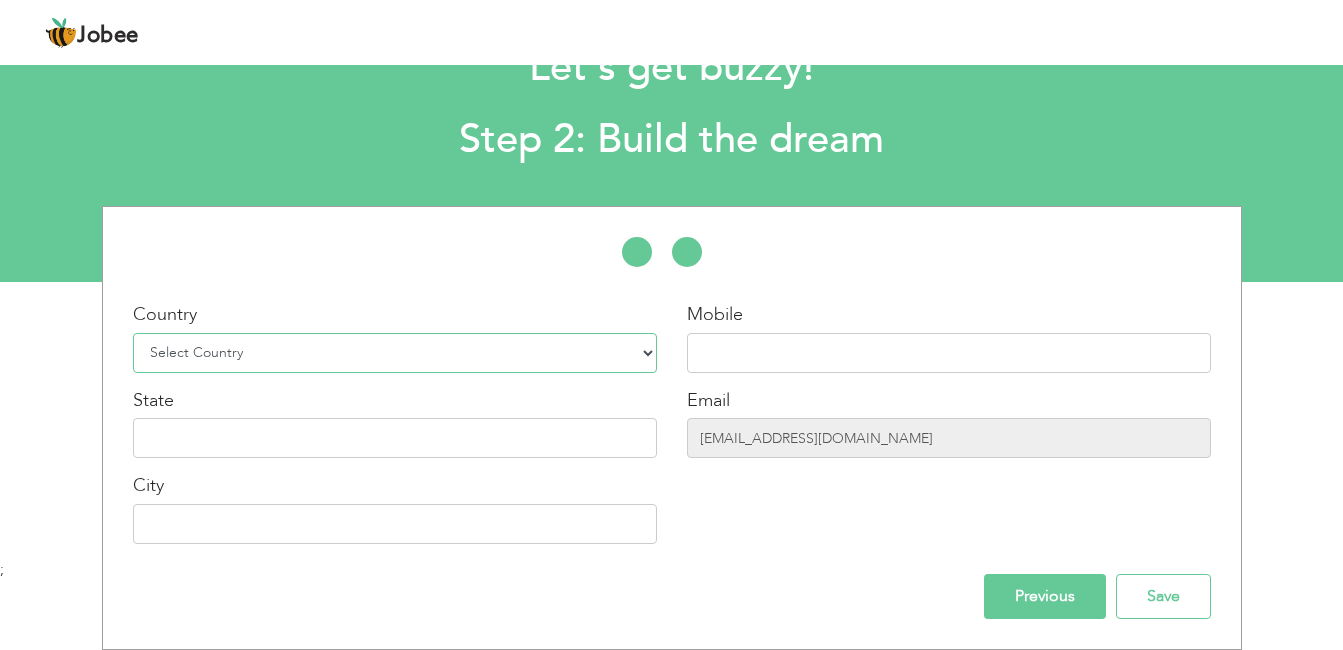 click on "Select Country
Afghanistan
Albania
Algeria
American Samoa
Andorra
Angola
Anguilla
Antarctica
Antigua and Barbuda
Argentina
Armenia
Aruba
Australia
Austria
Azerbaijan
Bahamas
Bahrain
Bangladesh
Barbados
Belarus
Belgium
Belize
Benin
Bermuda
Bhutan
Bolivia
Bosnia-Herzegovina
Botswana
Bouvet Island
Brazil
British Indian Ocean Territory
Brunei Darussalam
Bulgaria
Burkina Faso
Burundi
Cambodia
Cameroon
Canada
Cape Verde
Cayman Islands
Central African Republic
Chad
Chile
China
Christmas Island
Cocos (Keeling) Islands
Colombia
Comoros
Congo
Congo, Dem. Republic
Cook Islands
Costa Rica
Croatia
Cuba
Cyprus
Czech Rep
Denmark
Djibouti
Dominica
Dominican Republic
Ecuador
Egypt
El Salvador
Equatorial Guinea
Eritrea
Estonia
Ethiopia
European Union
Falkland Islands (Malvinas)
Faroe Islands
Fiji
Finland
France
French Guiana
French Southern Territories
Gabon
Gambia
Georgia" at bounding box center (395, 353) 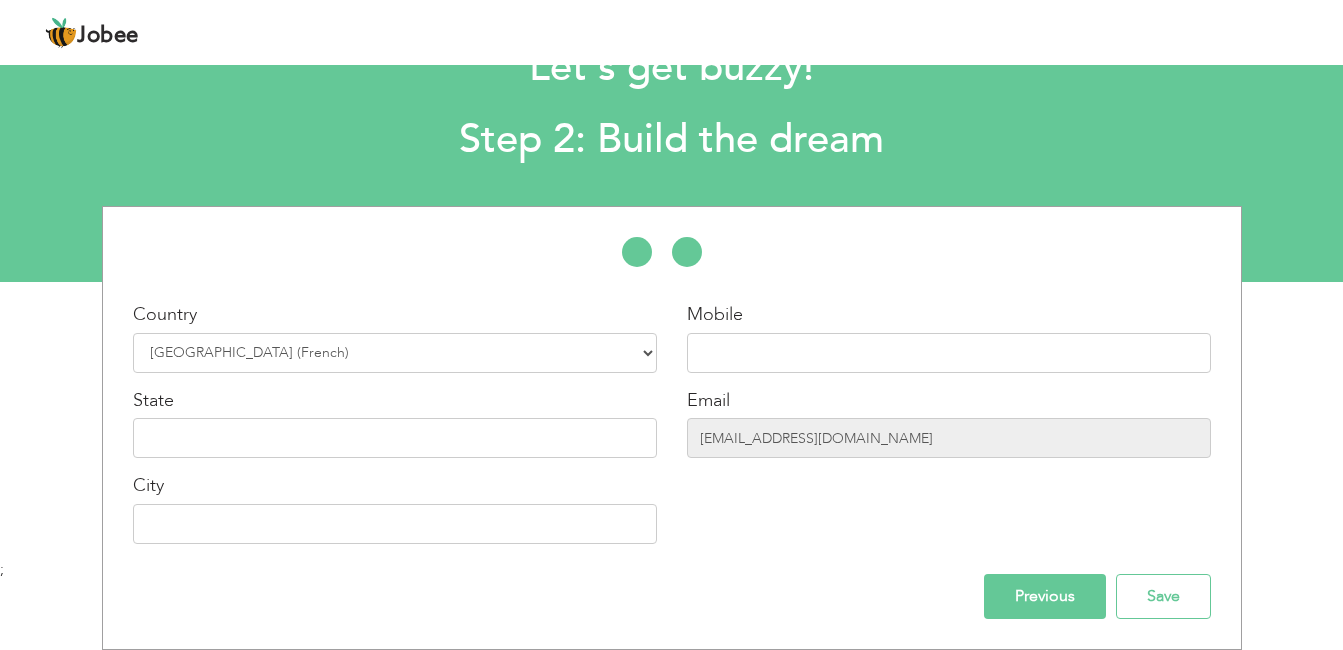click on "Jobee
Profile
Resume Templates
Resume Templates
Cover Letters
About
My Resume
Welcome
Settings
Log off
Payment Made" at bounding box center [671, 34] 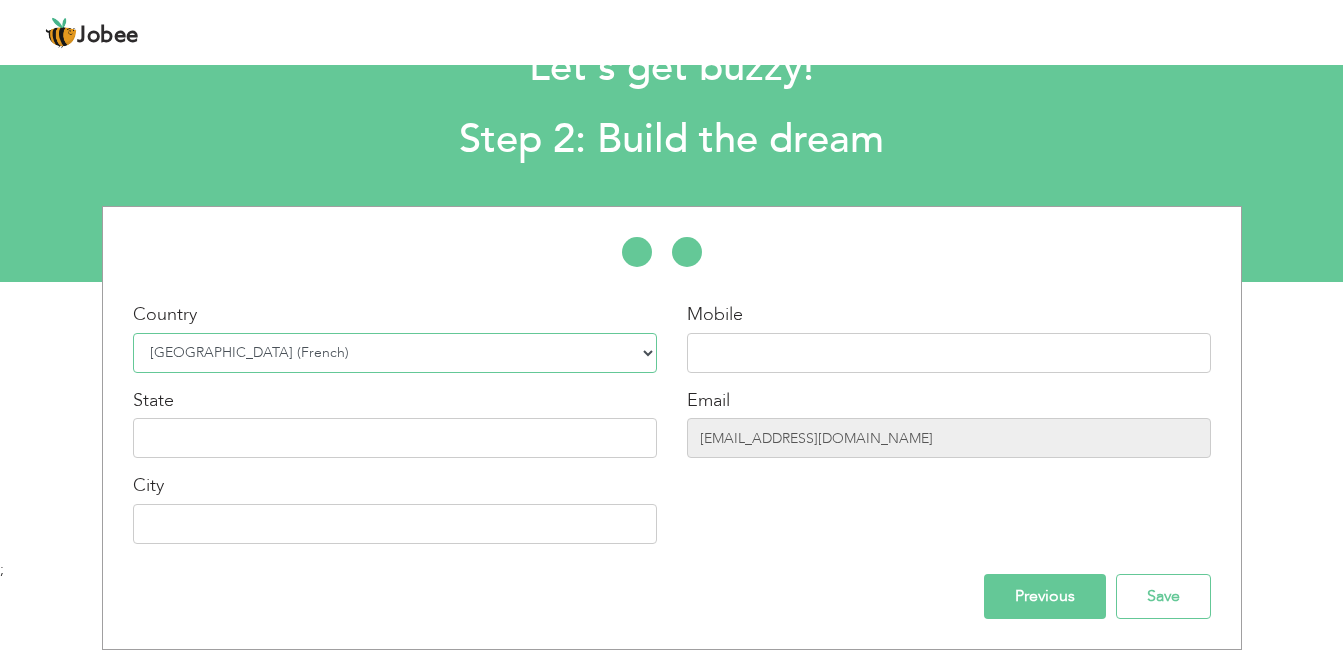 click on "Select Country
Afghanistan
Albania
Algeria
American Samoa
Andorra
Angola
Anguilla
Antarctica
Antigua and Barbuda
Argentina
Armenia
Aruba
Australia
Austria
Azerbaijan
Bahamas
Bahrain
Bangladesh
Barbados
Belarus
Belgium
Belize
Benin
Bermuda
Bhutan
Bolivia
Bosnia-Herzegovina
Botswana
Bouvet Island
Brazil
British Indian Ocean Territory
Brunei Darussalam
Bulgaria
Burkina Faso
Burundi
Cambodia
Cameroon
Canada
Cape Verde
Cayman Islands
Central African Republic
Chad
Chile
China
Christmas Island
Cocos (Keeling) Islands
Colombia
Comoros
Congo
Congo, Dem. Republic
Cook Islands
Costa Rica
Croatia
Cuba
Cyprus
Czech Rep
Denmark
Djibouti
Dominica
Dominican Republic
Ecuador
Egypt
El Salvador
Equatorial Guinea
Eritrea
Estonia
Ethiopia
European Union
Falkland Islands (Malvinas)
Faroe Islands
Fiji
Finland
France
French Guiana
French Southern Territories
Gabon
Gambia
Georgia" at bounding box center [395, 353] 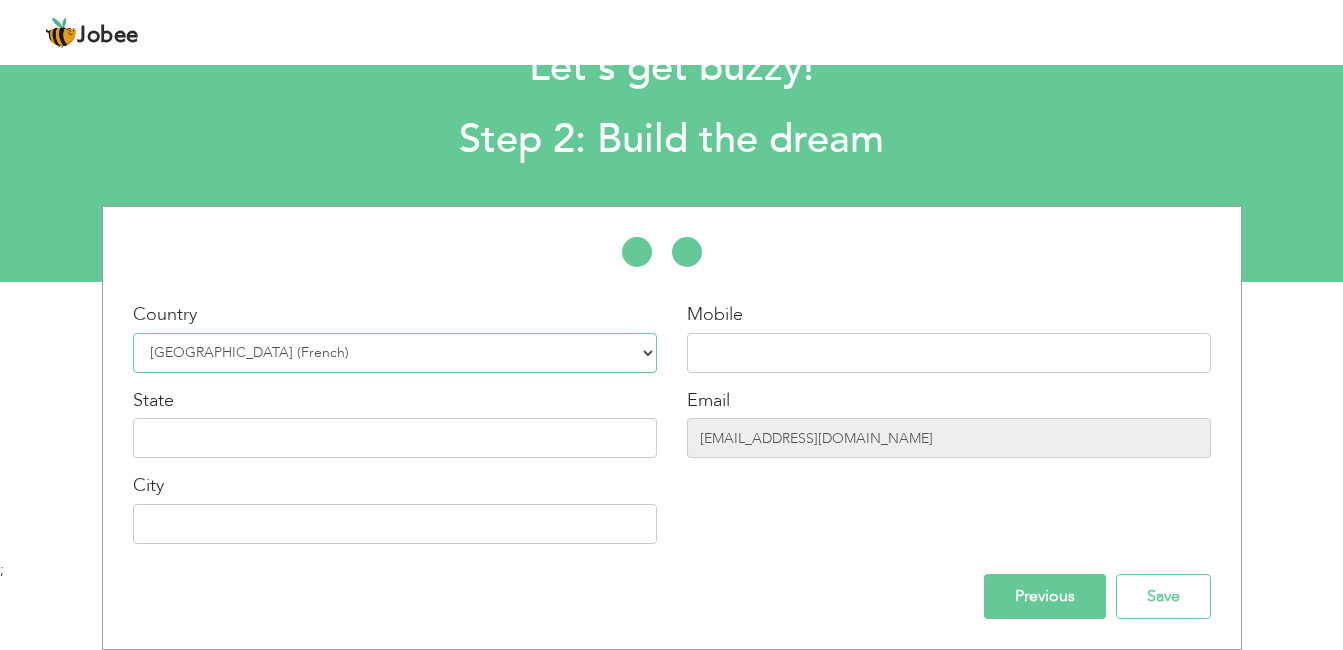 select on "87" 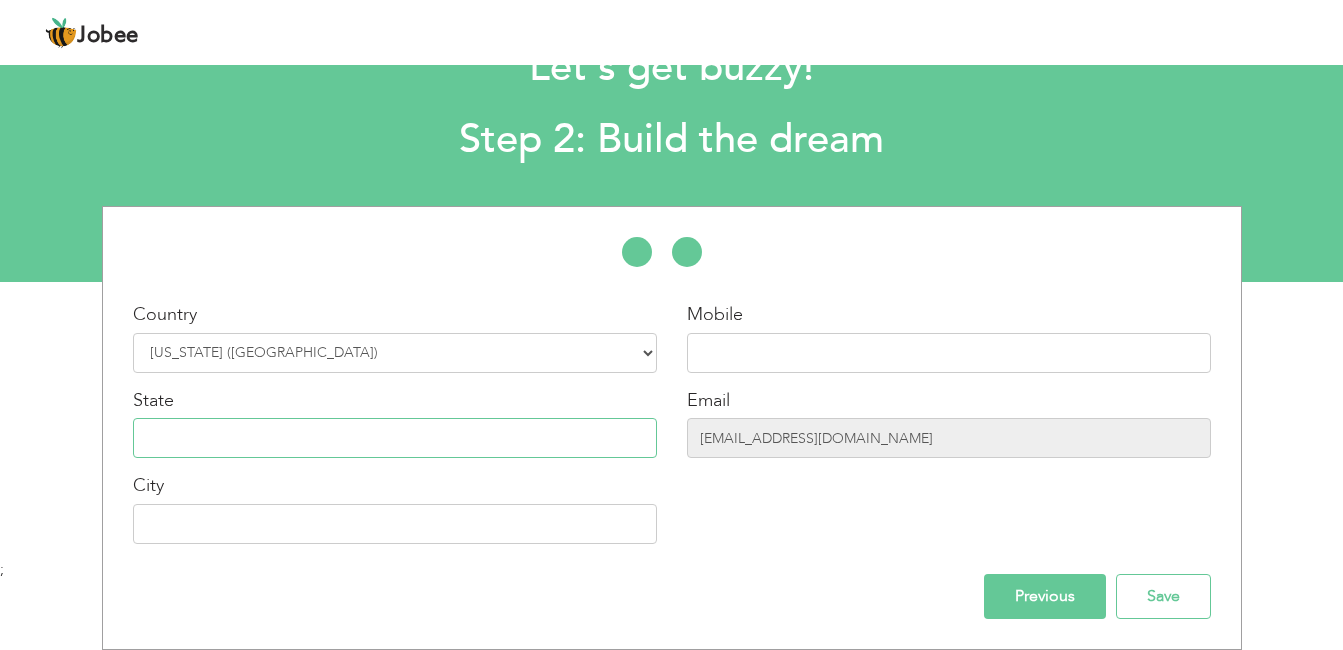 click at bounding box center (395, 438) 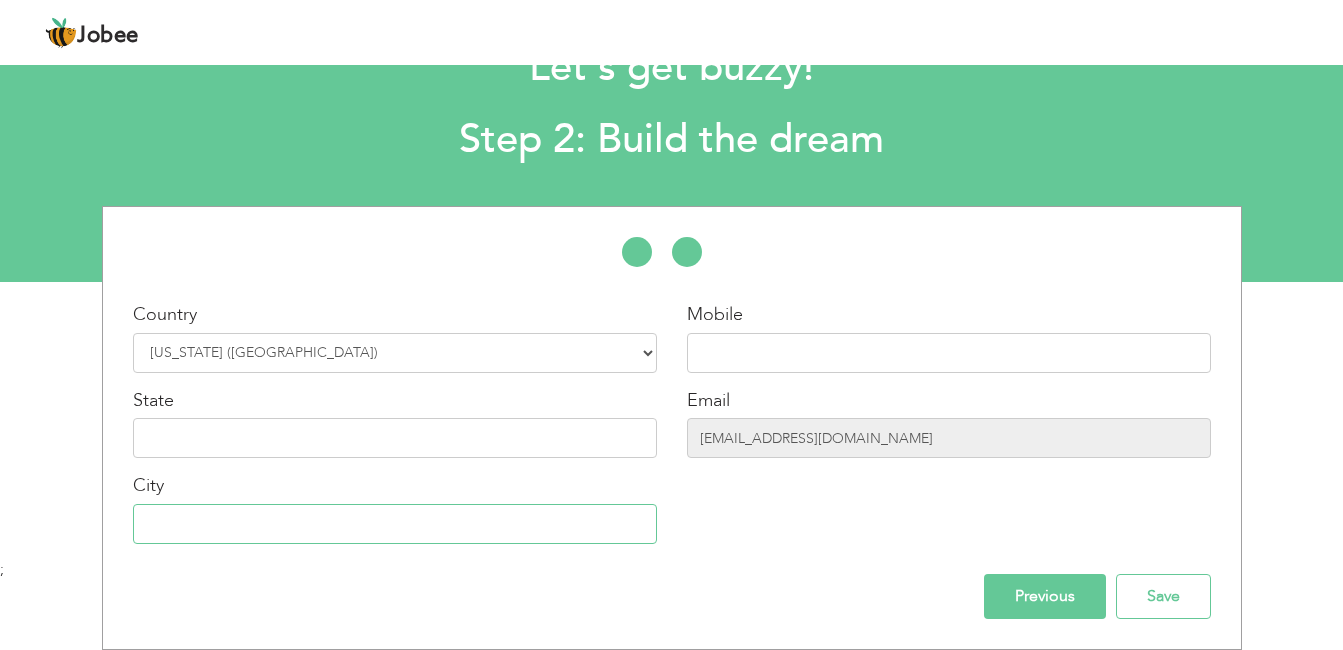 click at bounding box center [395, 524] 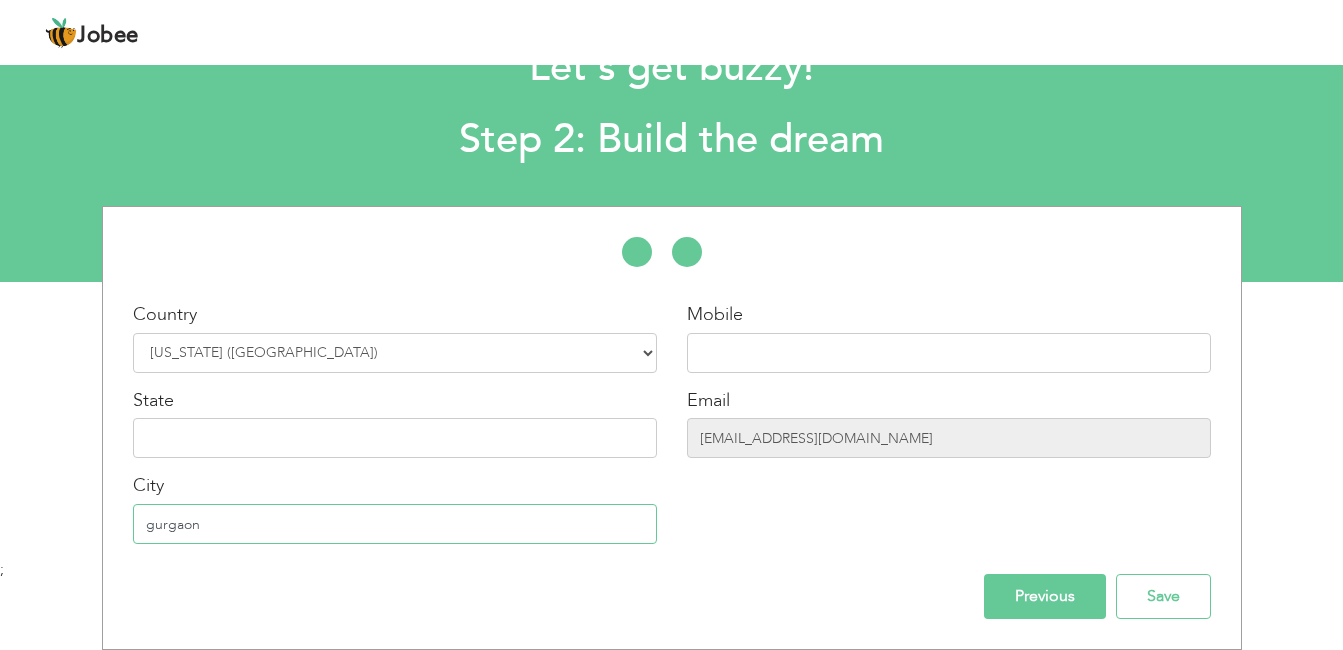 type on "gurgaon" 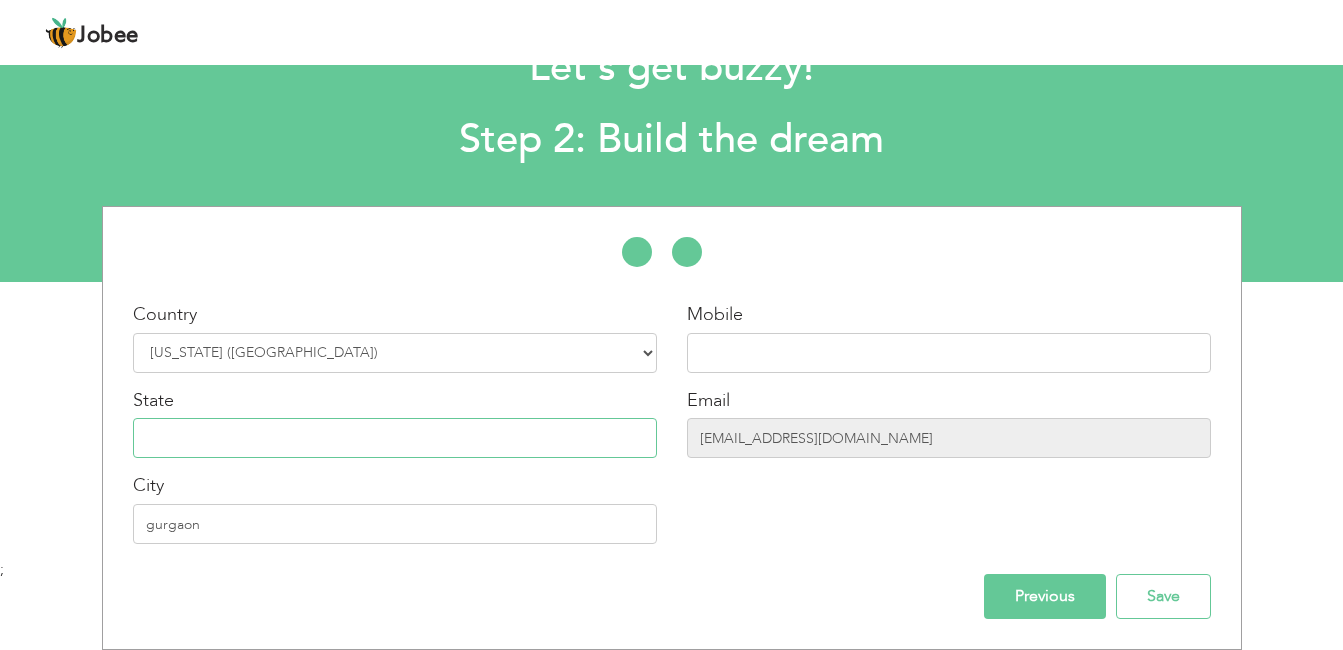 click at bounding box center (395, 438) 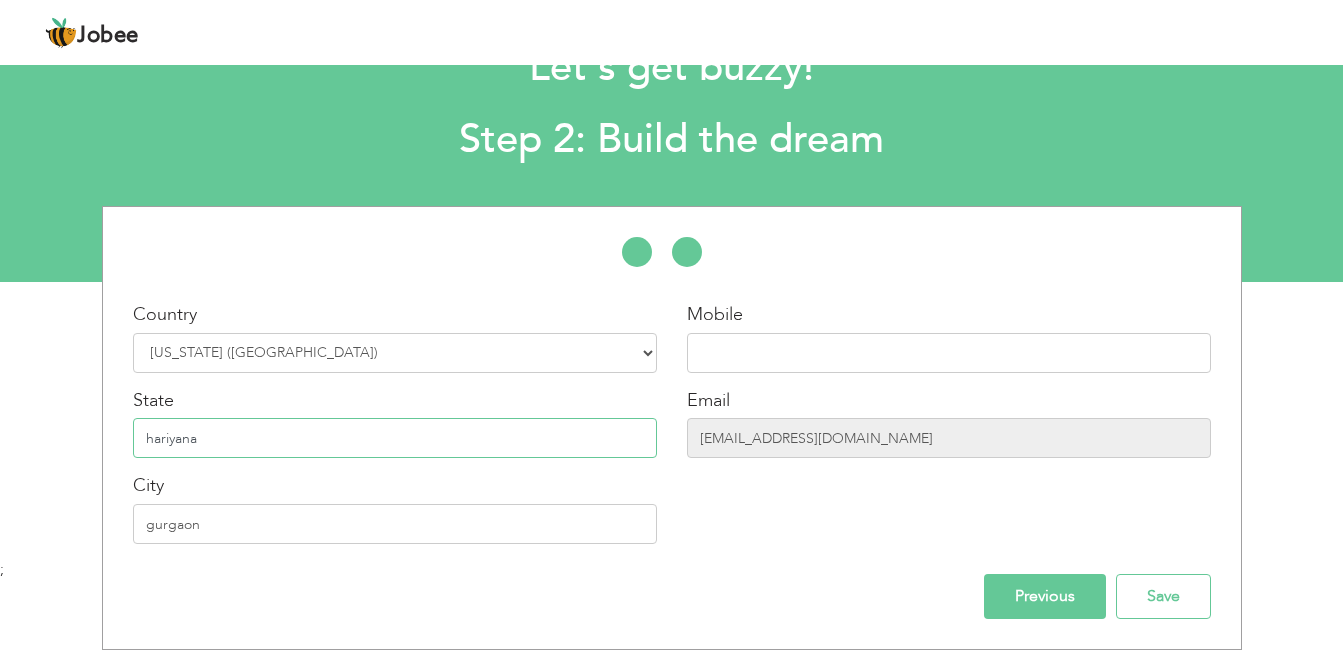 type on "hariyana" 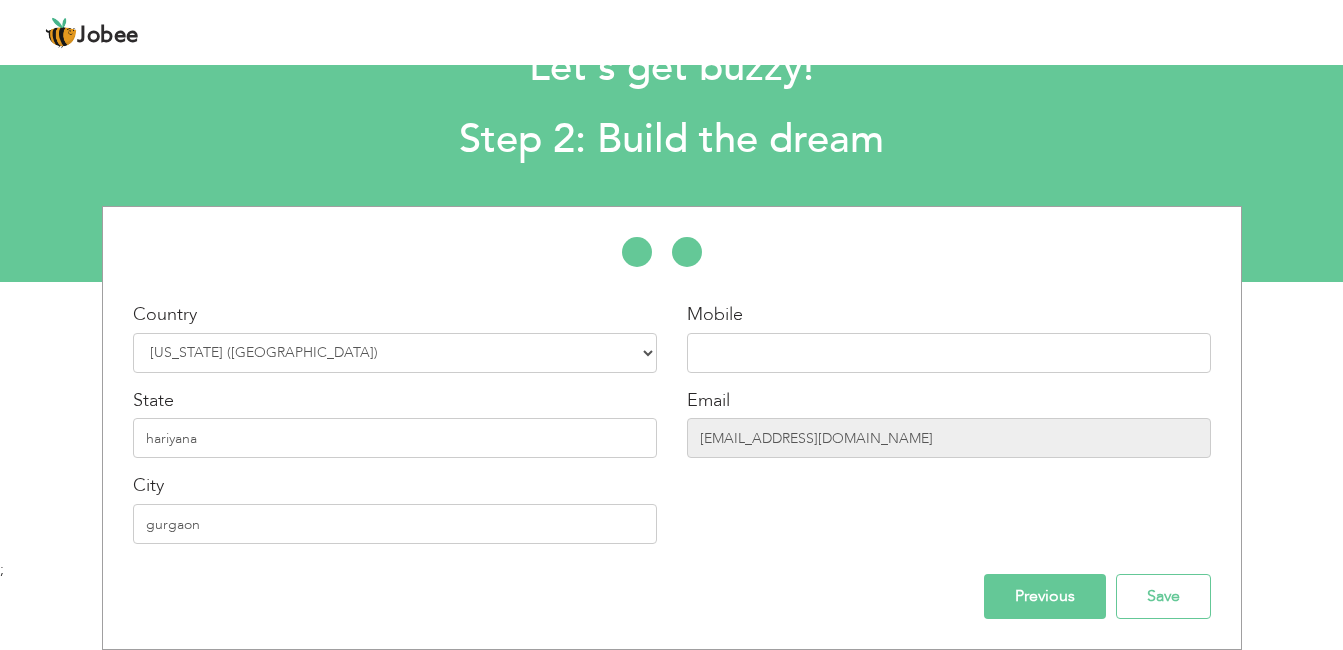 drag, startPoint x: 169, startPoint y: 442, endPoint x: 295, endPoint y: 141, distance: 326.30814 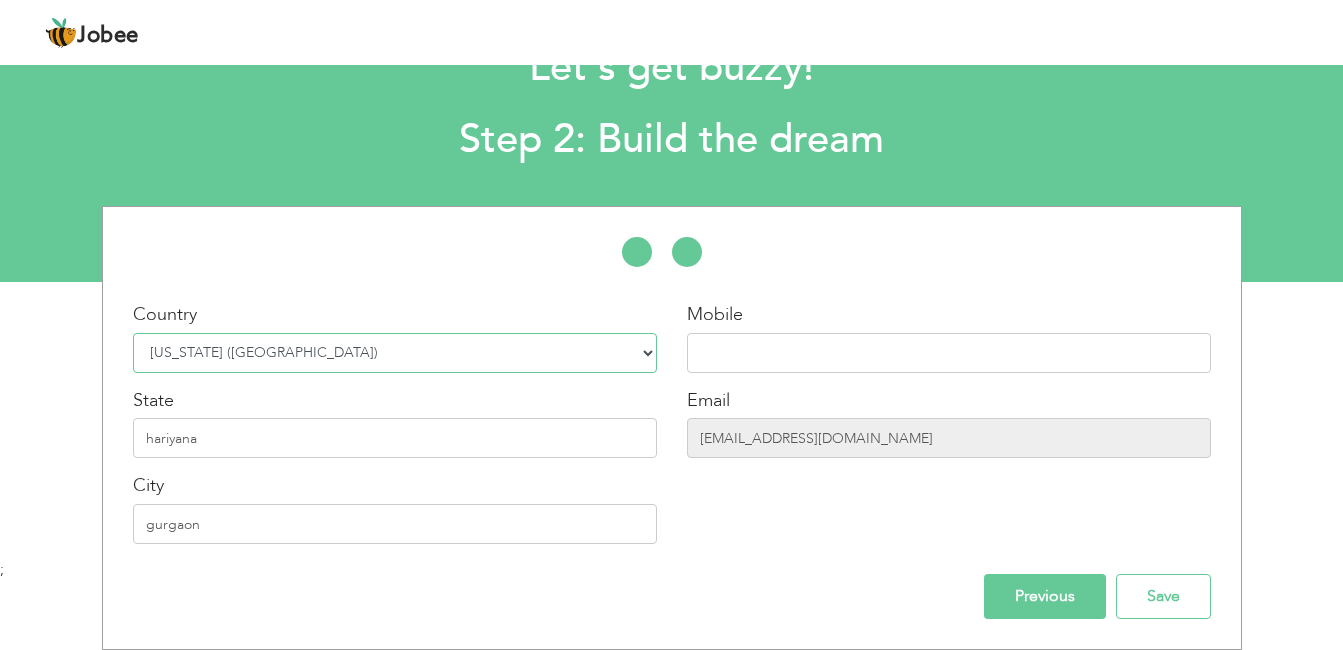 click on "Select Country
Afghanistan
Albania
Algeria
American Samoa
Andorra
Angola
Anguilla
Antarctica
Antigua and Barbuda
Argentina
Armenia
Aruba
Australia
Austria
Azerbaijan
Bahamas
Bahrain
Bangladesh
Barbados
Belarus
Belgium
Belize
Benin
Bermuda
Bhutan
Bolivia
Bosnia-Herzegovina
Botswana
Bouvet Island
Brazil
British Indian Ocean Territory
Brunei Darussalam
Bulgaria
Burkina Faso
Burundi
Cambodia
Cameroon
Canada
Cape Verde
Cayman Islands
Central African Republic
Chad
Chile
China
Christmas Island
Cocos (Keeling) Islands
Colombia
Comoros
Congo
Congo, Dem. Republic
Cook Islands
Costa Rica
Croatia
Cuba
Cyprus
Czech Rep
Denmark
Djibouti
Dominica
Dominican Republic
Ecuador
Egypt
El Salvador
Equatorial Guinea
Eritrea
Estonia
Ethiopia
European Union
Falkland Islands (Malvinas)
Faroe Islands
Fiji
Finland
France
French Guiana
French Southern Territories
Gabon
Gambia
Georgia" at bounding box center [395, 353] 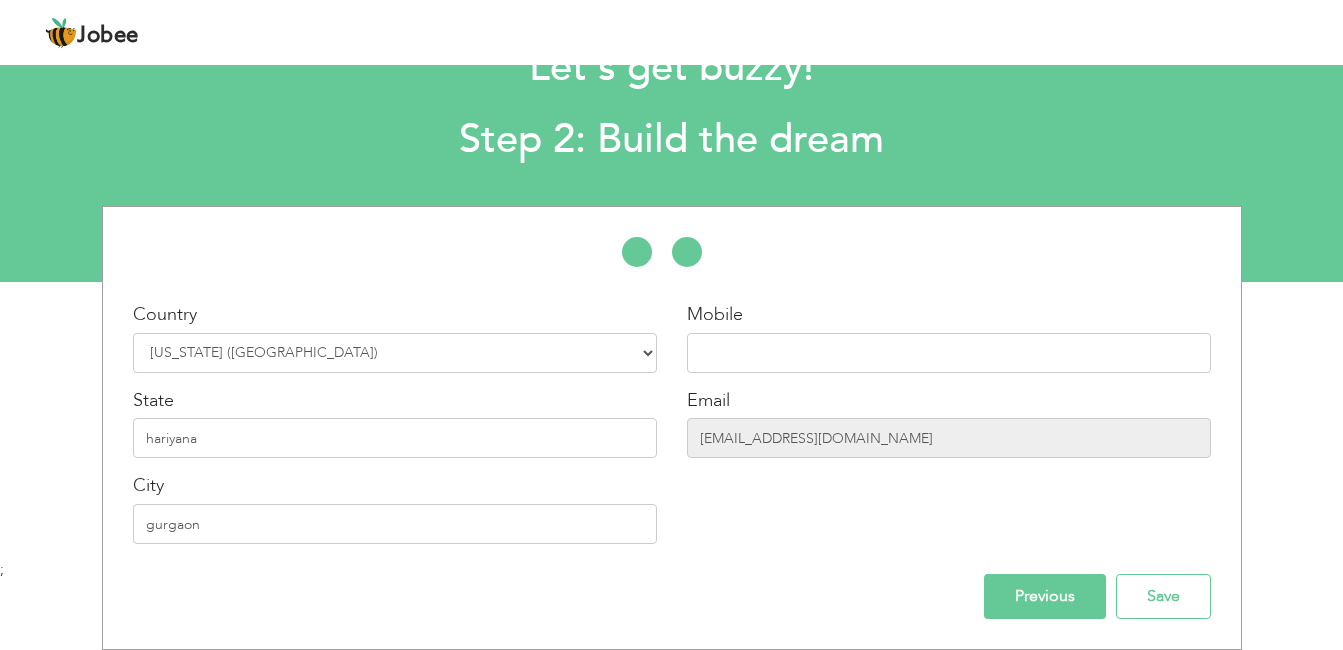 click on "Country
Select Country
Afghanistan
Albania
Algeria
American Samoa
Andorra
Angola
Anguilla
Antarctica
Antigua and Barbuda
Argentina
Armenia
Aruba
Australia
Austria
Azerbaijan
Bahamas
Bahrain
Bangladesh
Barbados
Belarus
Belgium
Belize
Benin
Bermuda
Bhutan
Bolivia
Bosnia-Herzegovina
Botswana
Bouvet Island
Brazil
British Indian Ocean Territory
Brunei Darussalam
Bulgaria
Burkina Faso
Burundi
Cambodia
Cameroon
Canada
Cape Verde
Cayman Islands
Central African Republic
Chad
Chile
China
Christmas Island
Cocos (Keeling) Islands
Colombia
Comoros
Congo" at bounding box center [672, 428] 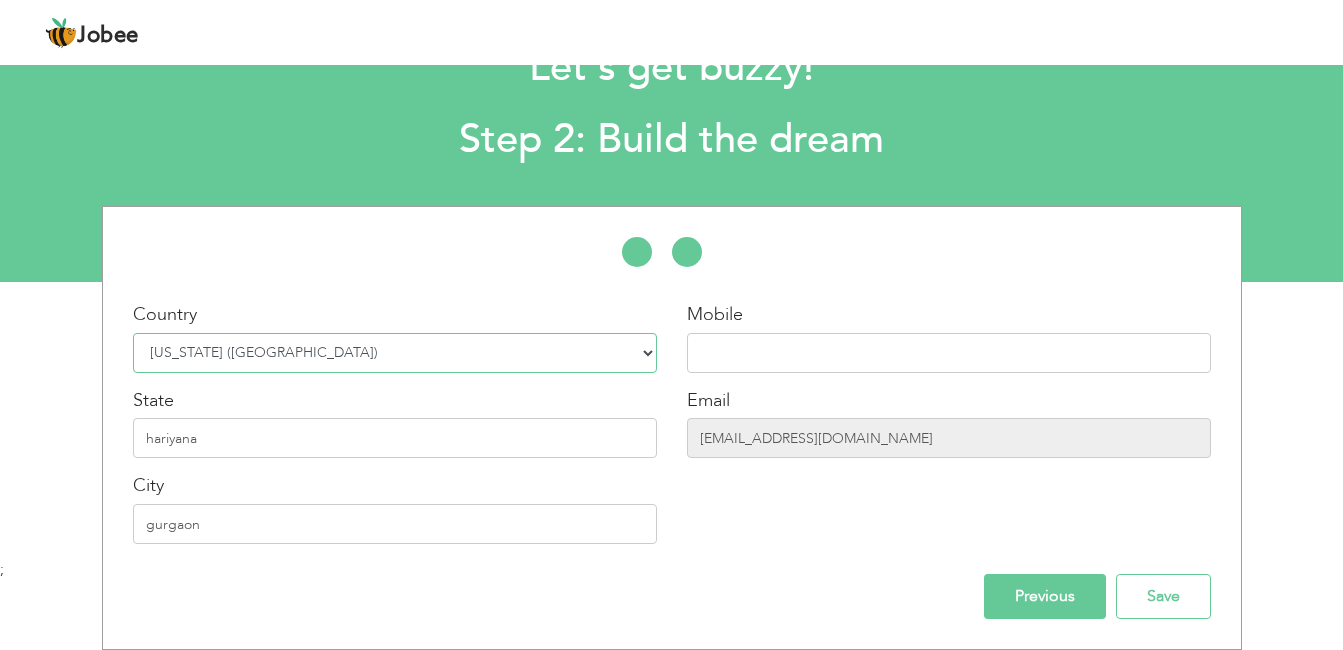 click on "Select Country
Afghanistan
Albania
Algeria
American Samoa
Andorra
Angola
Anguilla
Antarctica
Antigua and Barbuda
Argentina
Armenia
Aruba
Australia
Austria
Azerbaijan
Bahamas
Bahrain
Bangladesh
Barbados
Belarus
Belgium
Belize
Benin
Bermuda
Bhutan
Bolivia
Bosnia-Herzegovina
Botswana
Bouvet Island
Brazil
British Indian Ocean Territory
Brunei Darussalam
Bulgaria
Burkina Faso
Burundi
Cambodia
Cameroon
Canada
Cape Verde
Cayman Islands
Central African Republic
Chad
Chile
China
Christmas Island
Cocos (Keeling) Islands
Colombia
Comoros
Congo
Congo, Dem. Republic
Cook Islands
Costa Rica
Croatia
Cuba
Cyprus
Czech Rep
Denmark
Djibouti
Dominica
Dominican Republic
Ecuador
Egypt
El Salvador
Equatorial Guinea
Eritrea
Estonia
Ethiopia
European Union
Falkland Islands (Malvinas)
Faroe Islands
Fiji
Finland
France
French Guiana
French Southern Territories
Gabon
Gambia
Georgia" at bounding box center (395, 353) 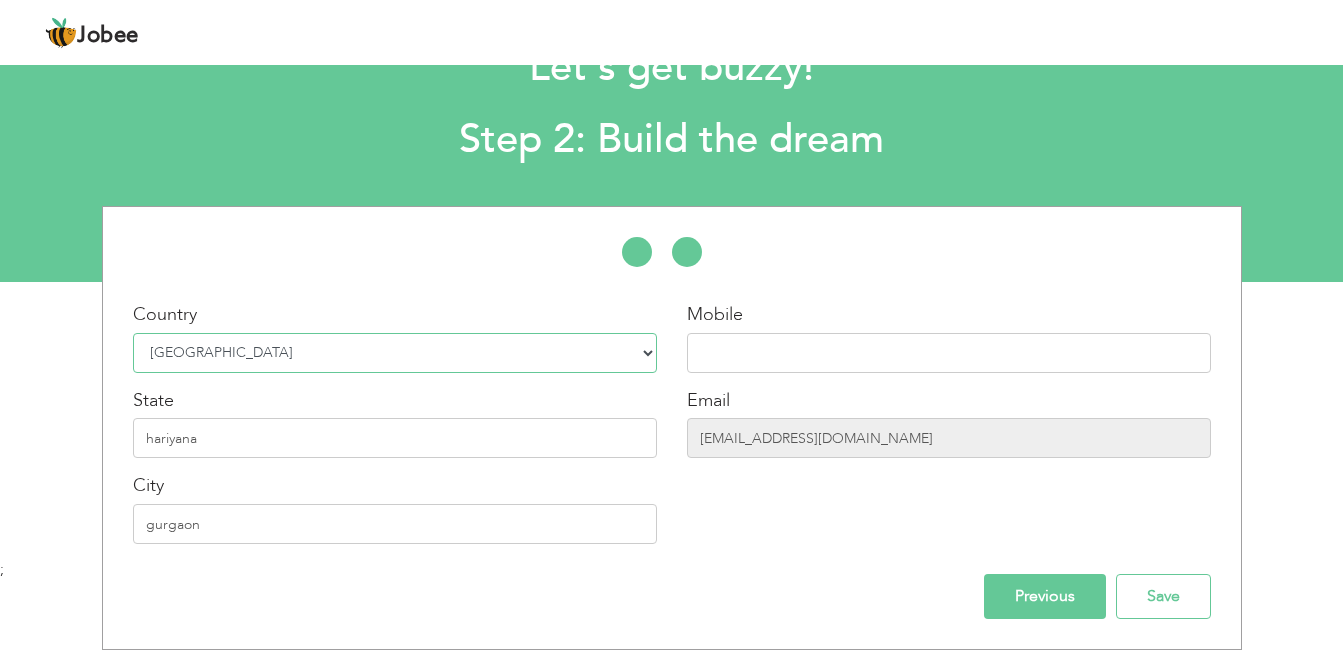 click on "Select Country
Afghanistan
Albania
Algeria
American Samoa
Andorra
Angola
Anguilla
Antarctica
Antigua and Barbuda
Argentina
Armenia
Aruba
Australia
Austria
Azerbaijan
Bahamas
Bahrain
Bangladesh
Barbados
Belarus
Belgium
Belize
Benin
Bermuda
Bhutan
Bolivia
Bosnia-Herzegovina
Botswana
Bouvet Island
Brazil
British Indian Ocean Territory
Brunei Darussalam
Bulgaria
Burkina Faso
Burundi
Cambodia
Cameroon
Canada
Cape Verde
Cayman Islands
Central African Republic
Chad
Chile
China
Christmas Island
Cocos (Keeling) Islands
Colombia
Comoros
Congo
Congo, Dem. Republic
Cook Islands
Costa Rica
Croatia
Cuba
Cyprus
Czech Rep
Denmark
Djibouti
Dominica
Dominican Republic
Ecuador
Egypt
El Salvador
Equatorial Guinea
Eritrea
Estonia
Ethiopia
European Union
Falkland Islands (Malvinas)
Faroe Islands
Fiji
Finland
France
French Guiana
French Southern Territories
Gabon
Gambia
Georgia" at bounding box center (395, 353) 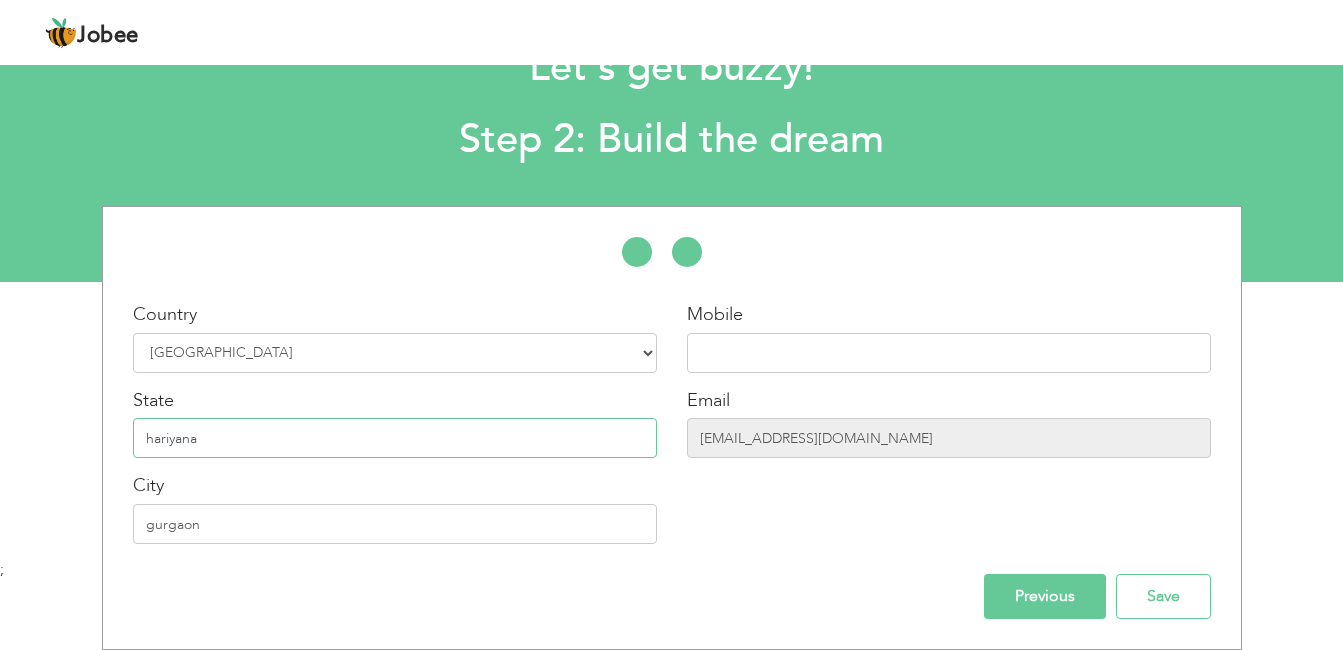 click on "hariyana" at bounding box center (395, 438) 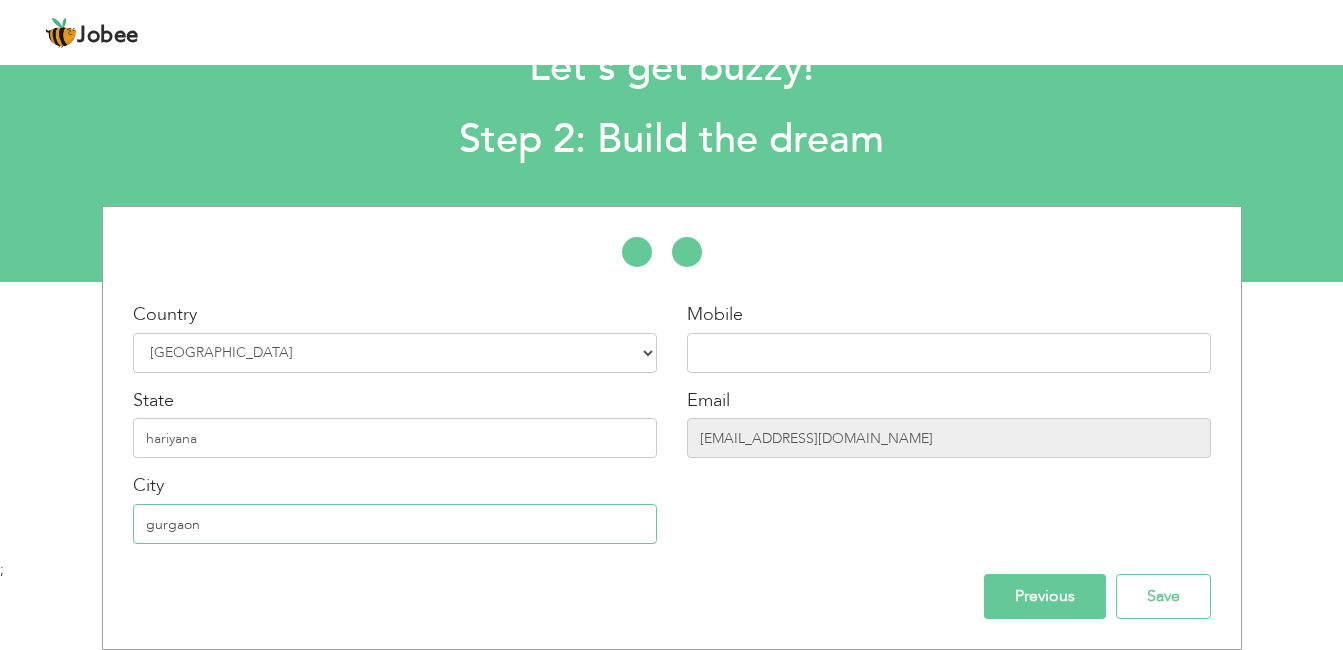 click on "gurgaon" at bounding box center [395, 524] 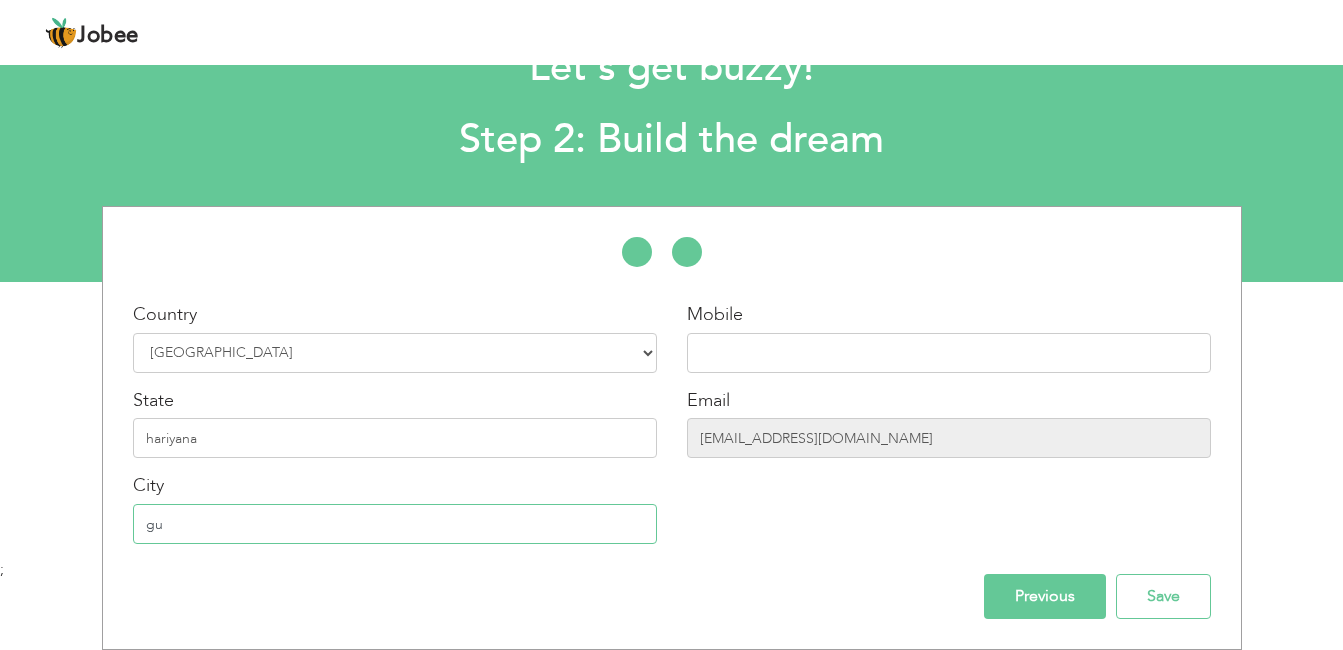 type on "g" 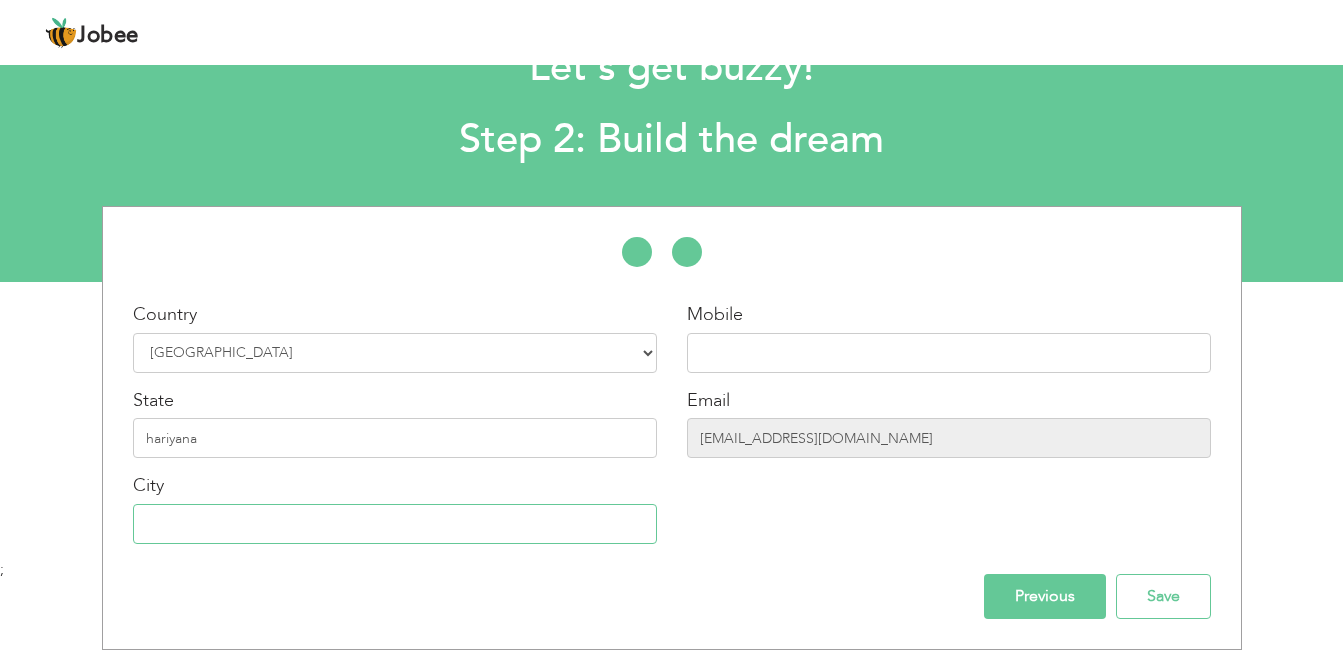 paste on "Gurgaon" 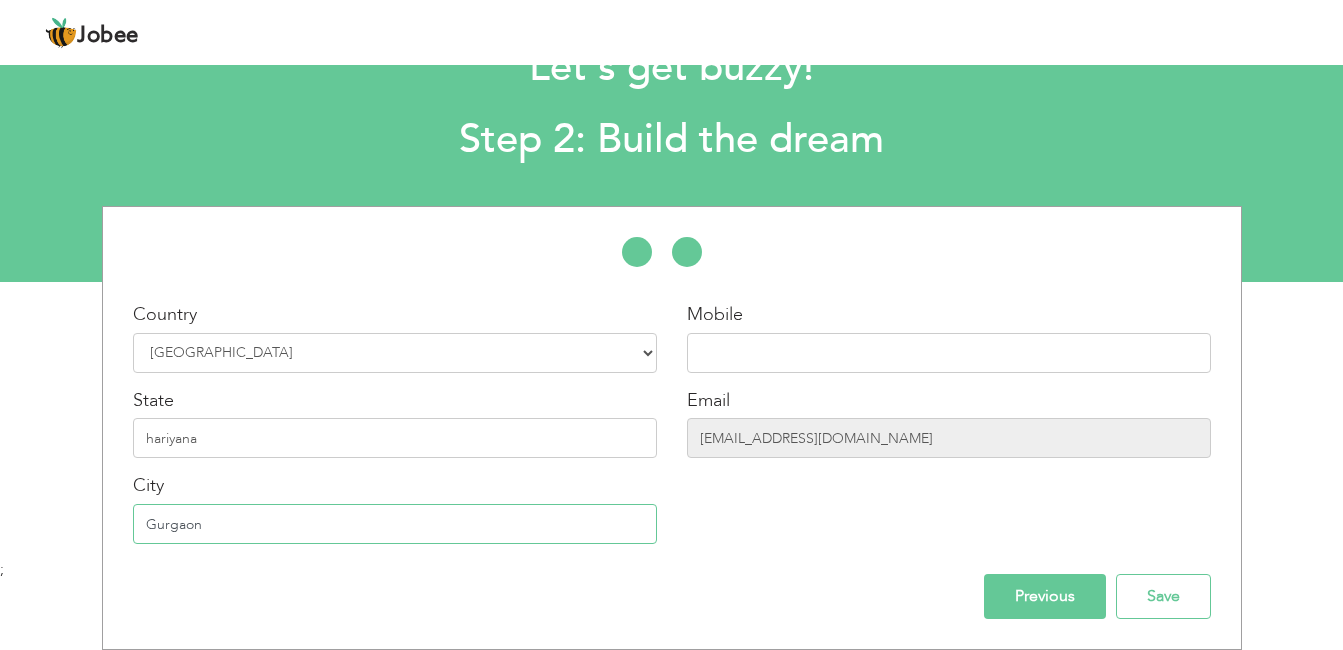 type on "Gurgaon" 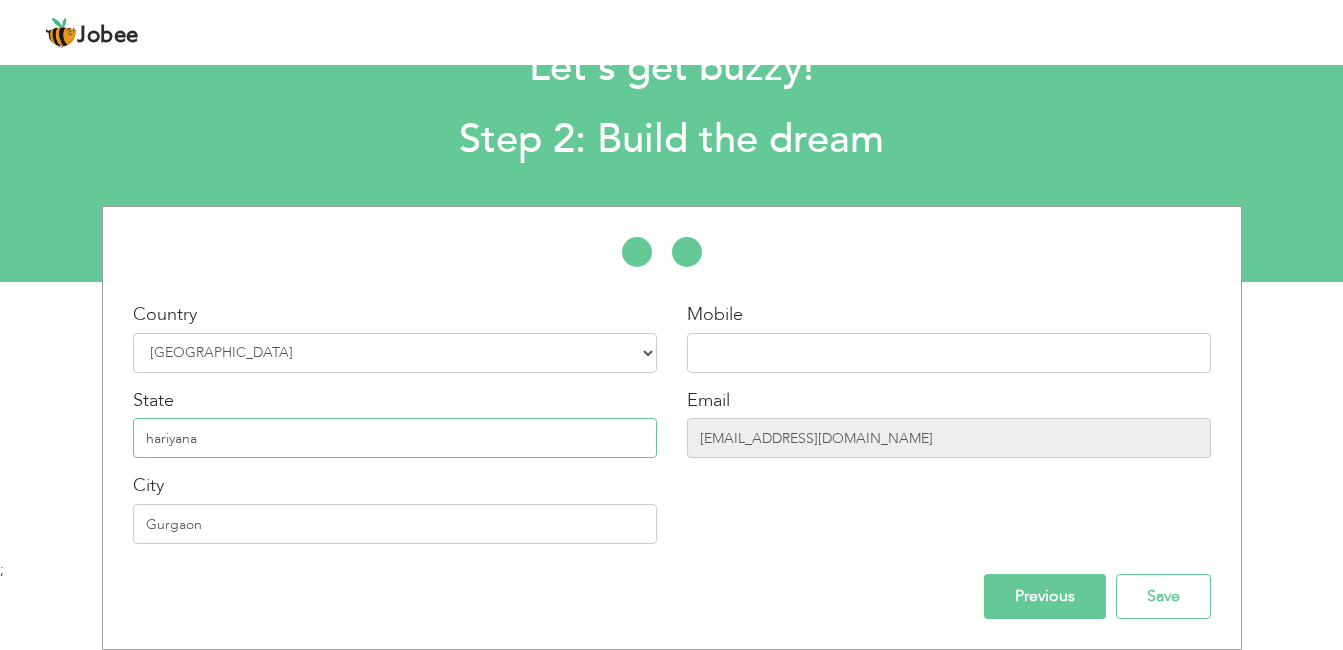 click on "hariyana" at bounding box center (395, 438) 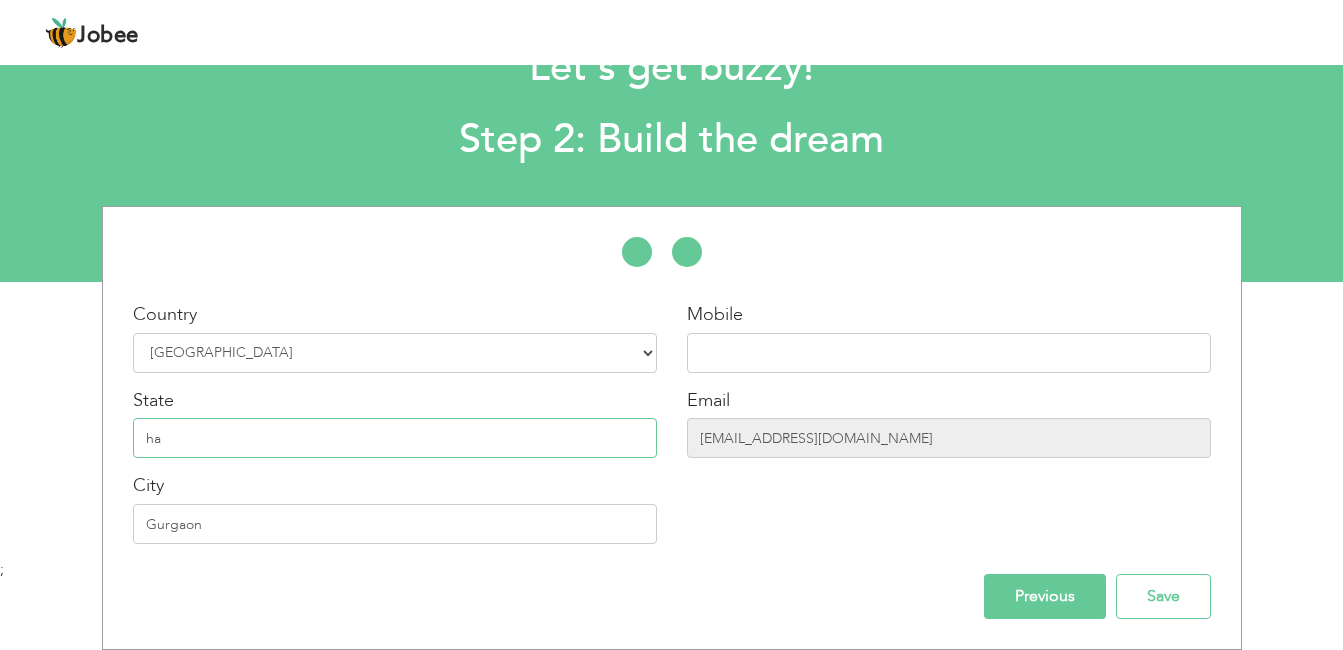 type on "h" 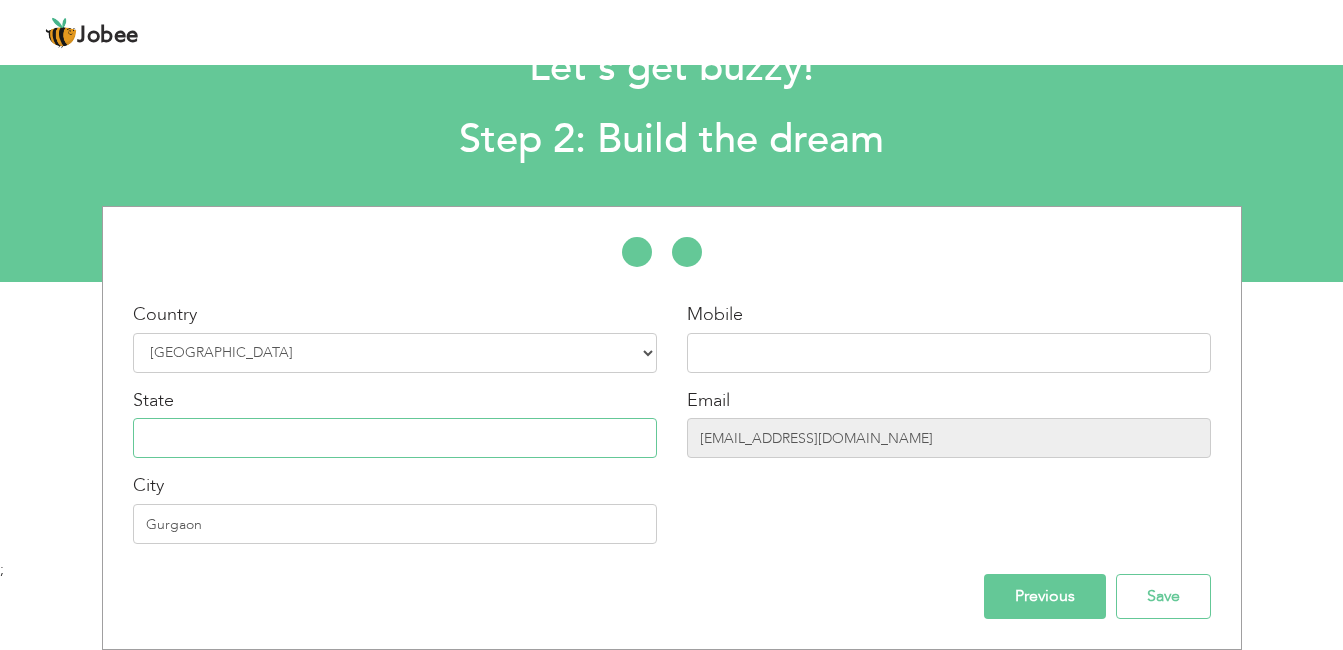 paste on "Haryana" 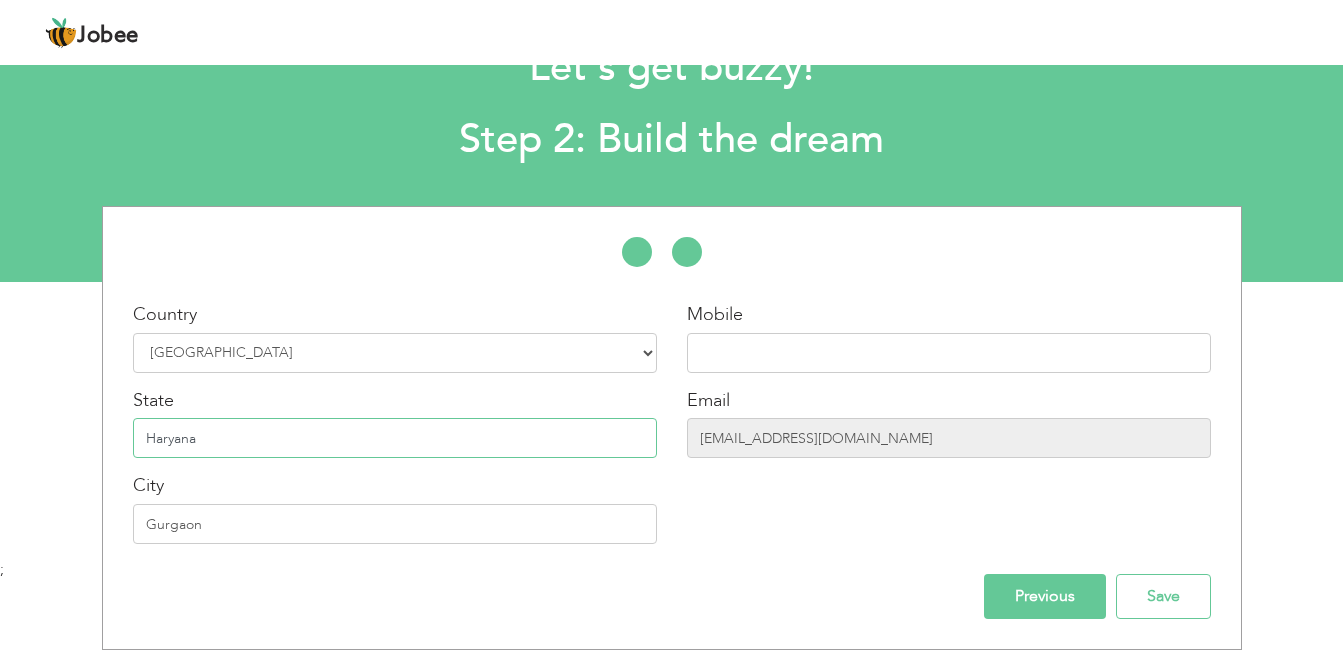 type on "Haryana" 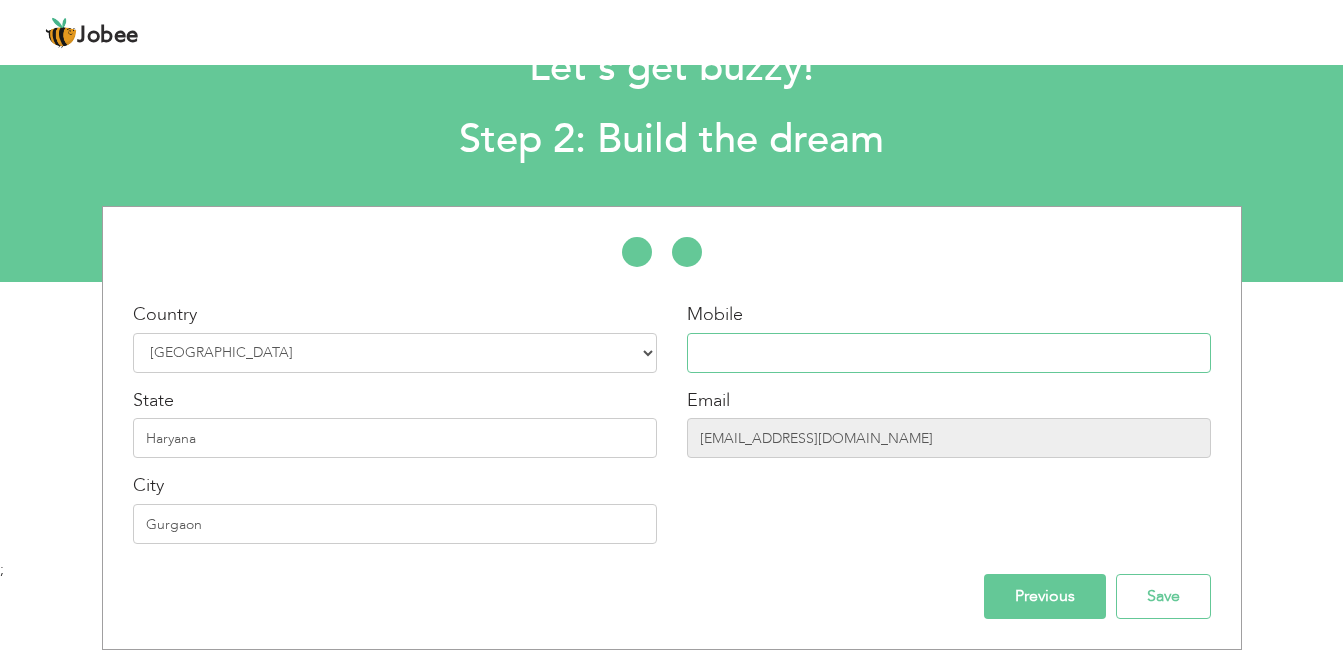 click at bounding box center (949, 353) 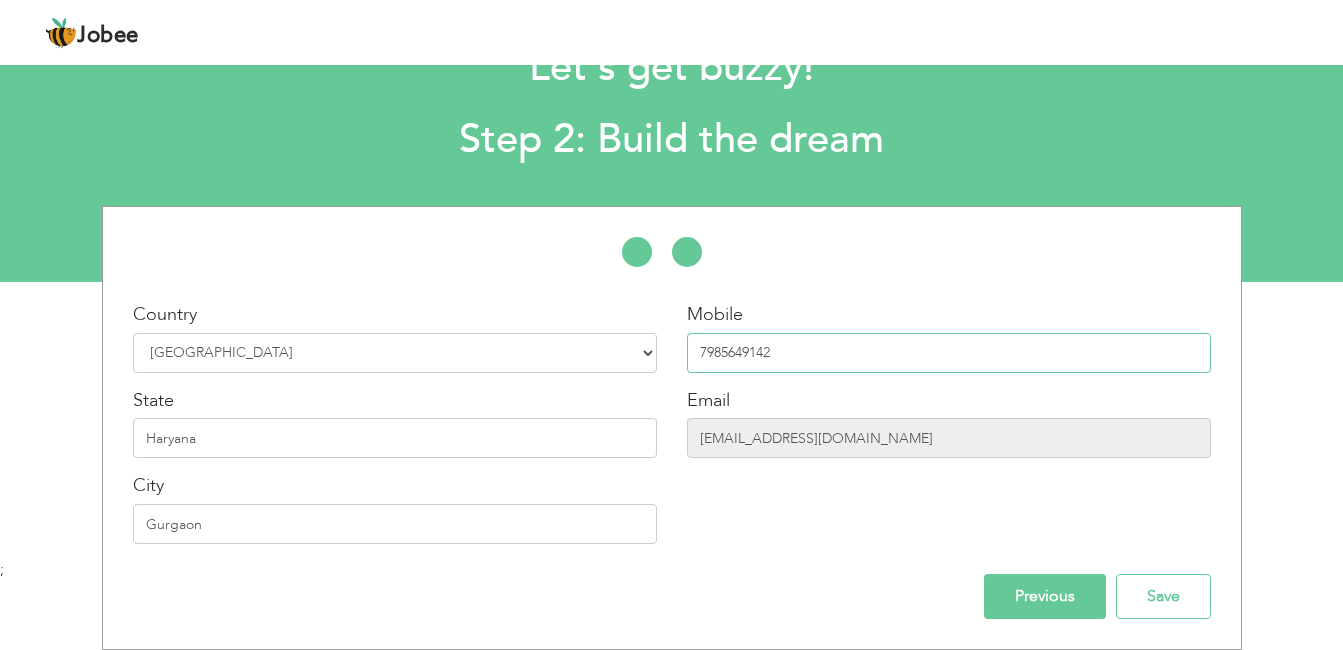 type on "7985649142" 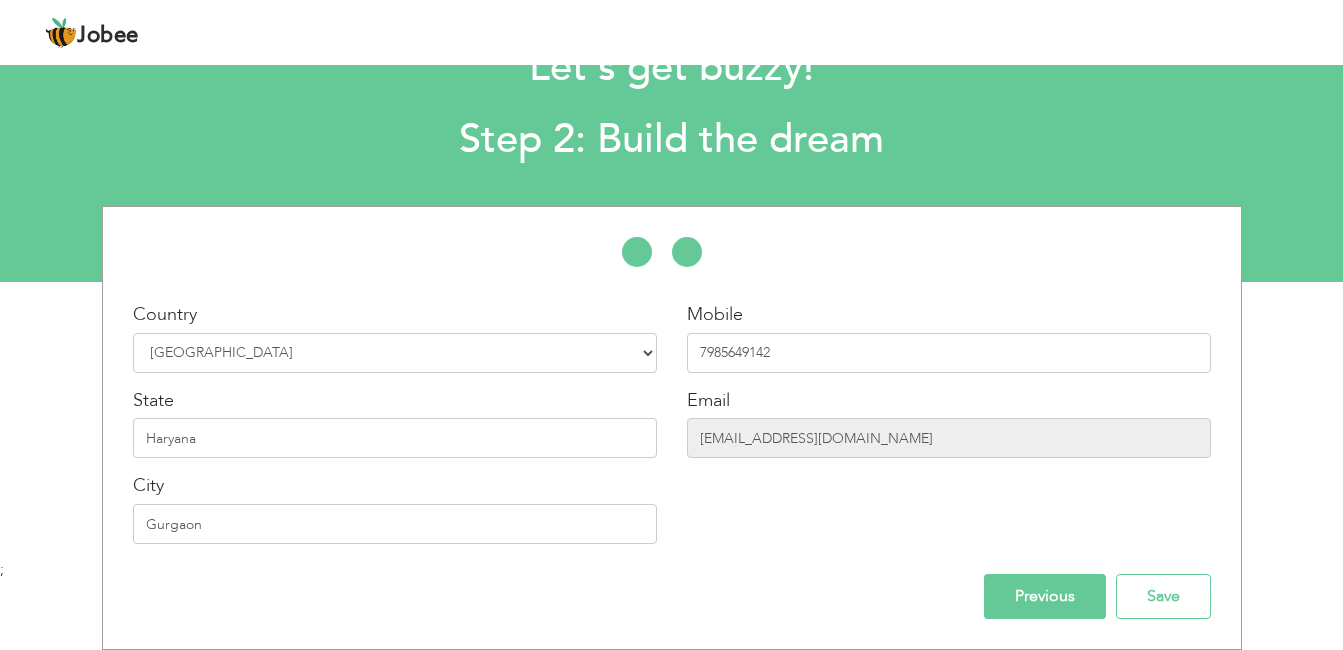 click on "Previous" at bounding box center (1045, 596) 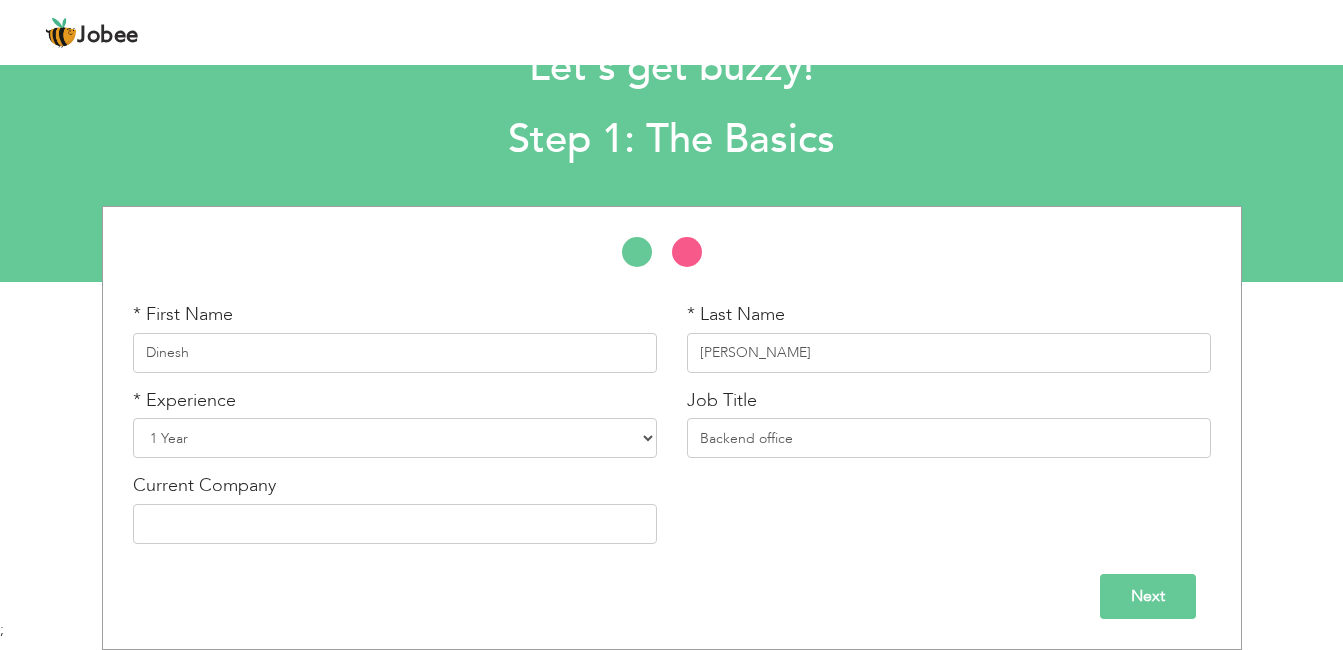 click on "Next" at bounding box center (1148, 596) 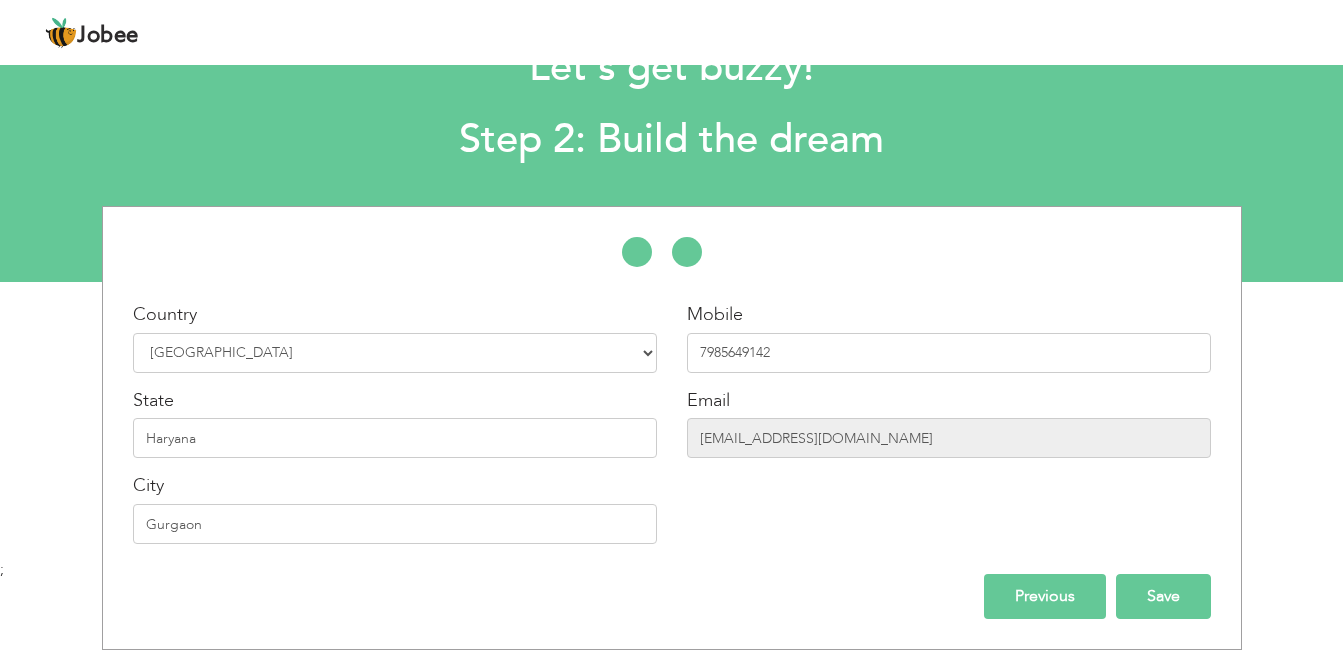 click on "Save" at bounding box center [1163, 596] 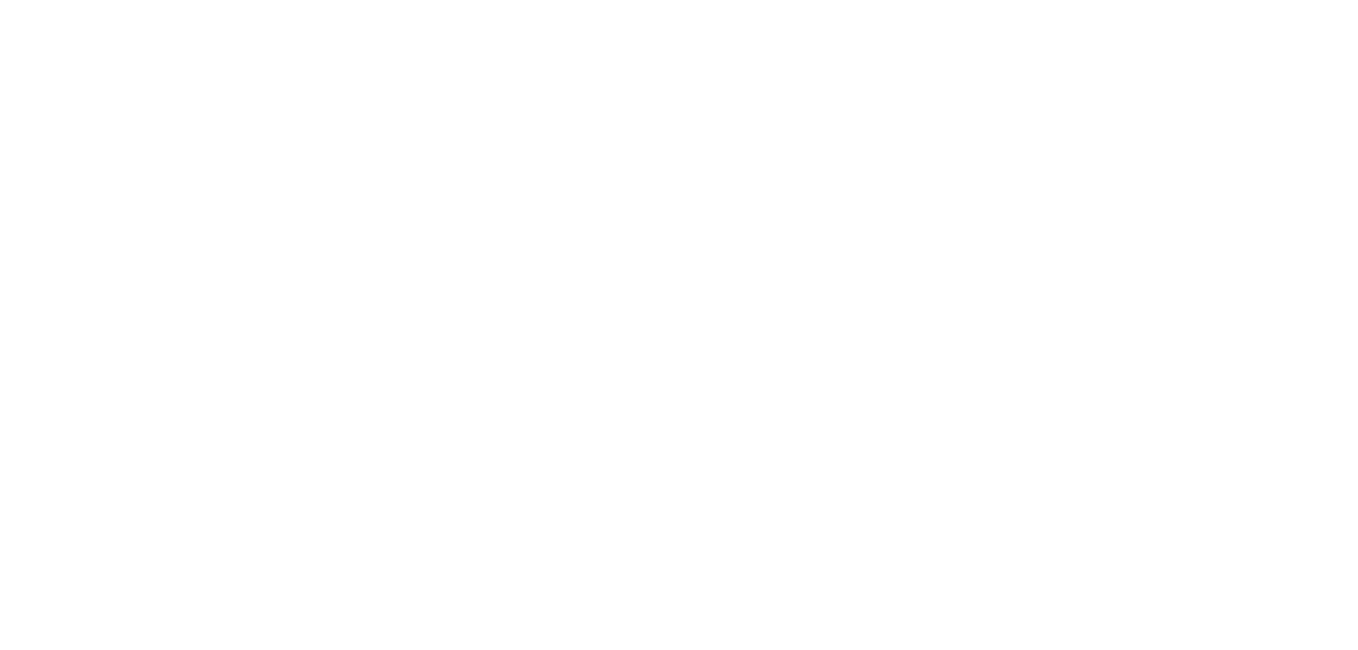 scroll, scrollTop: 0, scrollLeft: 0, axis: both 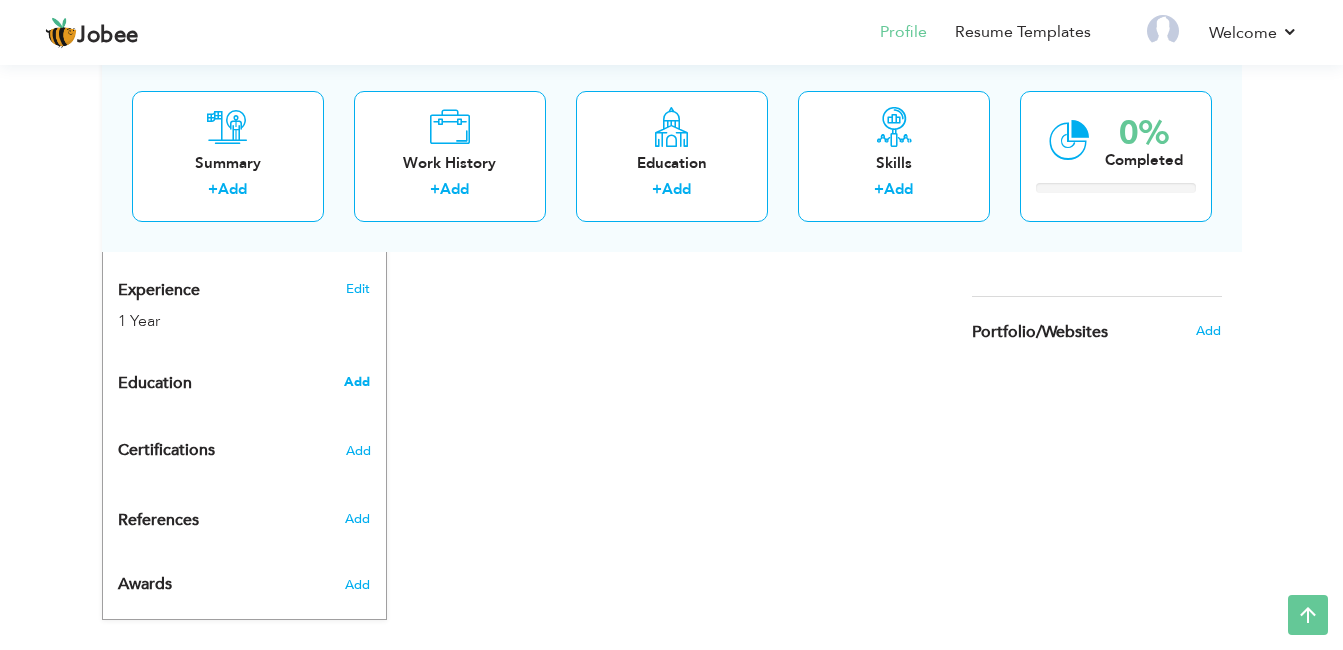 click on "Add" at bounding box center [357, 382] 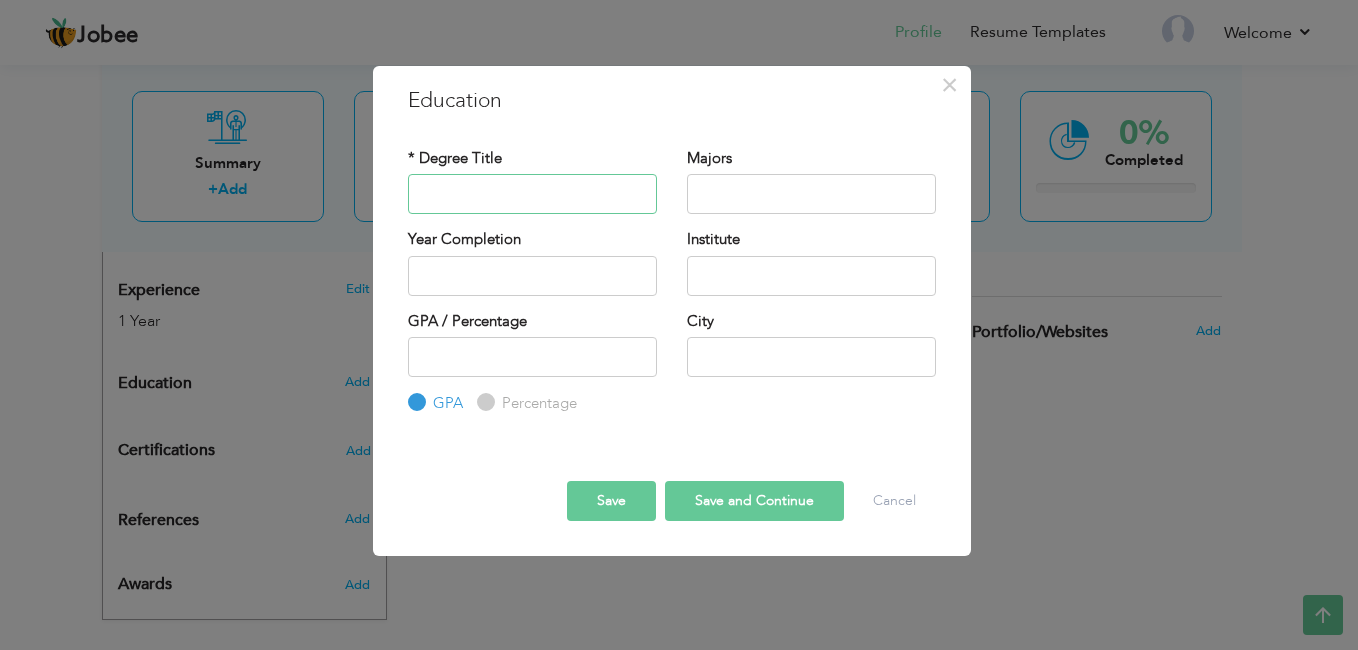 click at bounding box center (532, 194) 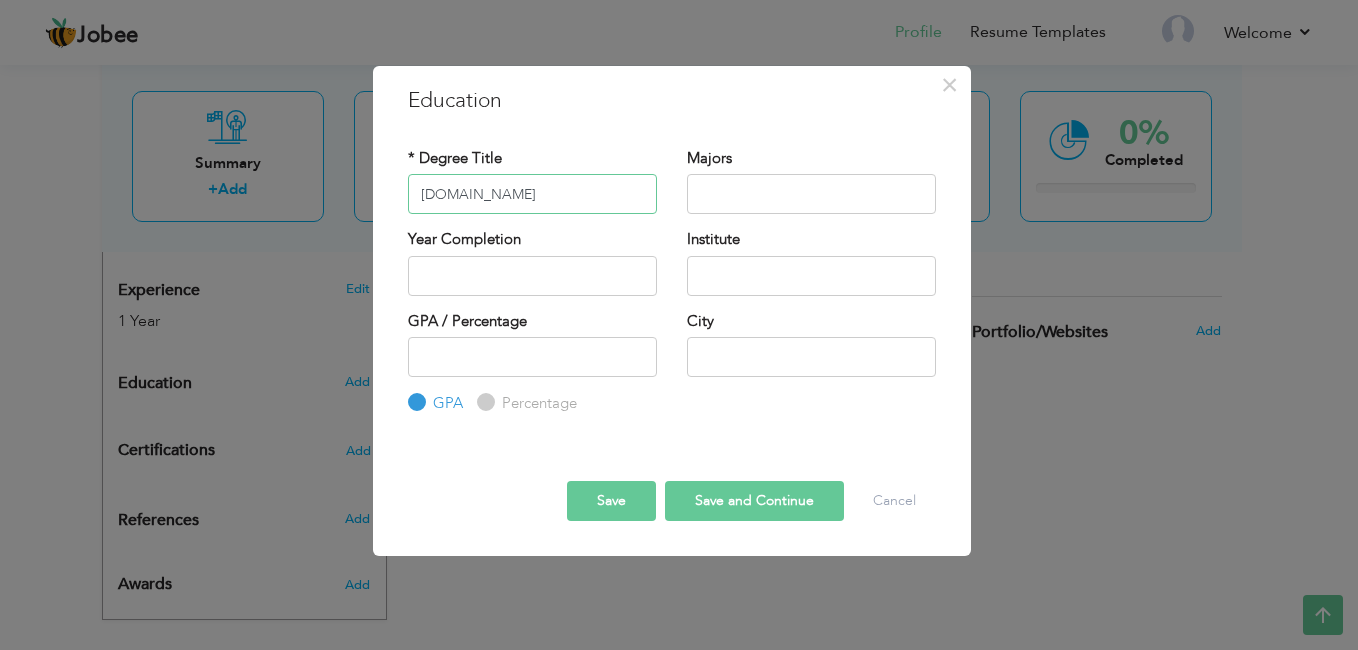 type on "[DOMAIN_NAME]" 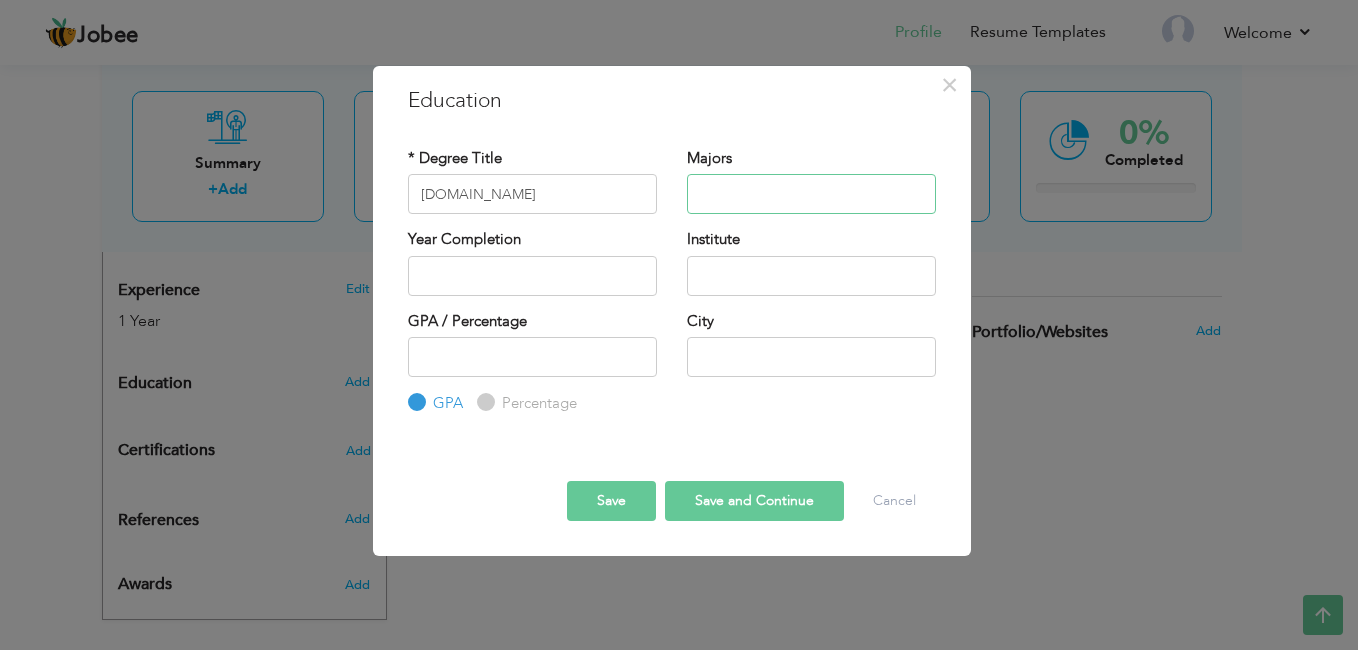 click at bounding box center (811, 194) 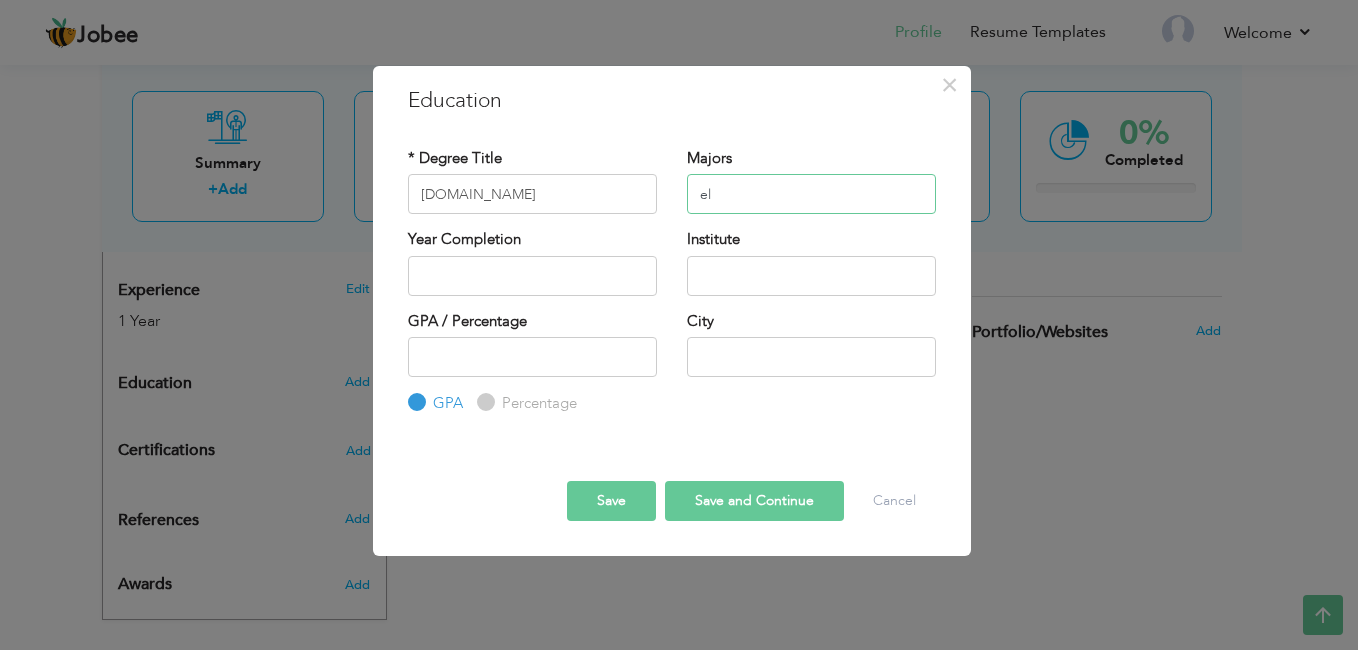 type on "e" 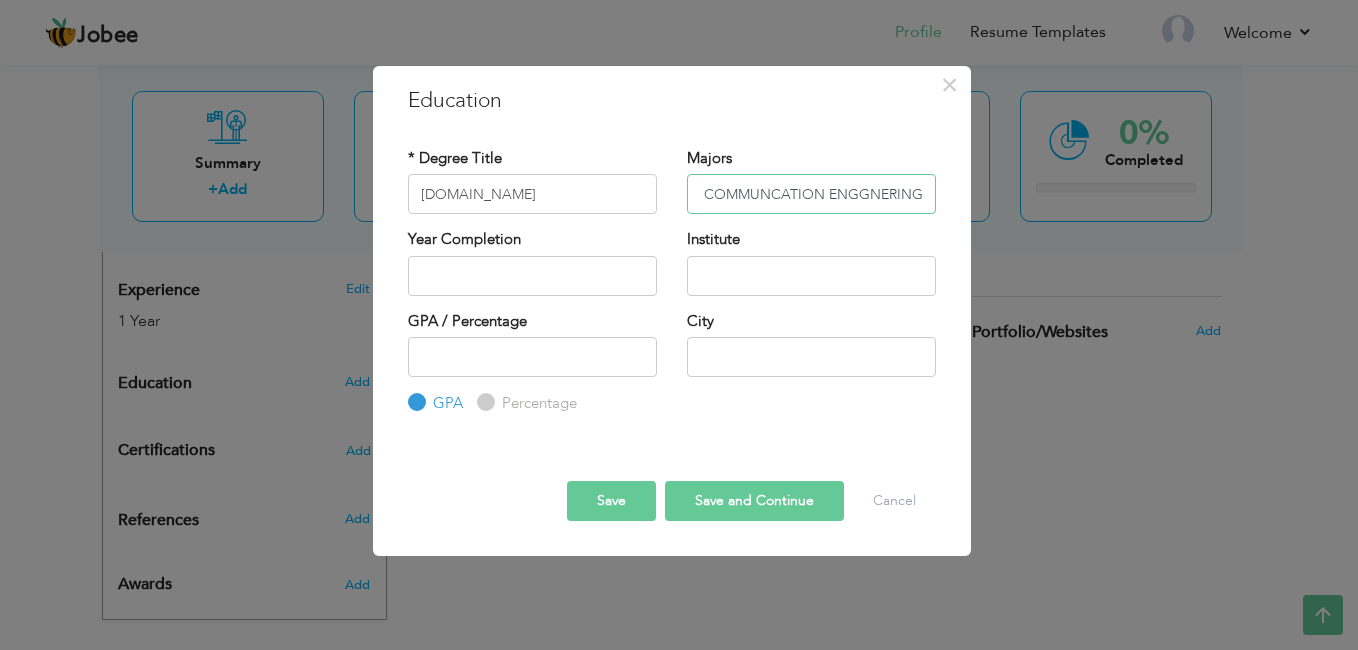 scroll, scrollTop: 0, scrollLeft: 118, axis: horizontal 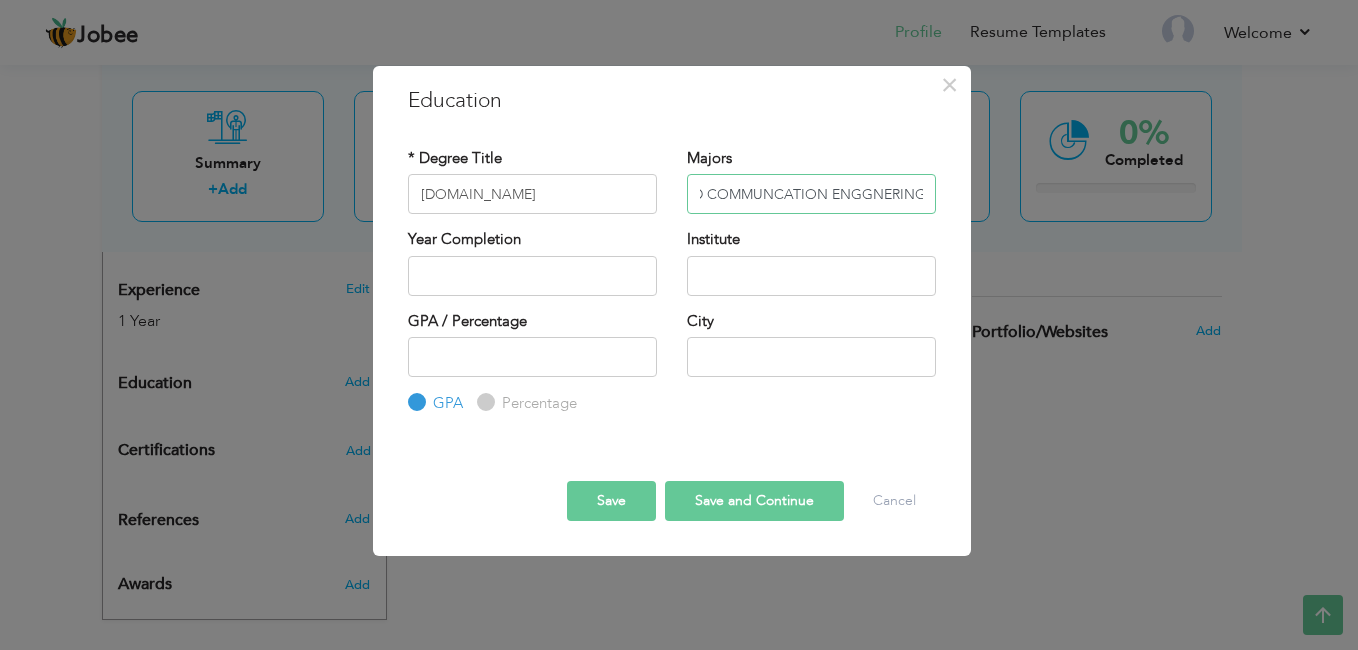 type on "ELECTRONIC AND COMMUNCATION ENGGNERING" 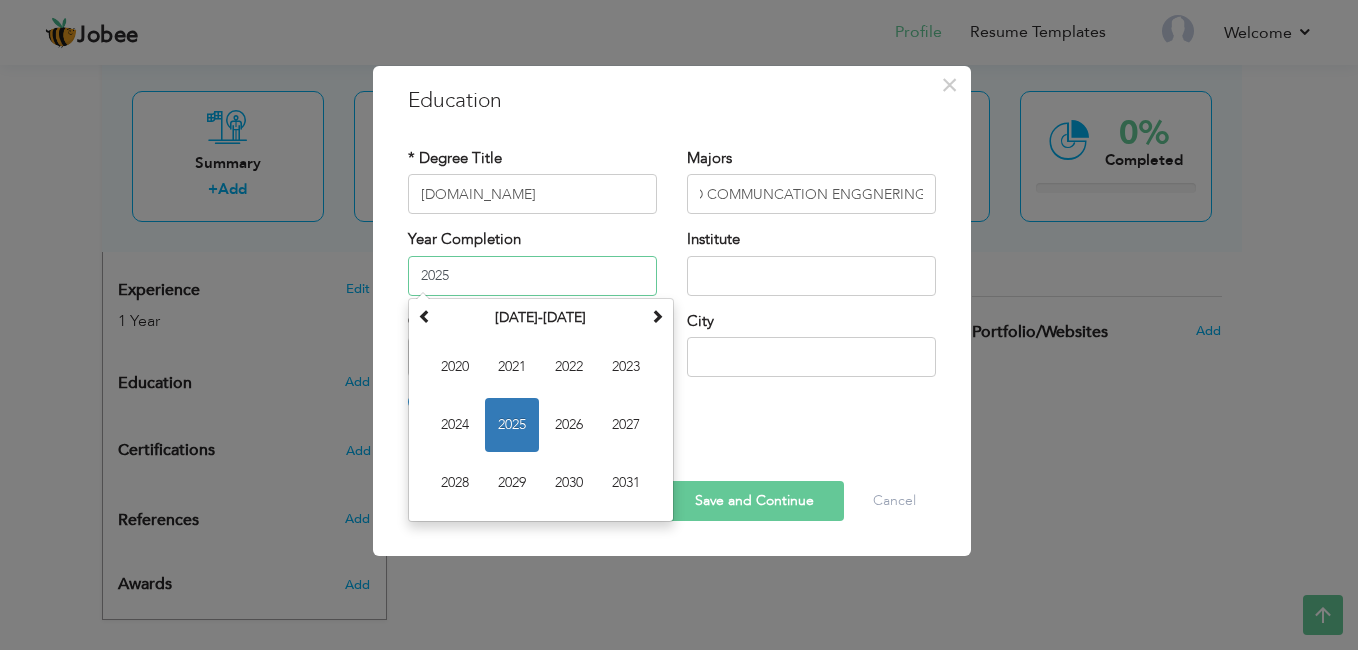click on "2025" at bounding box center [532, 276] 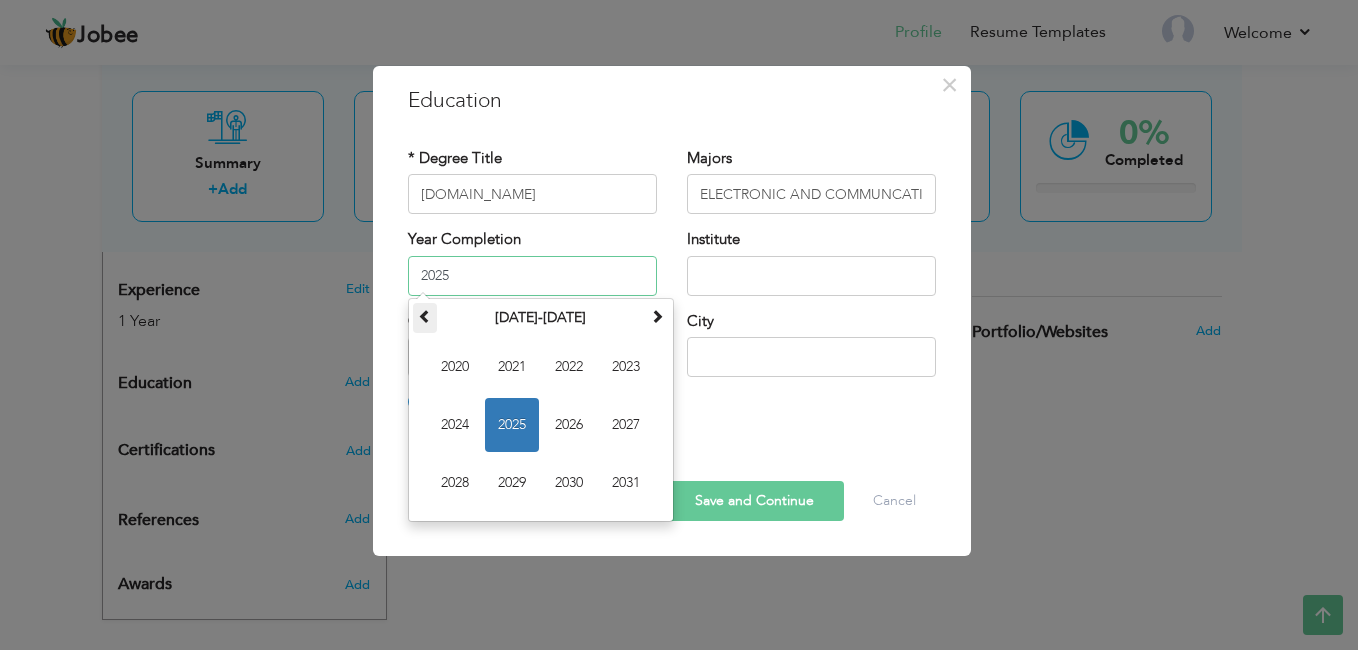 click at bounding box center (425, 316) 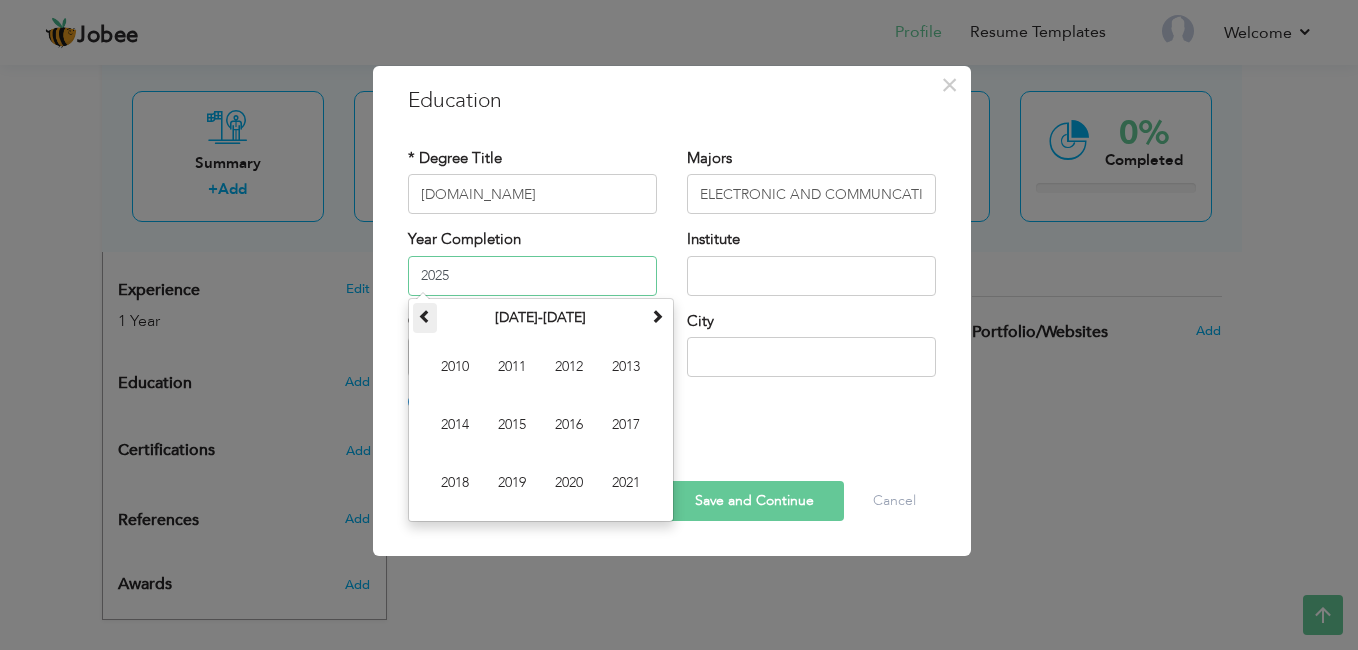 click at bounding box center [425, 316] 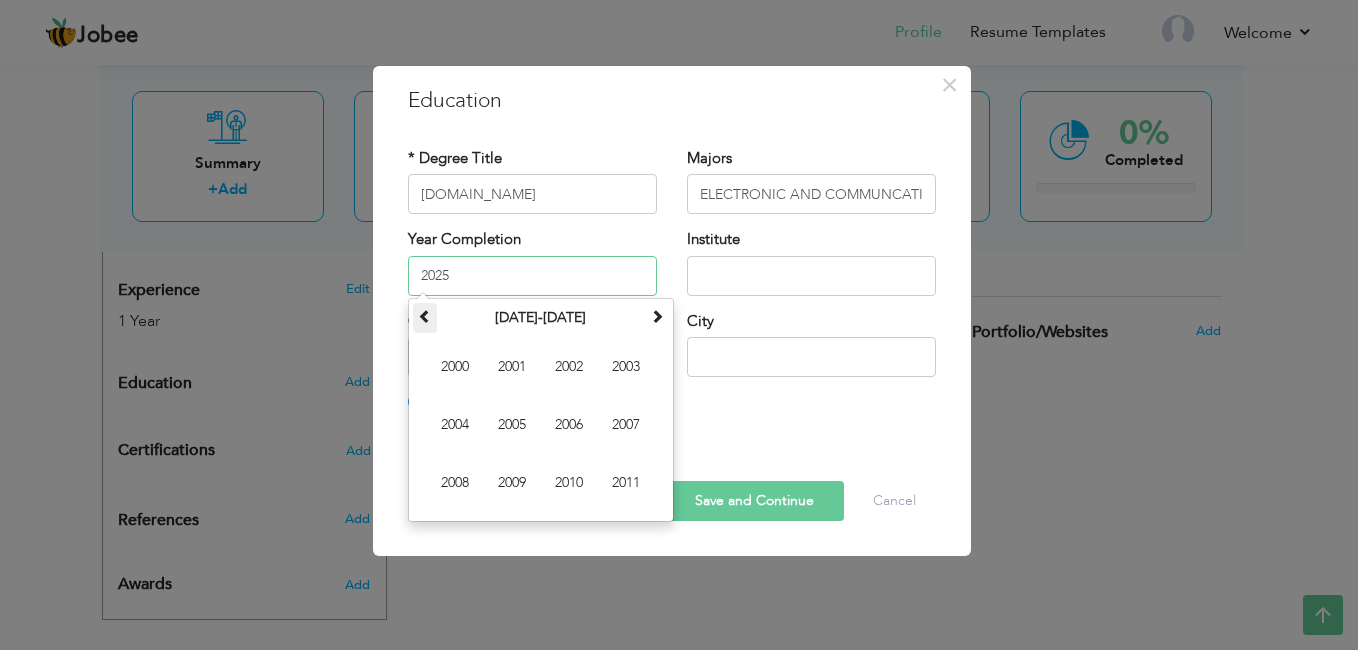 click at bounding box center [425, 316] 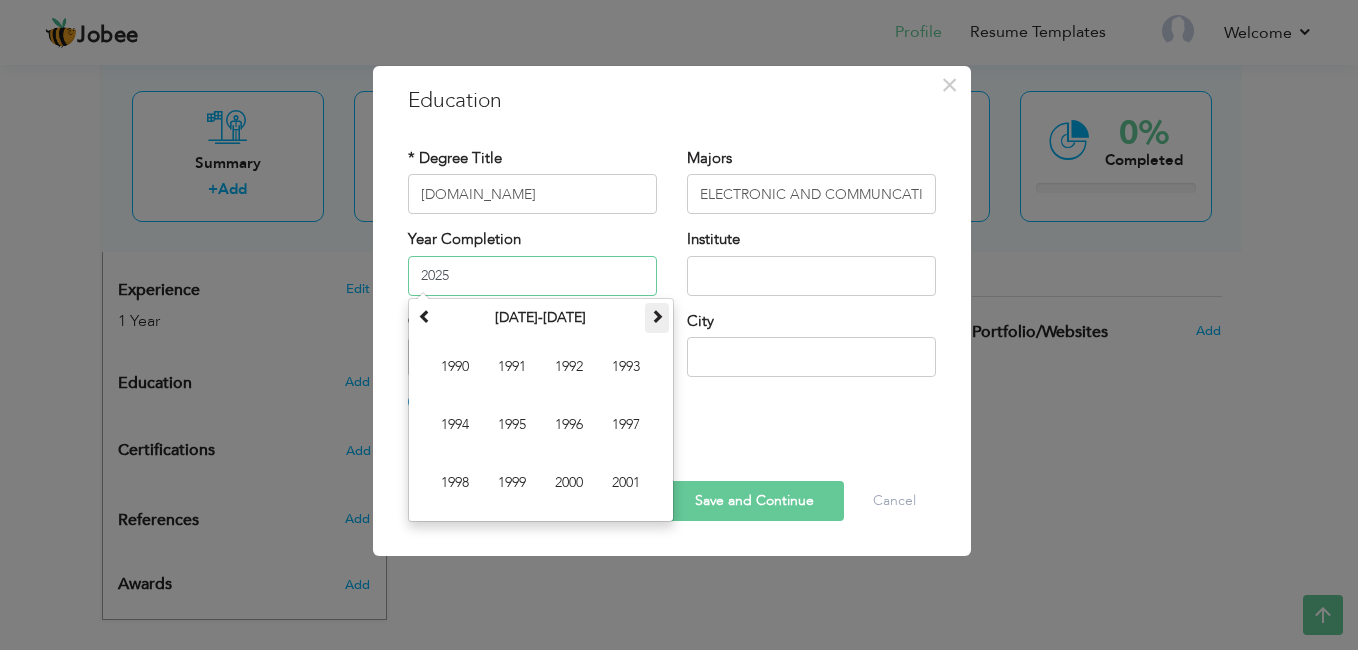 click at bounding box center (657, 316) 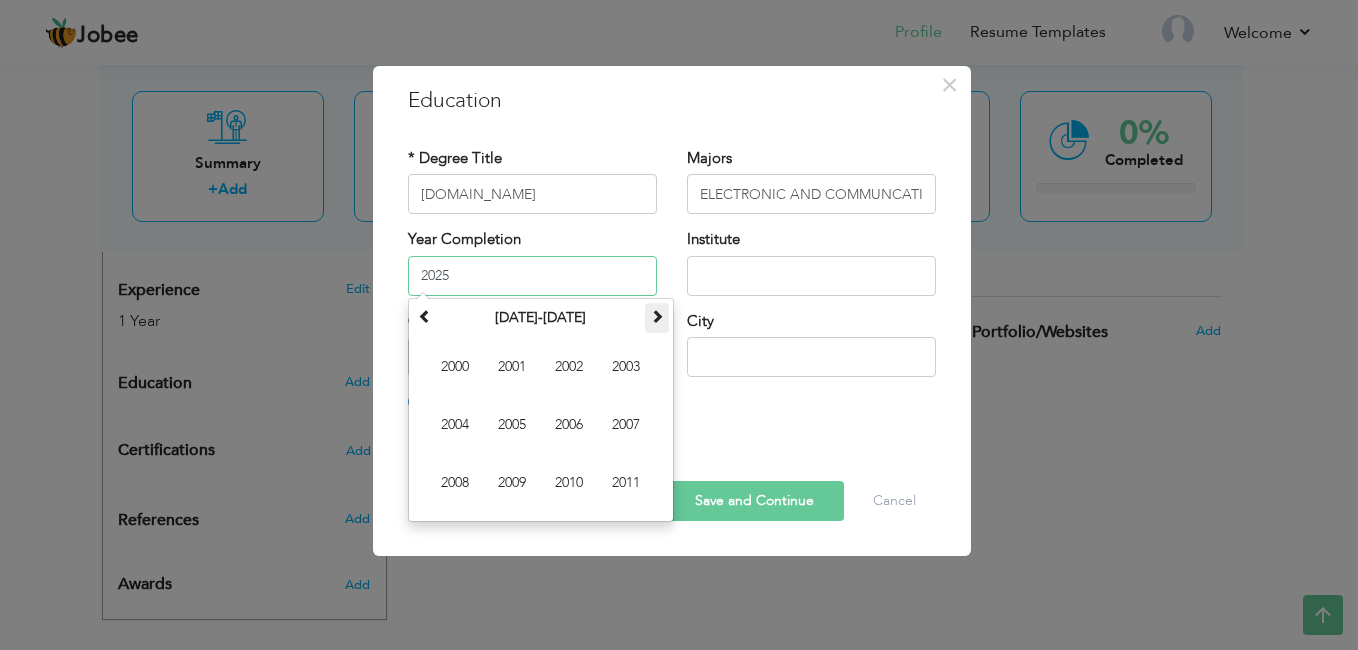 click at bounding box center (657, 316) 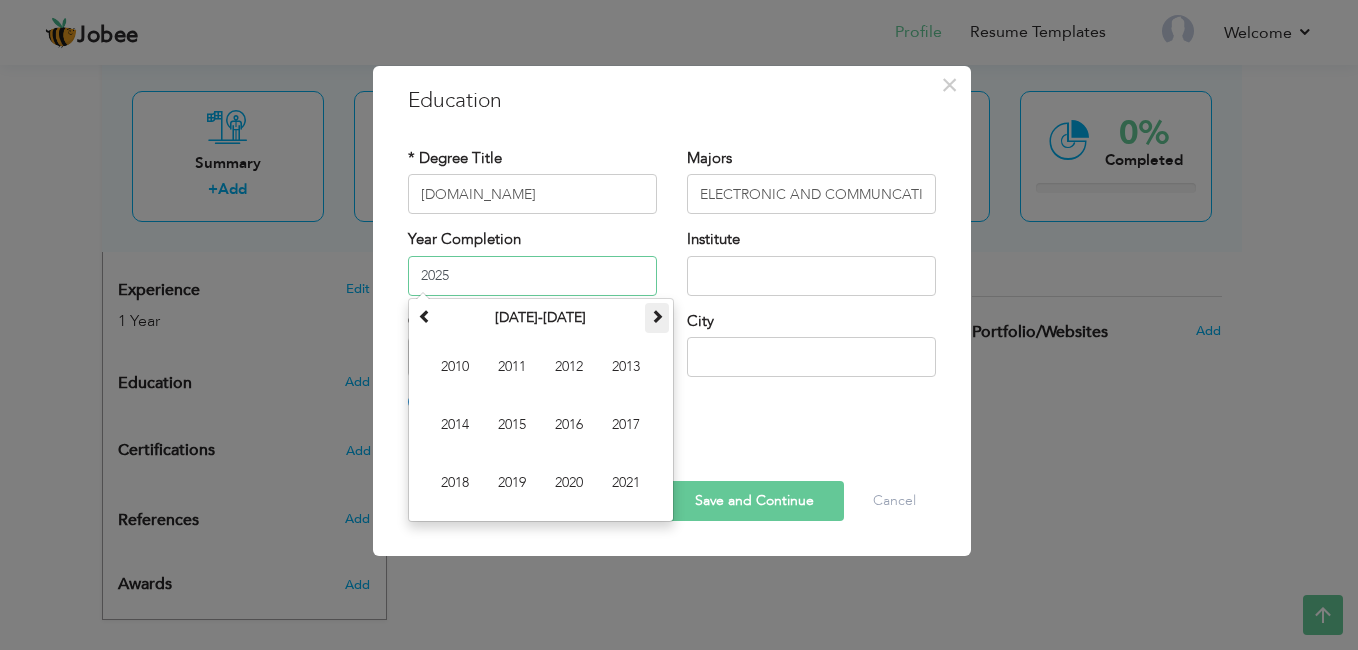click at bounding box center (657, 316) 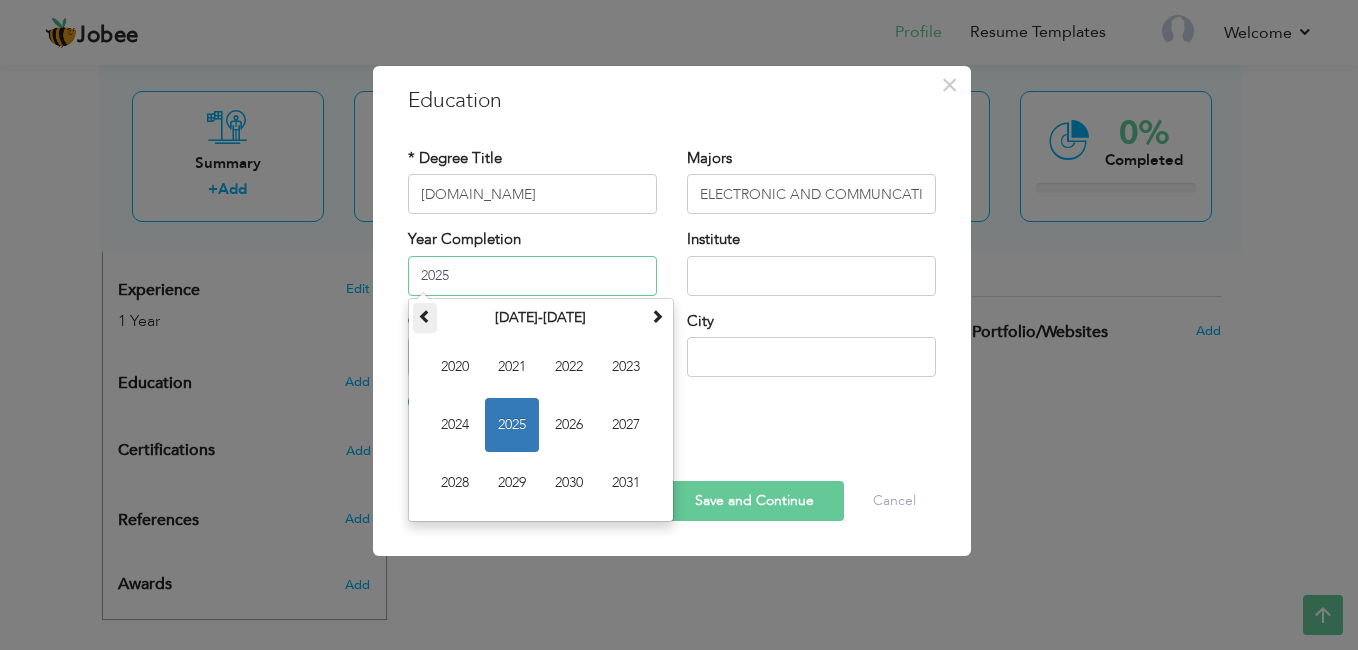 click at bounding box center [425, 316] 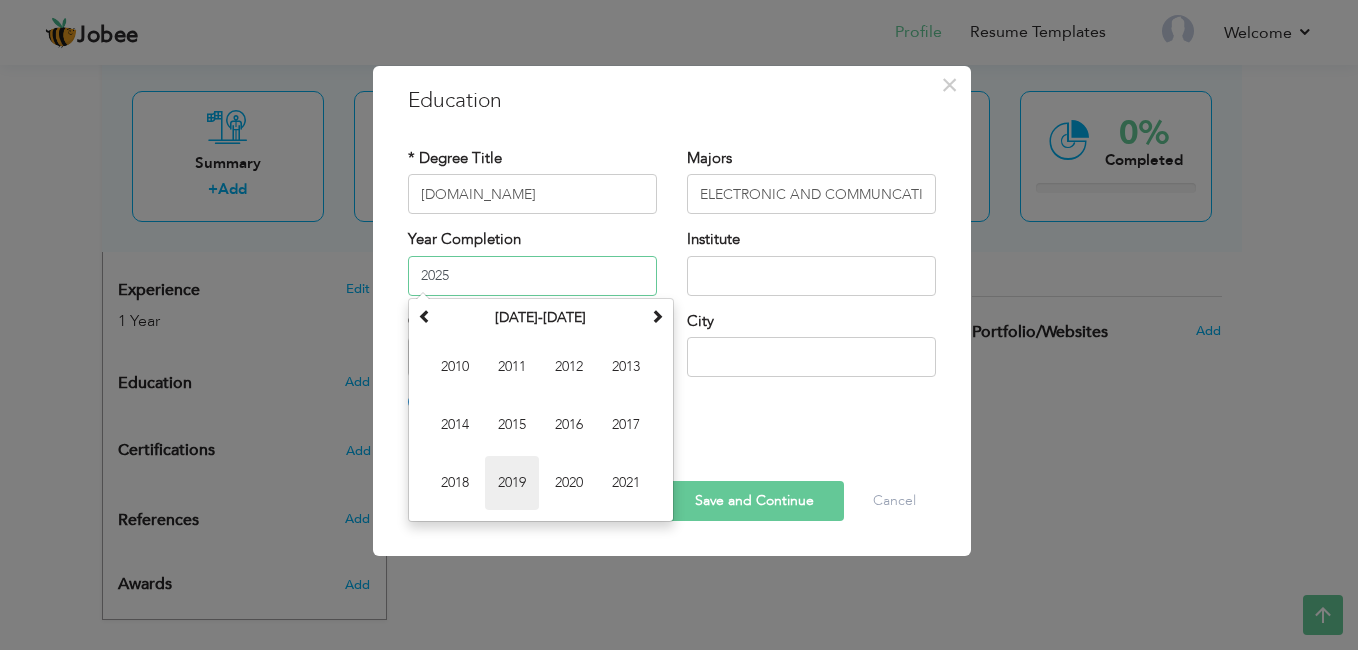 click on "2019" at bounding box center [512, 483] 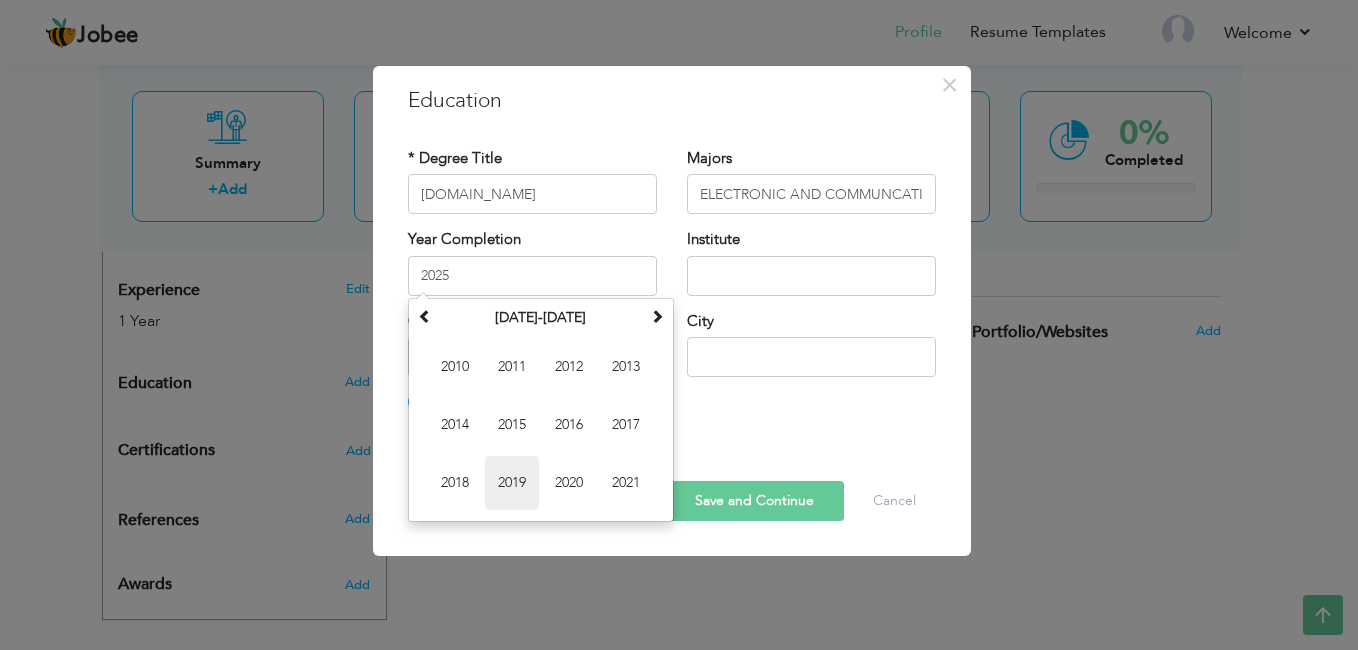 type on "2019" 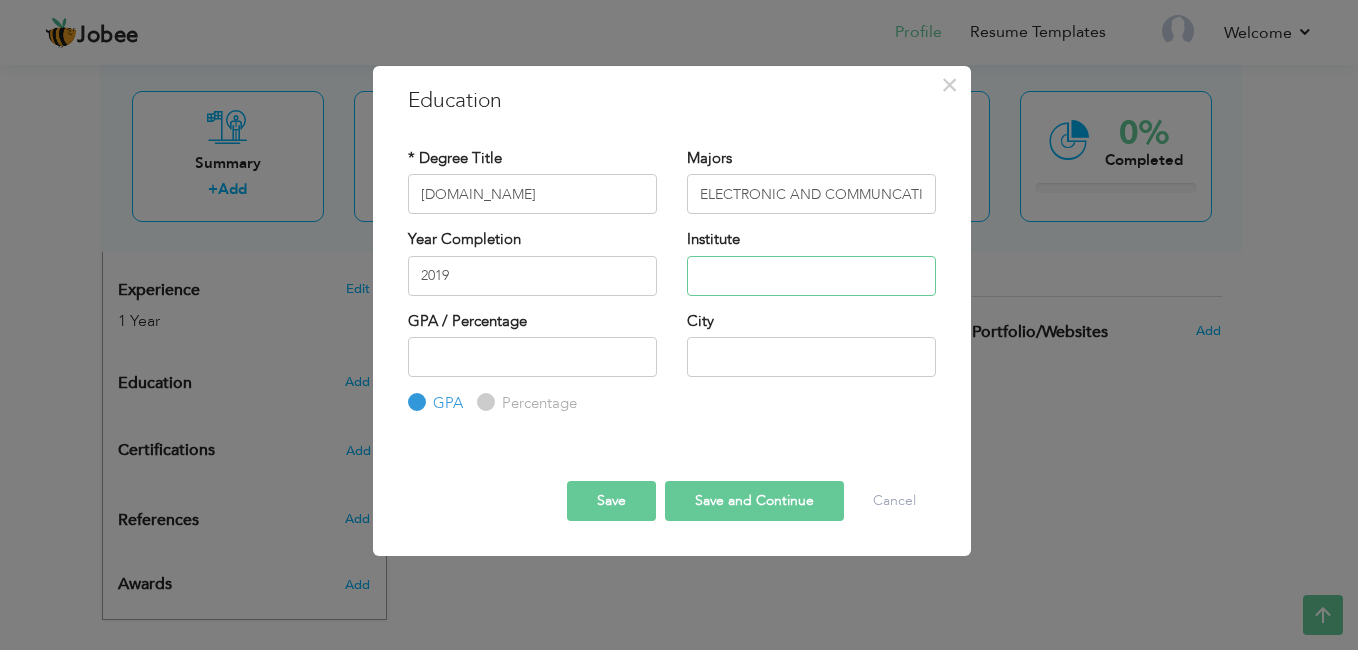 click at bounding box center (811, 276) 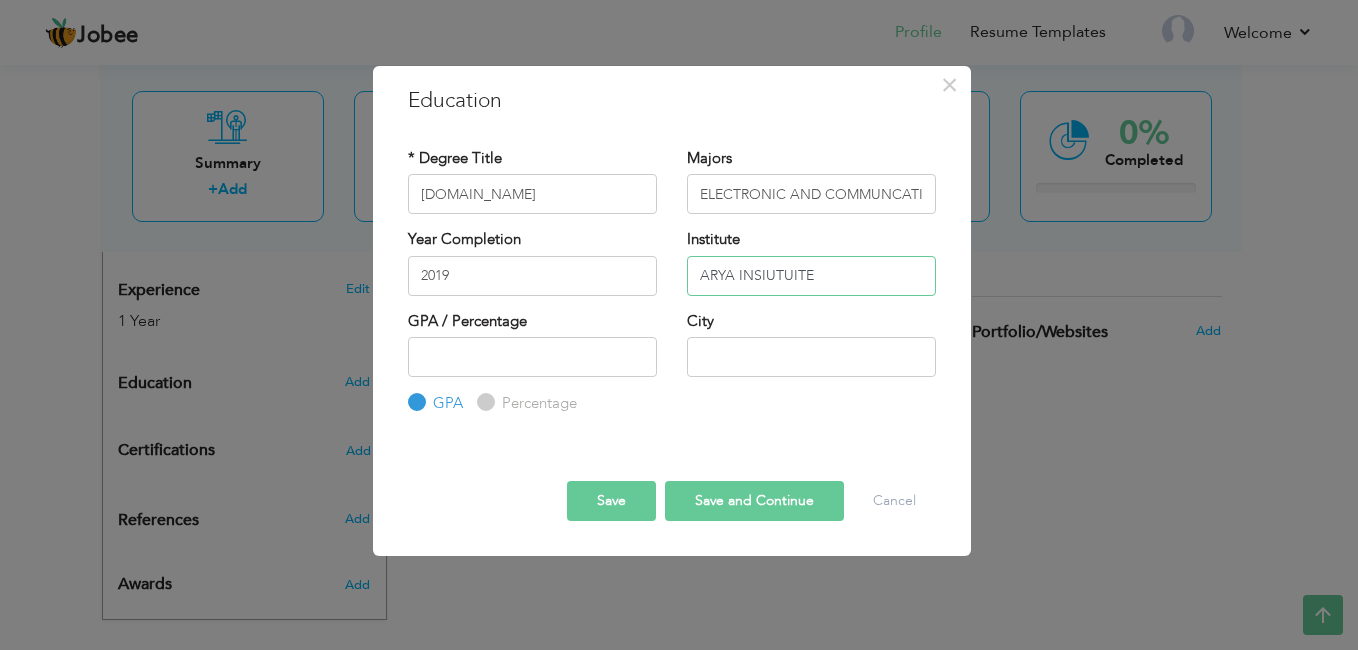click on "ARYA INSIUTUITE" at bounding box center (811, 276) 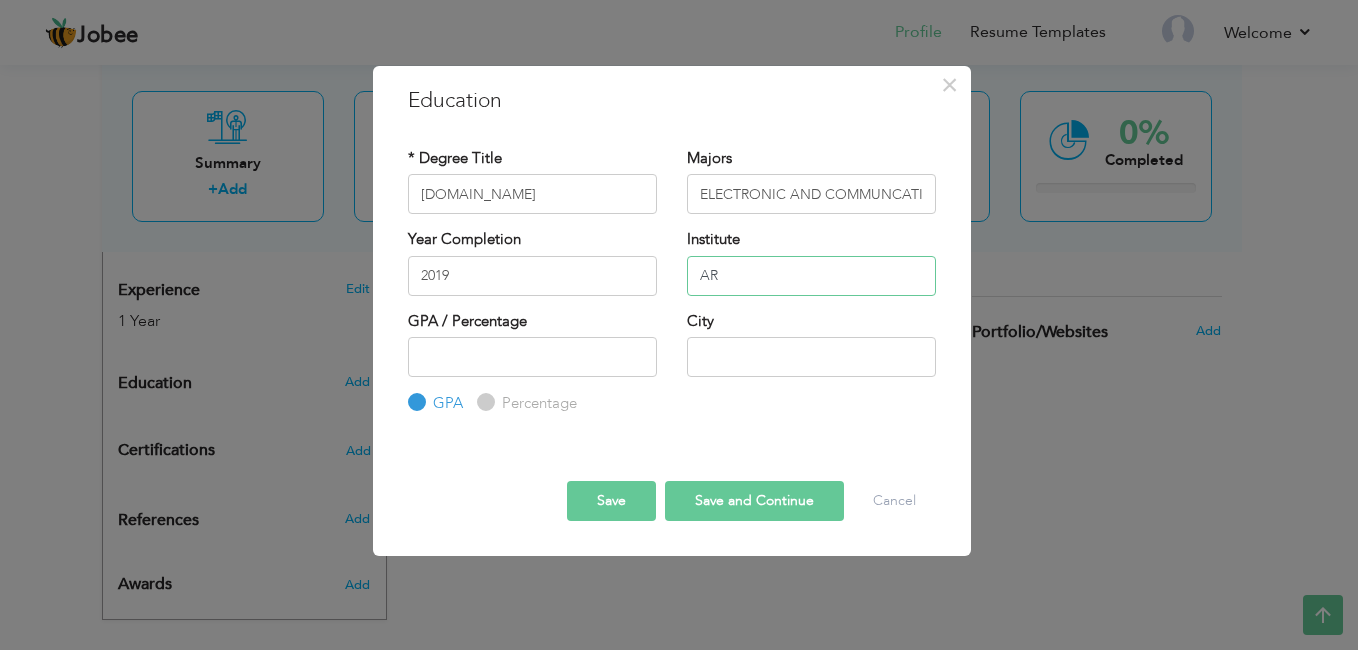 type on "A" 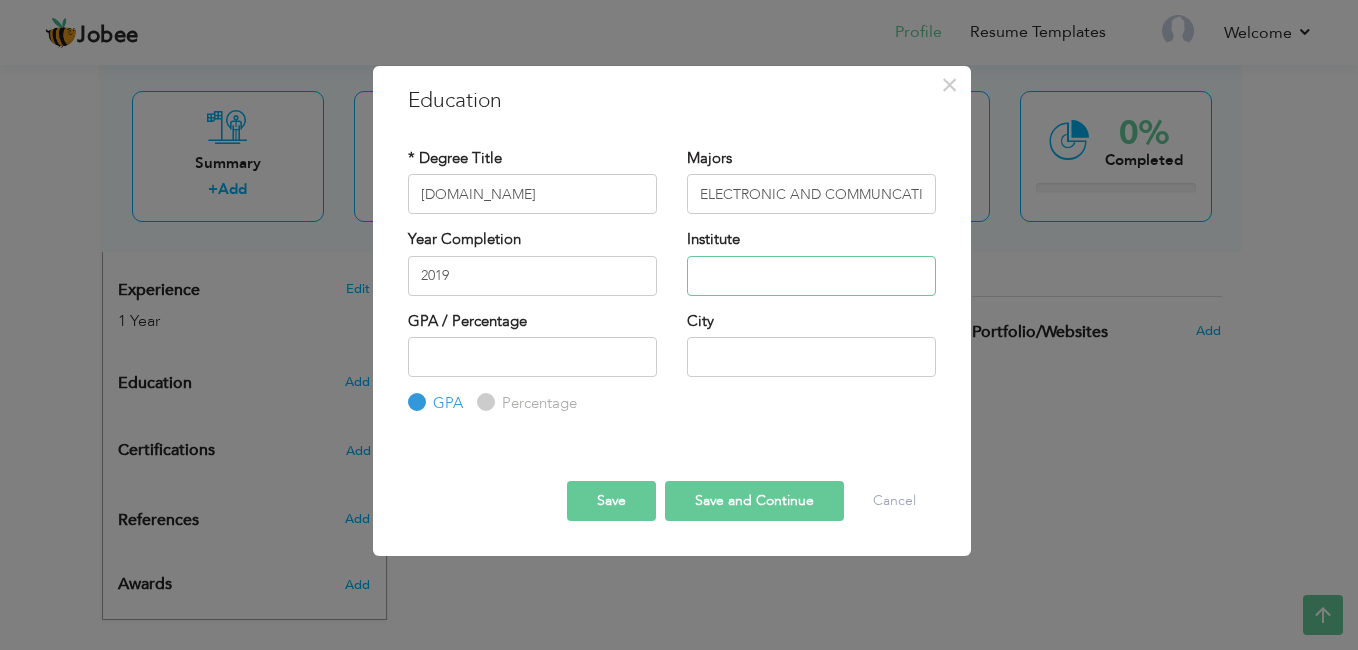 paste on "ARYA College of Engineering" 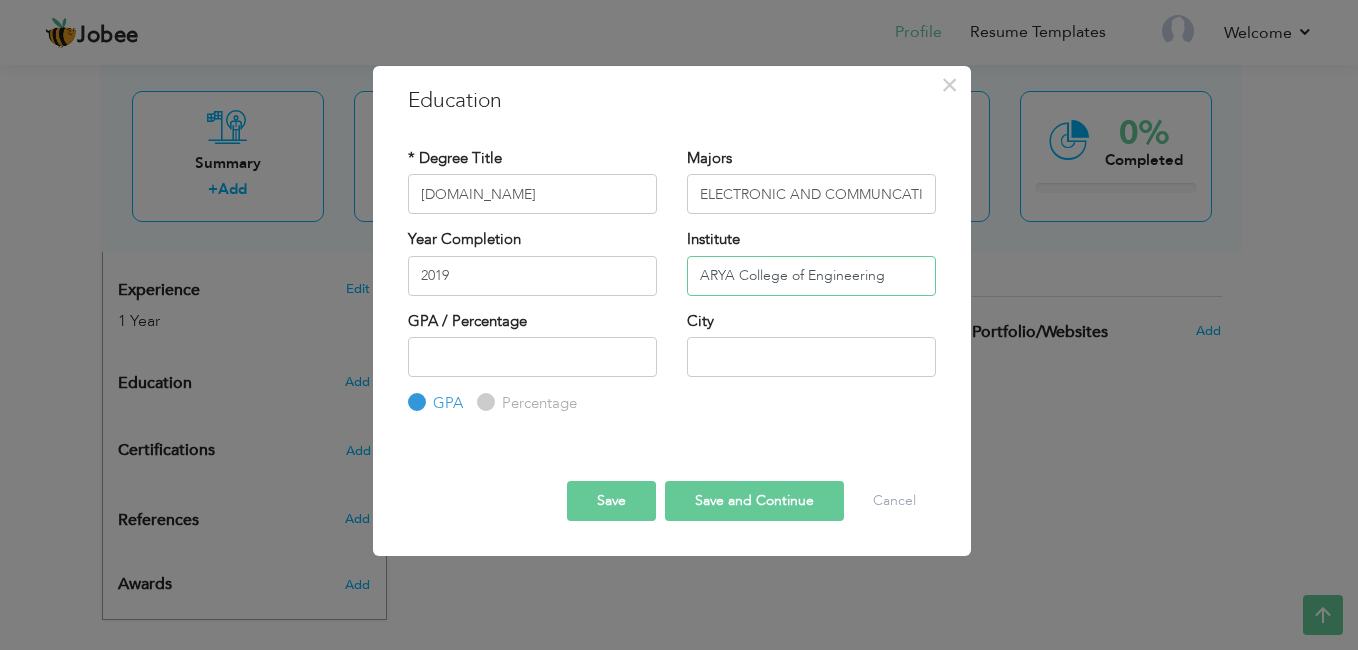 type on "ARYA College of Engineering" 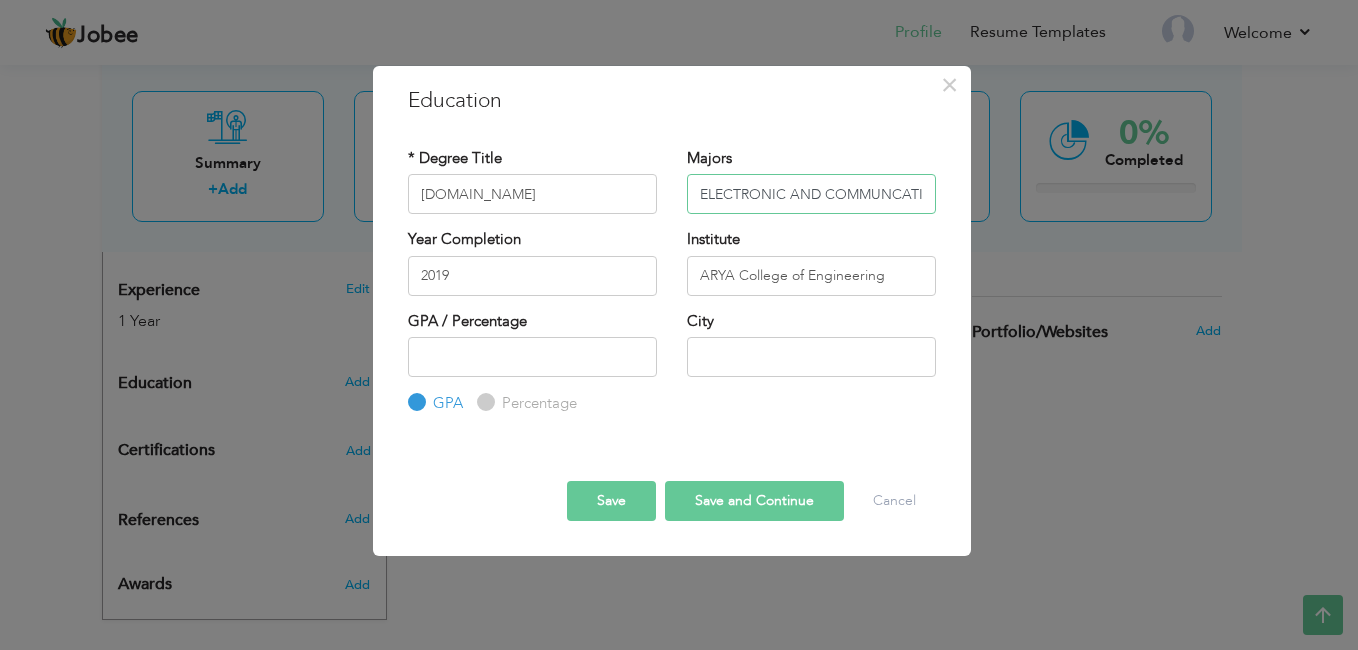 scroll, scrollTop: 0, scrollLeft: 118, axis: horizontal 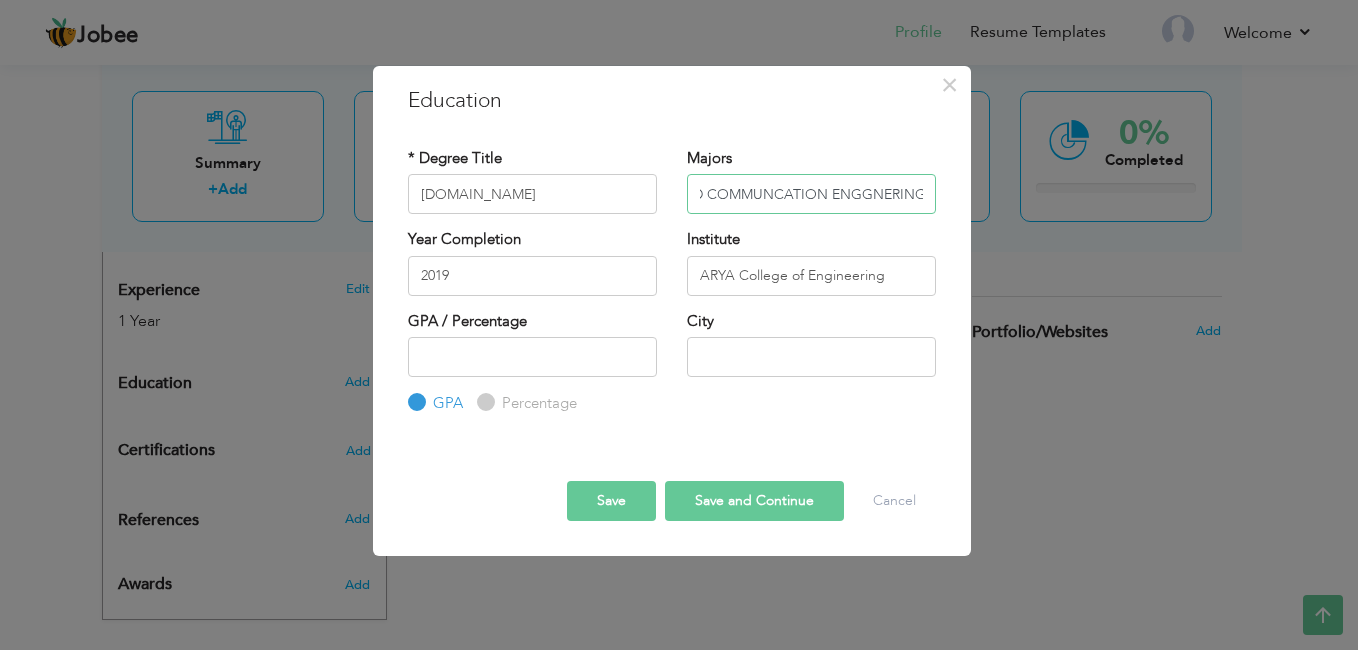 drag, startPoint x: 697, startPoint y: 192, endPoint x: 976, endPoint y: 188, distance: 279.0287 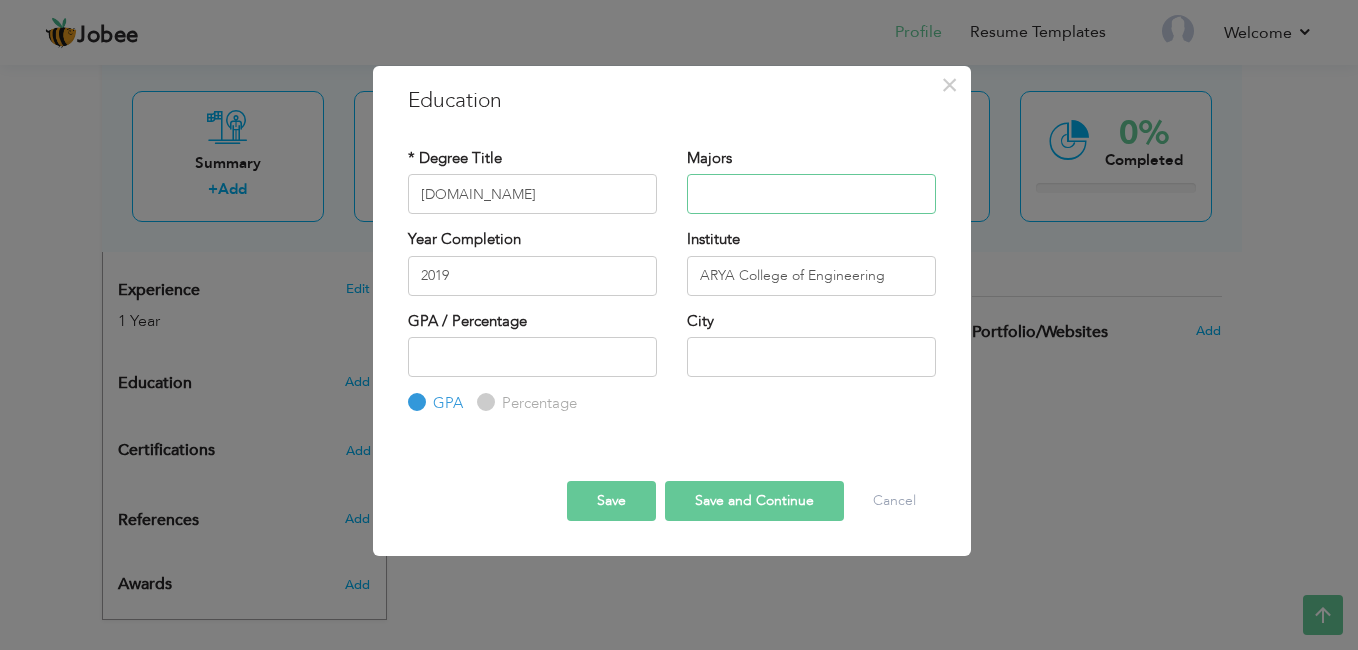 scroll, scrollTop: 0, scrollLeft: 0, axis: both 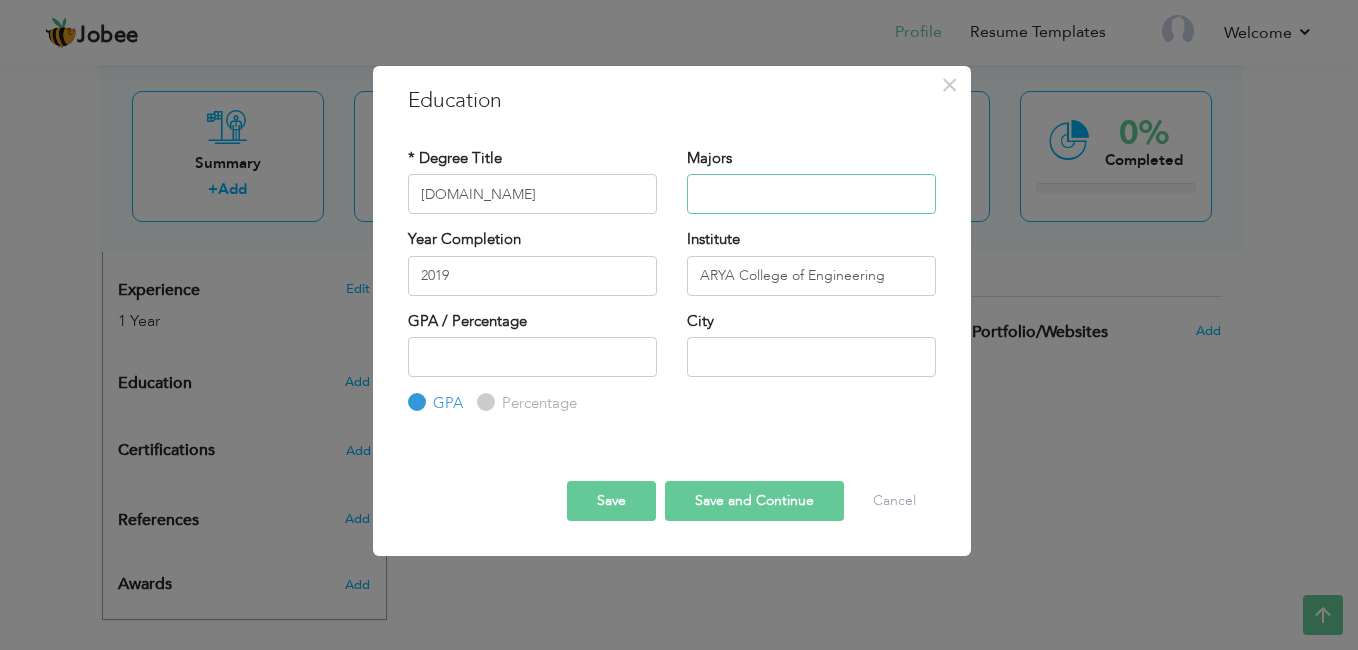 paste on "Electronics and Communication Engineering" 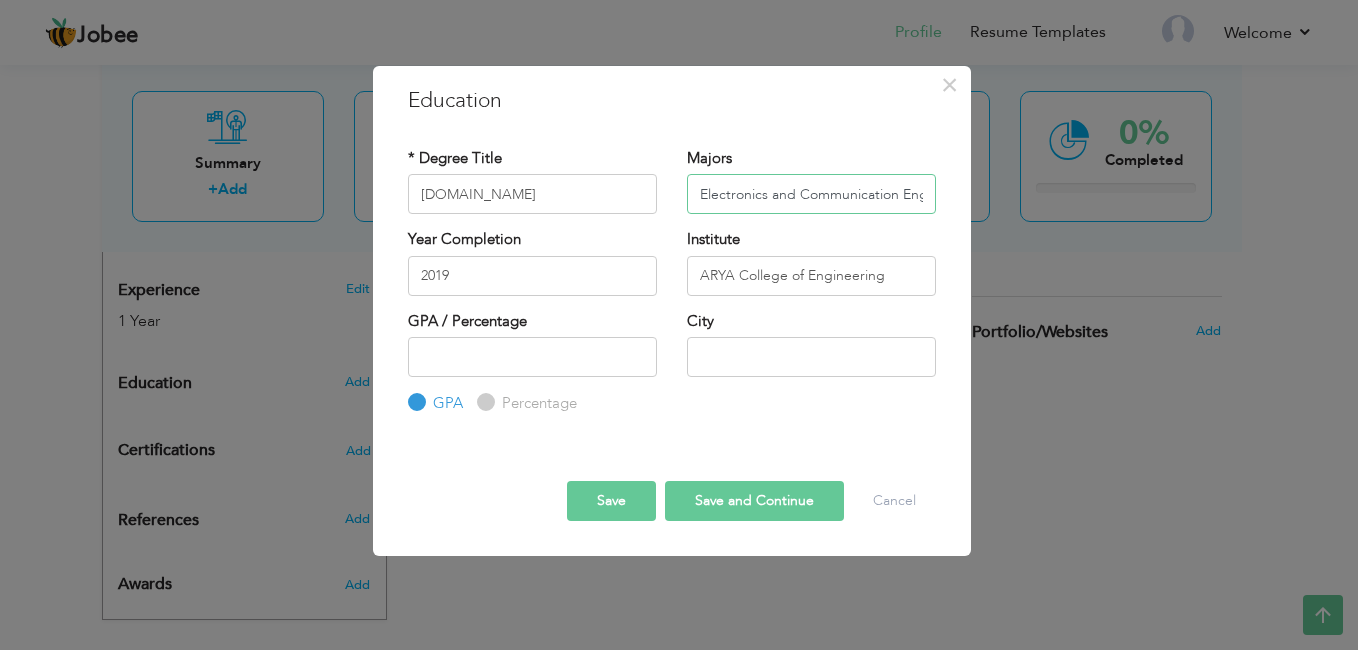 scroll, scrollTop: 0, scrollLeft: 54, axis: horizontal 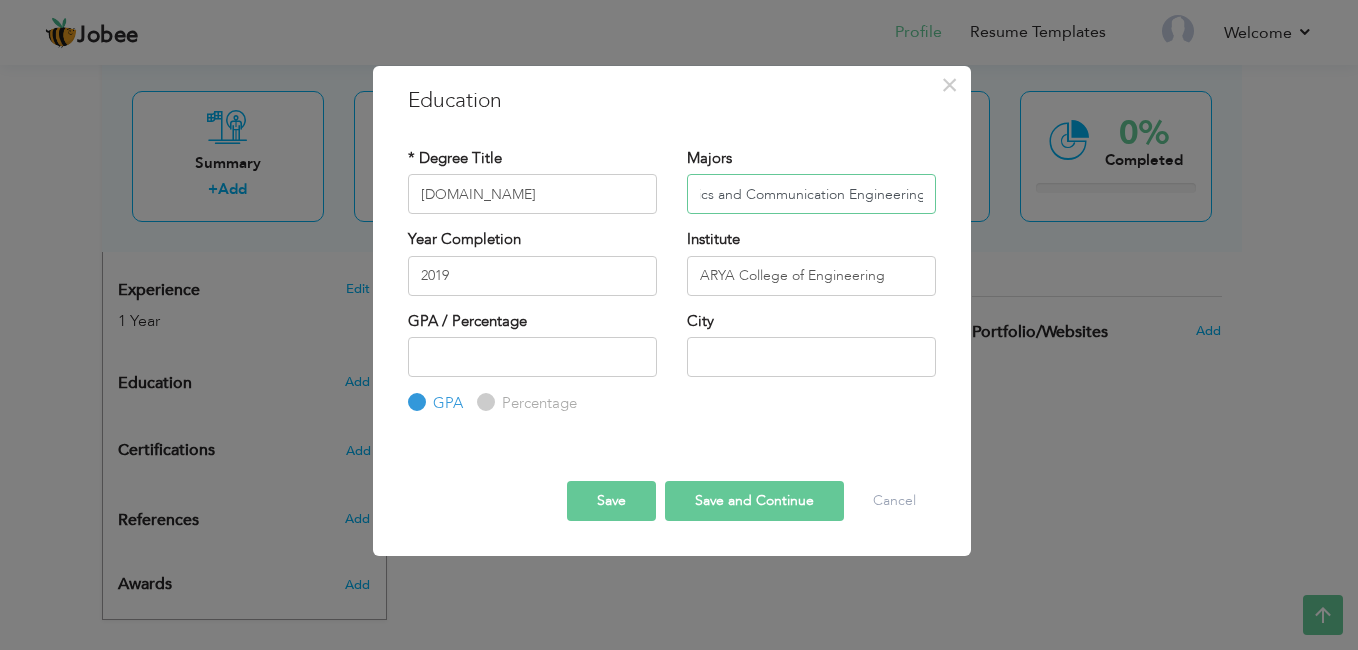type on "Electronics and Communication Engineering" 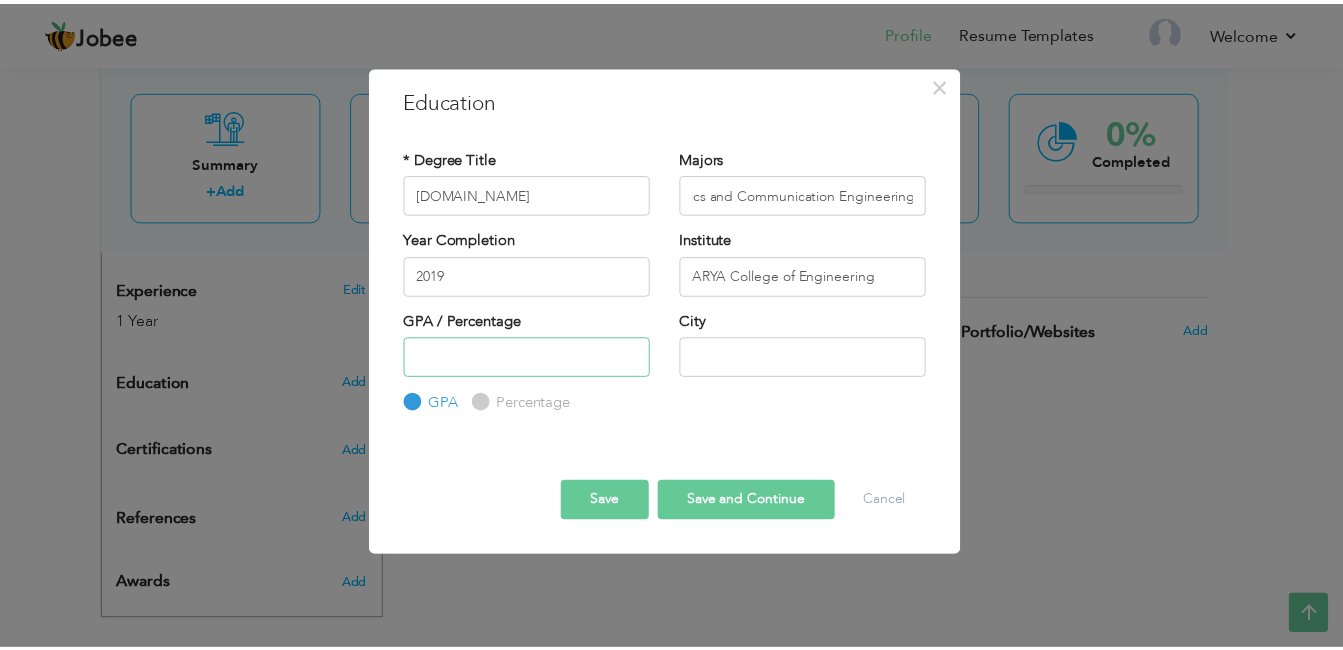 scroll, scrollTop: 0, scrollLeft: 0, axis: both 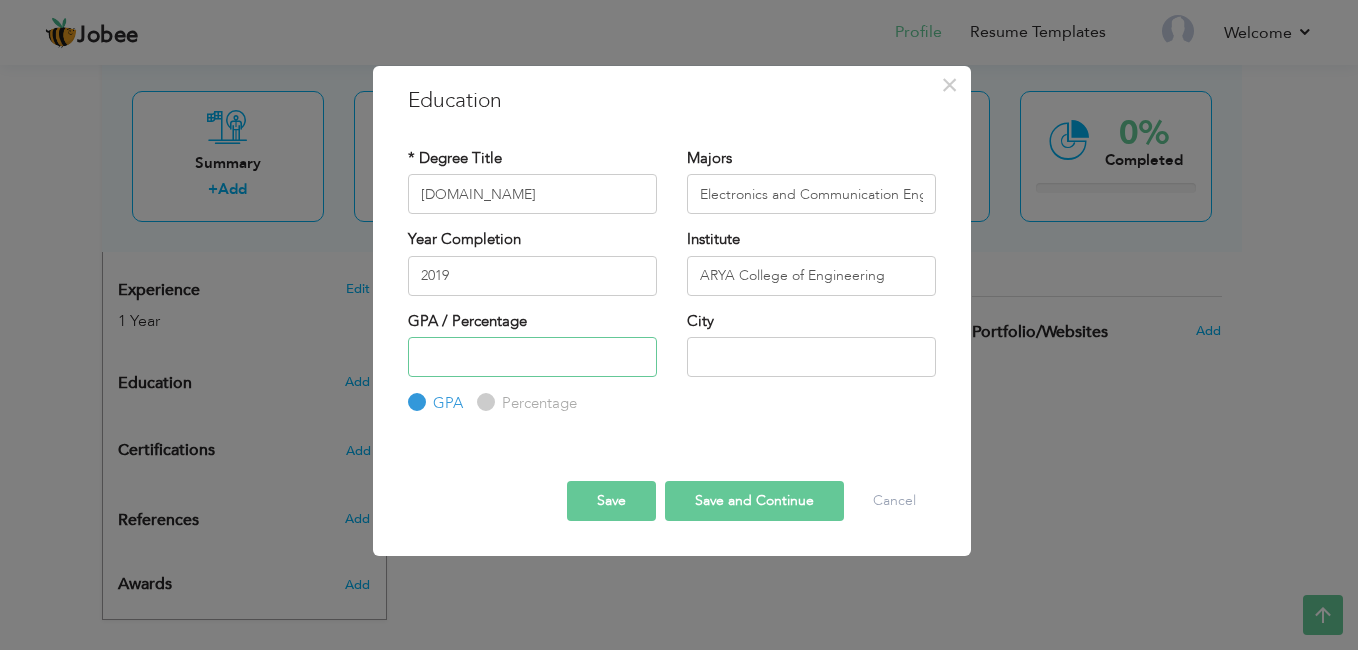 click at bounding box center (532, 357) 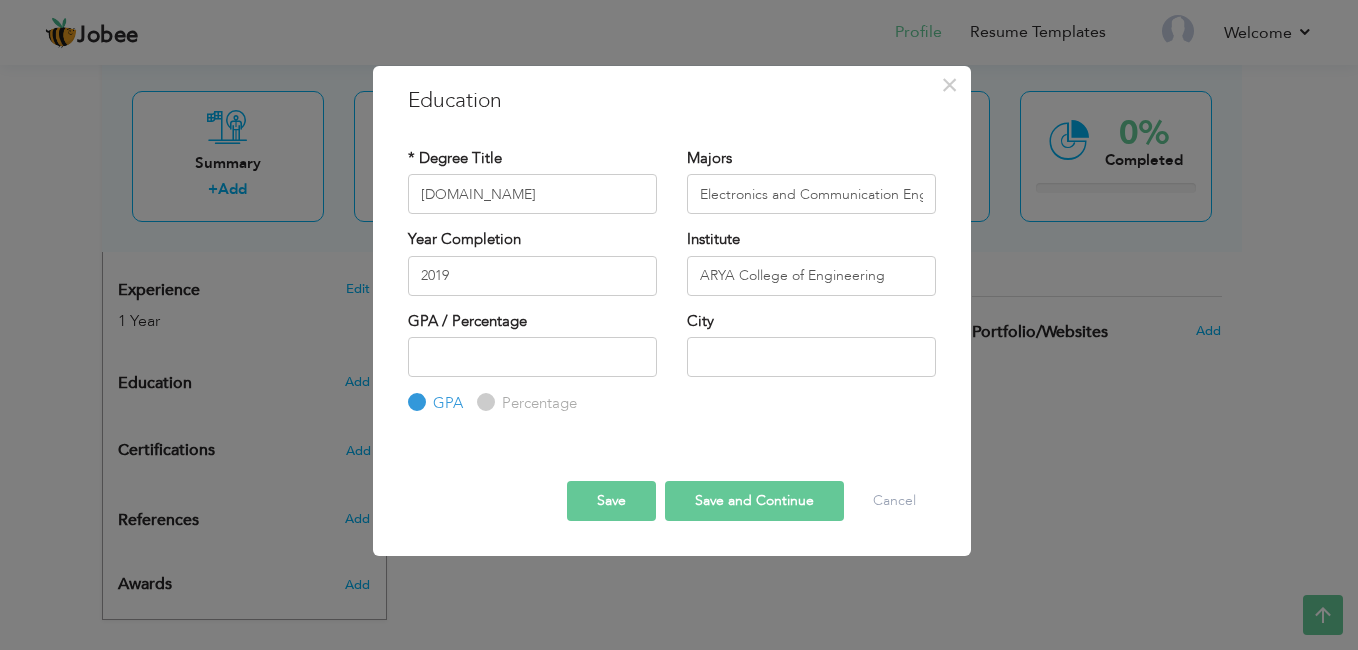click on "Percentage" at bounding box center (483, 402) 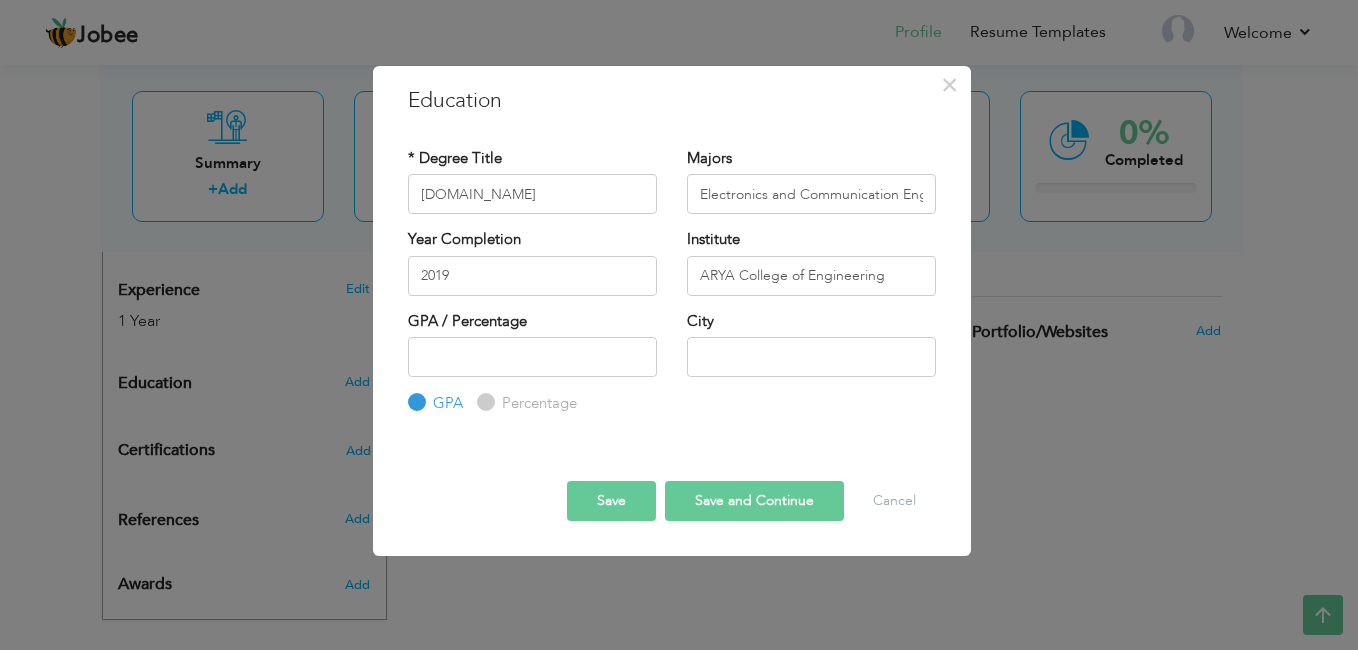 radio on "true" 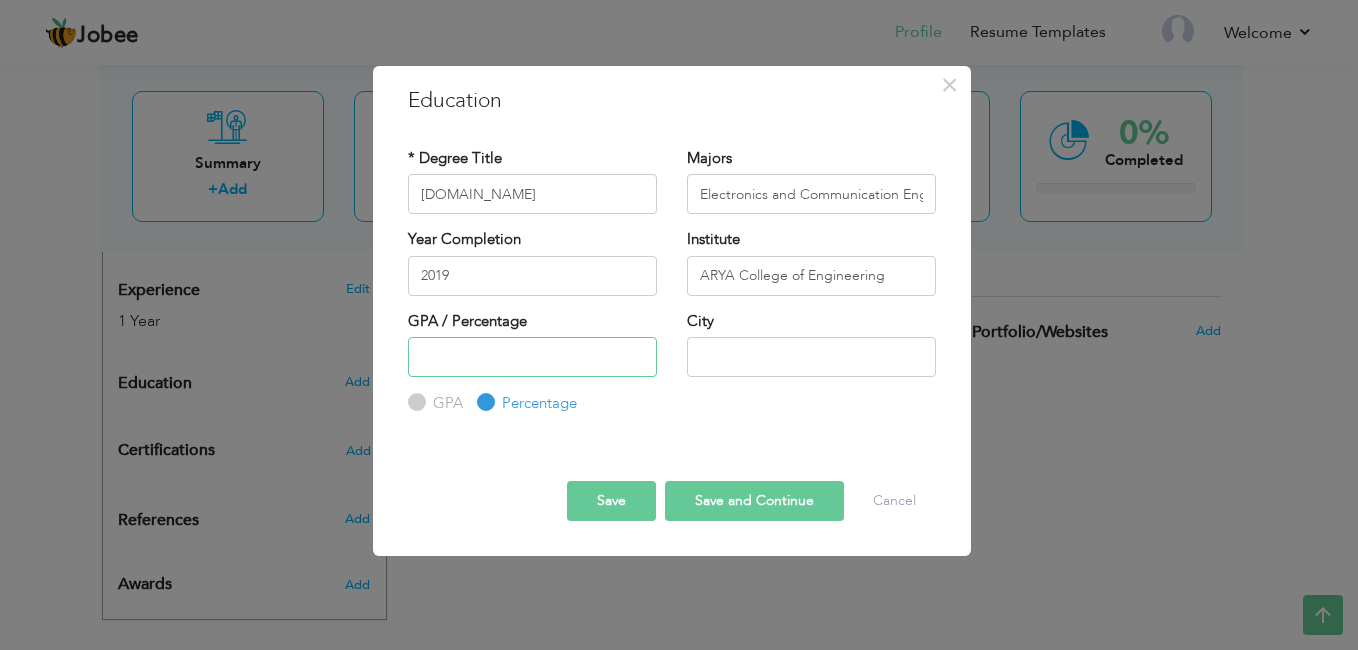 click at bounding box center [532, 357] 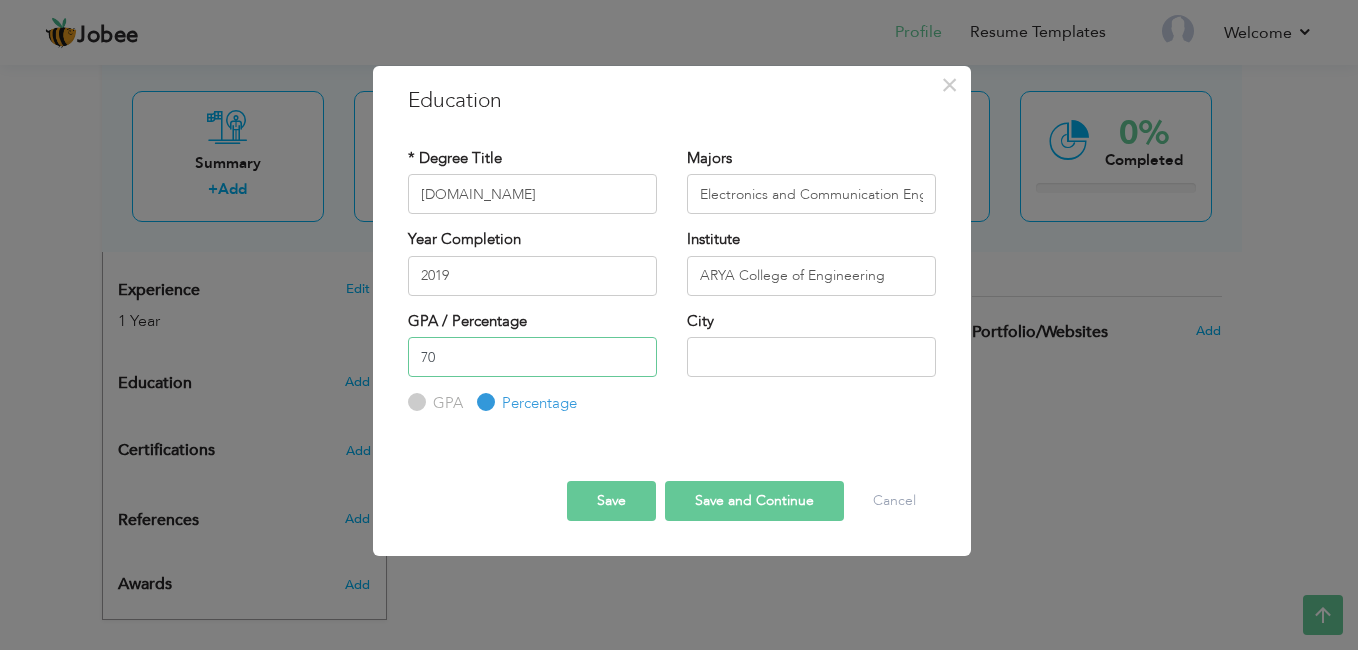 type on "70" 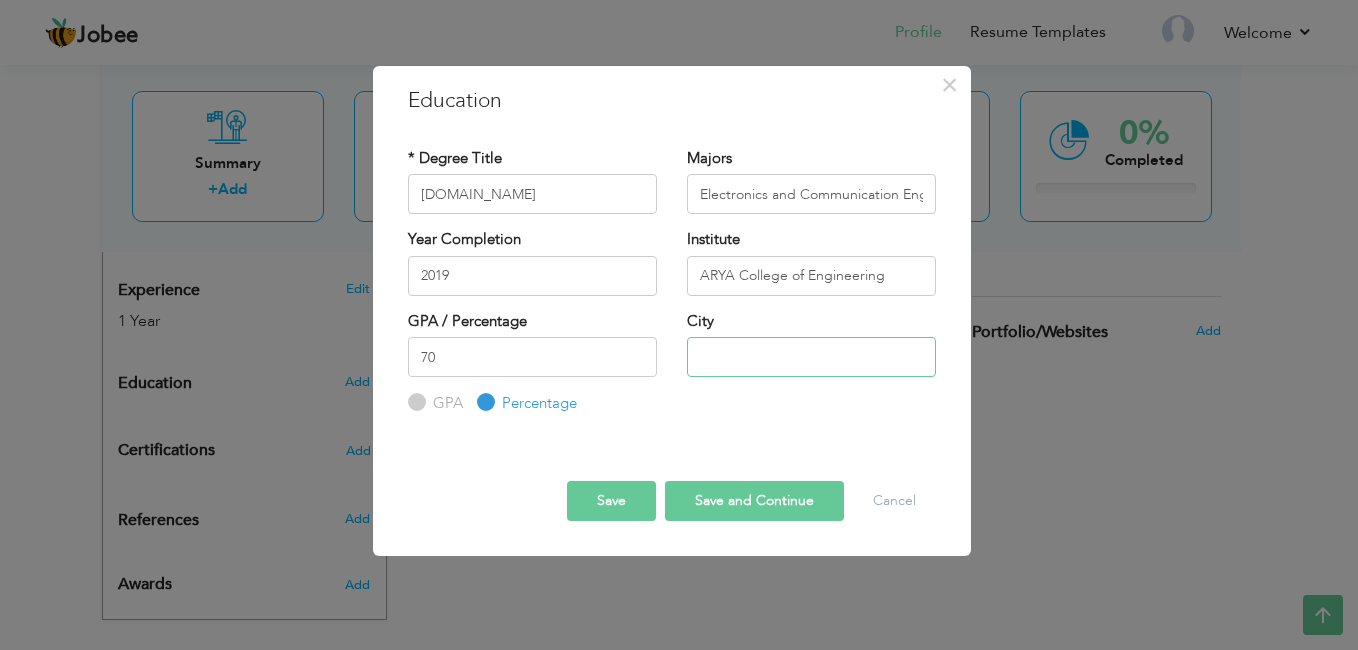 click at bounding box center (811, 357) 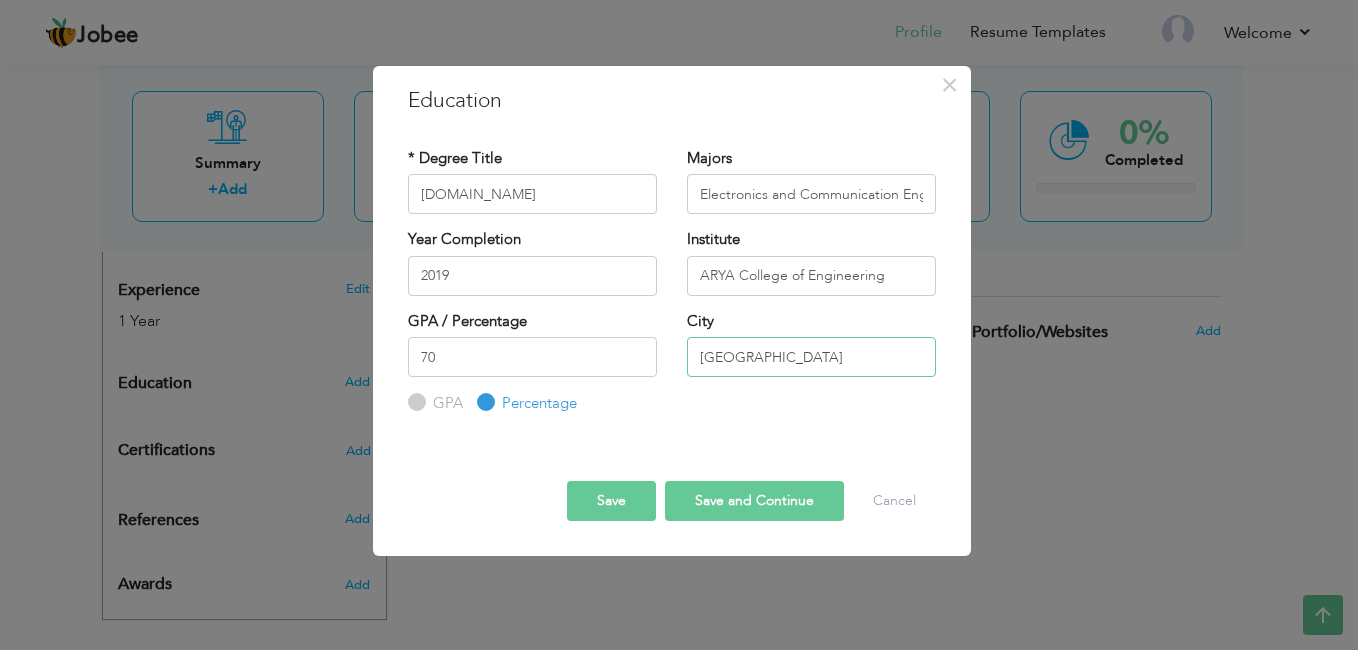 type on "[GEOGRAPHIC_DATA]" 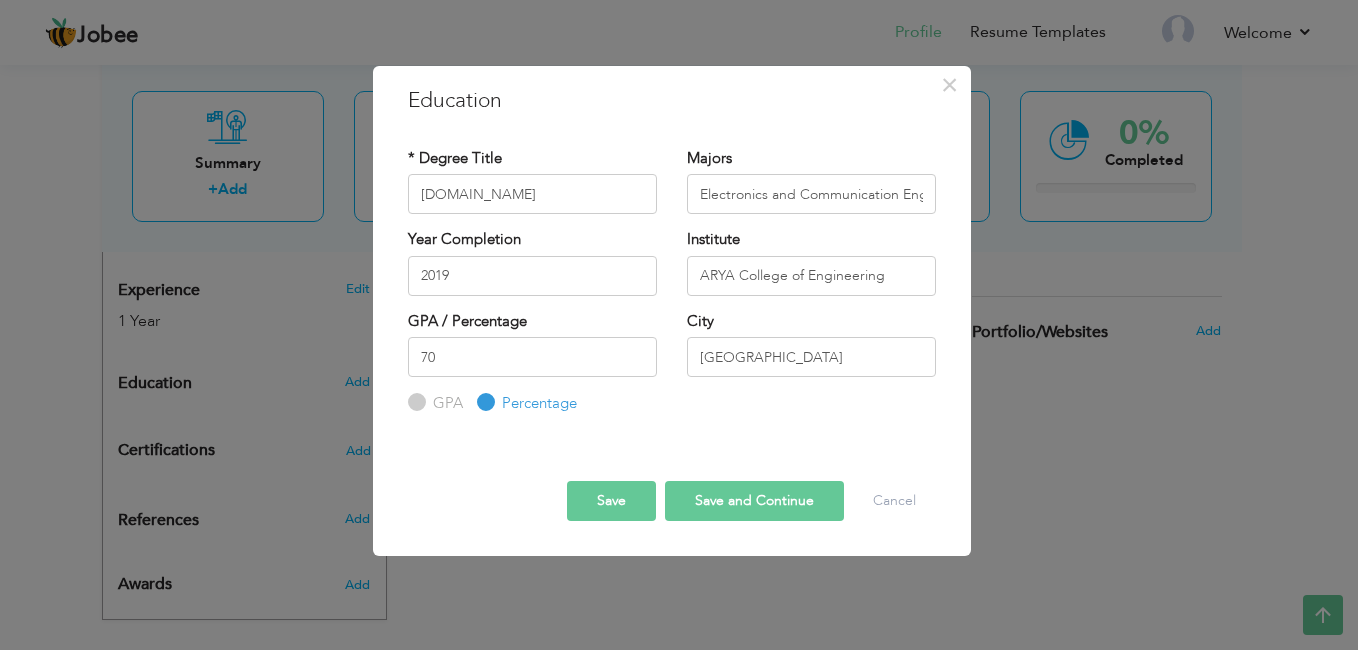 click on "Save and Continue" at bounding box center (754, 501) 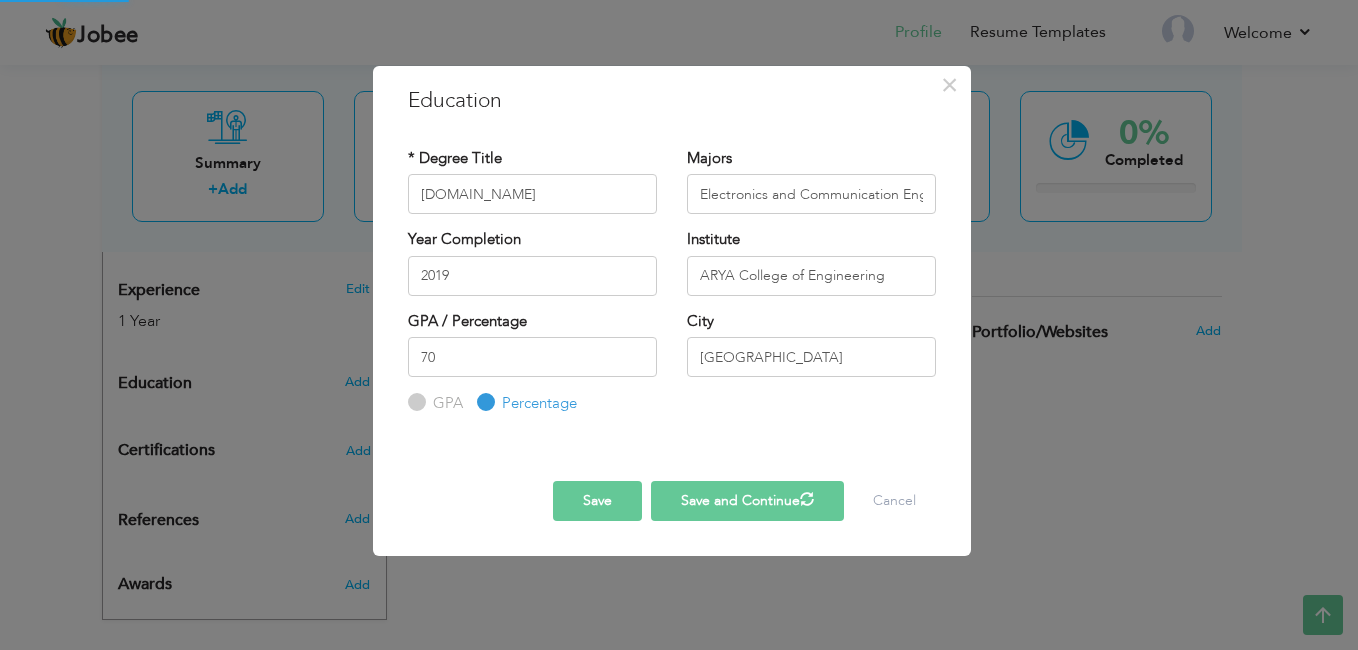 type 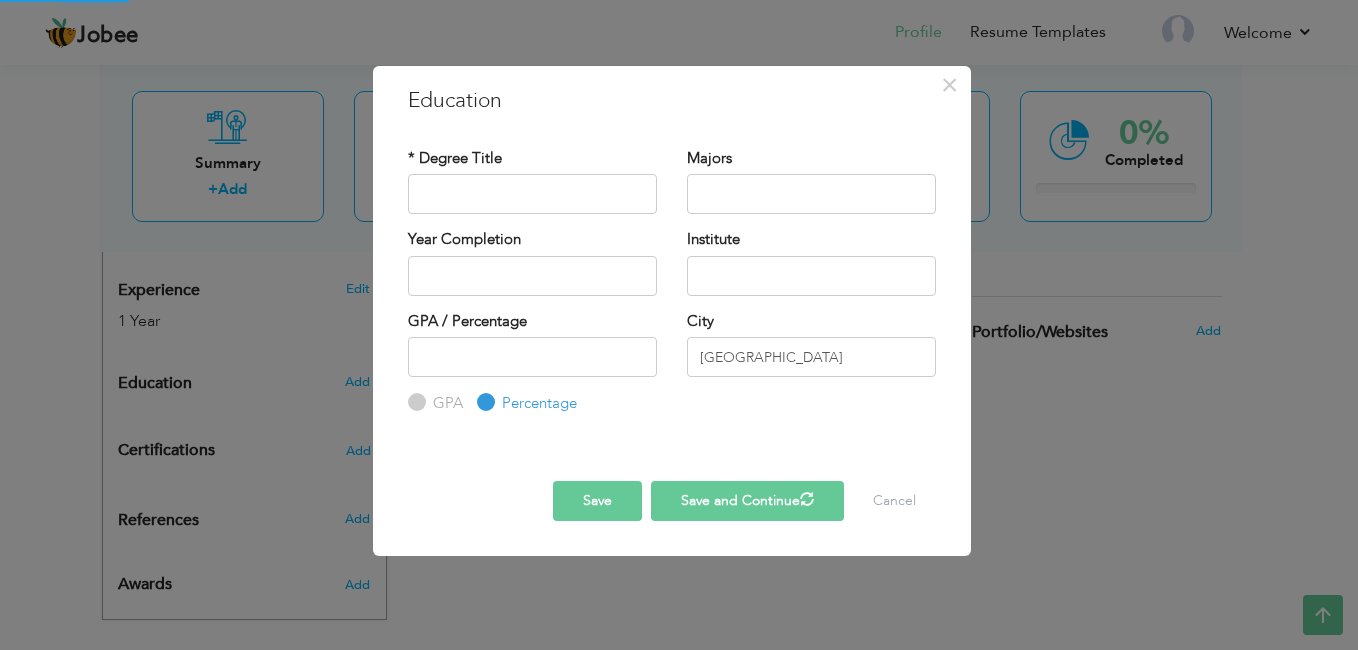 radio on "true" 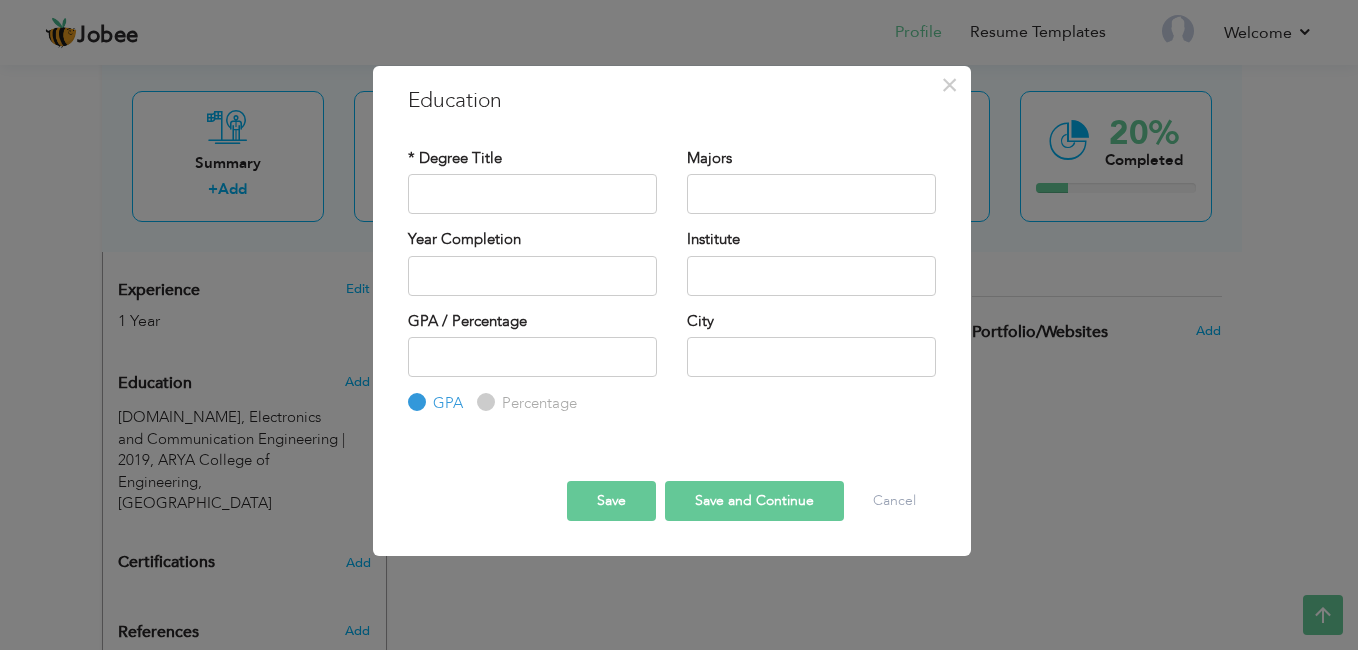 click on "×
Education
* Degree Title
Majors
Year Completion Institute GPA" at bounding box center (679, 325) 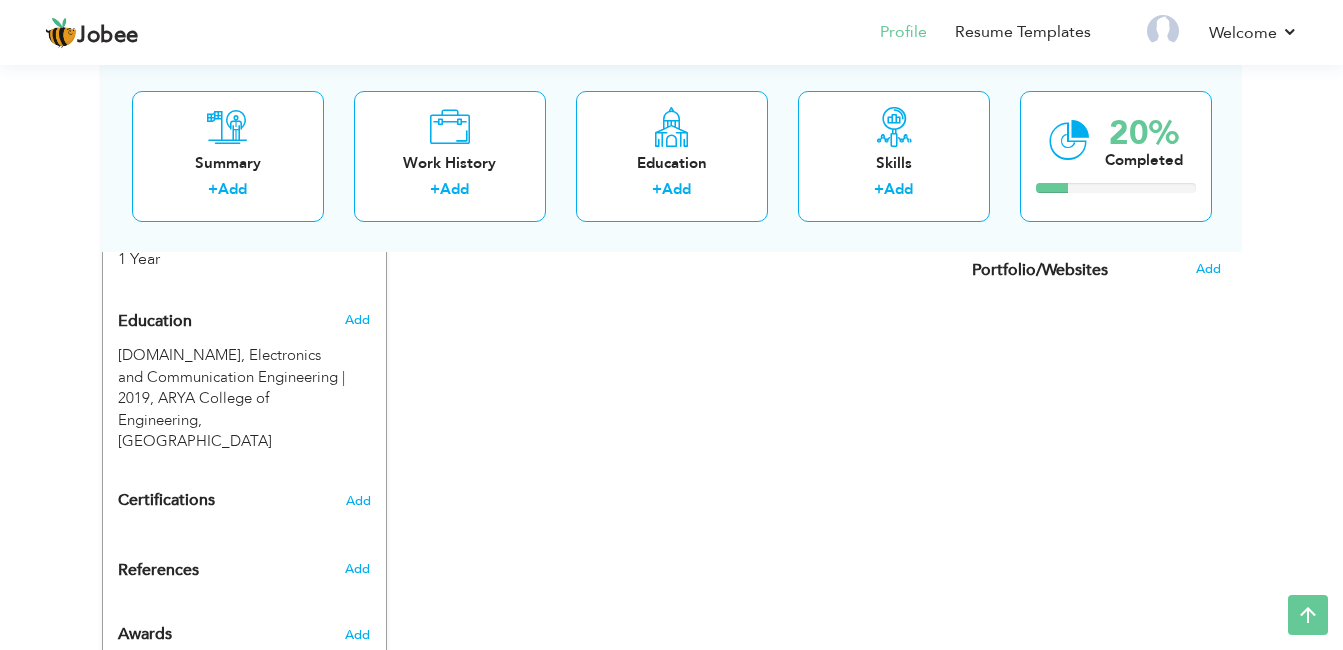 scroll, scrollTop: 831, scrollLeft: 0, axis: vertical 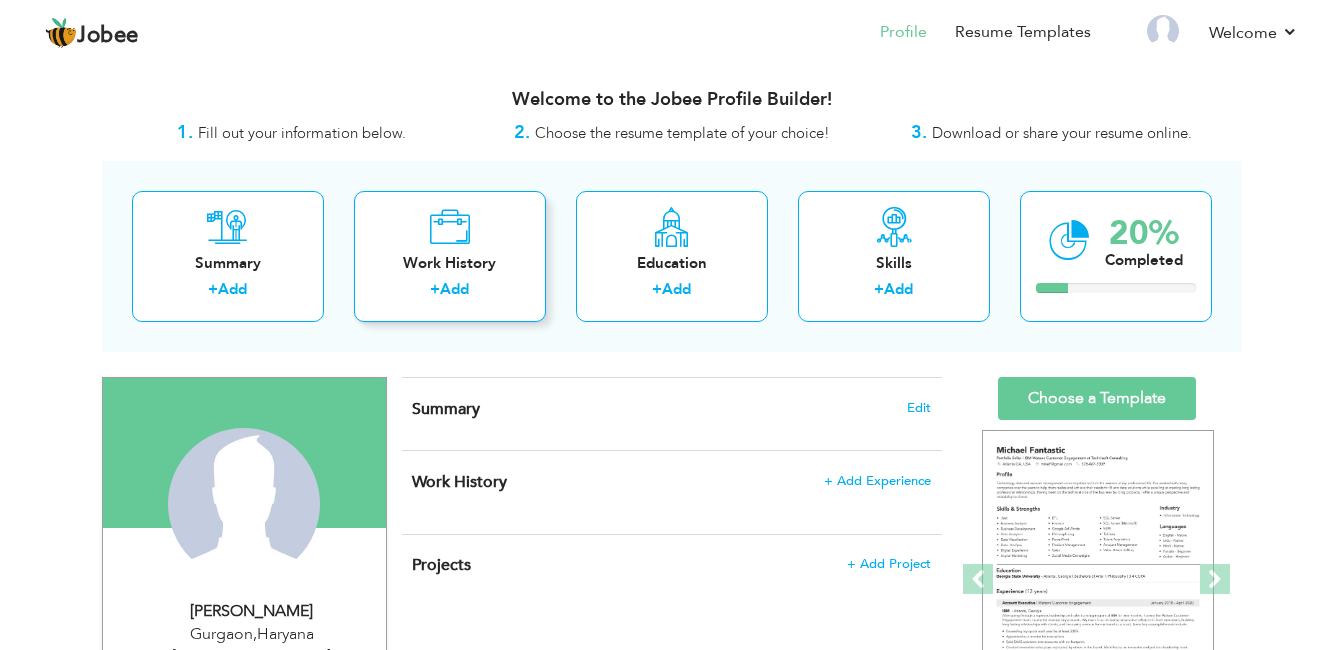 click on "Add" at bounding box center [454, 289] 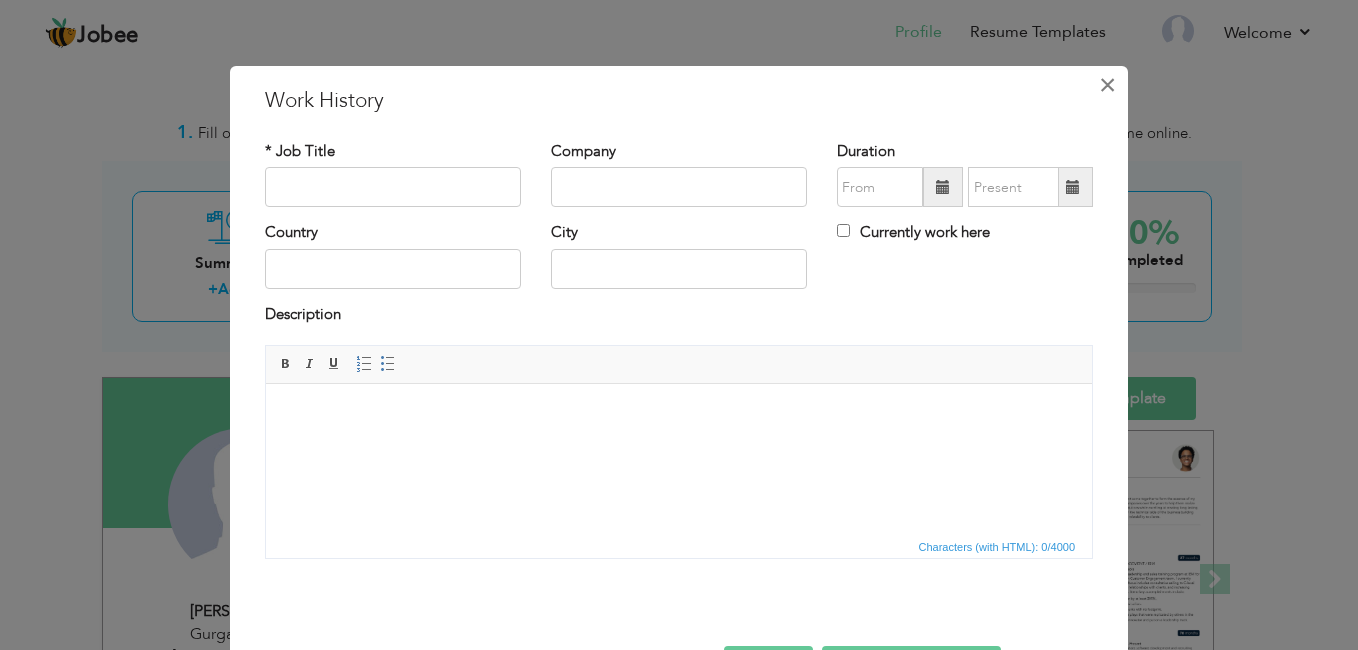 click on "×" at bounding box center (1107, 85) 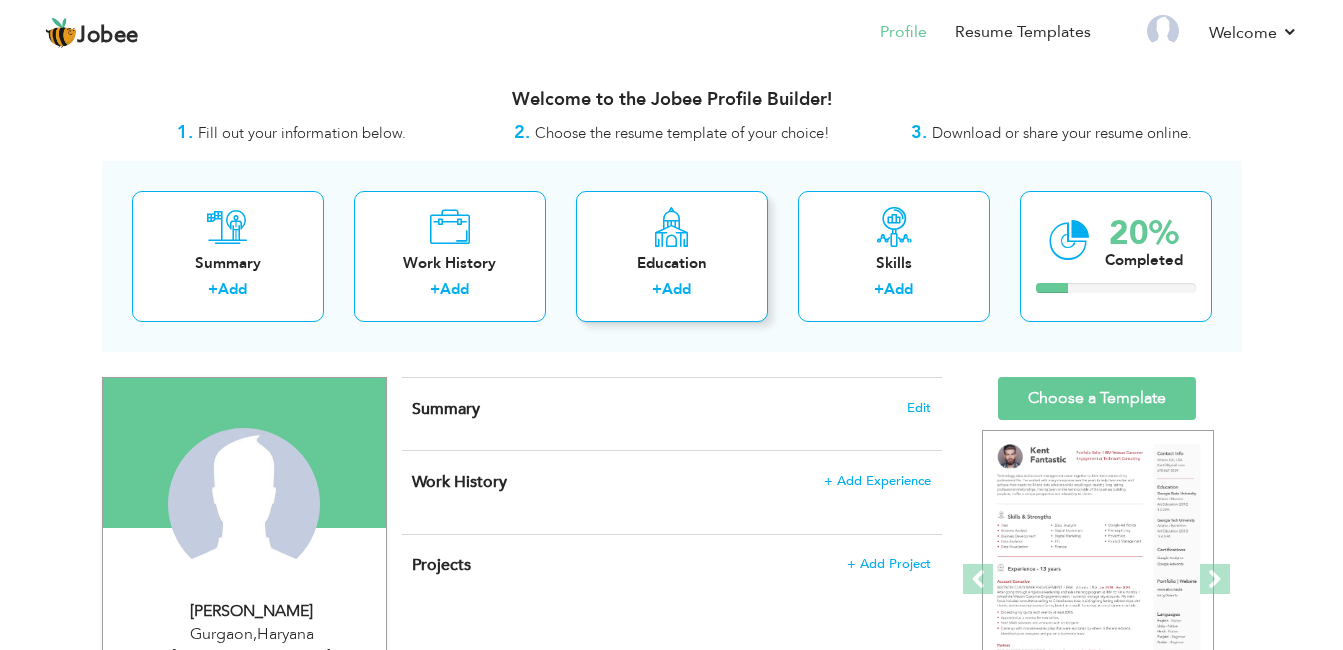 click on "Add" at bounding box center [676, 289] 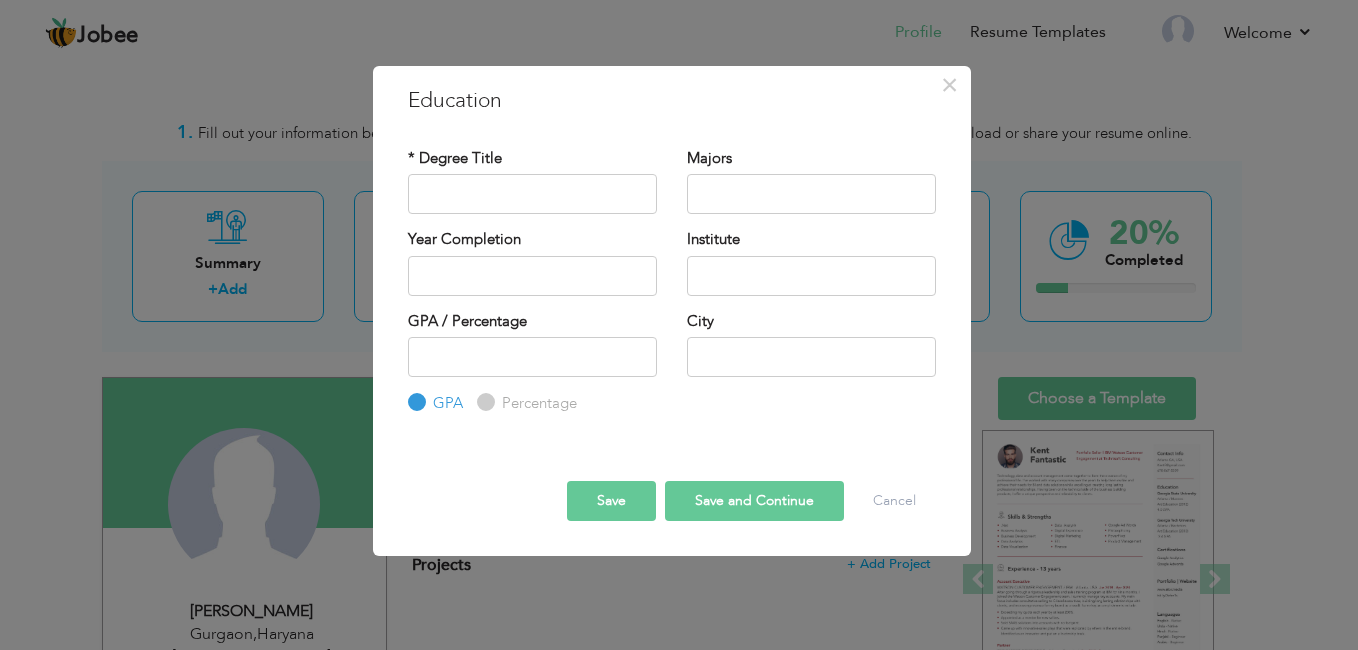 click on "×
Education
* Degree Title
Majors
Year Completion Institute GPA" at bounding box center (679, 325) 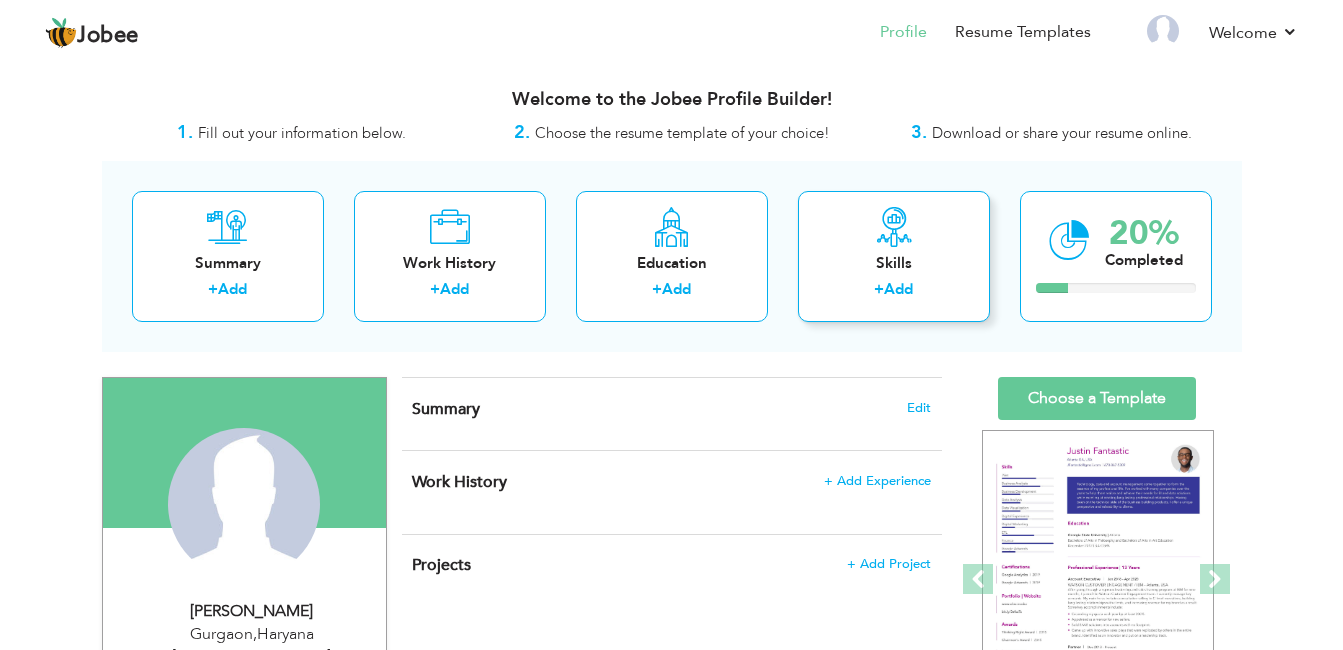 click on "Add" at bounding box center (898, 289) 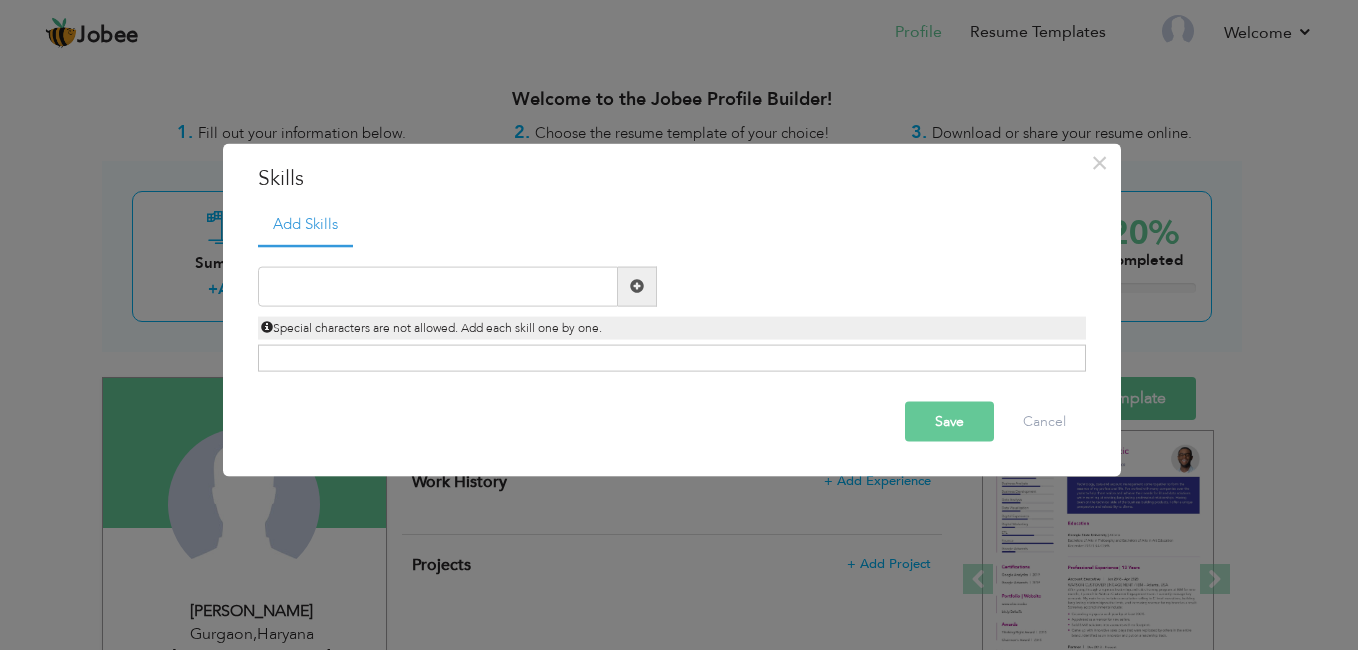 click on "×
Skills
Add Skills
Duplicate entry Already Exist Save Cancel" at bounding box center (679, 325) 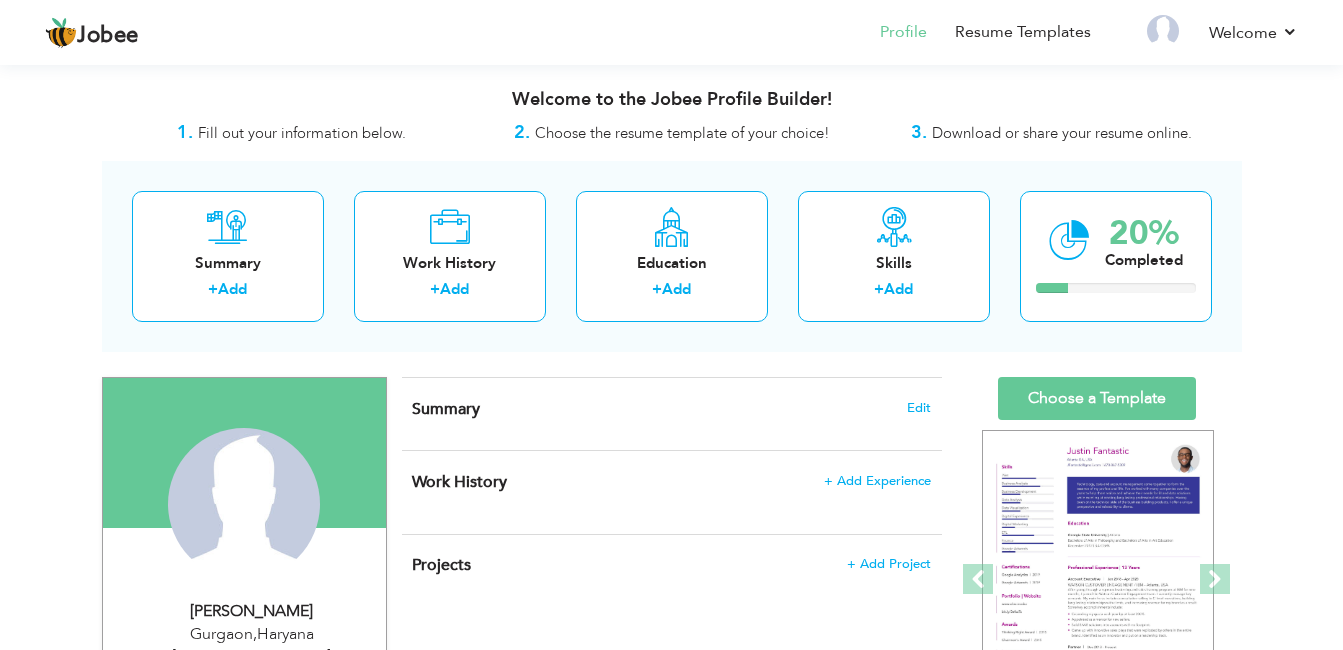 scroll, scrollTop: 568, scrollLeft: 0, axis: vertical 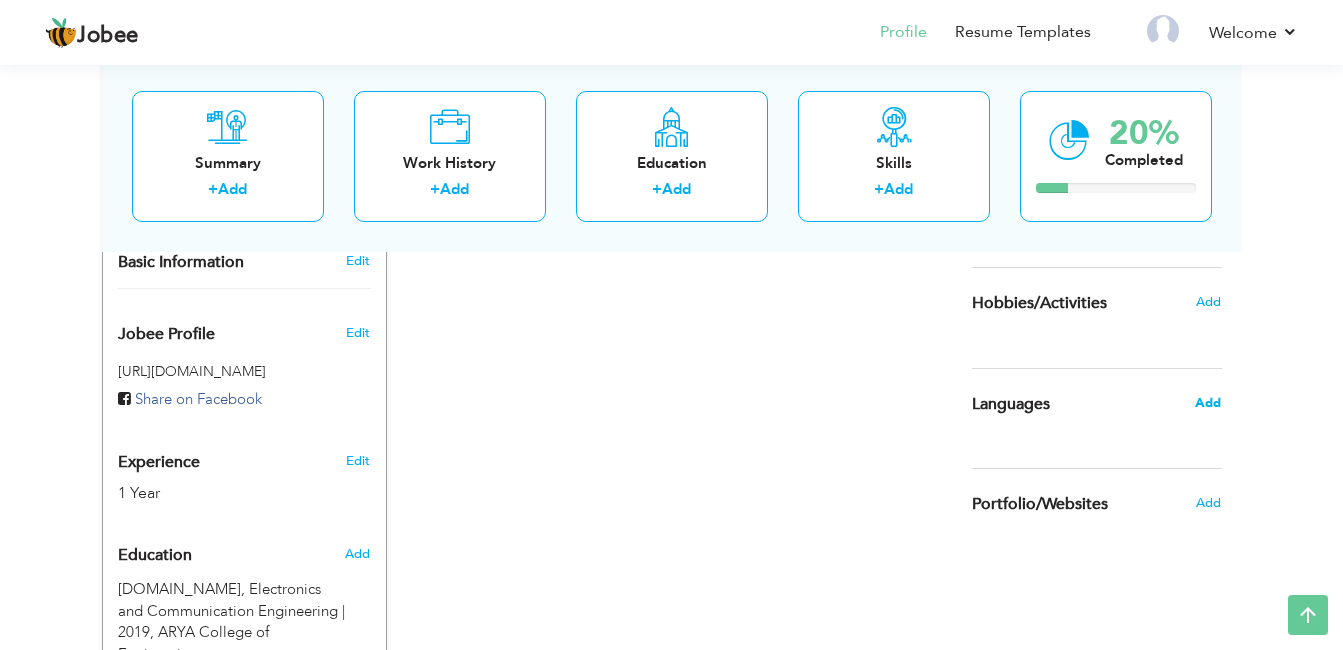 click on "Add" at bounding box center [1208, 403] 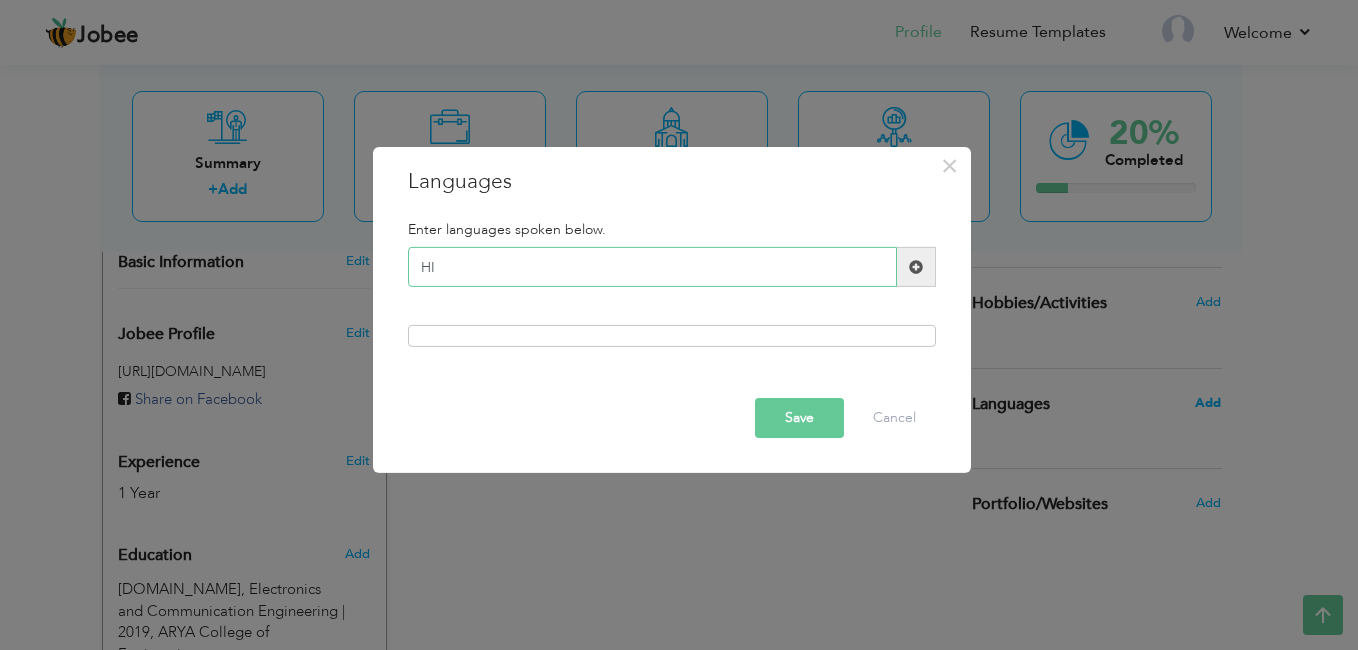 type on "H" 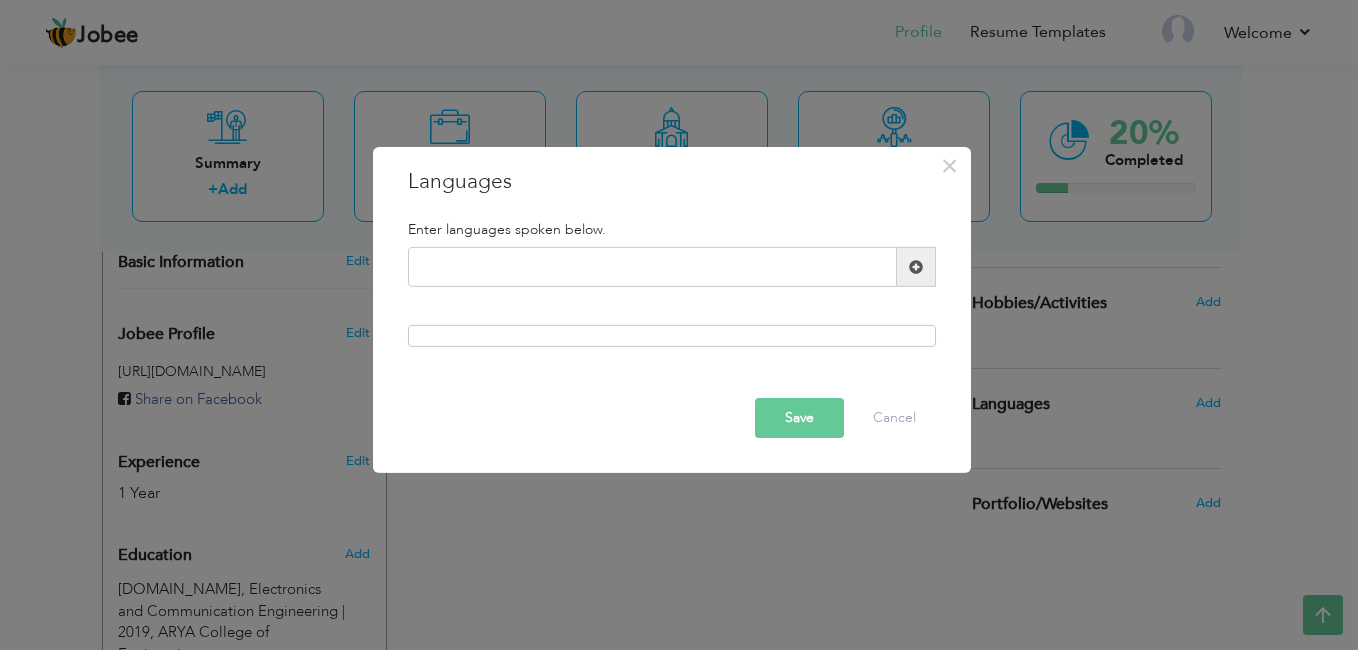 click at bounding box center [916, 267] 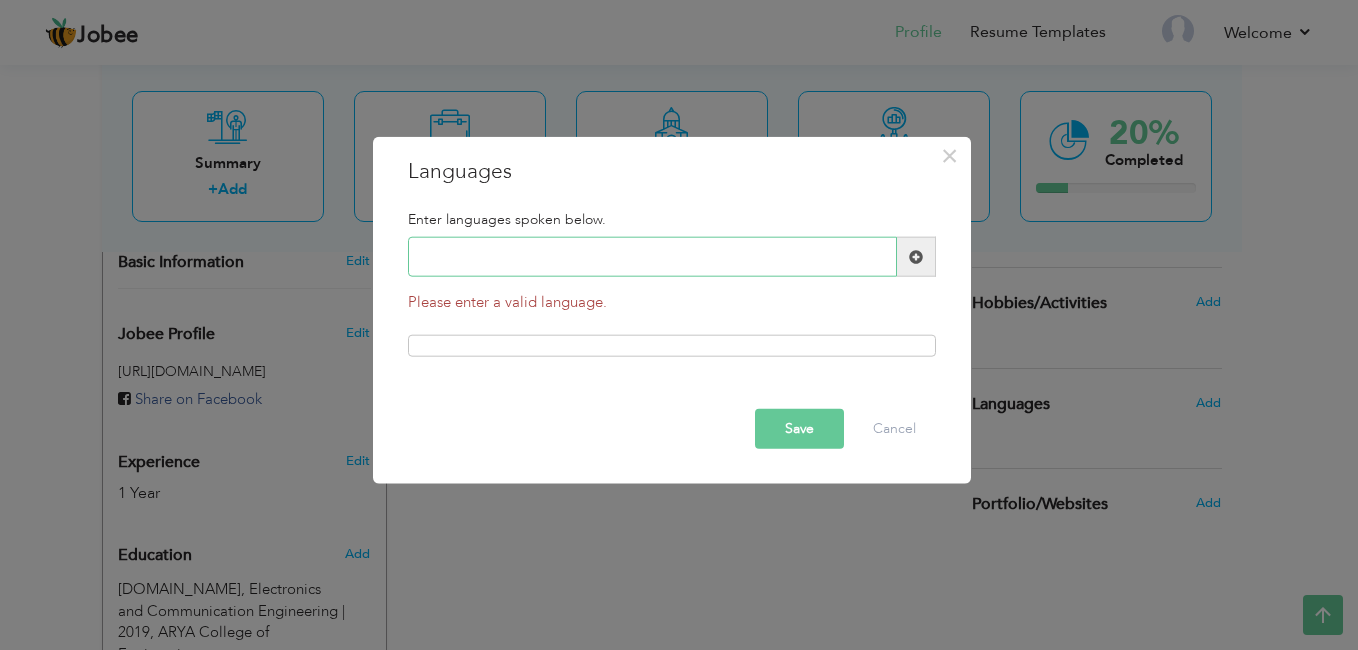 click at bounding box center (652, 257) 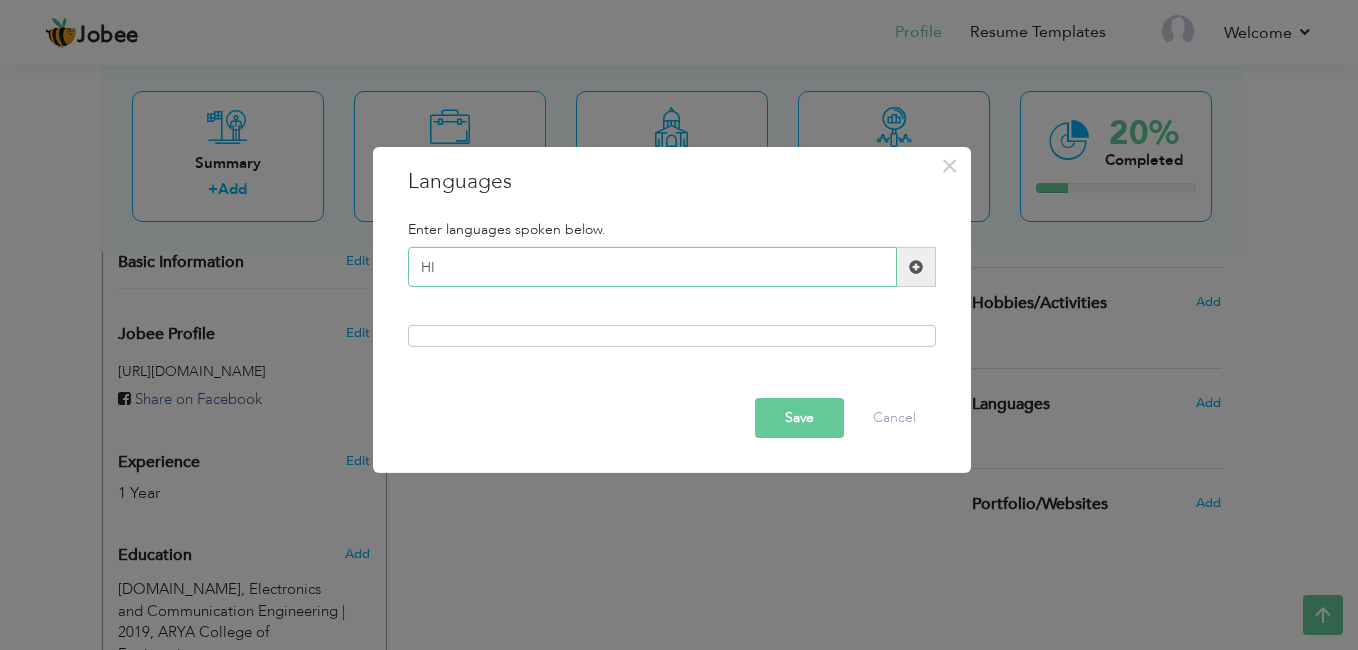 type on "H" 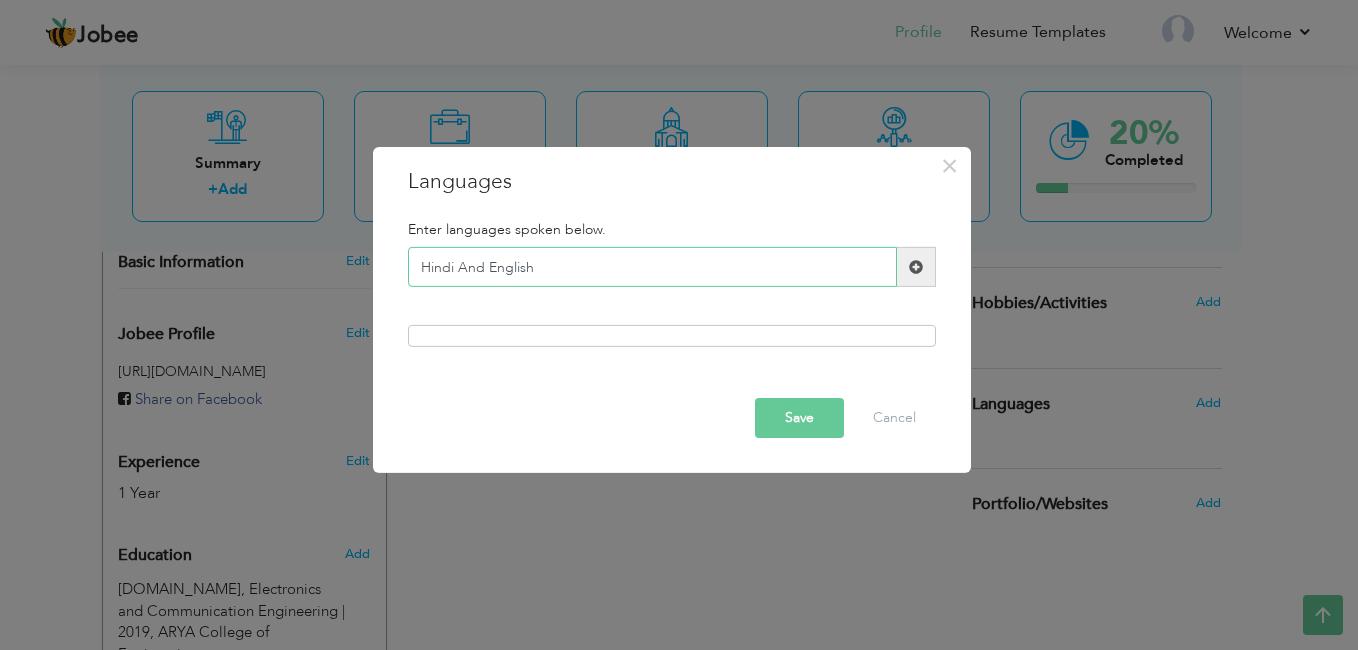 type on "Hindi And English" 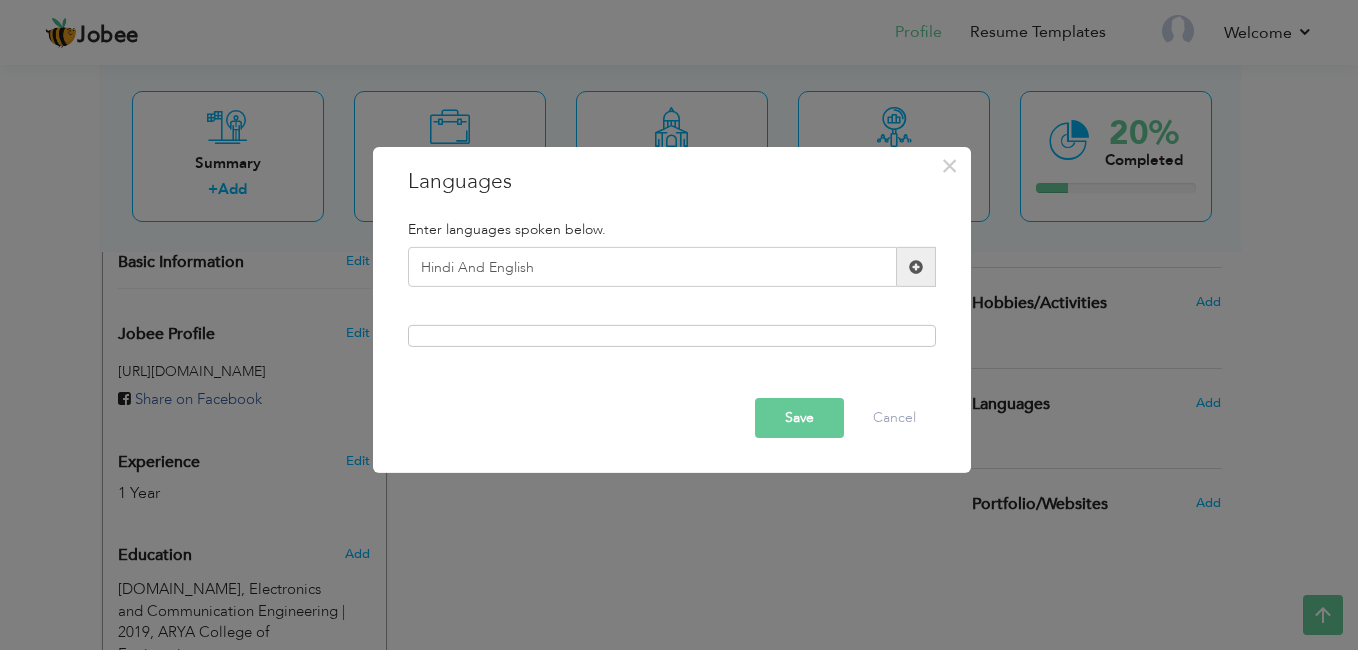 click on "Save" at bounding box center [799, 418] 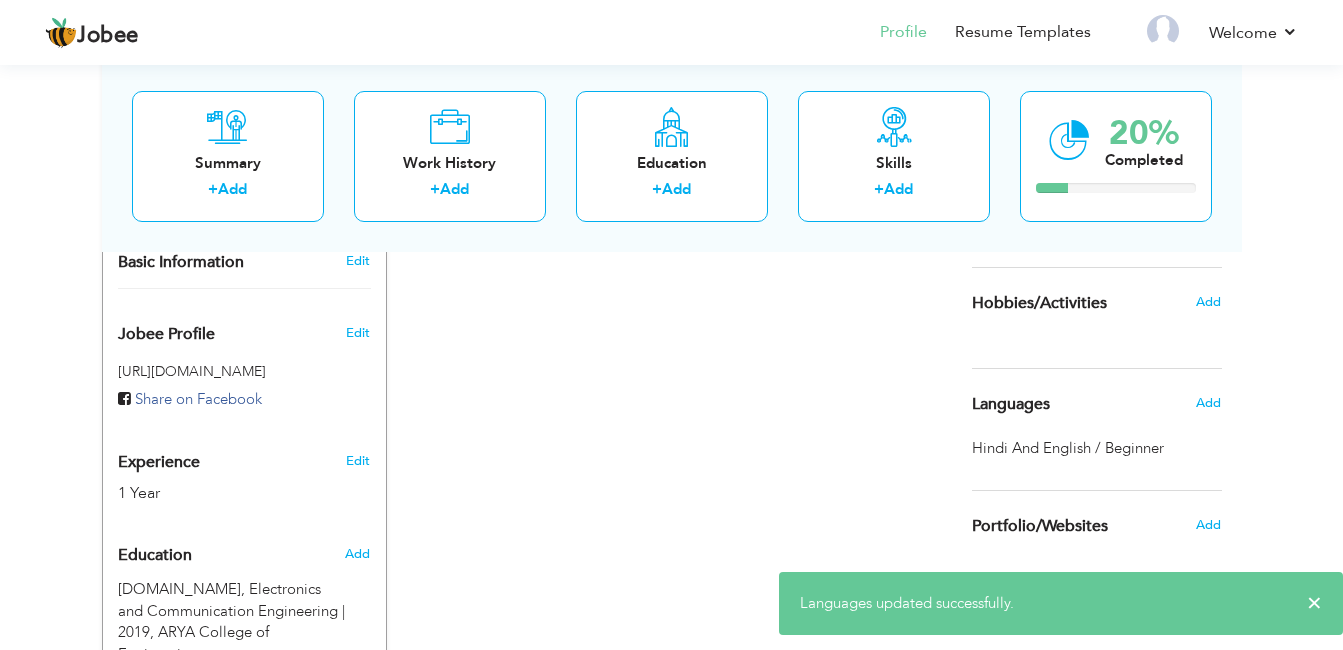 click on "Add" at bounding box center [1208, 403] 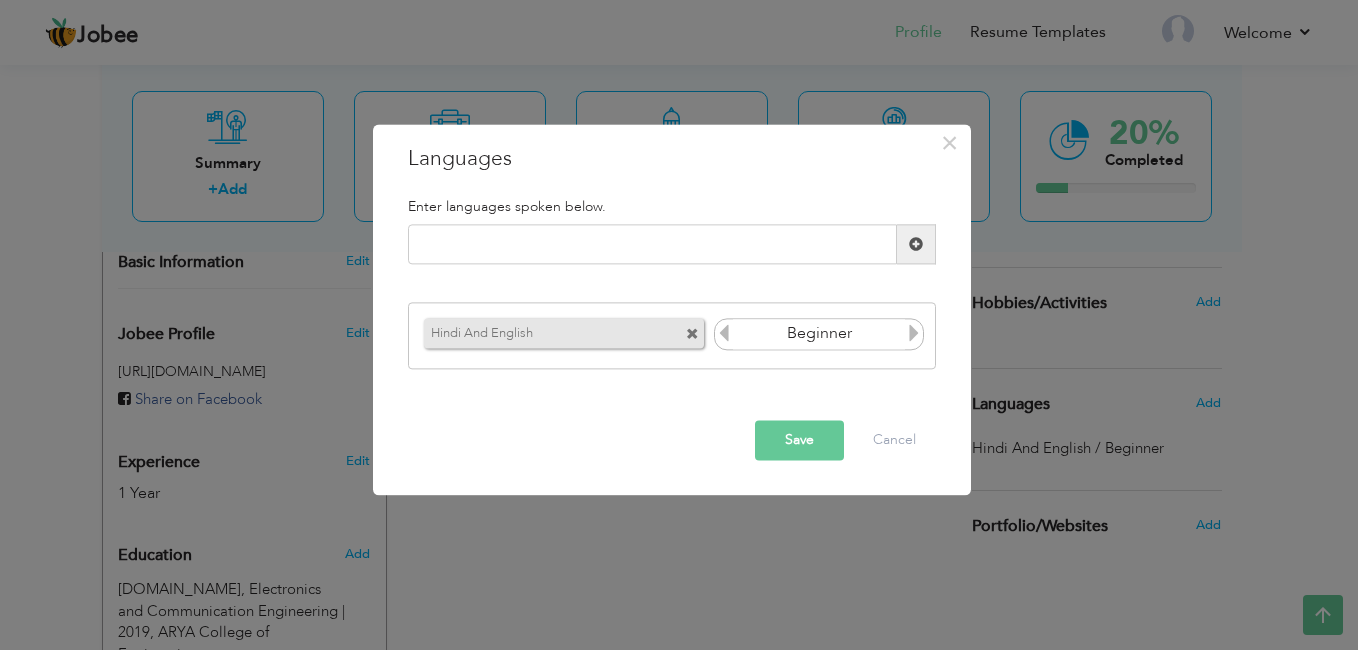 click on "×
Languages
Enter languages spoken below.
Hindi And English Beginner" at bounding box center (679, 325) 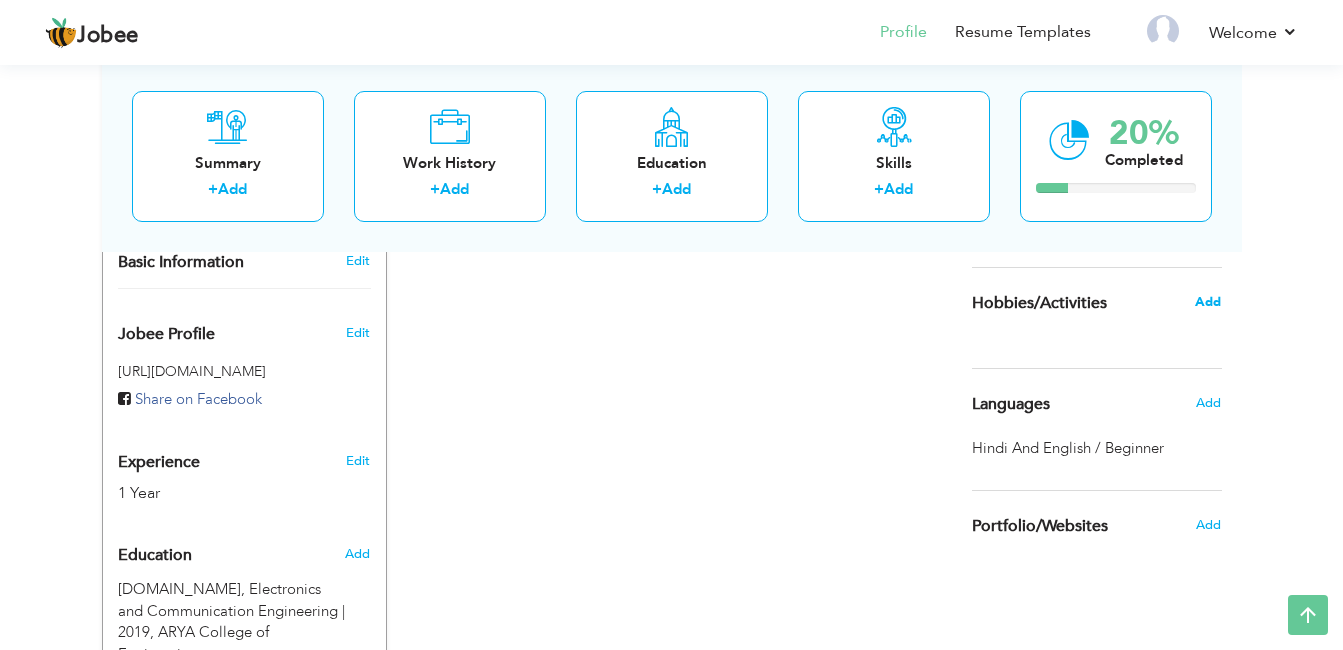 click on "Add" at bounding box center (1208, 302) 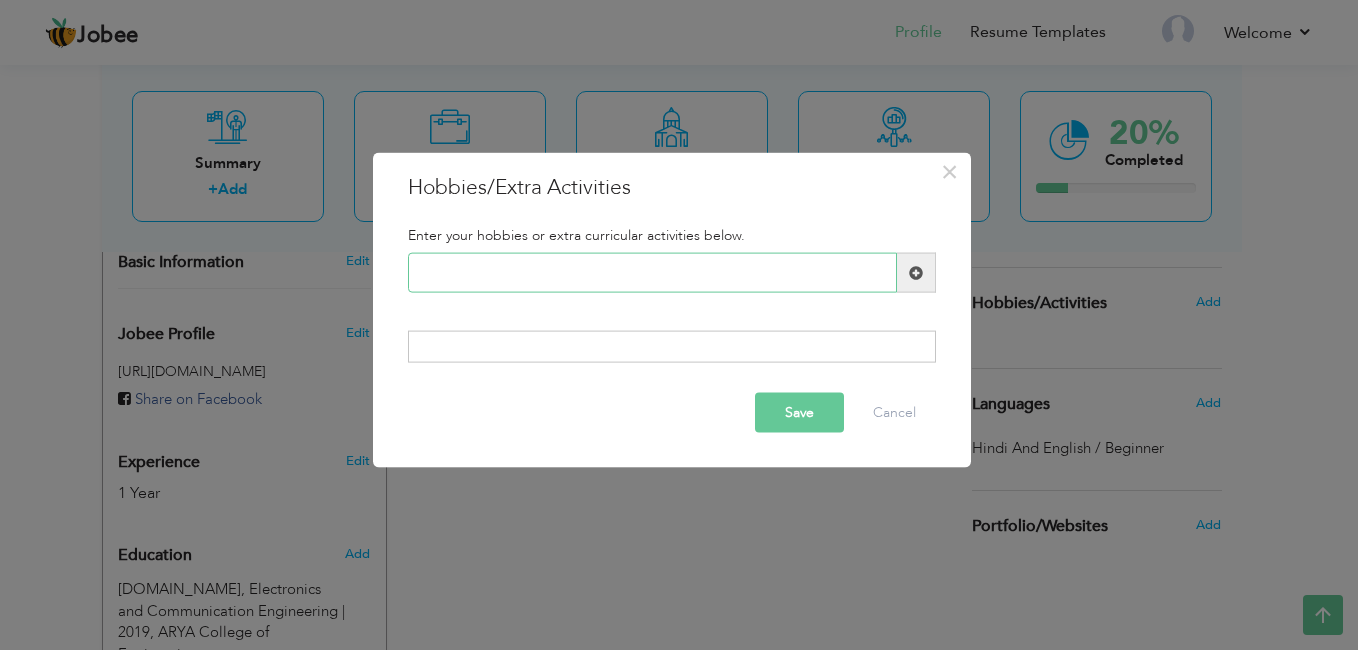 click at bounding box center [652, 273] 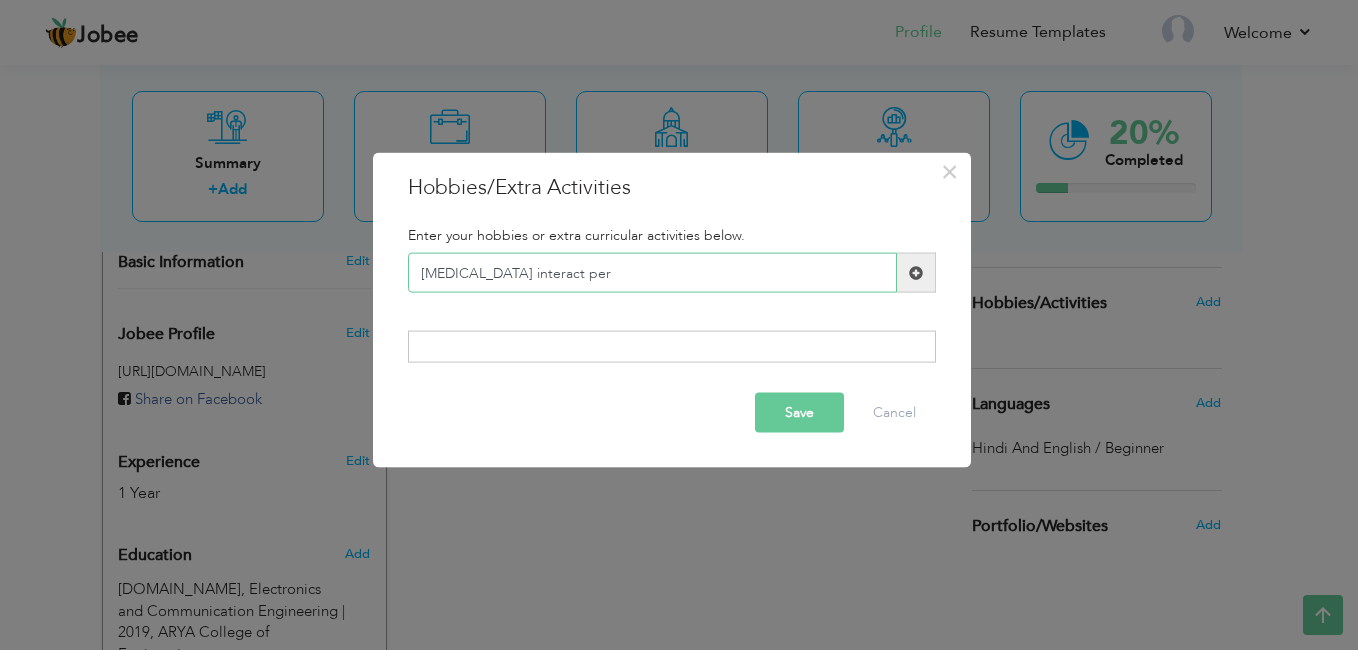 click on "[MEDICAL_DATA] interact per" at bounding box center (652, 273) 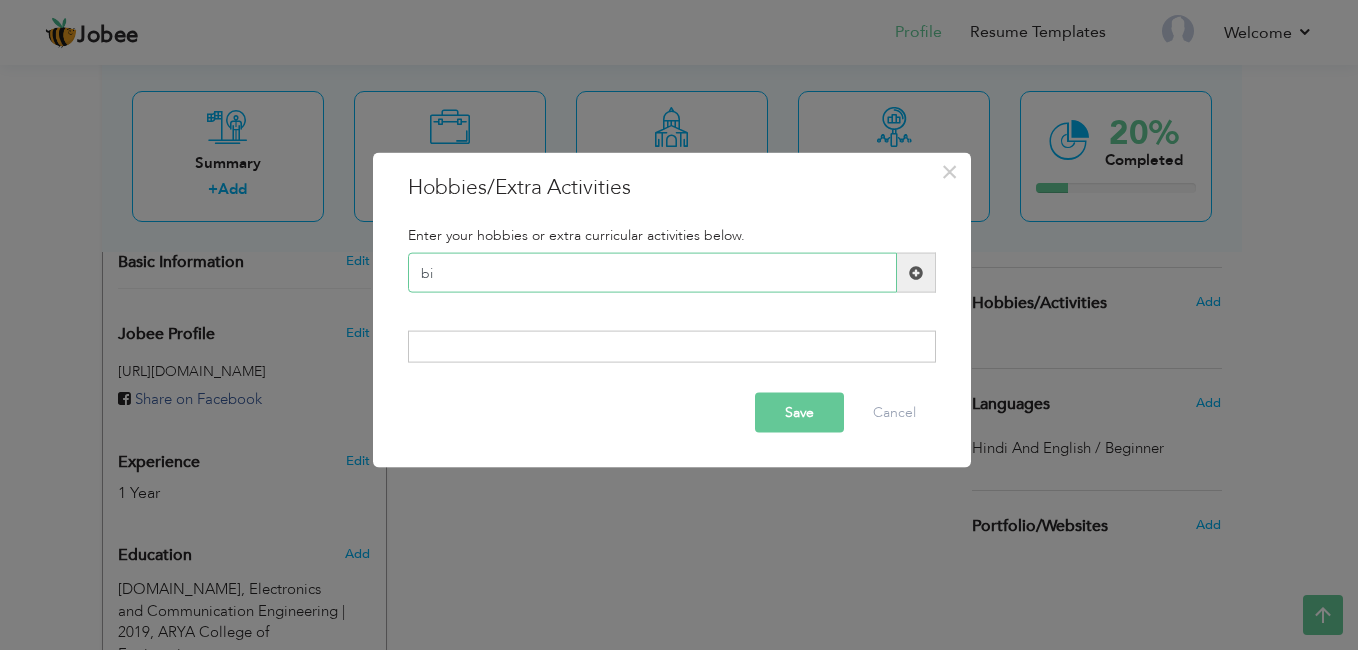 type on "b" 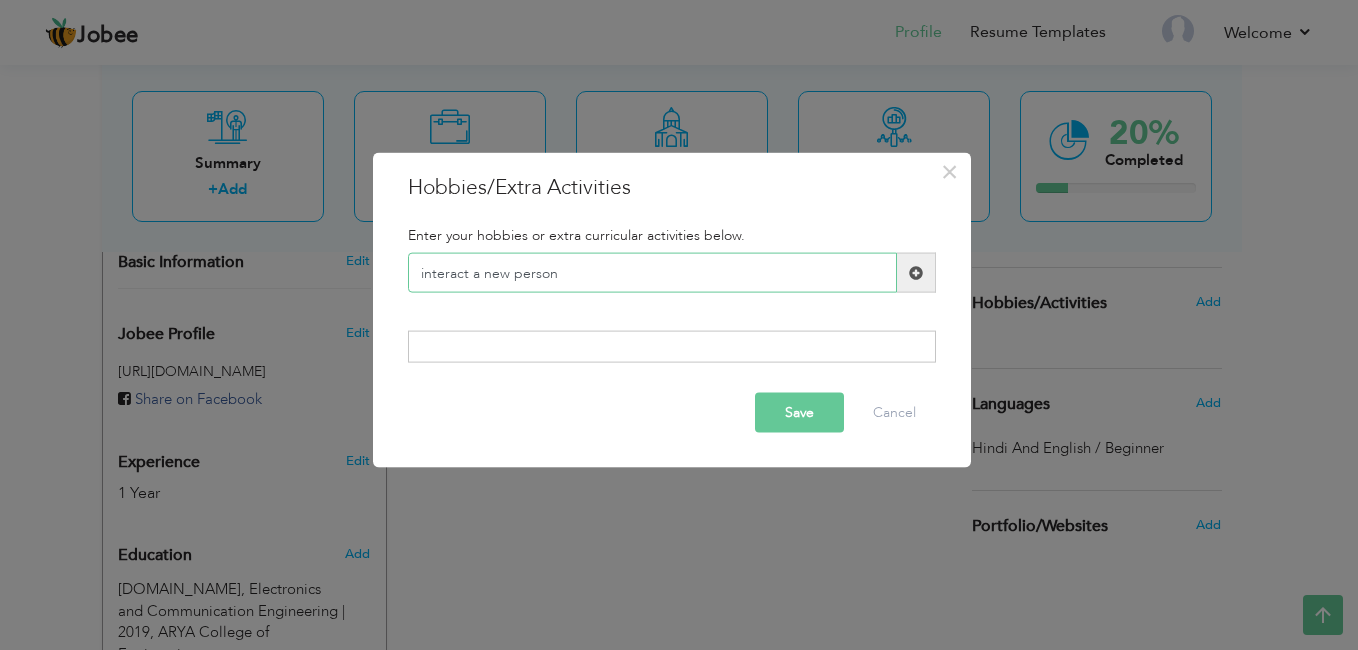 type on "interact a new person" 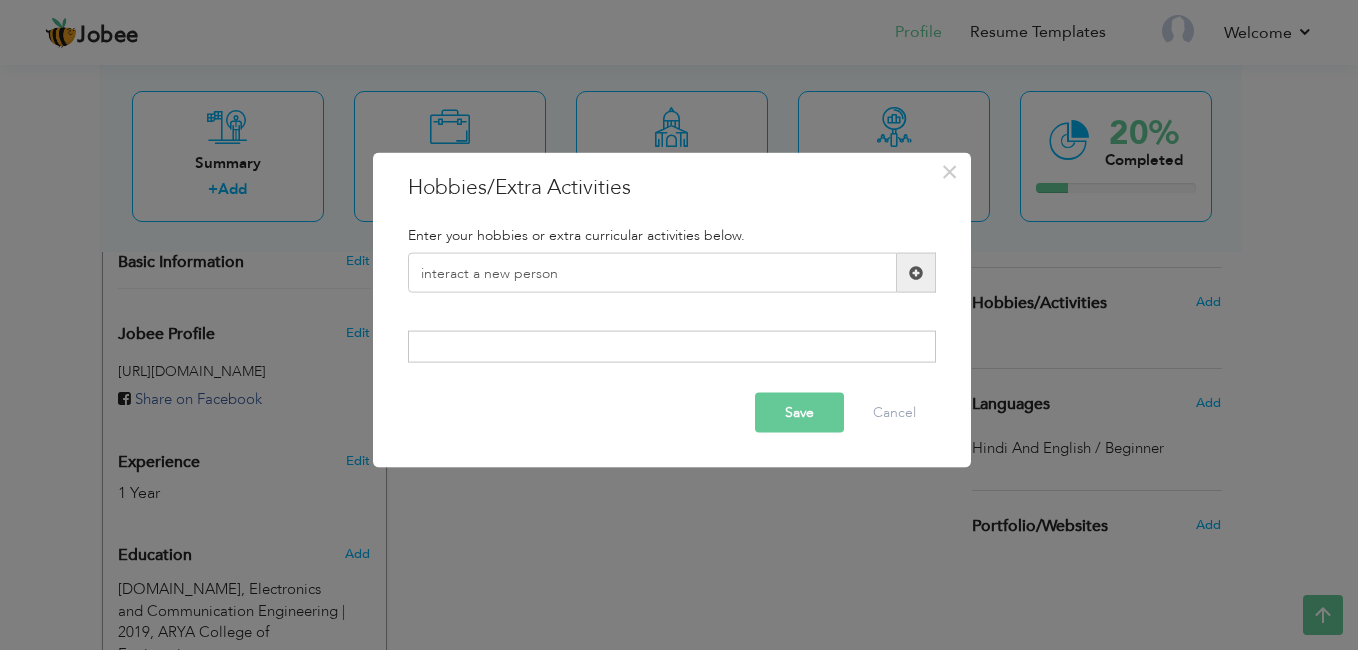click on "Save" at bounding box center (799, 412) 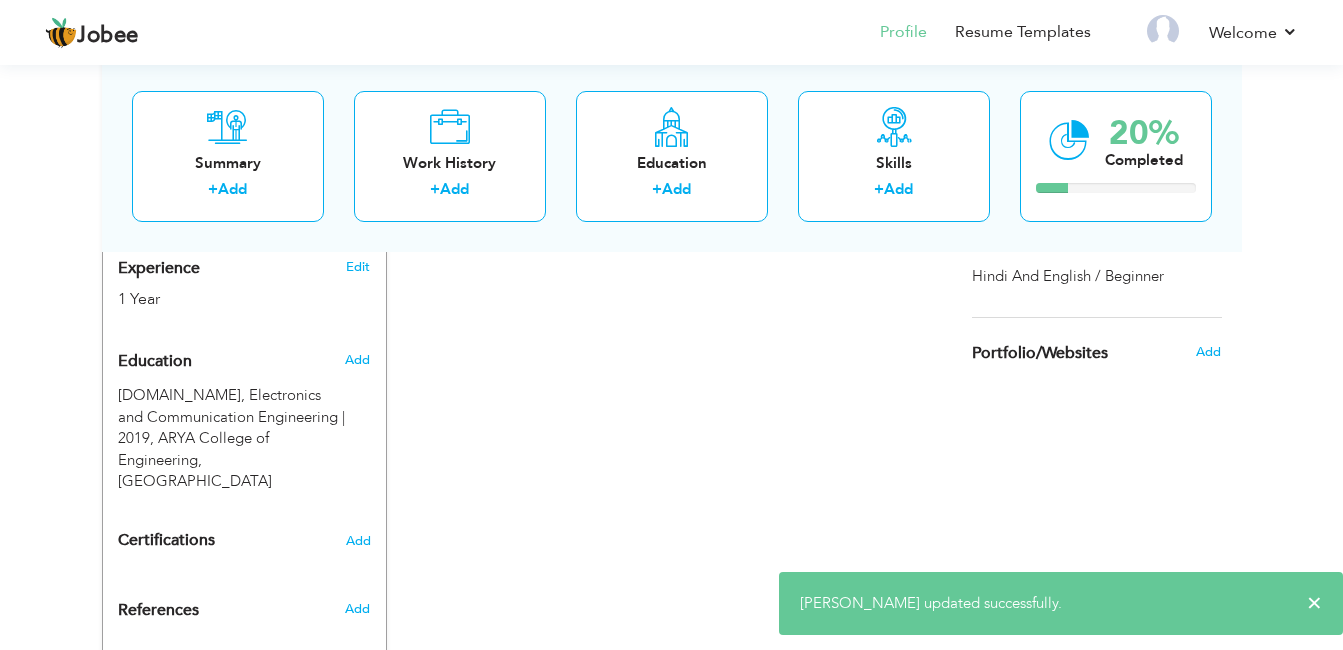 scroll, scrollTop: 831, scrollLeft: 0, axis: vertical 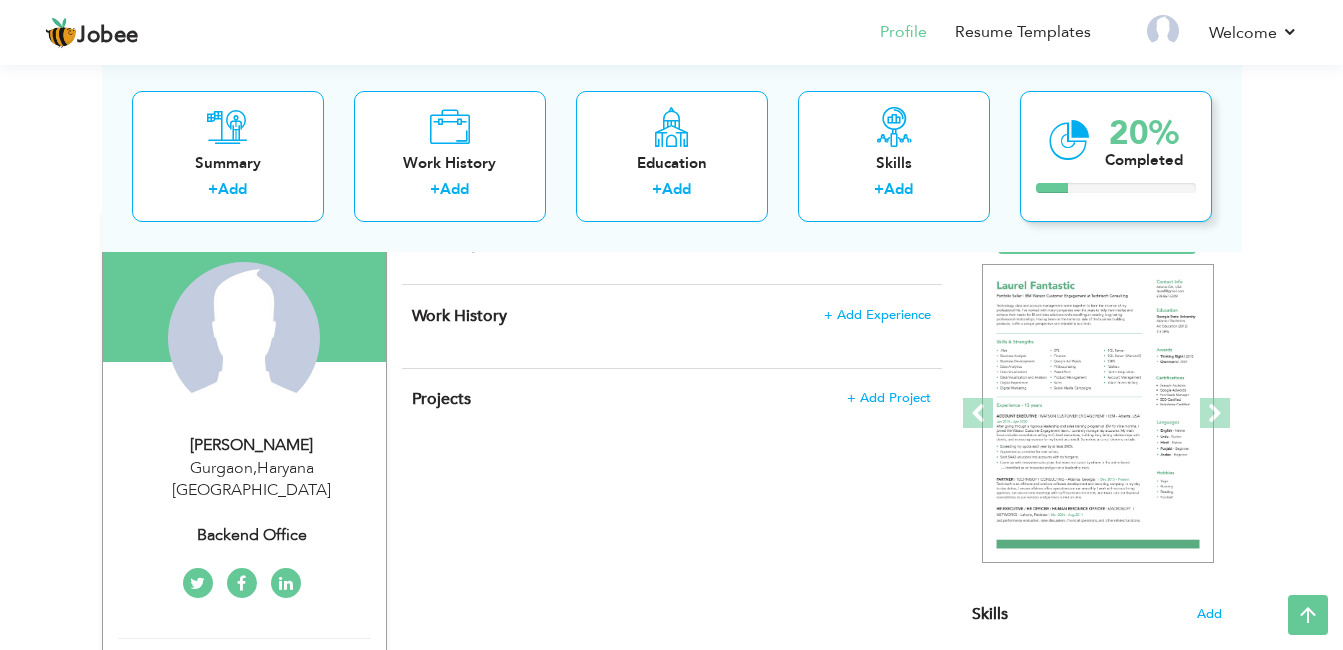 click on "20%" at bounding box center [1144, 132] 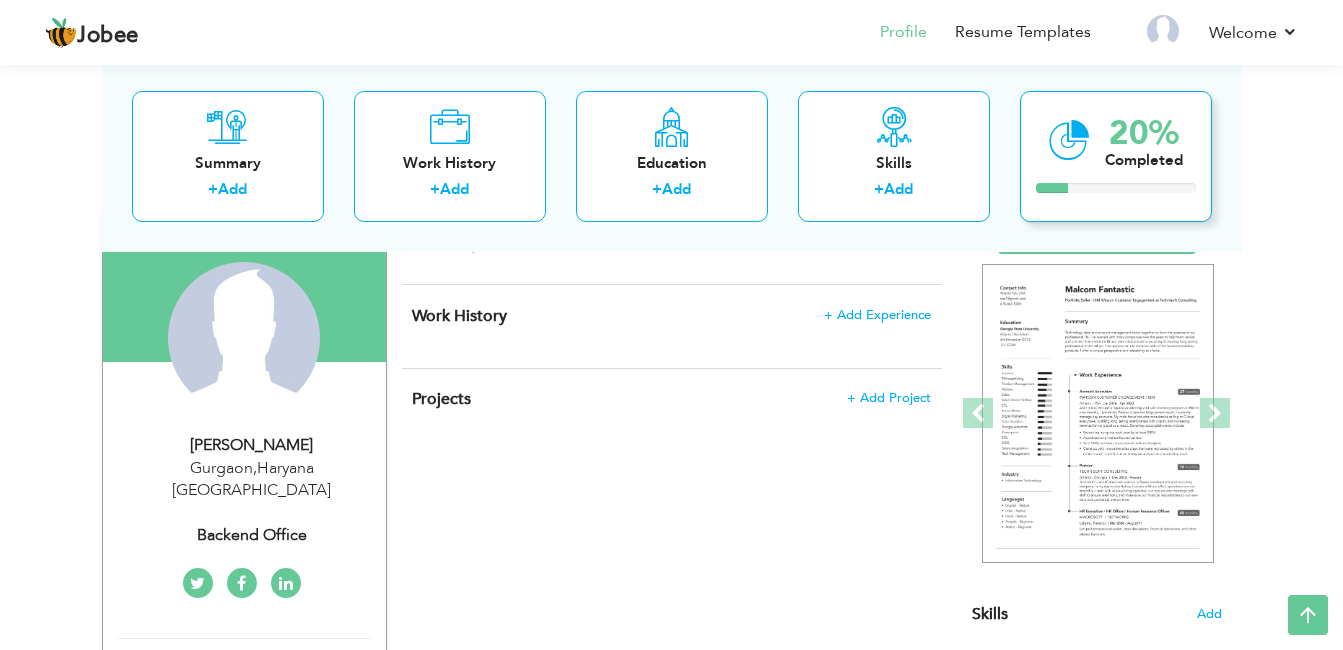 click at bounding box center [1069, 139] 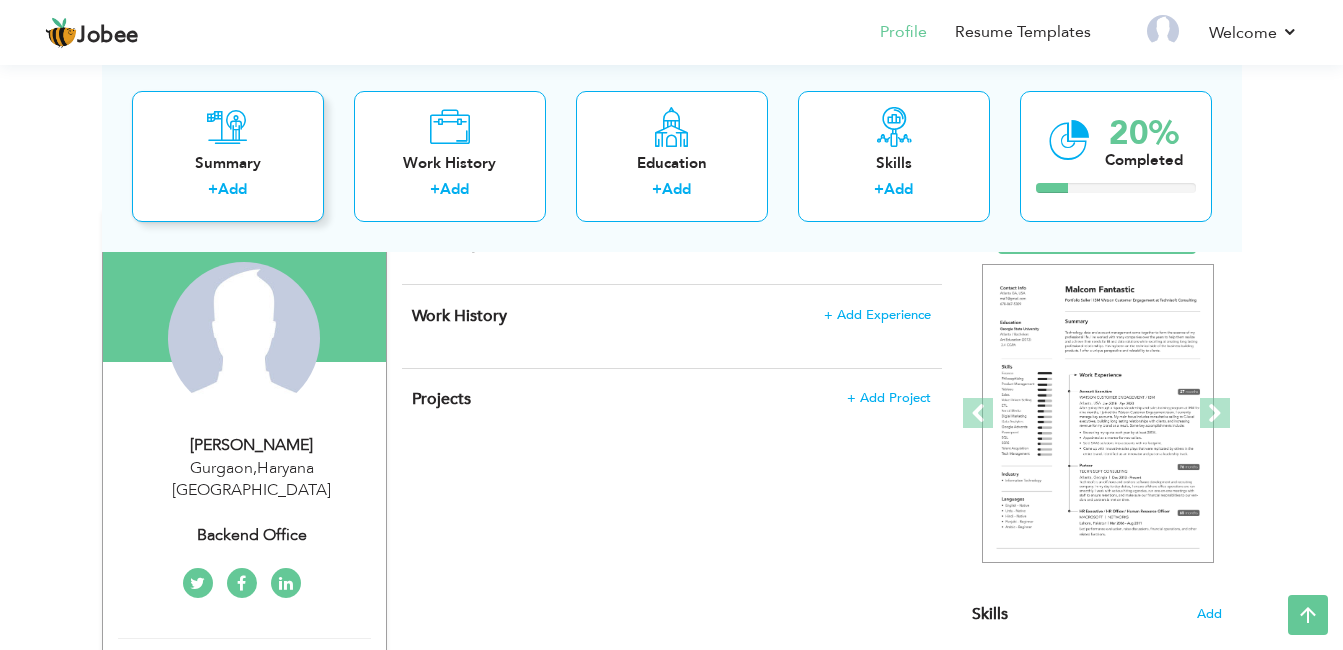 click on "Add" at bounding box center (232, 189) 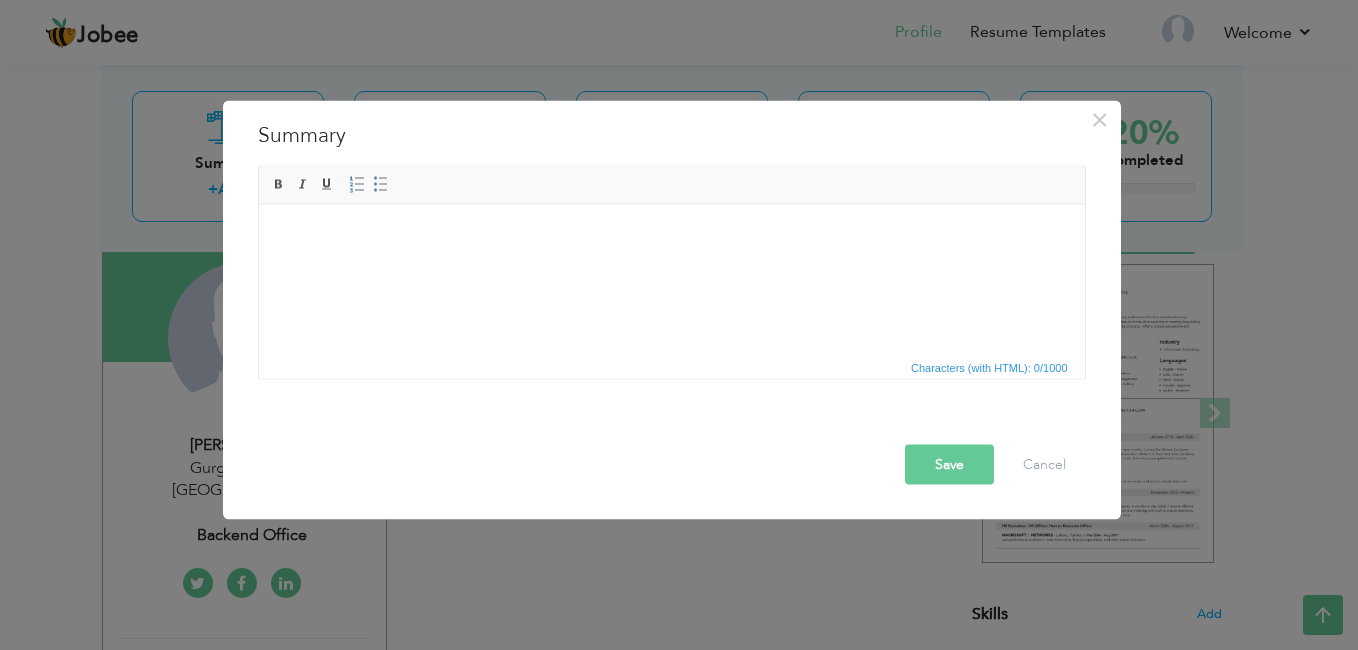 click on "×
Summary
Rich Text Editor, summaryEditor Editor toolbars Basic Styles   Bold   Italic   Underline Paragraph   Insert/Remove Numbered List   Insert/Remove Bulleted List Press ALT 0 for help Characters (with HTML): 0/1000
Save Cancel" at bounding box center (679, 325) 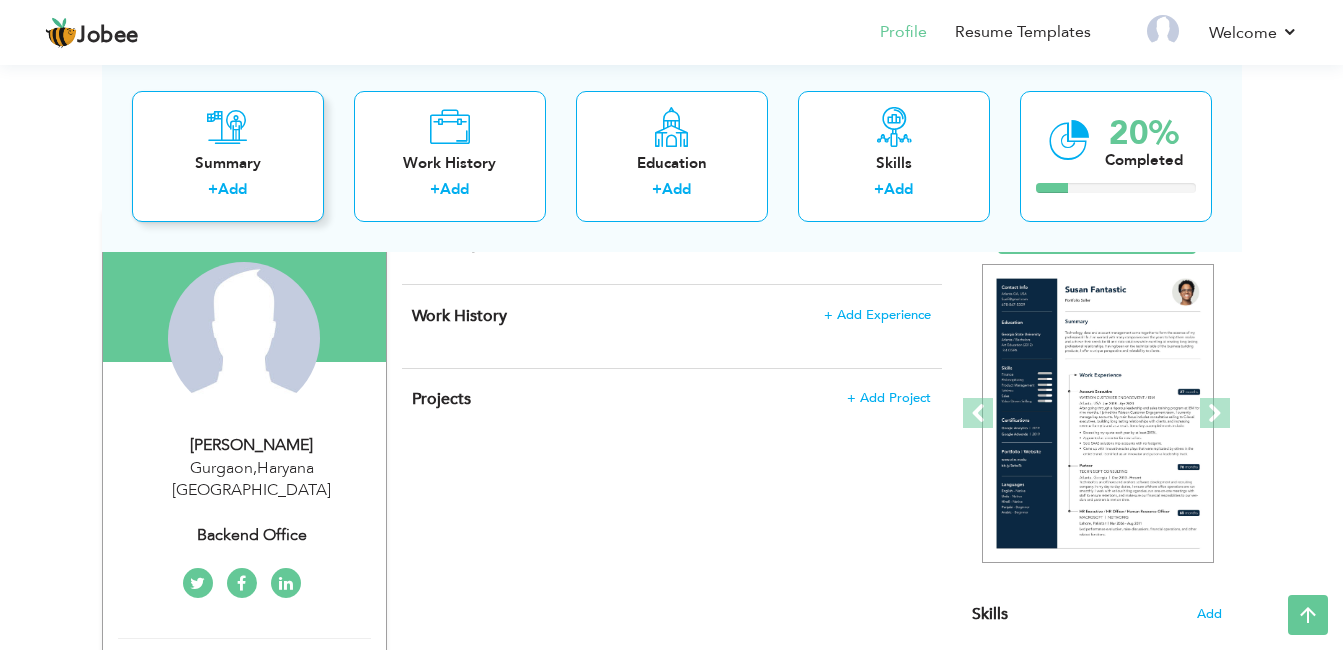 click on "Summary
+  Add" at bounding box center (228, 155) 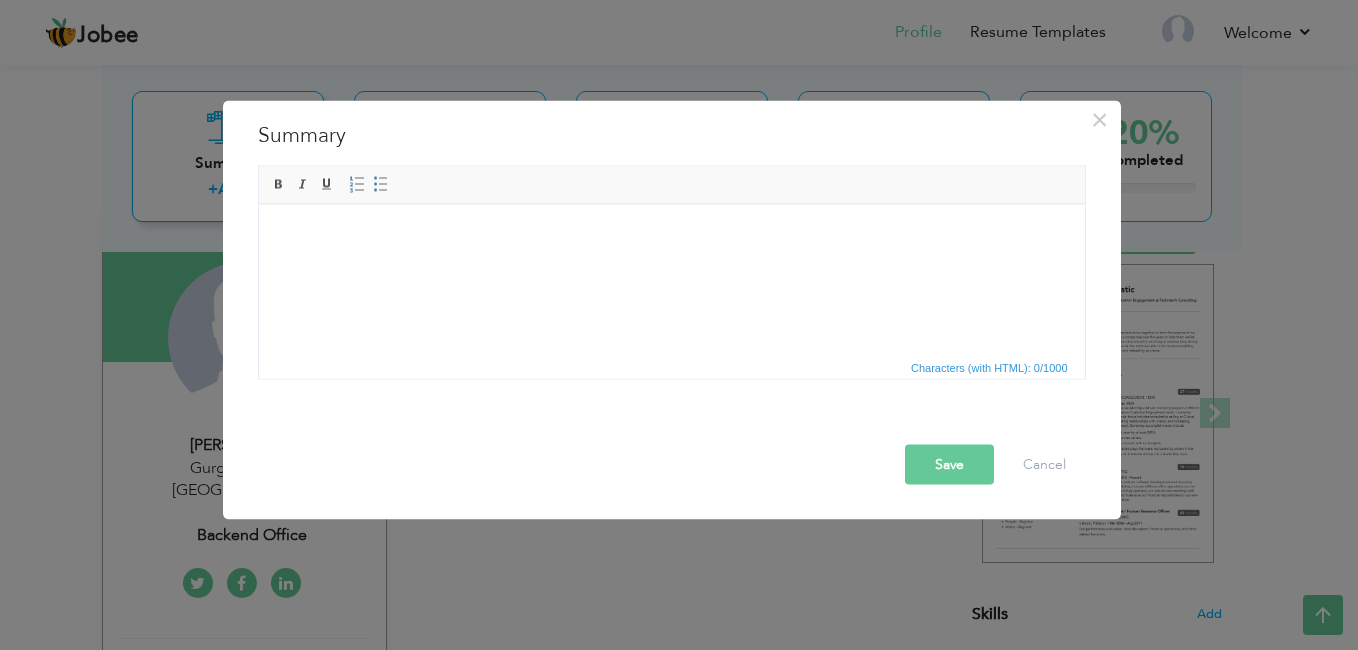 type 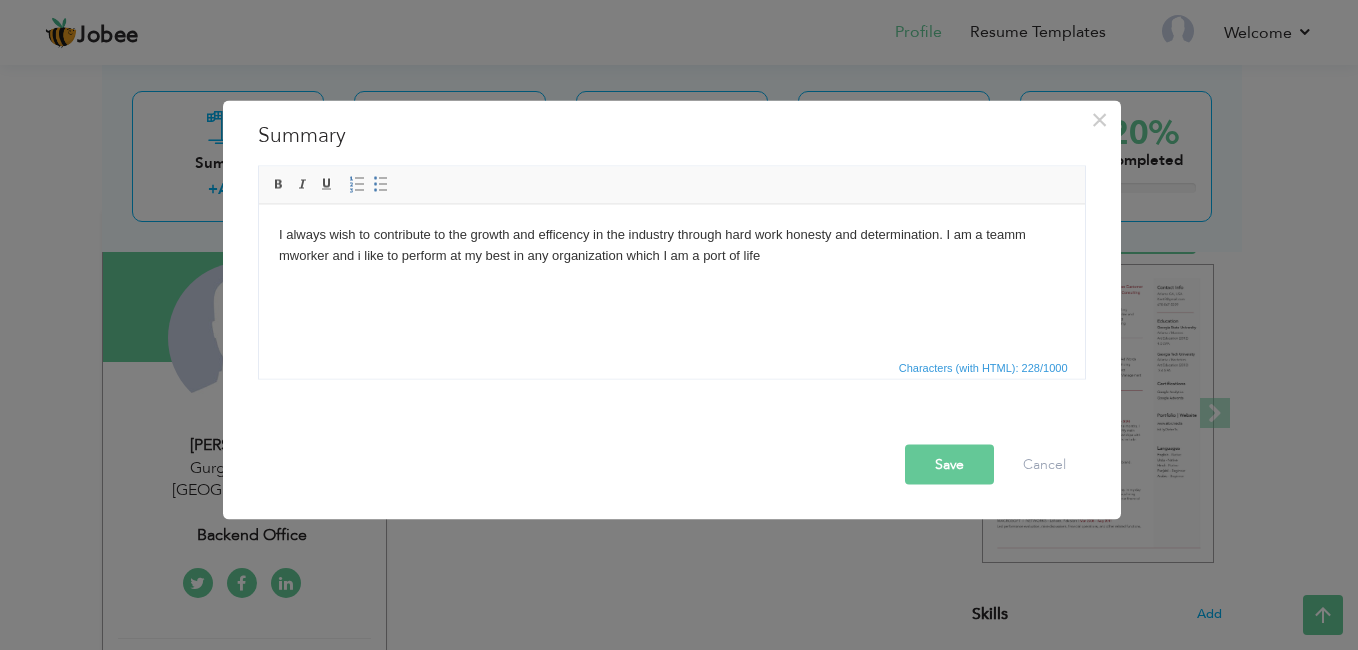 click on "Save" at bounding box center (949, 465) 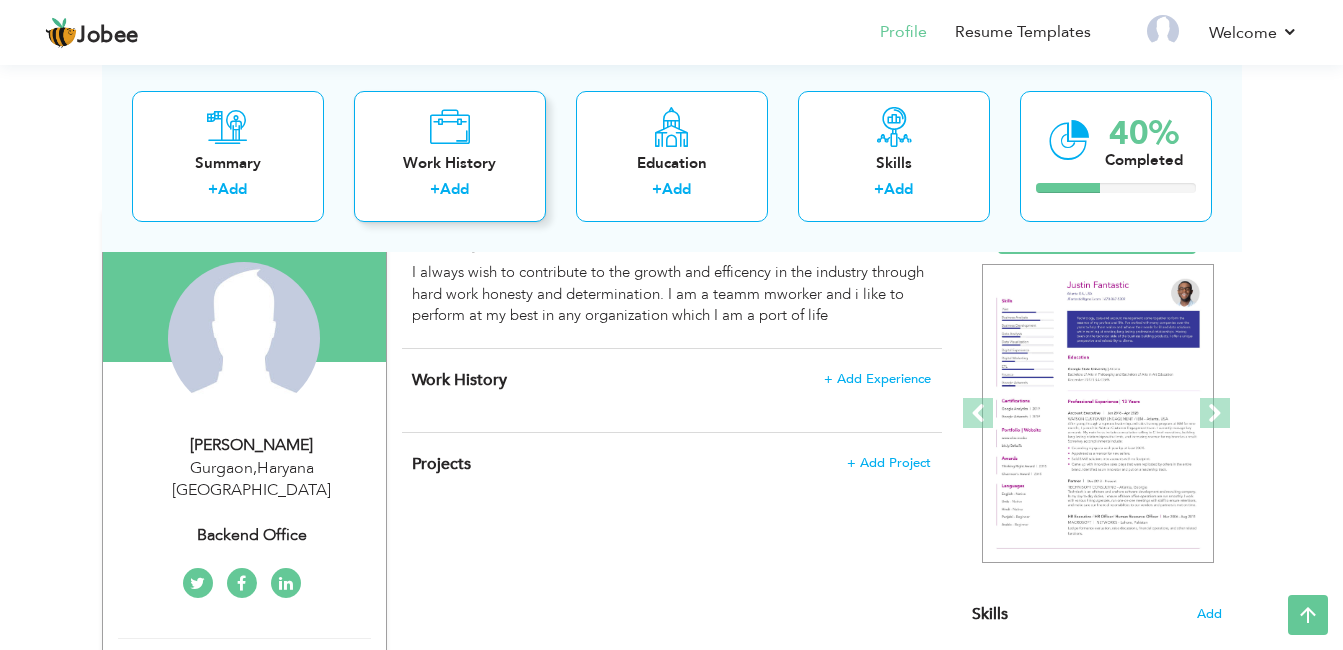click on "Add" at bounding box center (454, 189) 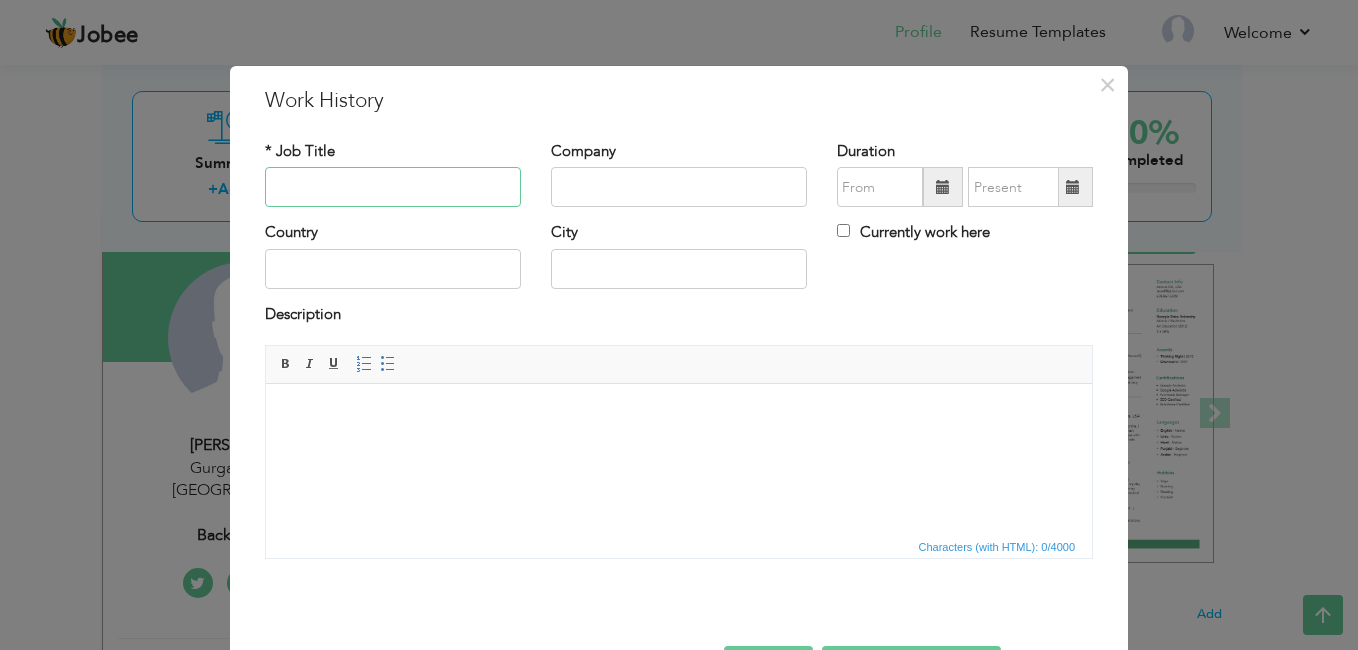 click at bounding box center [393, 187] 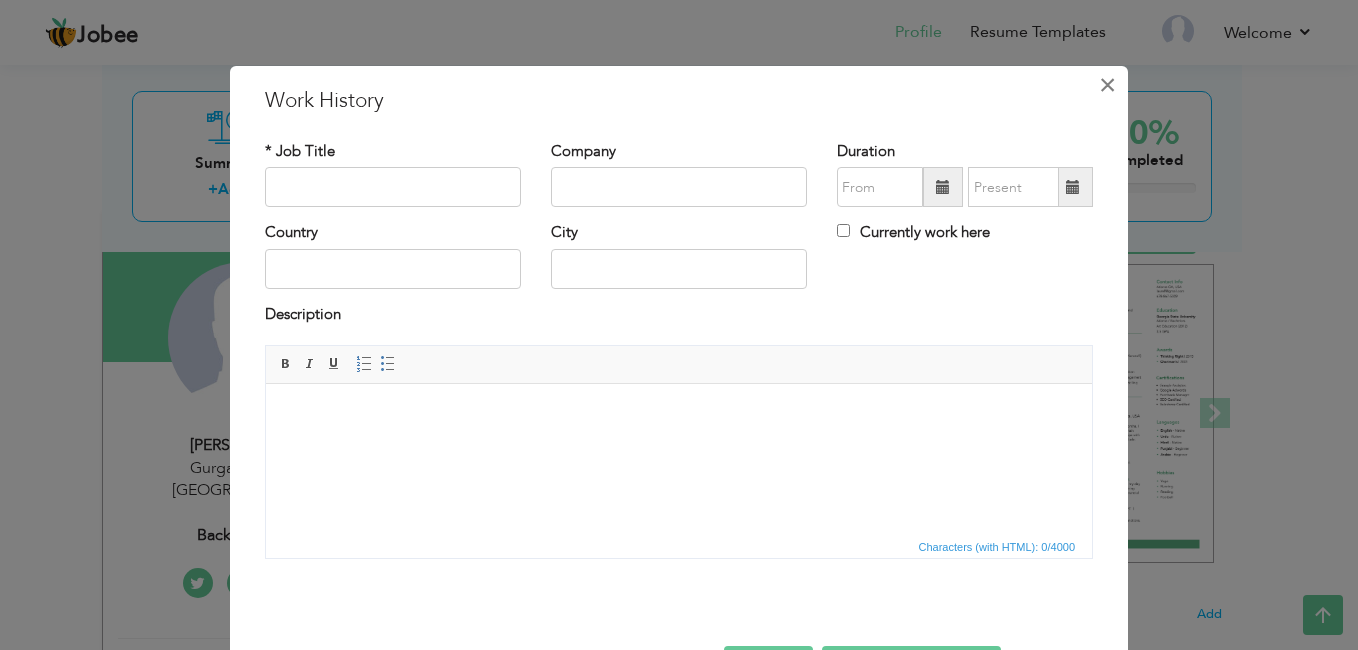 click on "×" at bounding box center [1107, 85] 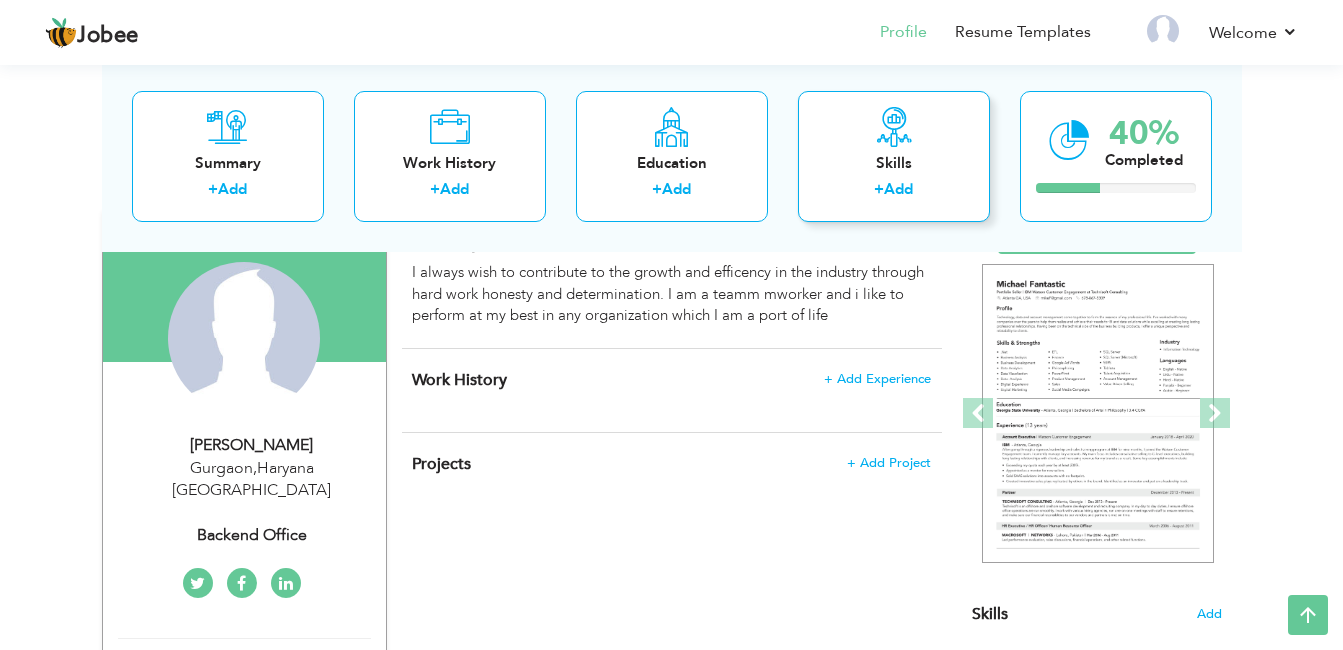 click on "Add" at bounding box center (898, 189) 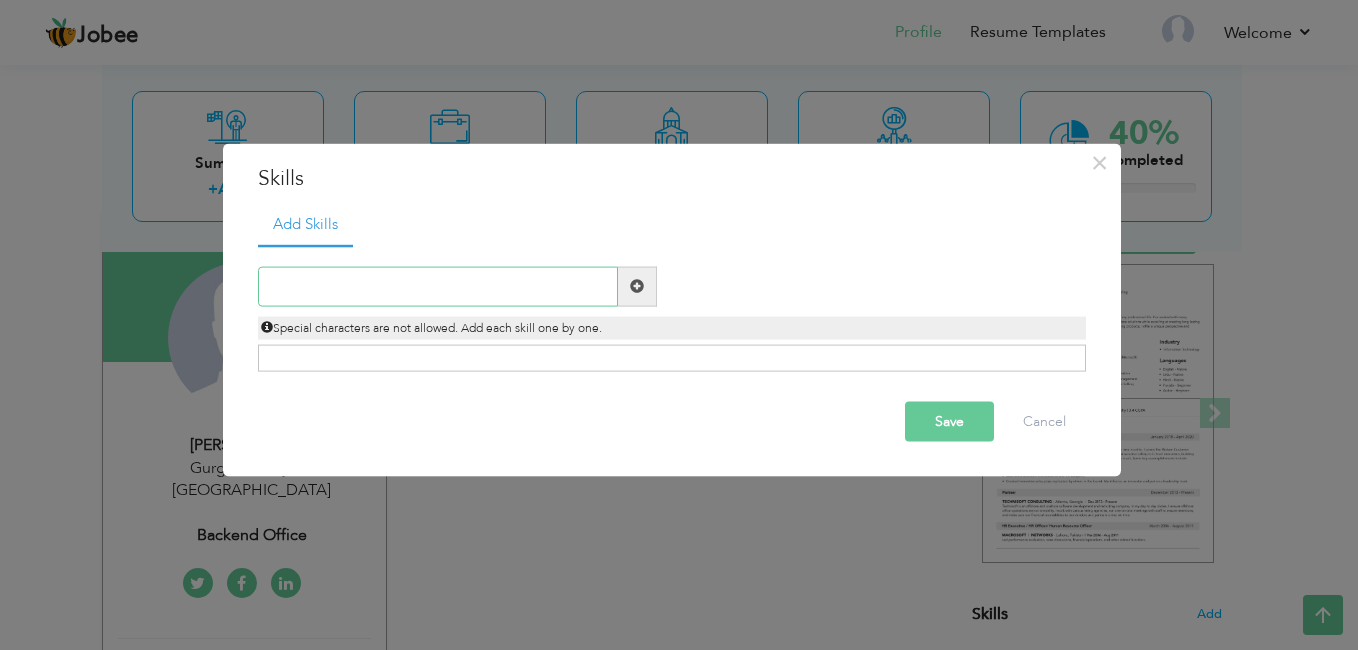 click at bounding box center [438, 286] 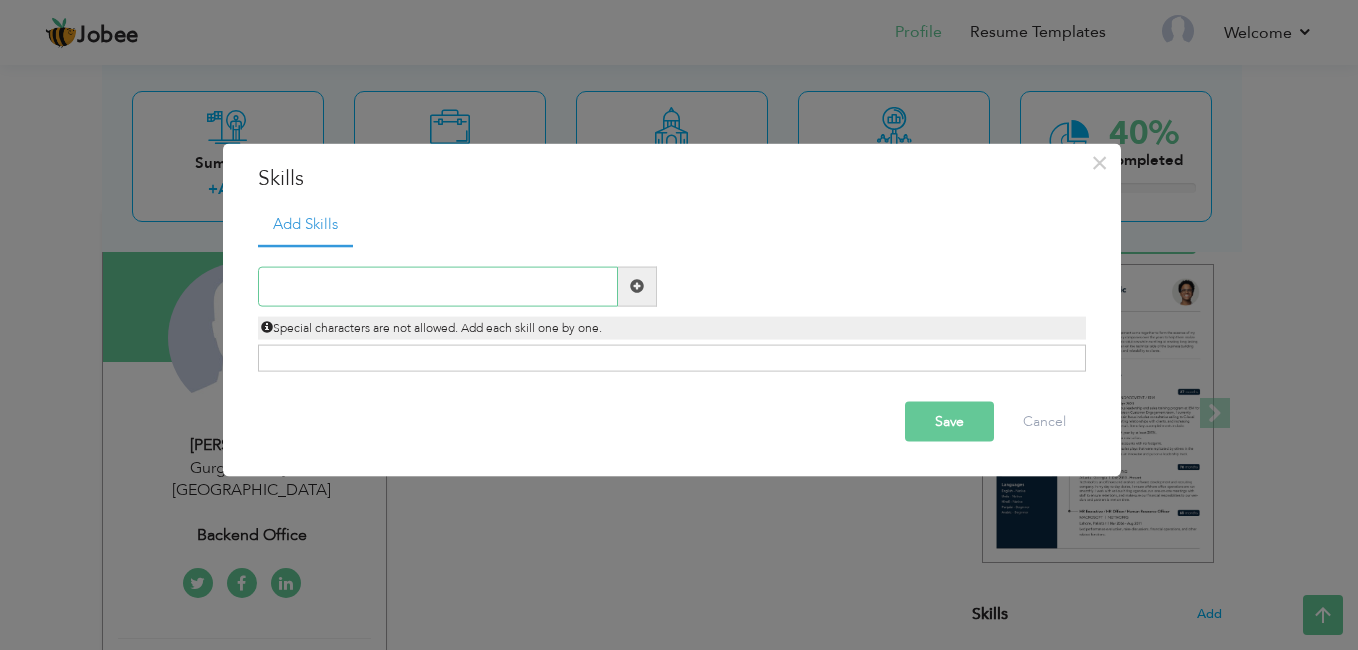 click at bounding box center [438, 286] 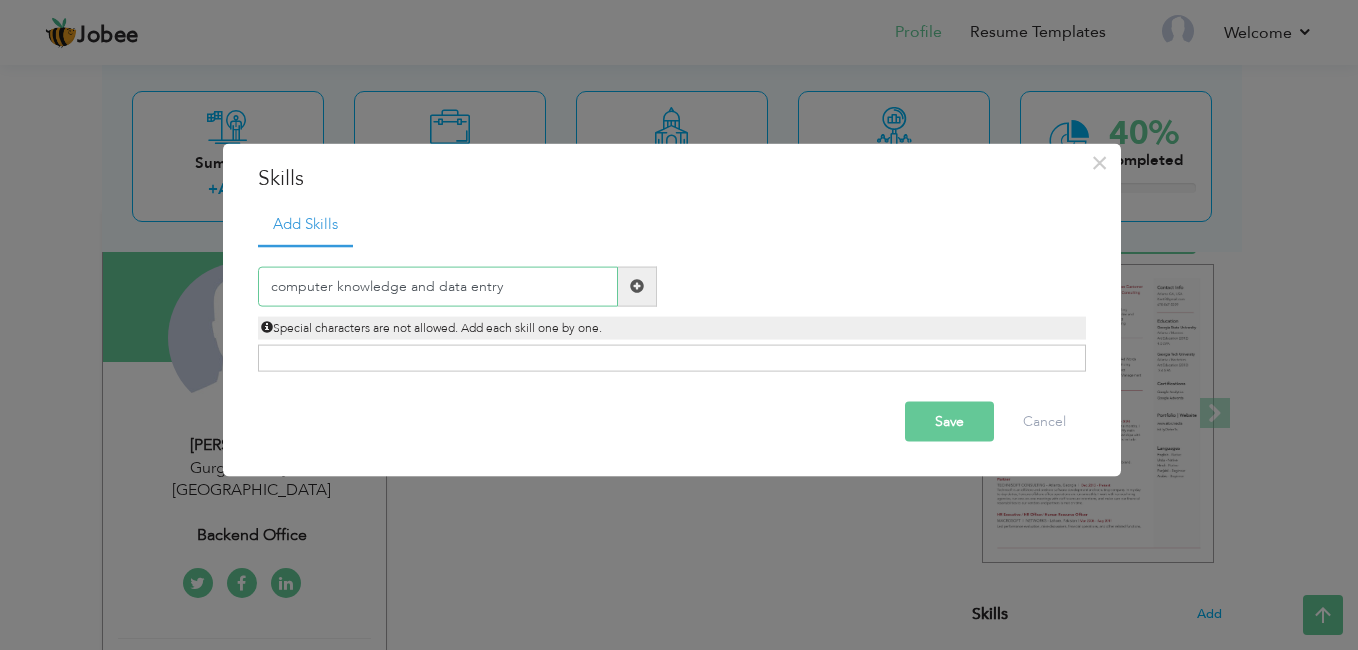 type on "computer knowledge and data entry" 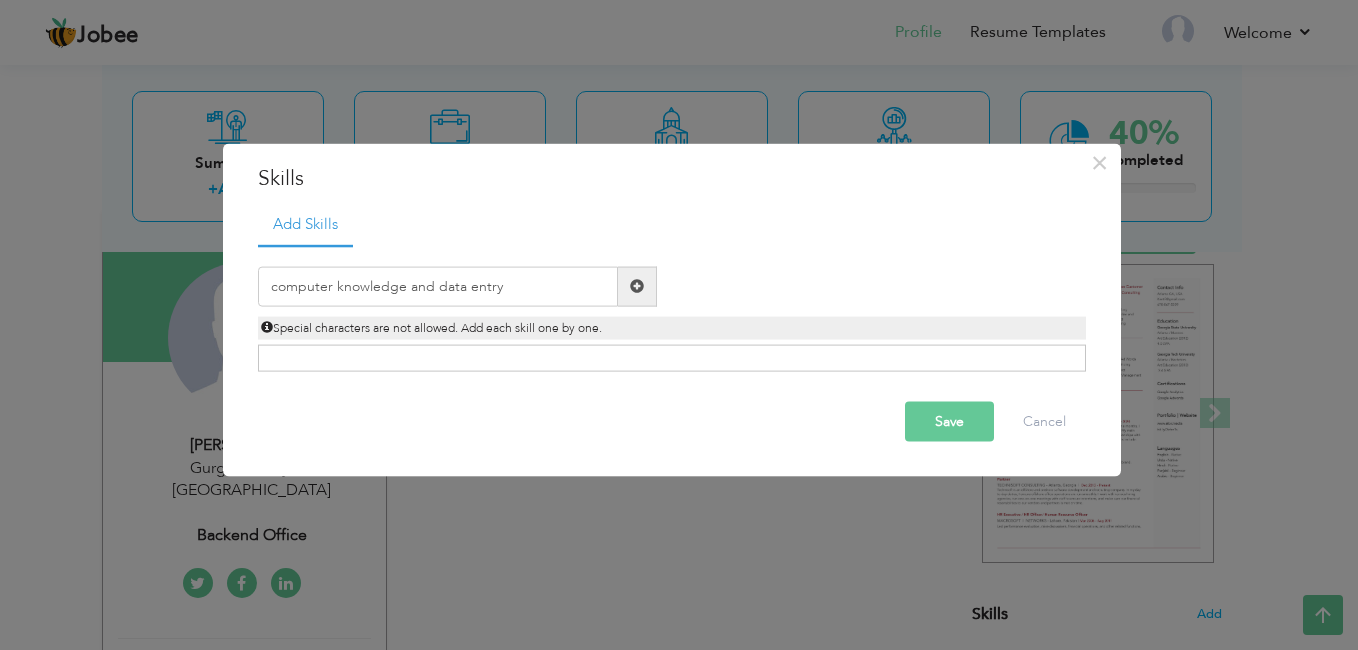 click on "Save" at bounding box center [949, 421] 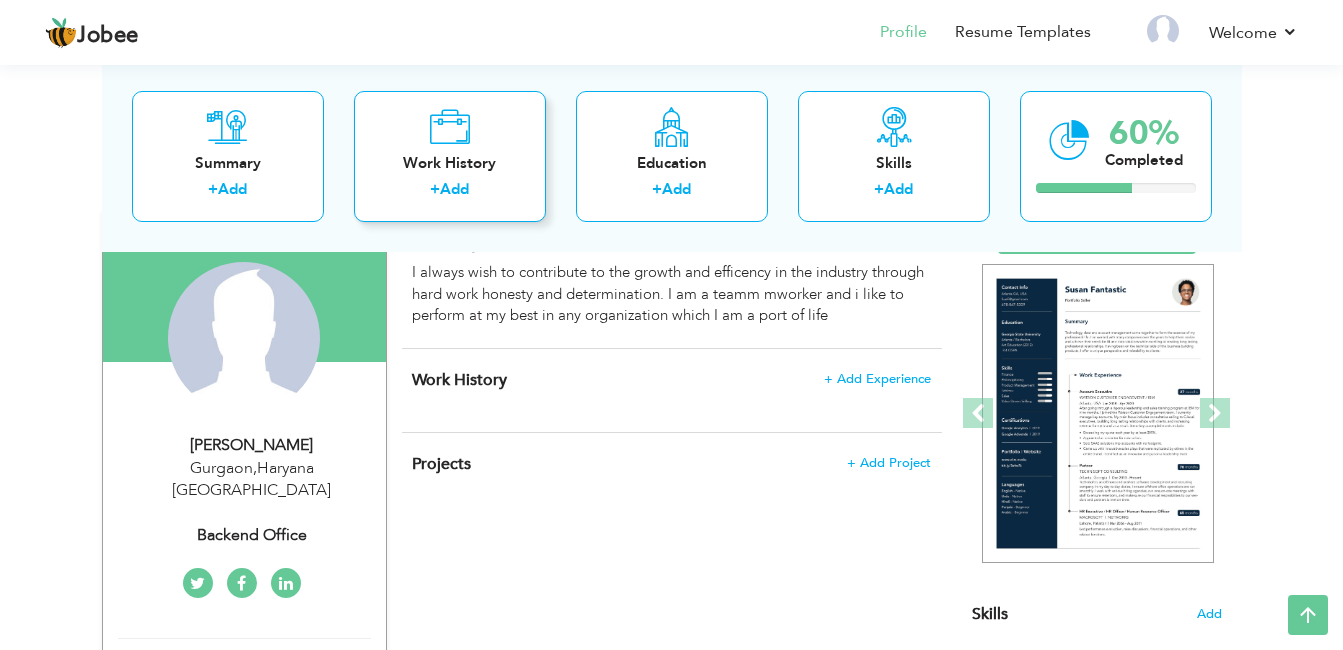 click on "Add" at bounding box center [454, 189] 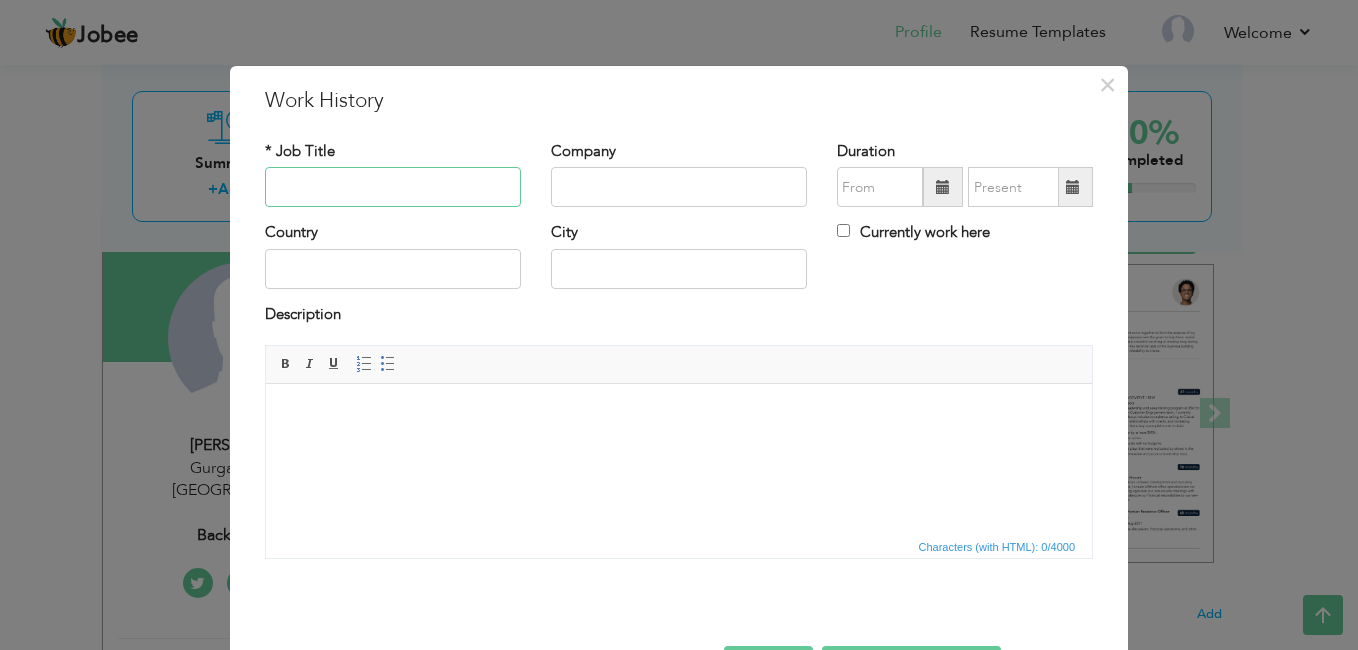 click at bounding box center [393, 187] 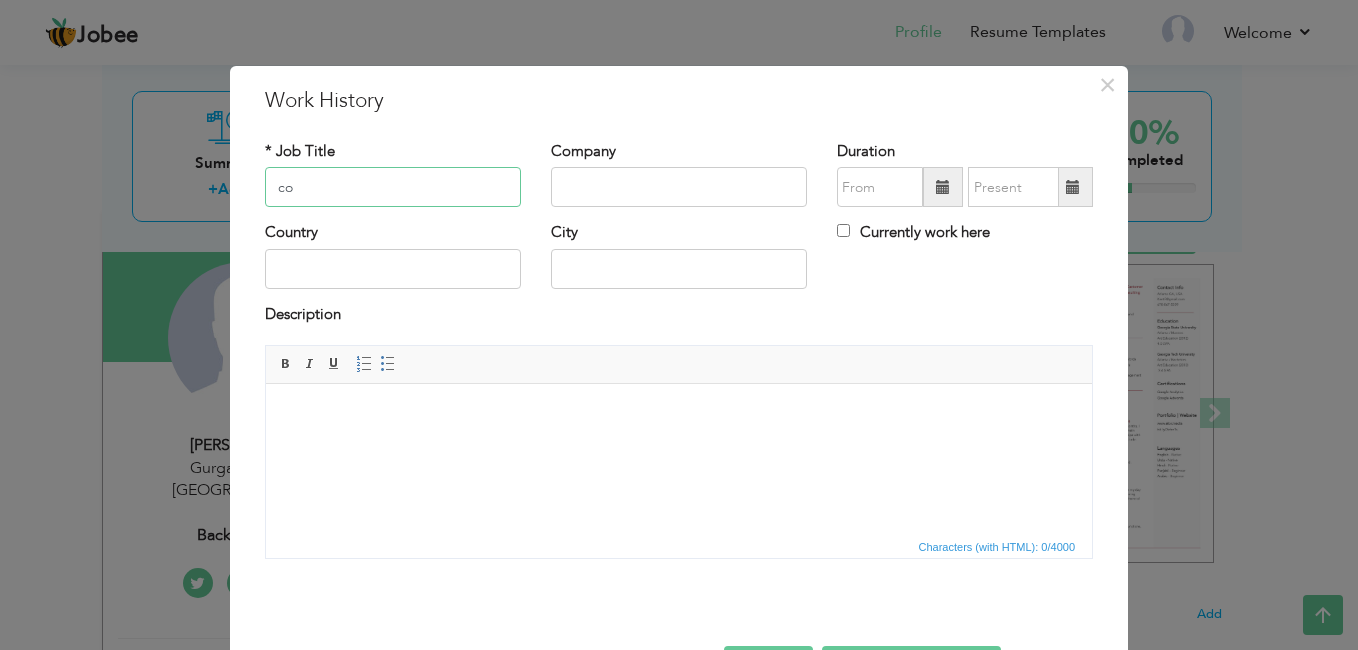 type on "c" 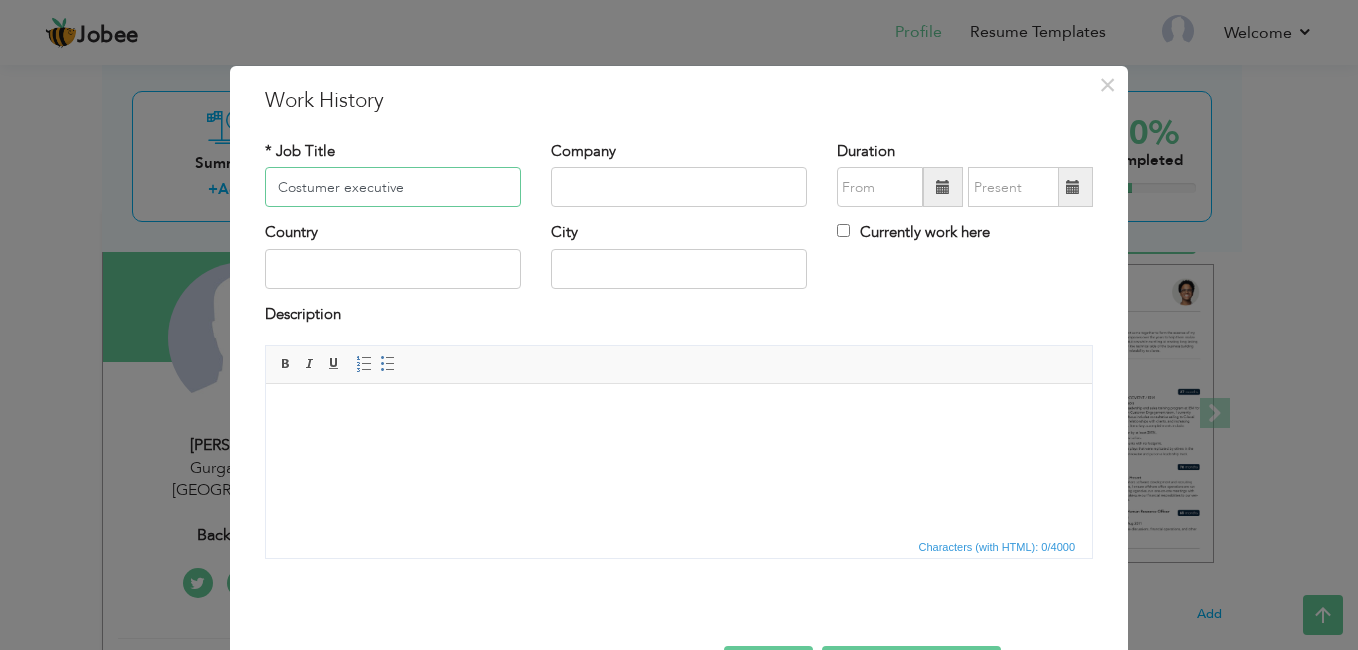type on "Costumer executive" 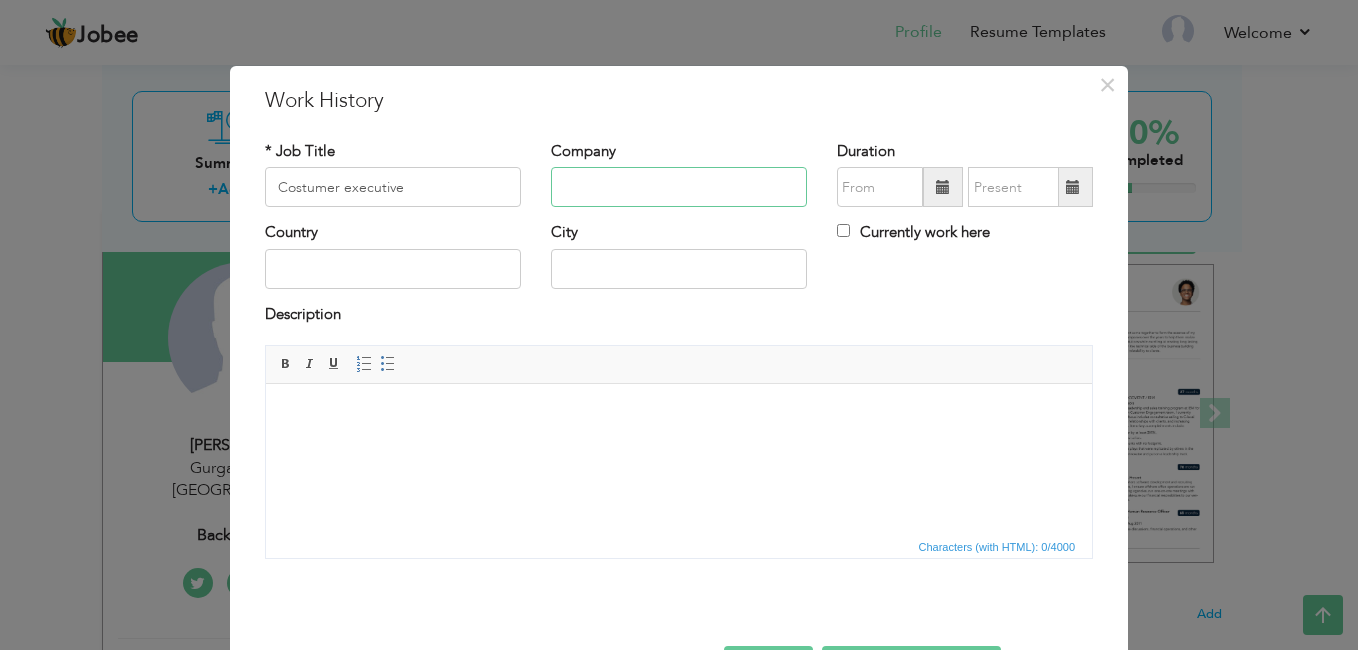 click at bounding box center (679, 187) 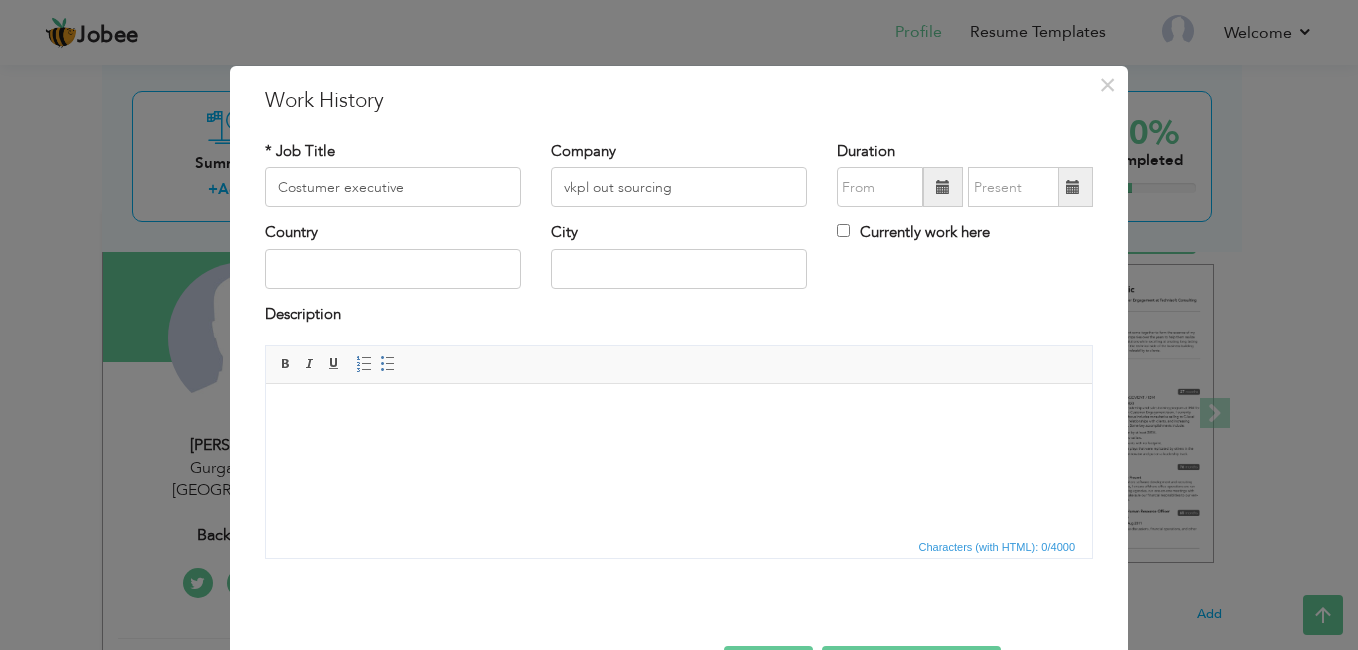 drag, startPoint x: 566, startPoint y: 191, endPoint x: 759, endPoint y: 301, distance: 222.14635 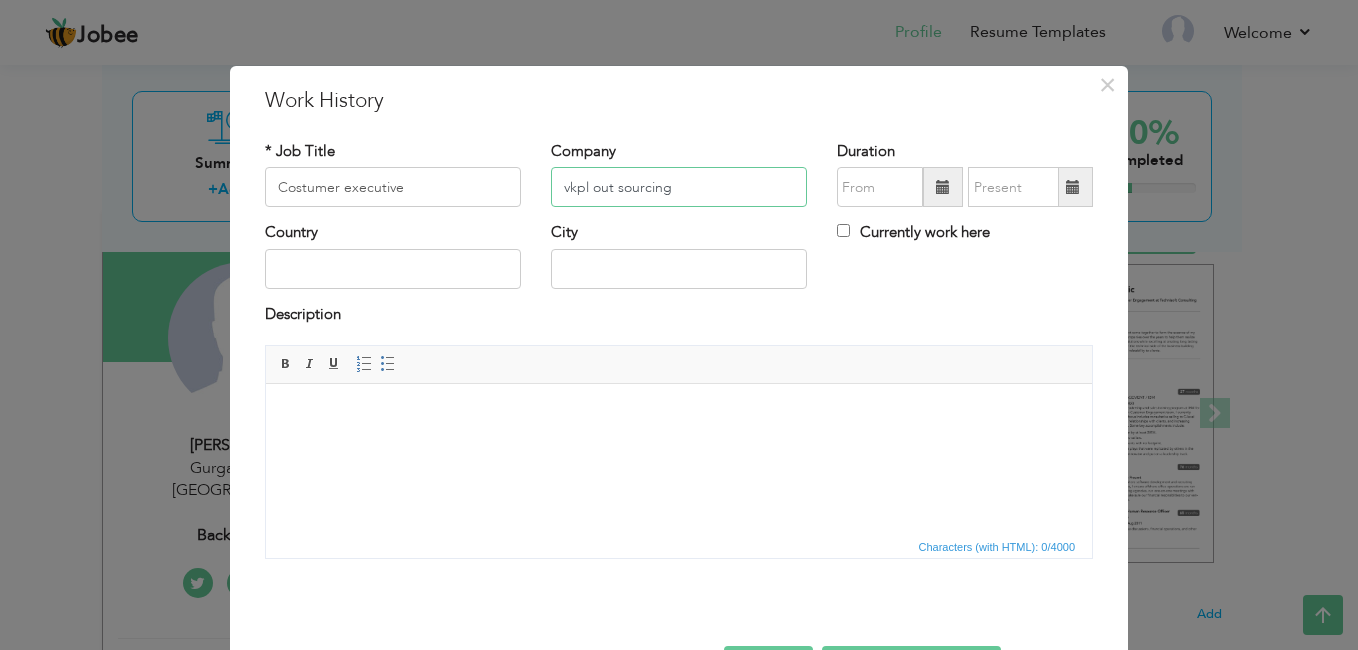 click on "vkpl out sourcing" at bounding box center (679, 187) 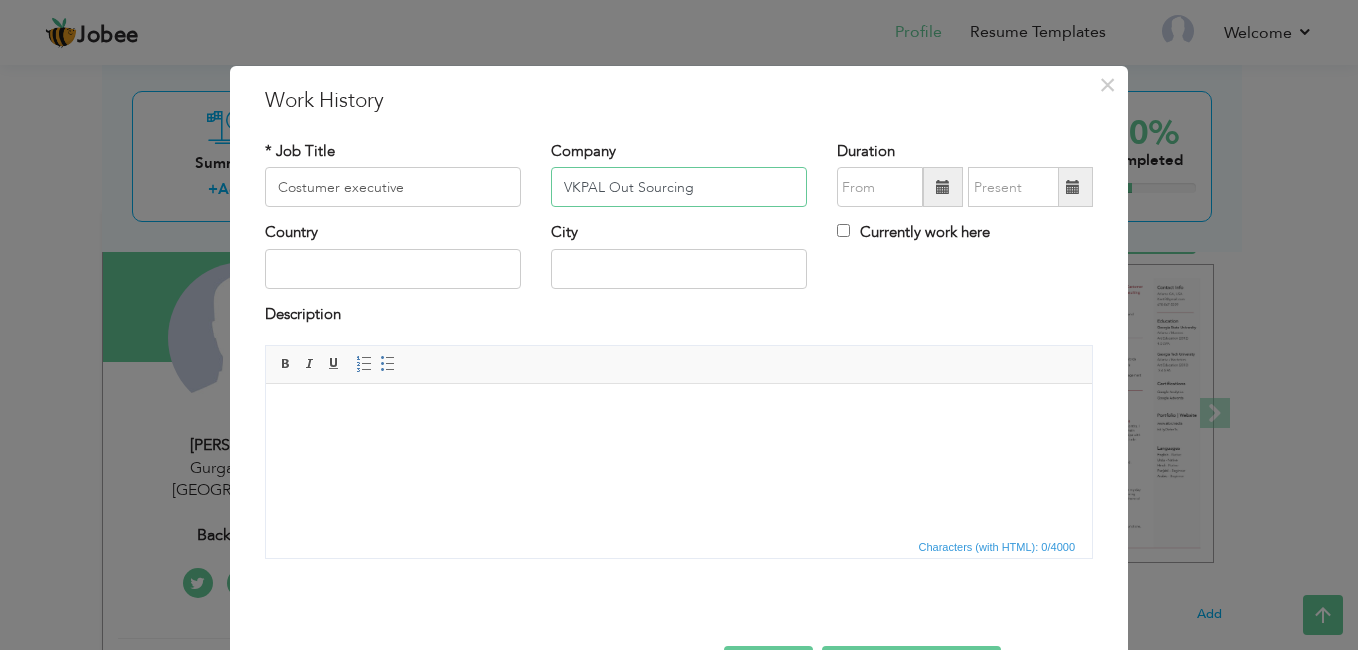 click on "VKPAL Out Sourcing" at bounding box center (679, 187) 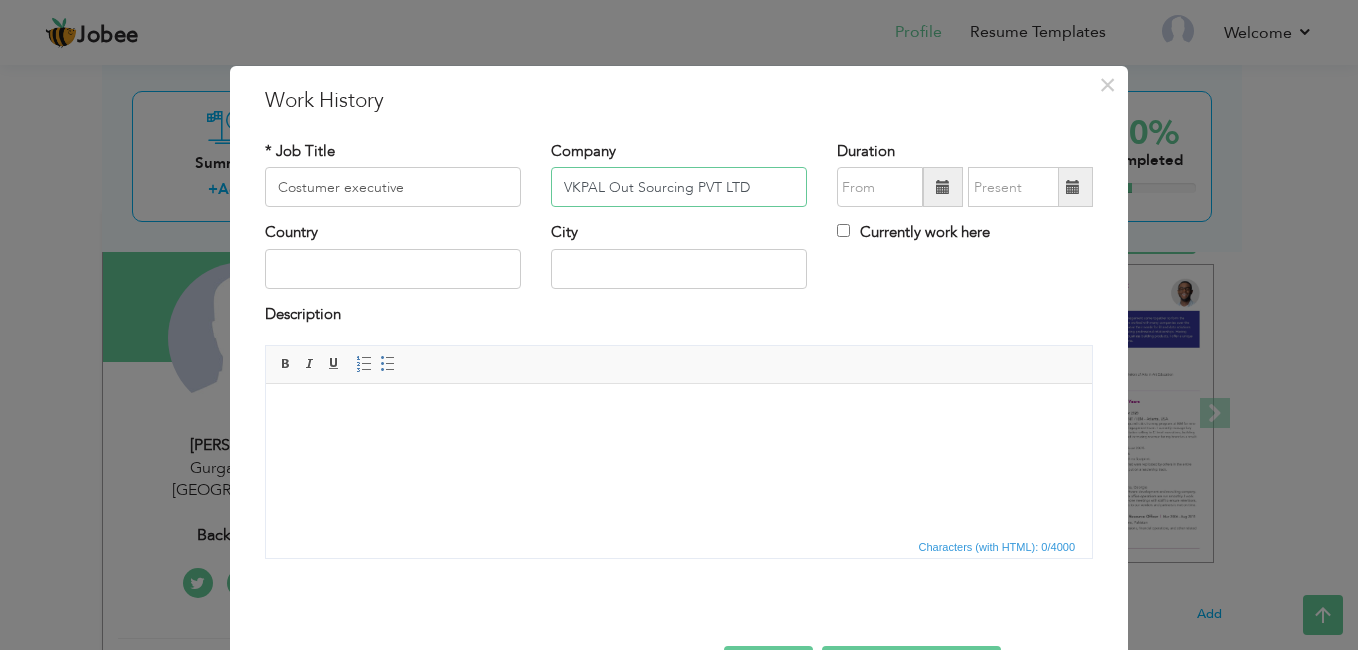 type on "VKPAL Out Sourcing PVT LTD" 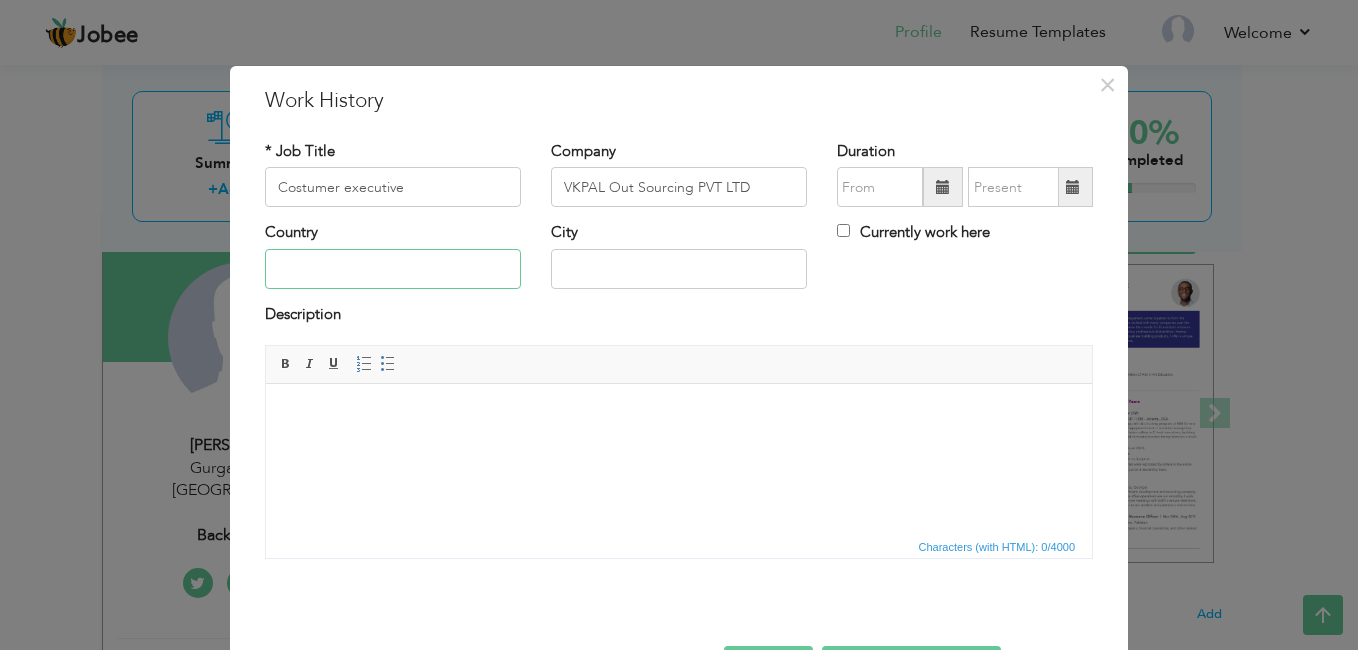 click at bounding box center (393, 269) 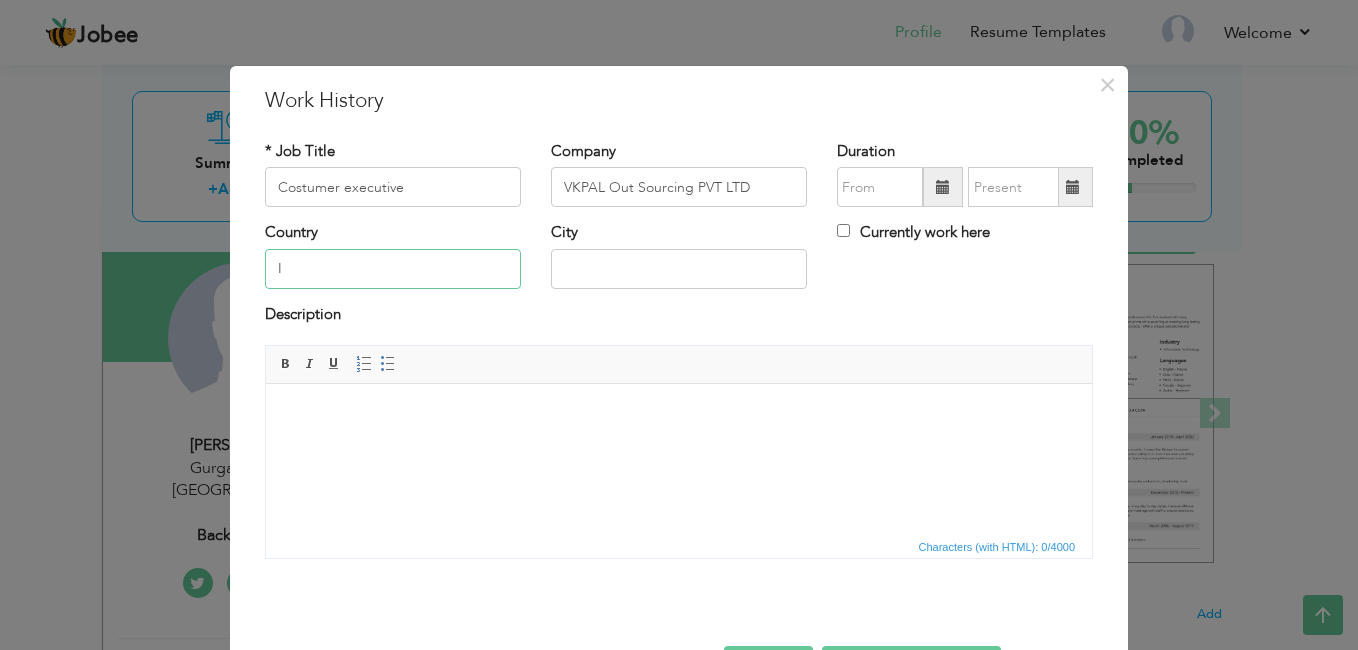 type on "[GEOGRAPHIC_DATA]" 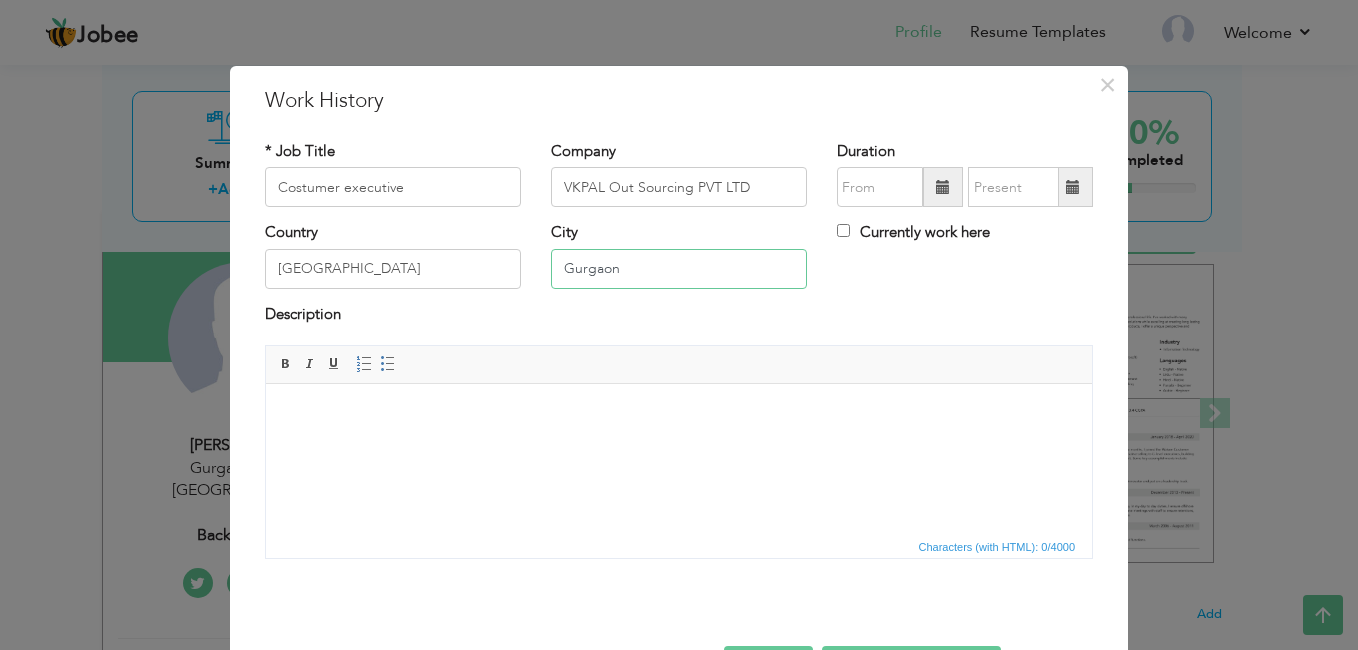 click on "Gurgaon" at bounding box center [679, 269] 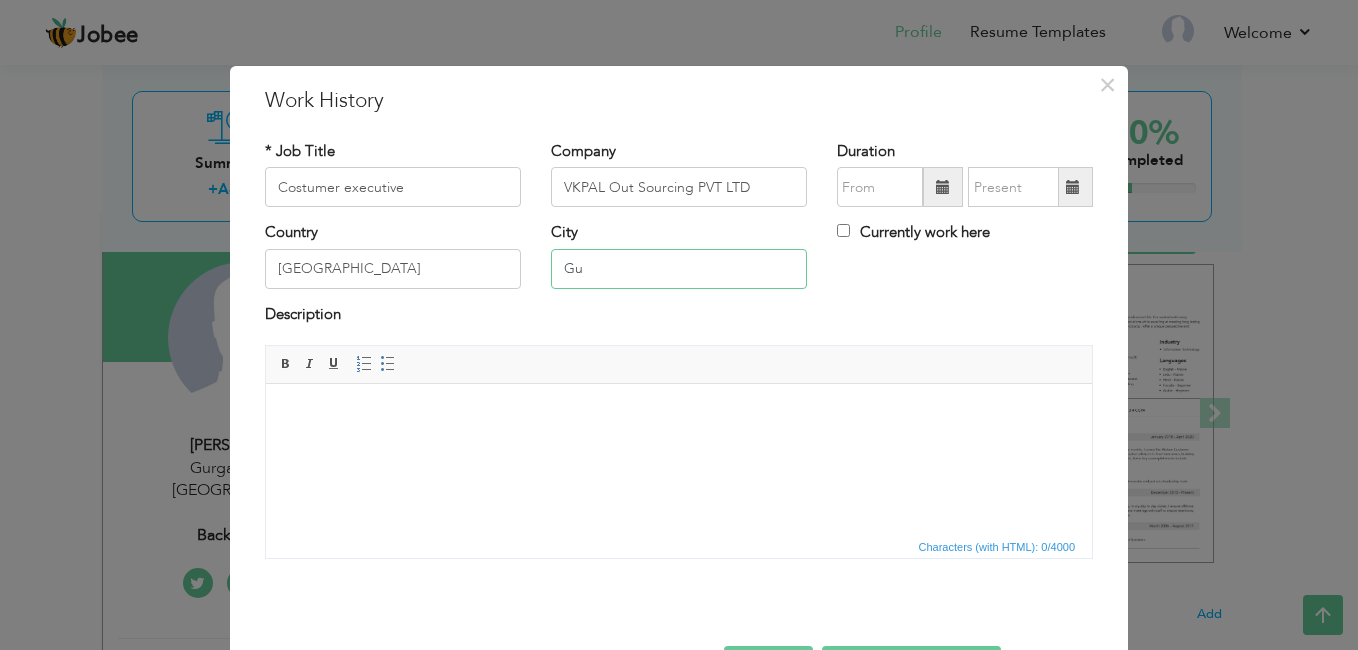 type on "G" 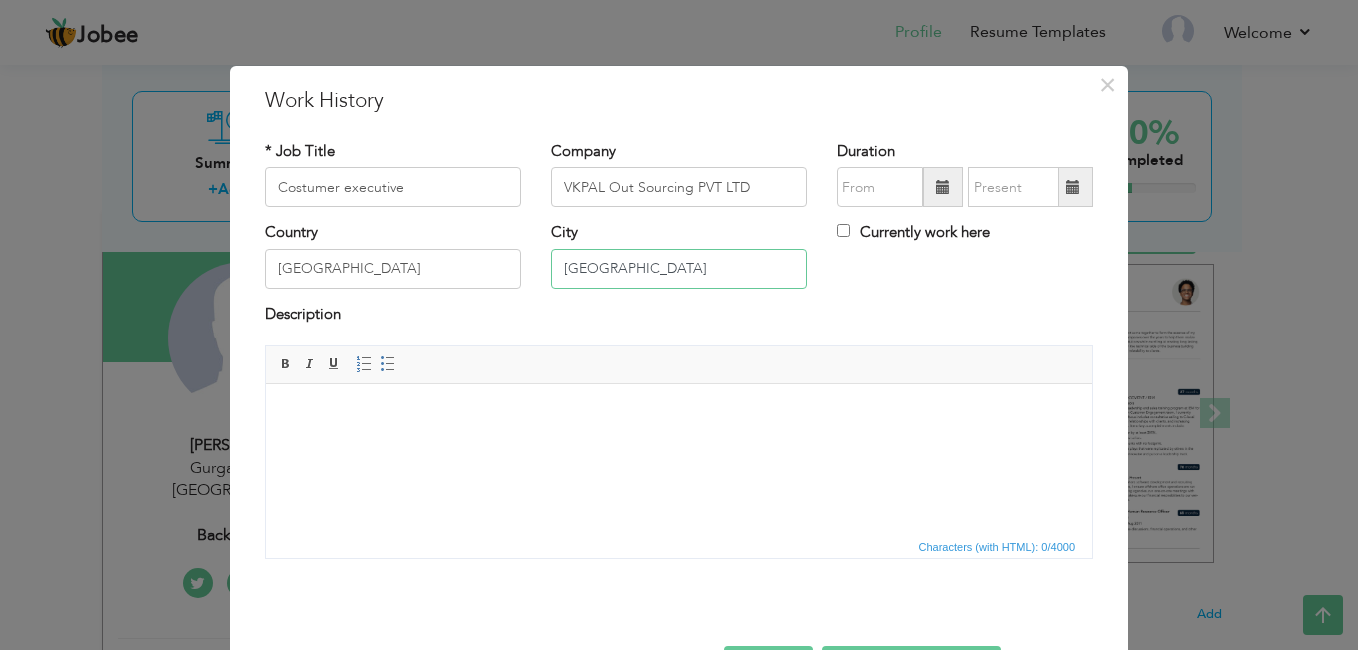 type on "[GEOGRAPHIC_DATA]" 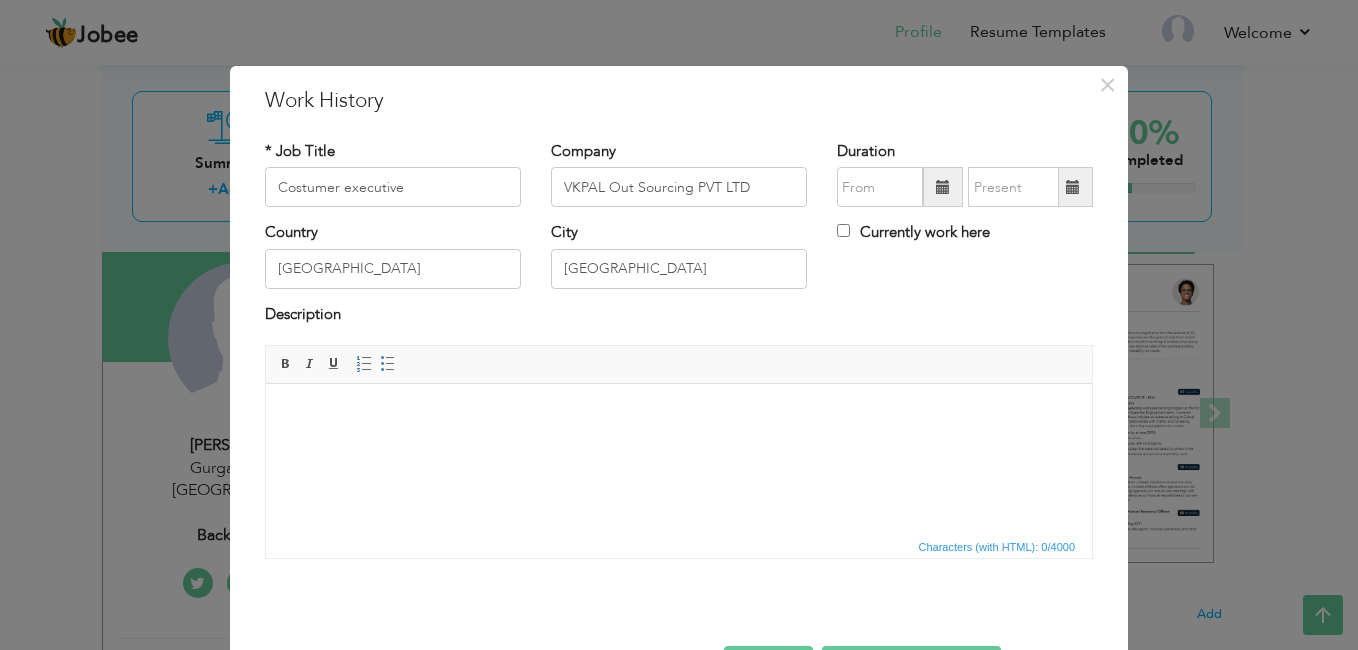 click at bounding box center (943, 187) 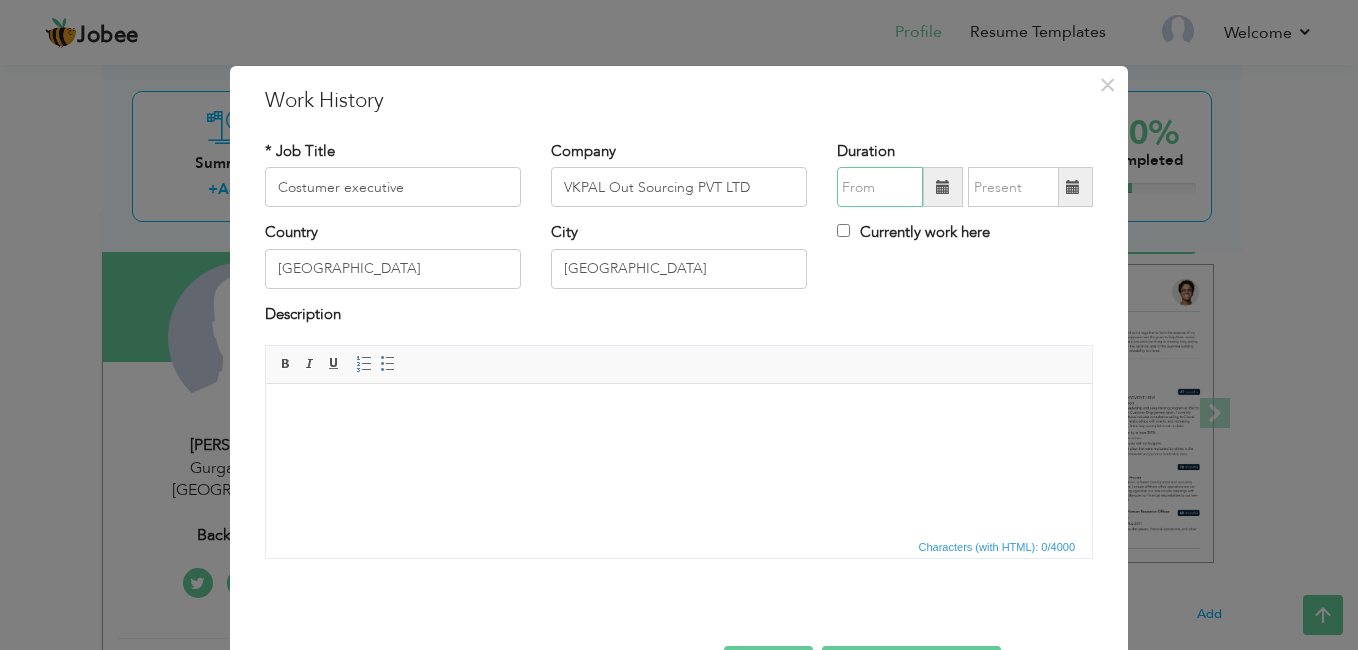 type on "07/2025" 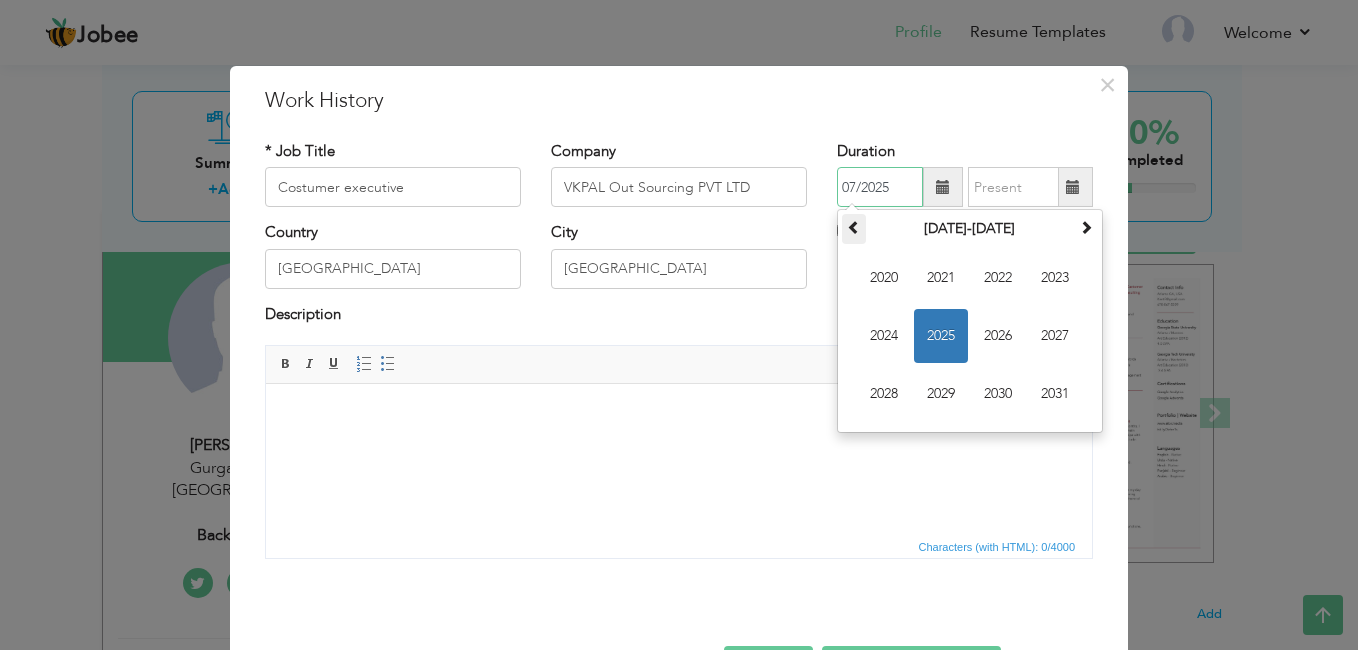 click at bounding box center [854, 227] 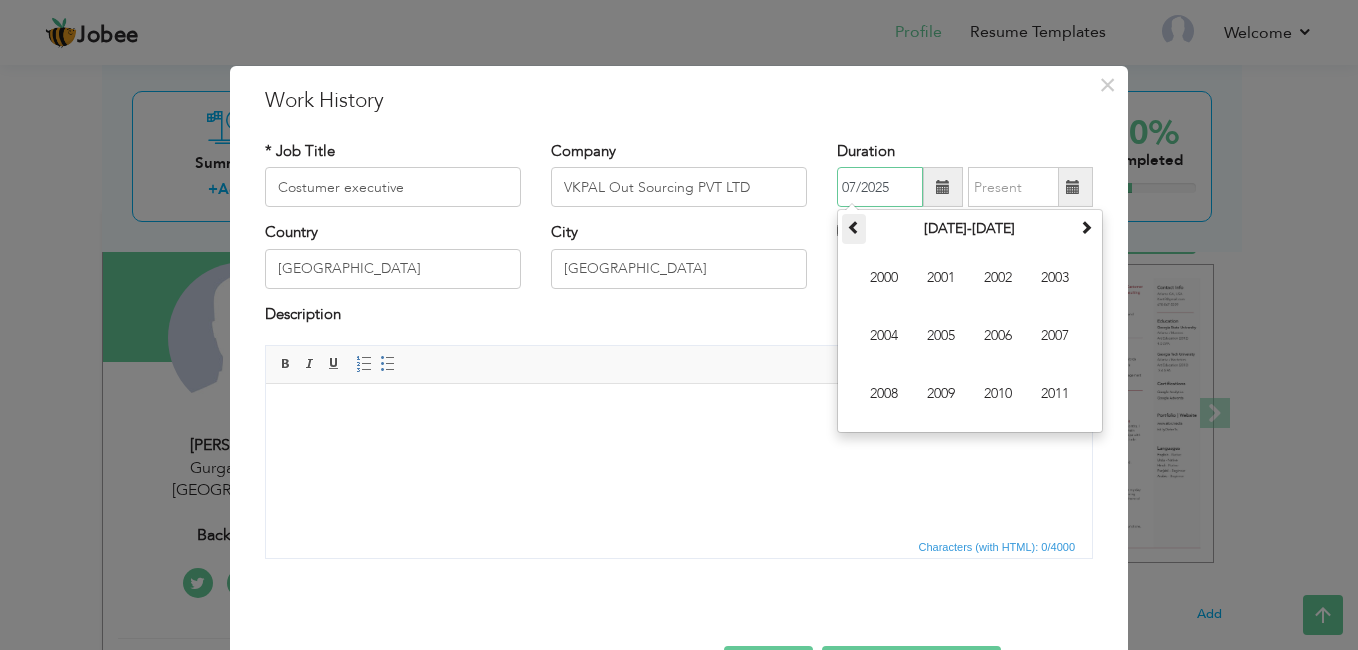 click at bounding box center [854, 227] 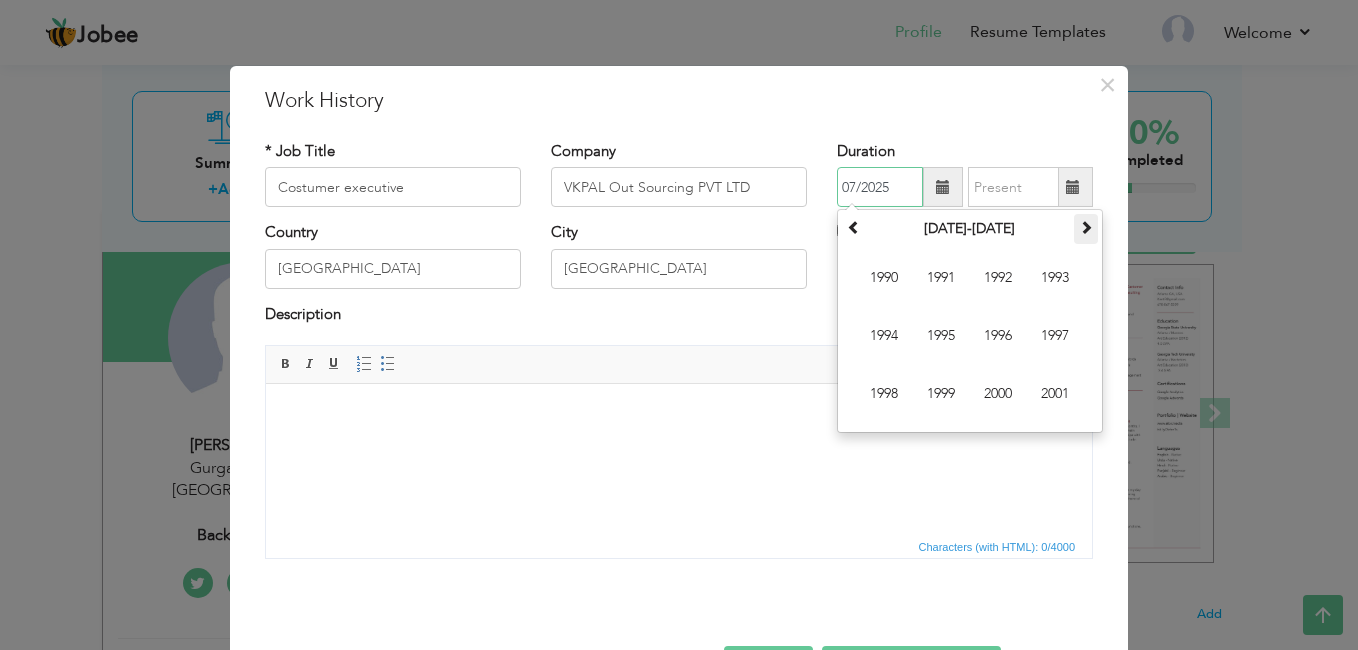 click at bounding box center [1086, 227] 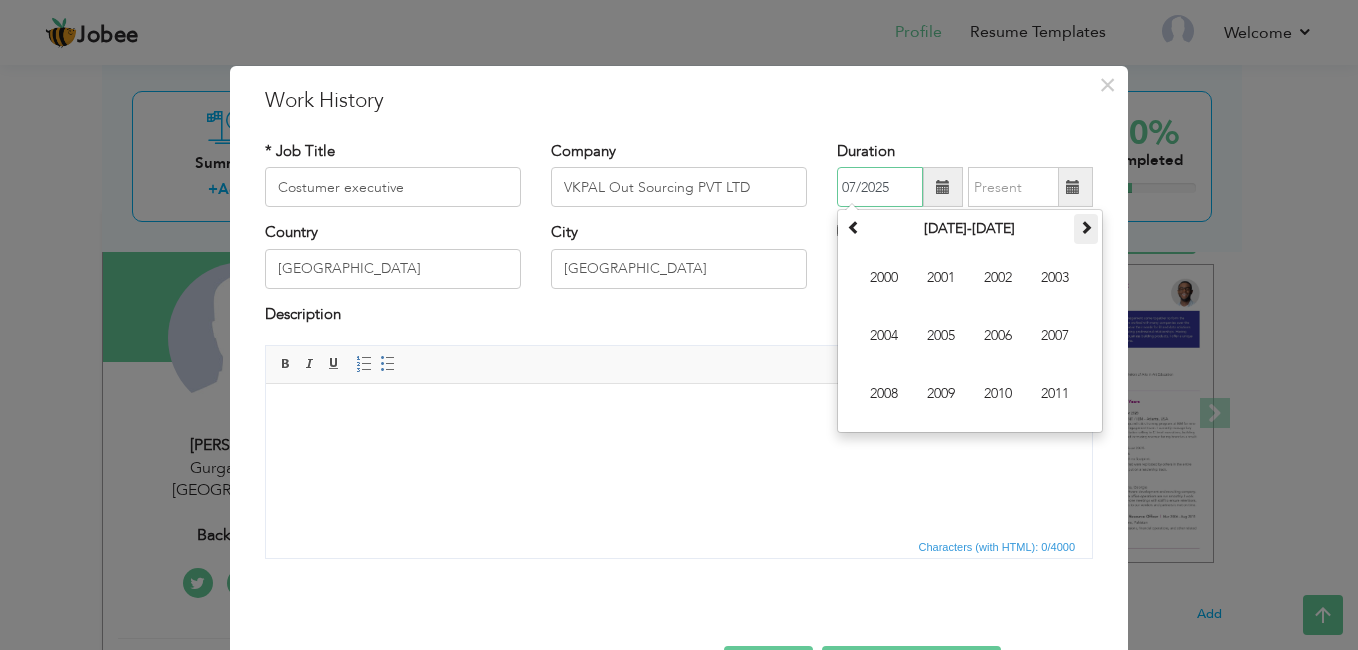 click at bounding box center [1086, 227] 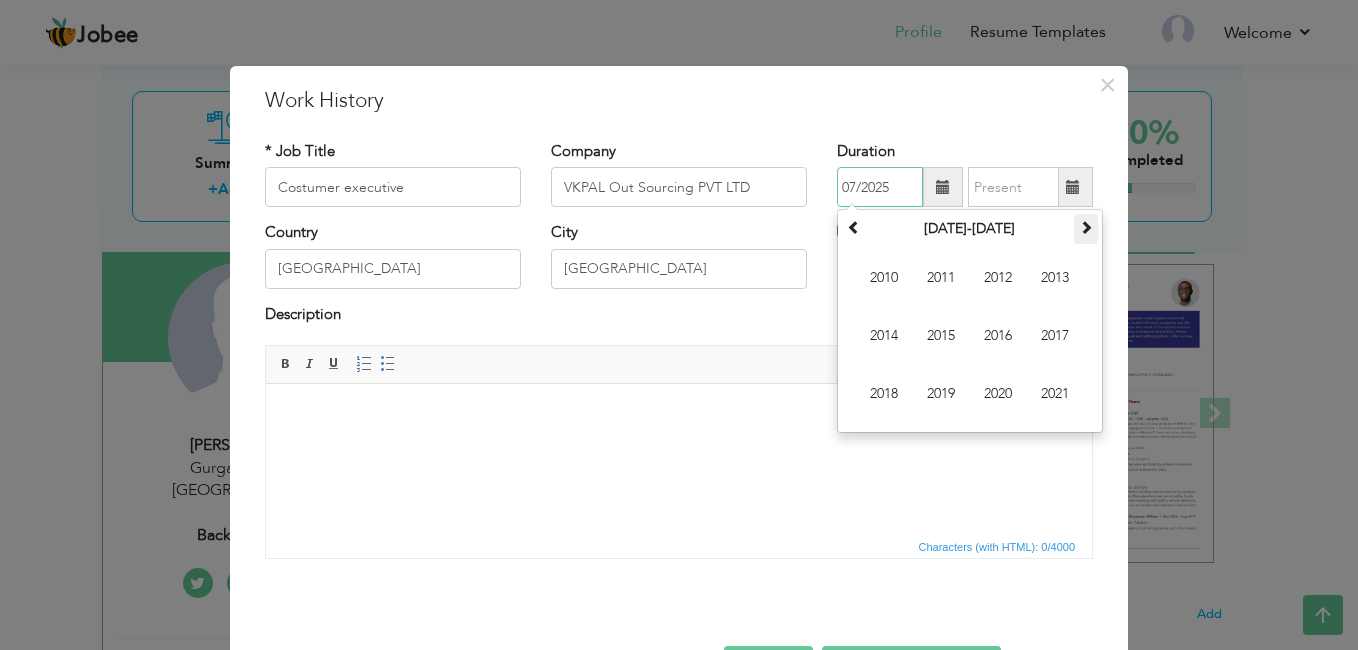 click at bounding box center [1086, 227] 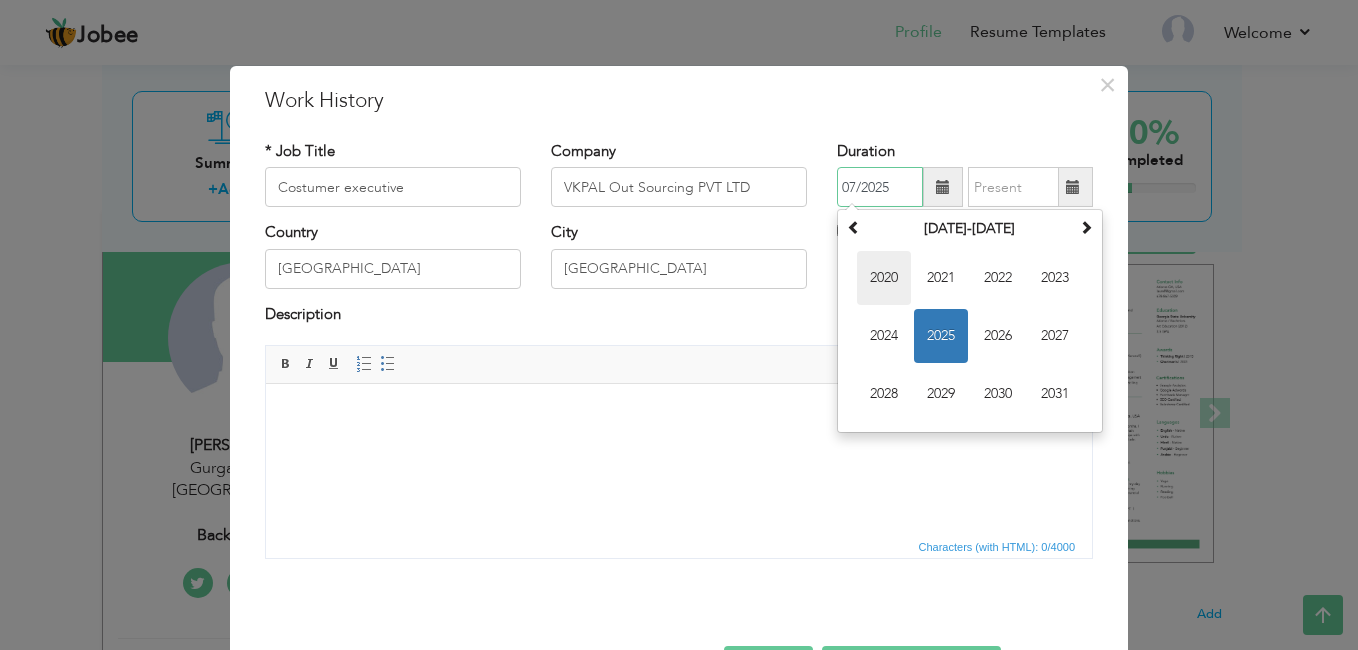 click on "2020" at bounding box center (884, 278) 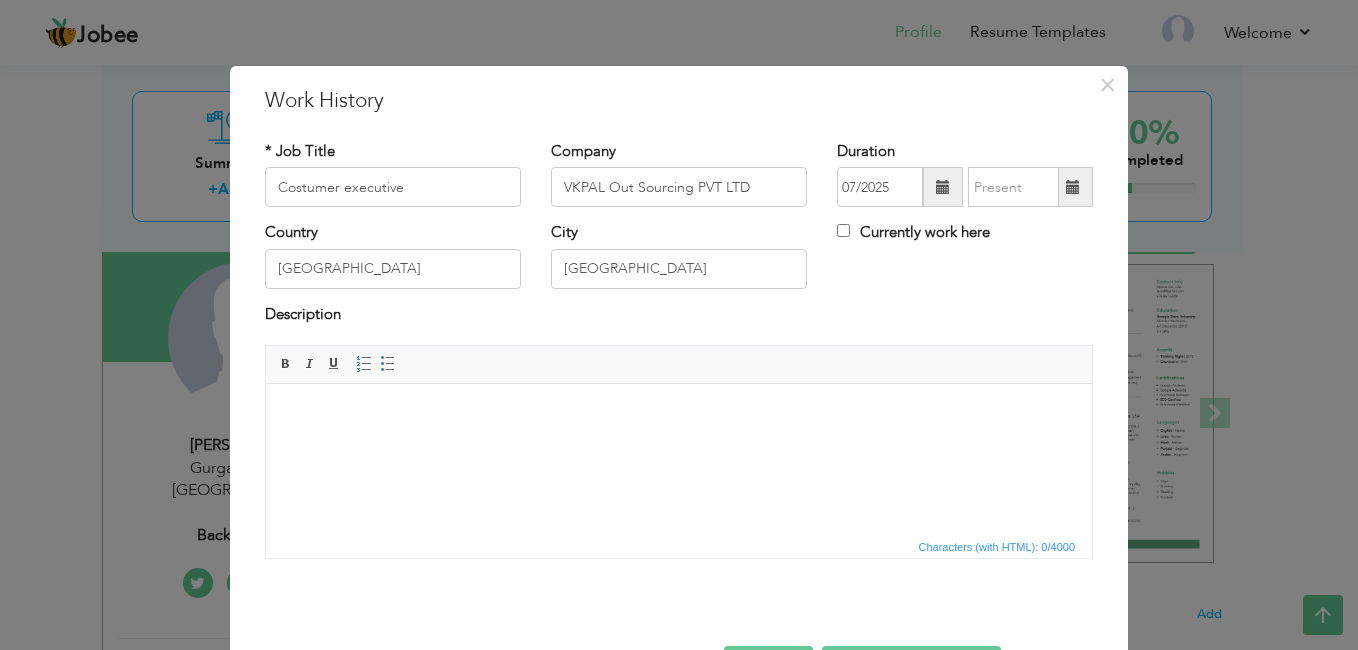 click at bounding box center (1073, 187) 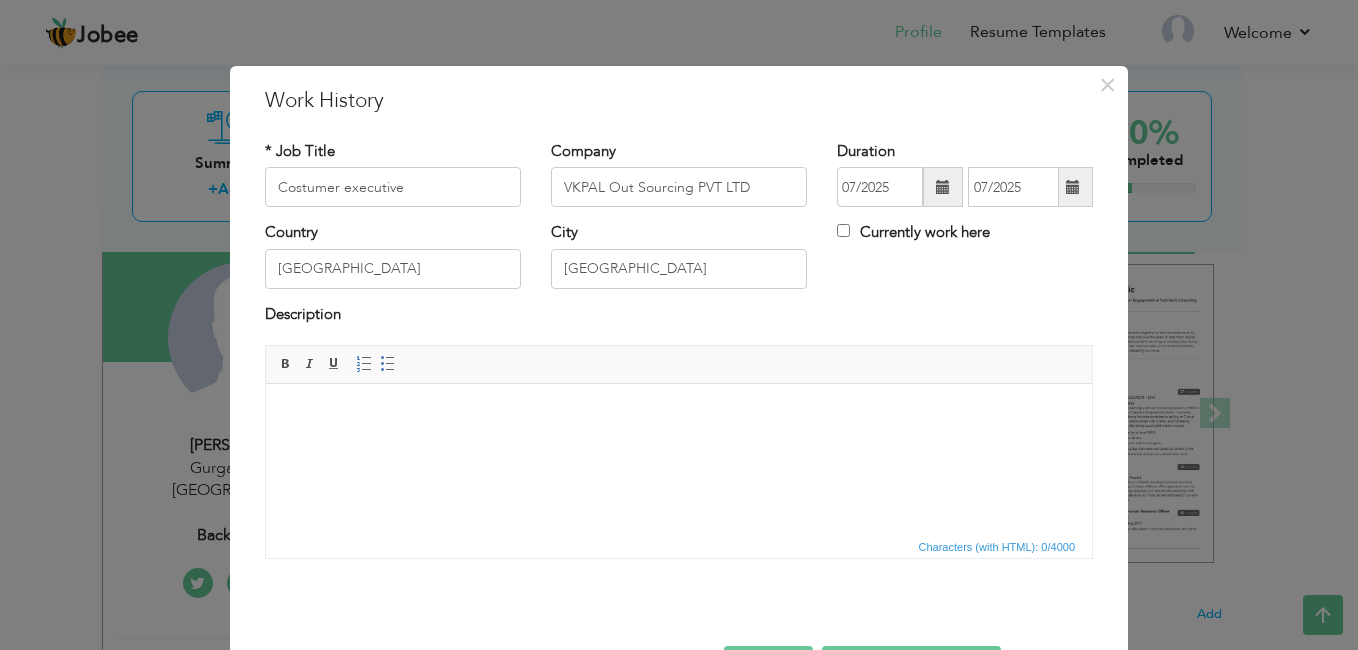 click on "Description" at bounding box center (679, 324) 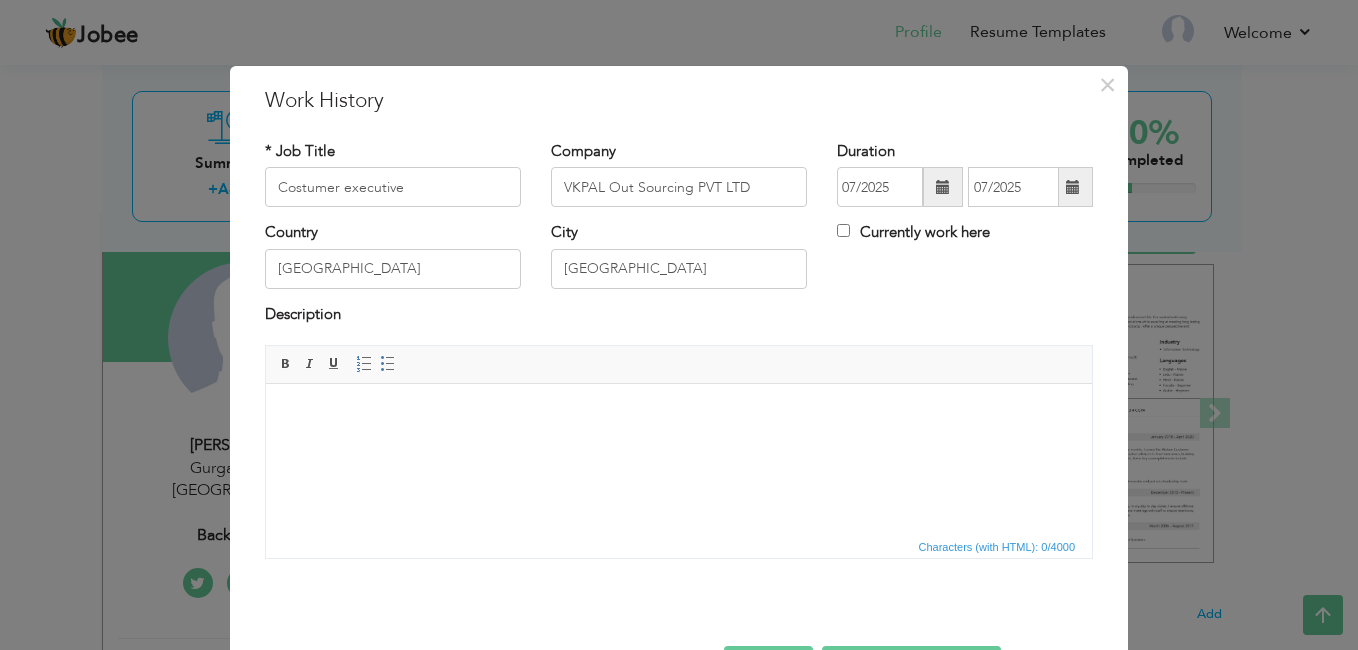 scroll, scrollTop: 71, scrollLeft: 0, axis: vertical 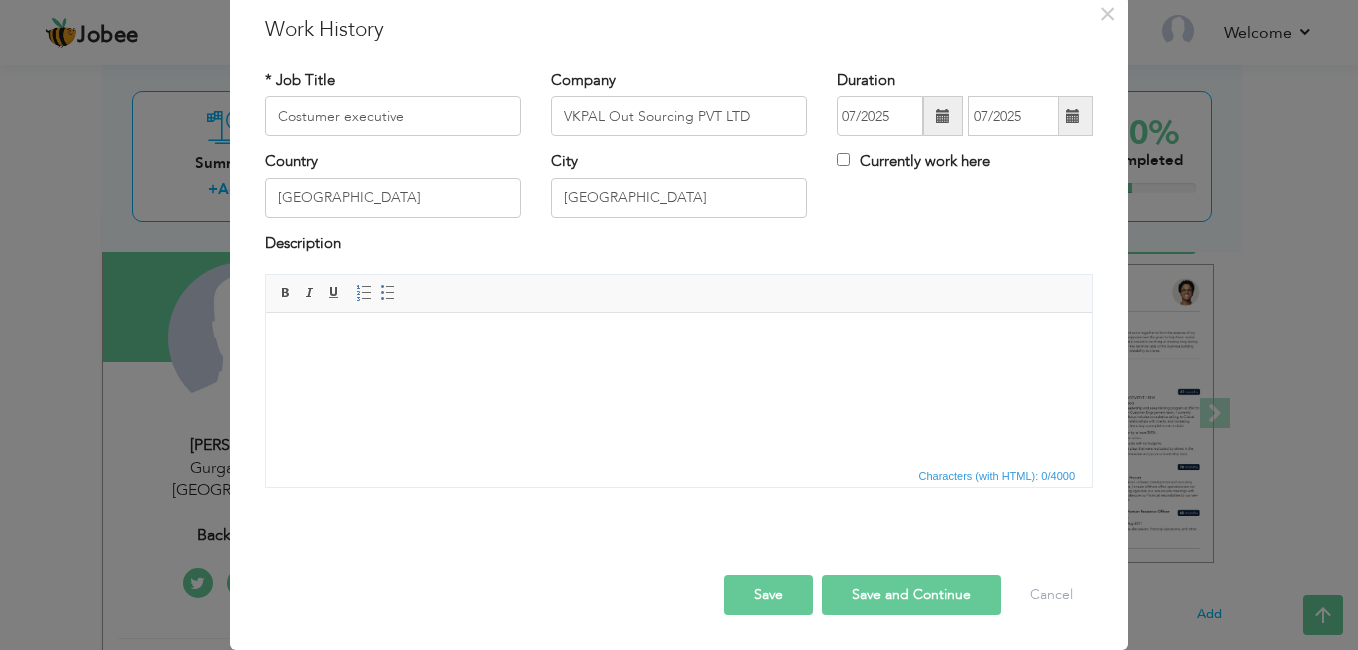 click at bounding box center (1073, 116) 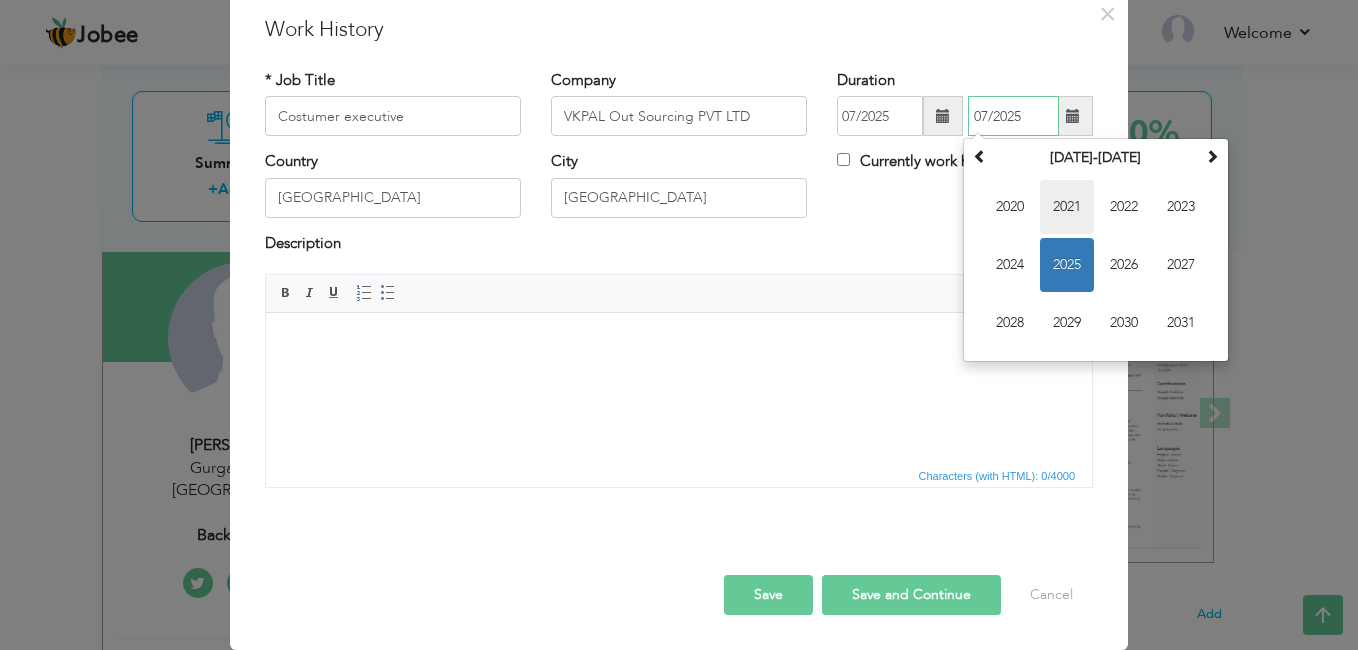 click on "2021" at bounding box center (1067, 207) 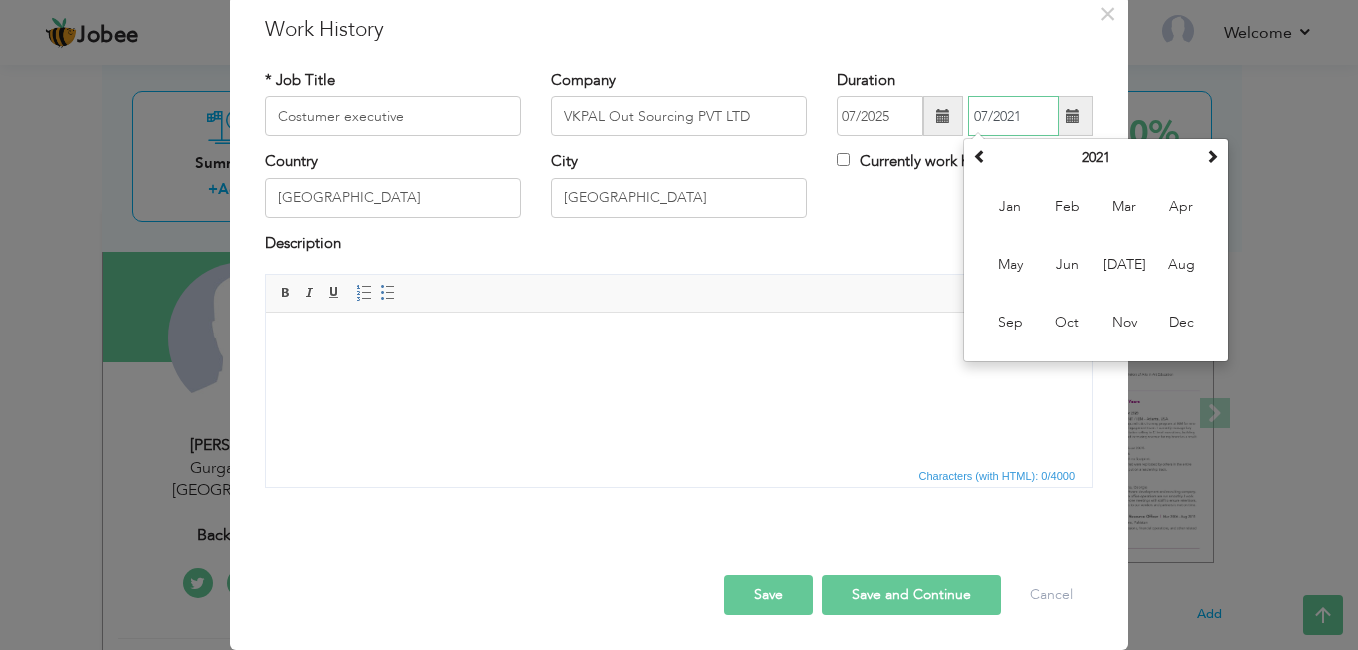 type on "07/2021" 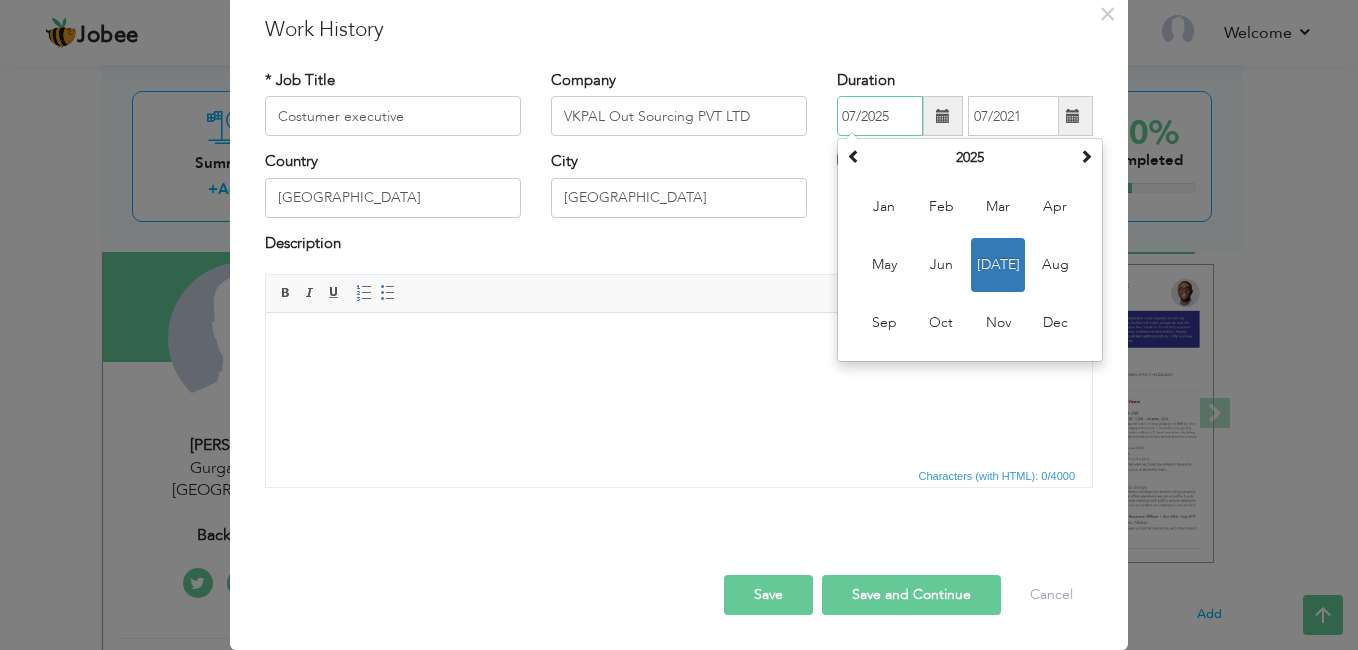 click on "07/2025" at bounding box center [880, 116] 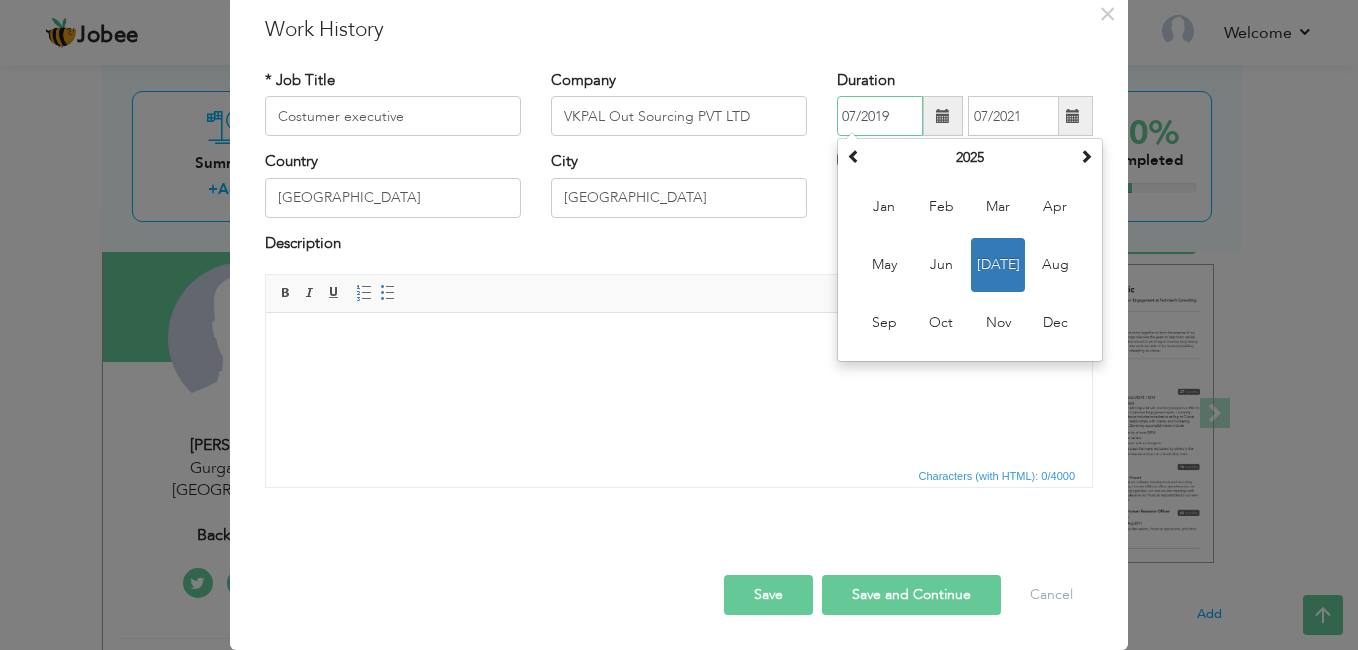 type on "07/2019" 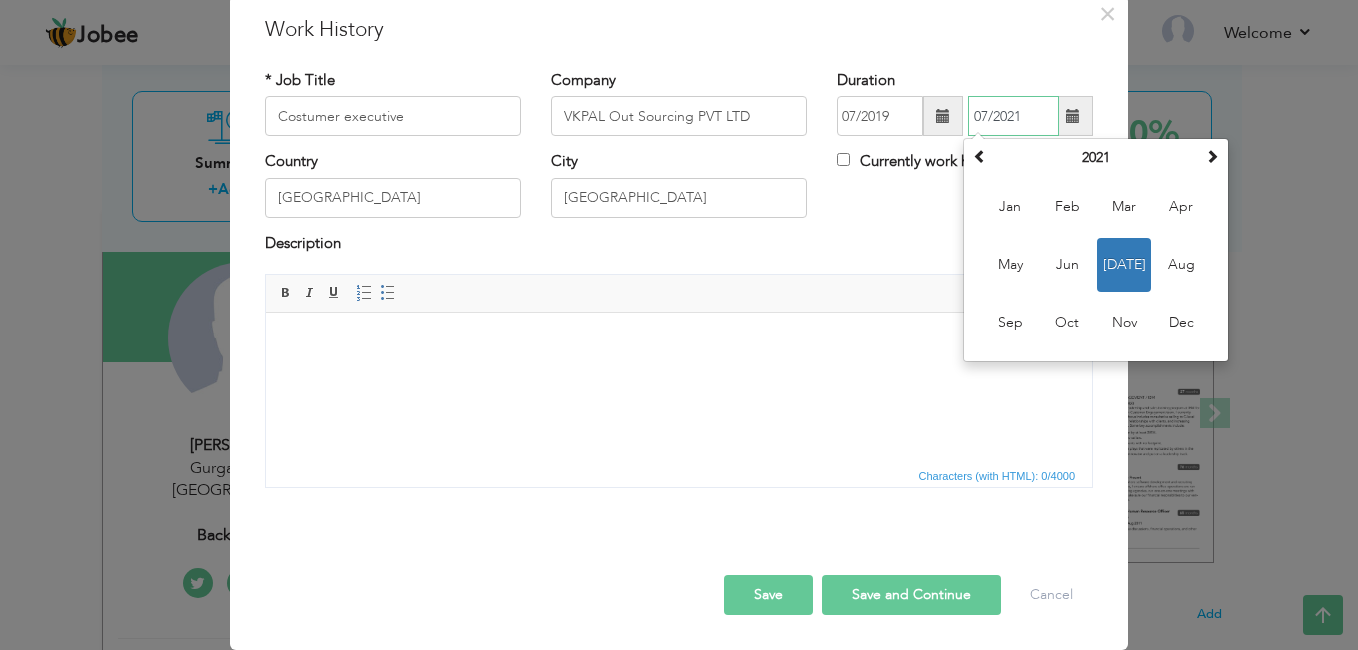 click on "07/2021" at bounding box center (1013, 116) 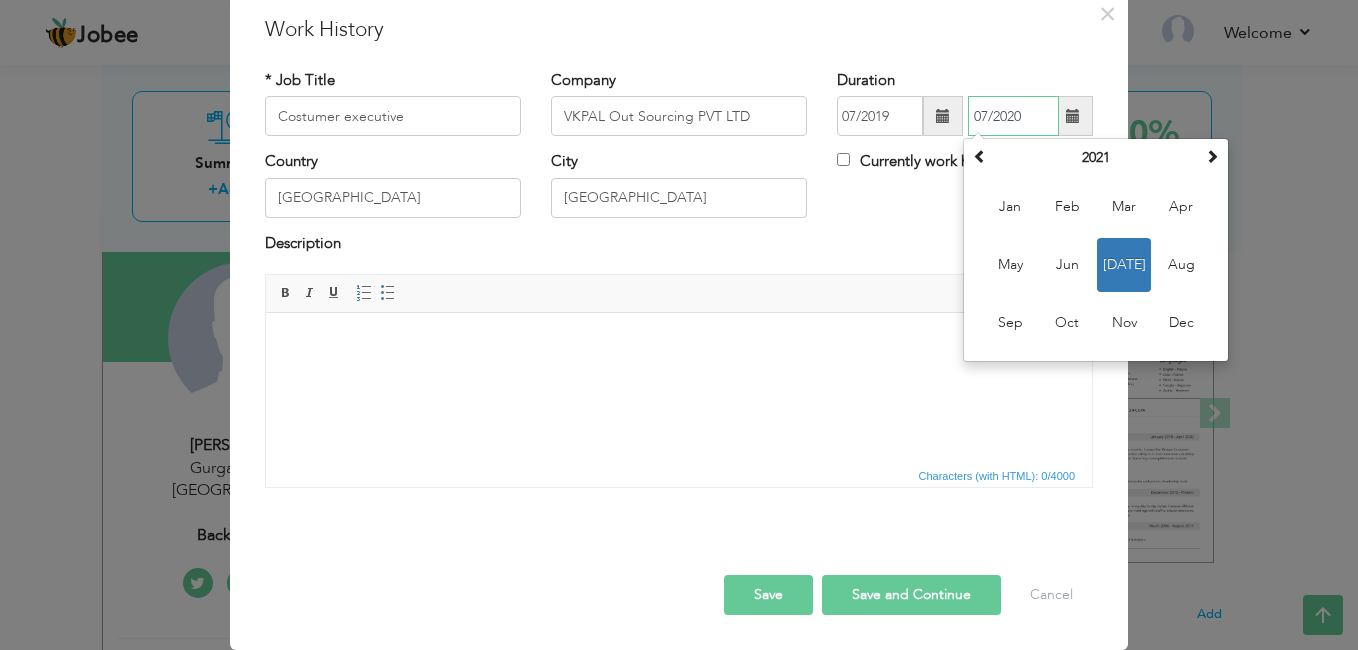 type on "07/2020" 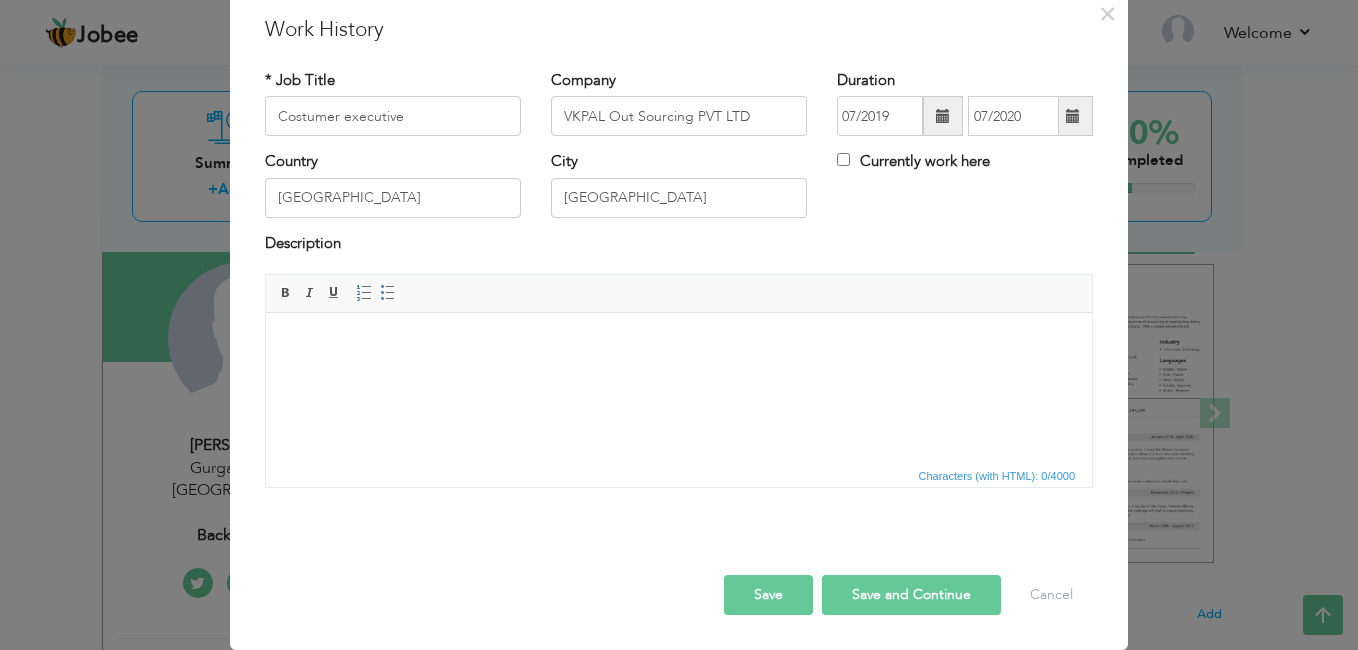 click on "×
Work History
* Job Title
Costumer executive
Company
VKPAL Out Sourcing PVT LTD
Duration 07/2019 07/2020 Country [GEOGRAPHIC_DATA]" at bounding box center (679, 325) 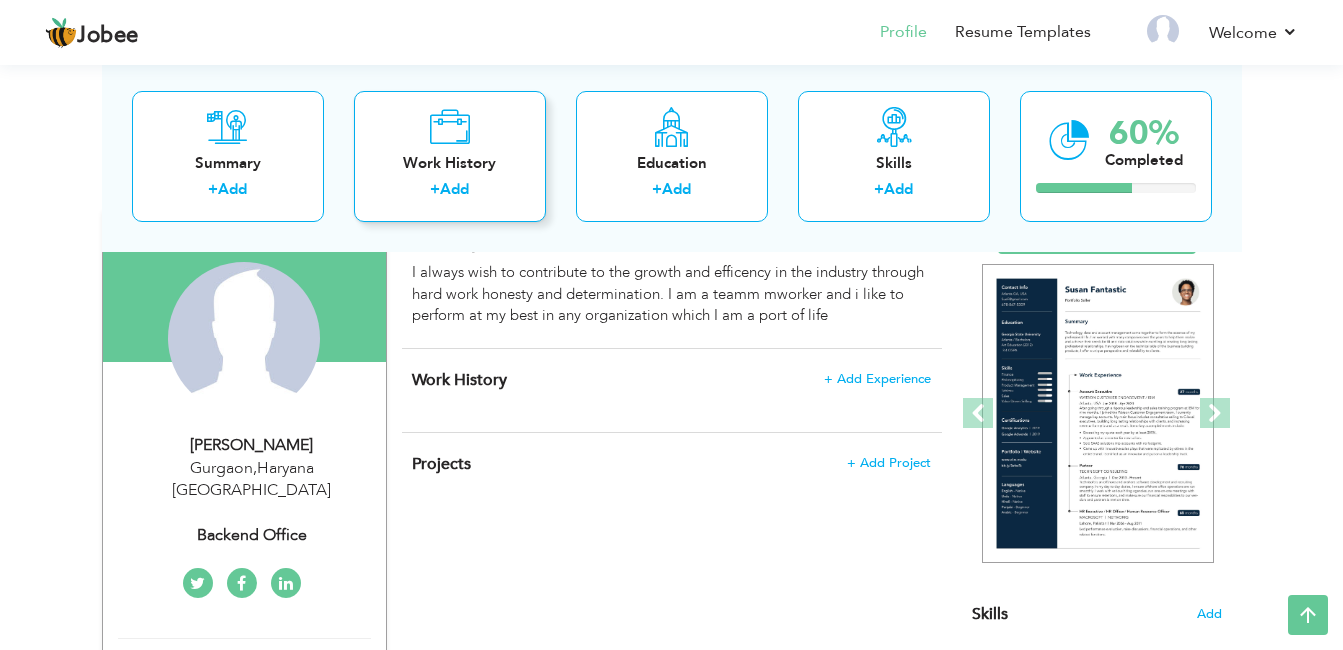 click on "Add" at bounding box center [454, 189] 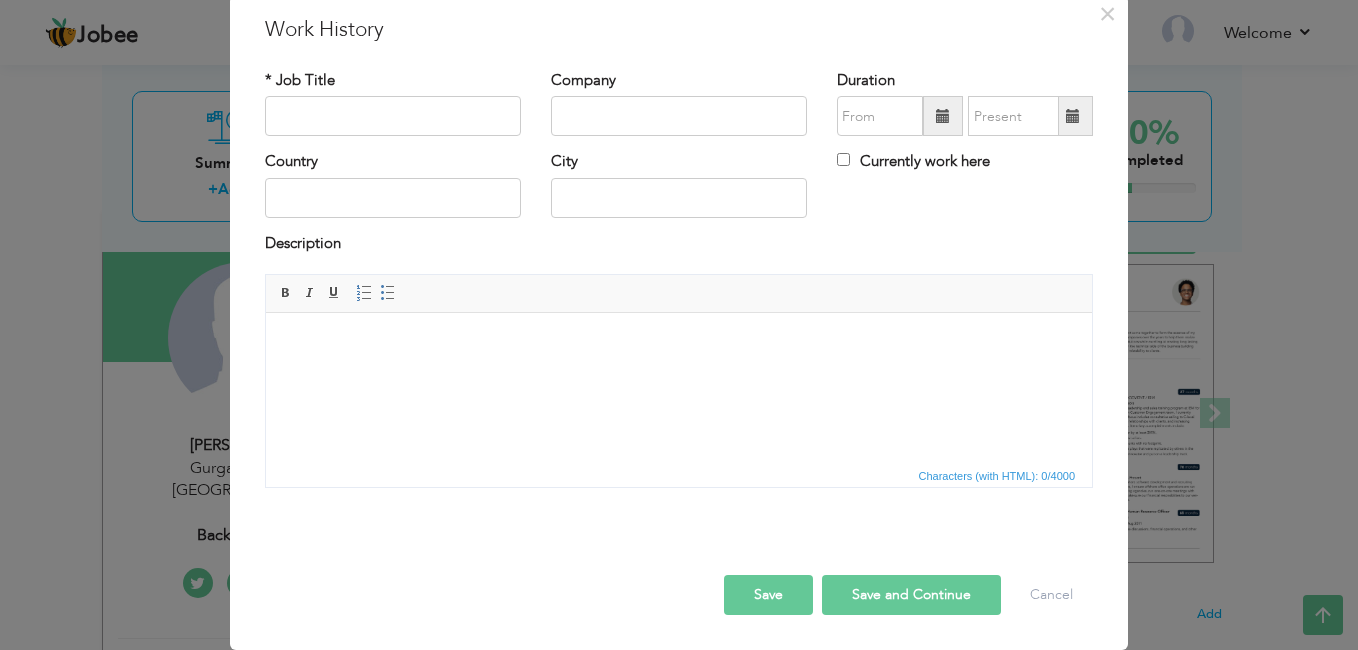 scroll, scrollTop: 0, scrollLeft: 0, axis: both 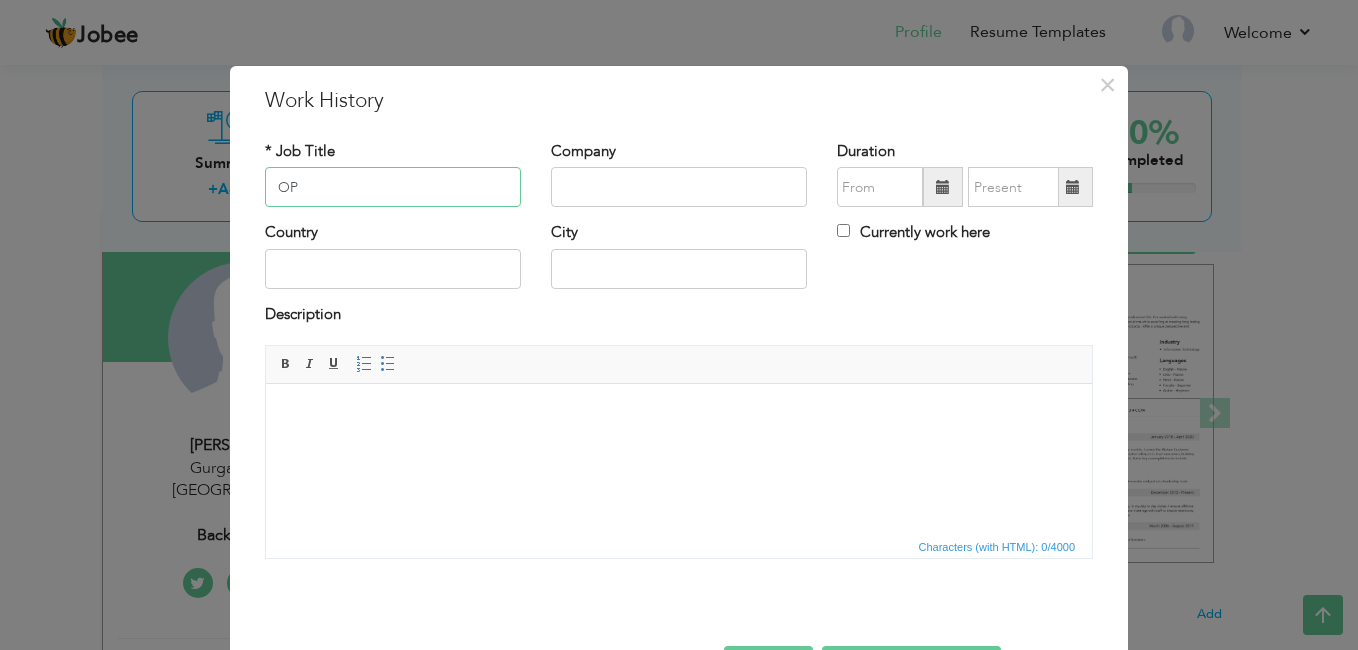 type on "O" 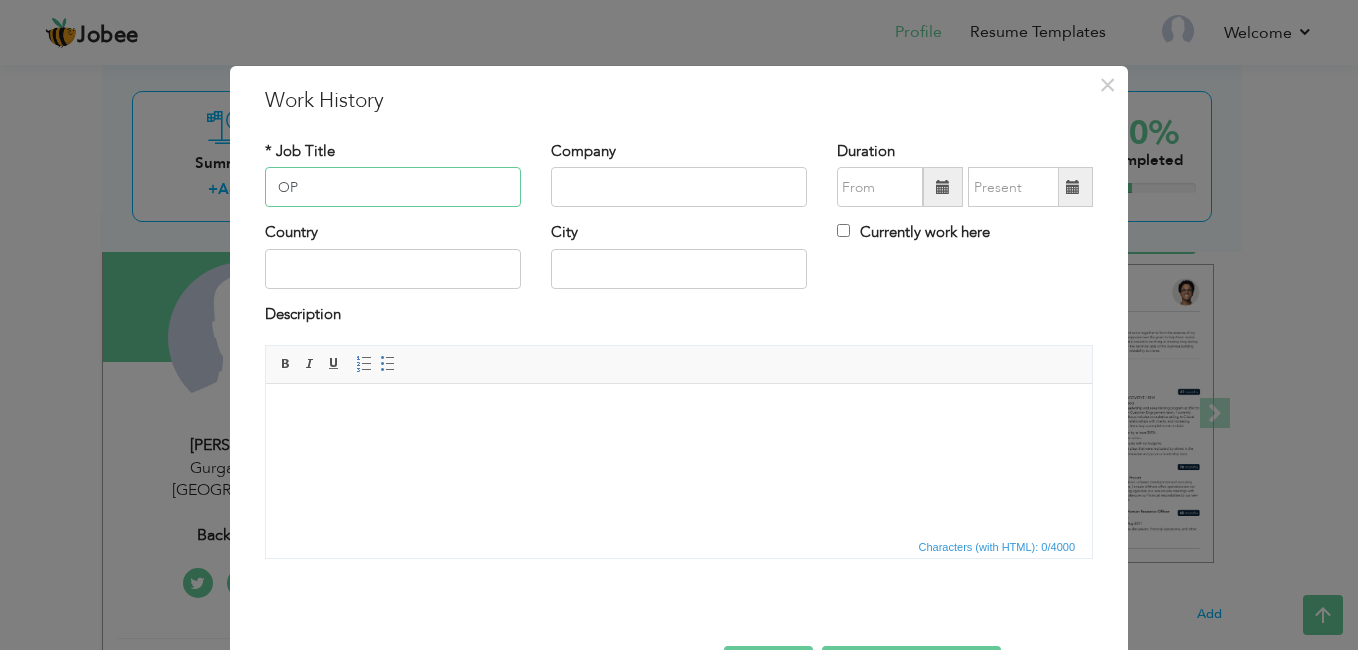 type on "O" 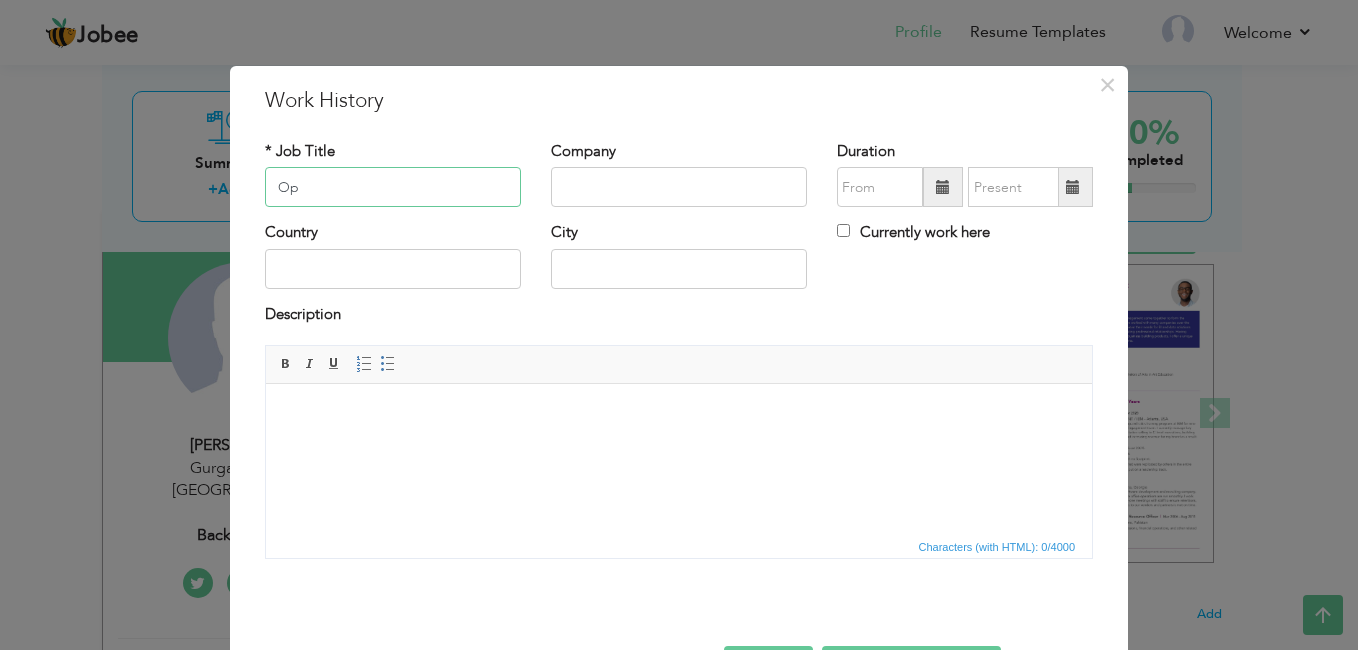 type on "O" 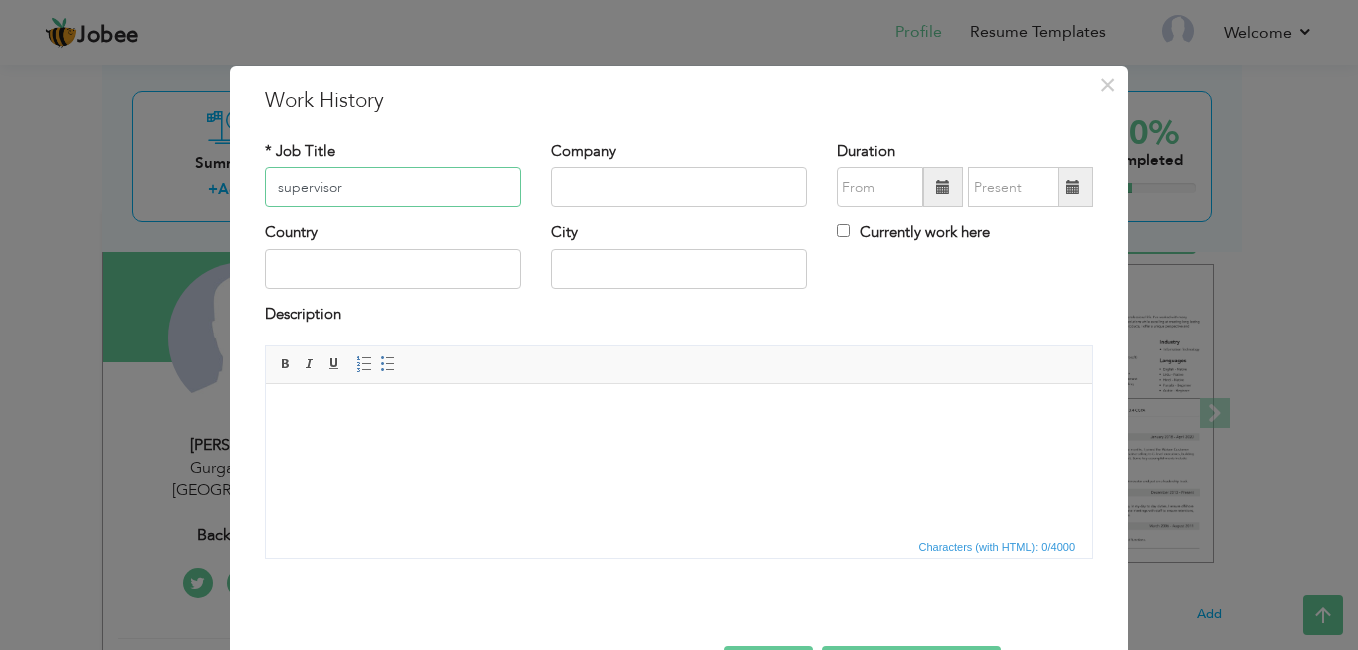 click on "supervisor" at bounding box center [393, 187] 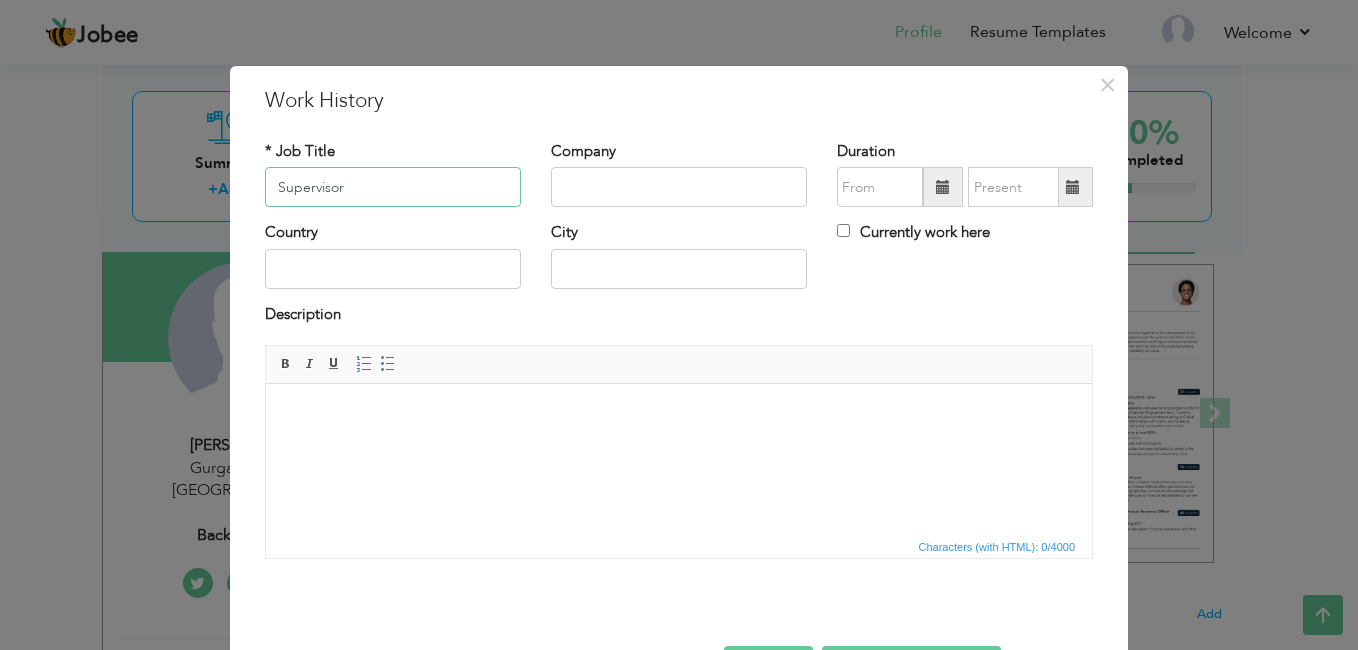 type on "Supervisor" 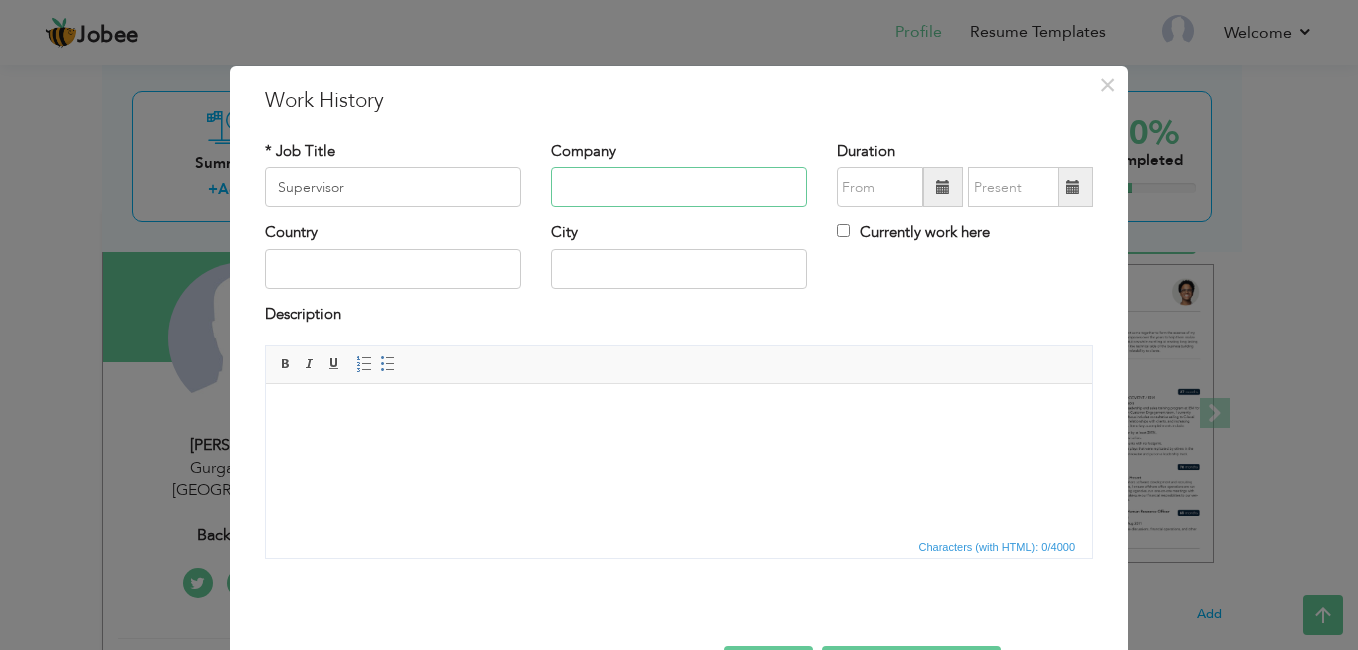 click at bounding box center [679, 187] 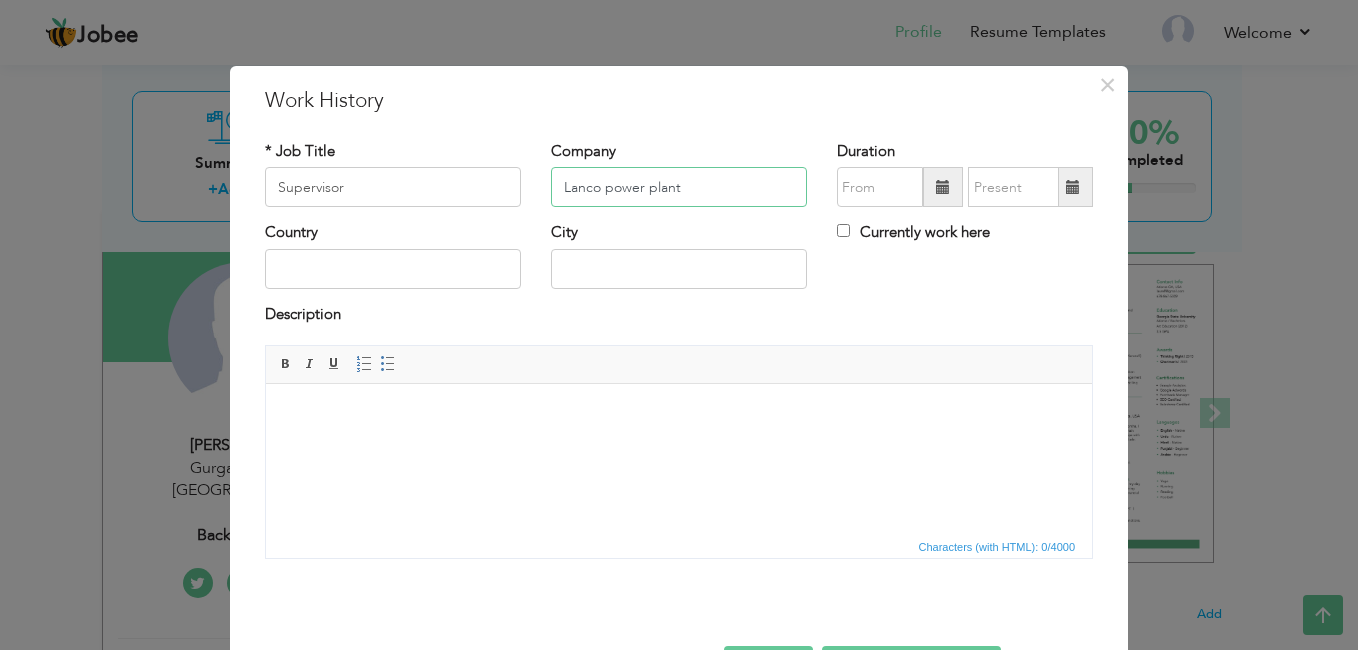 type on "Lanco power plant" 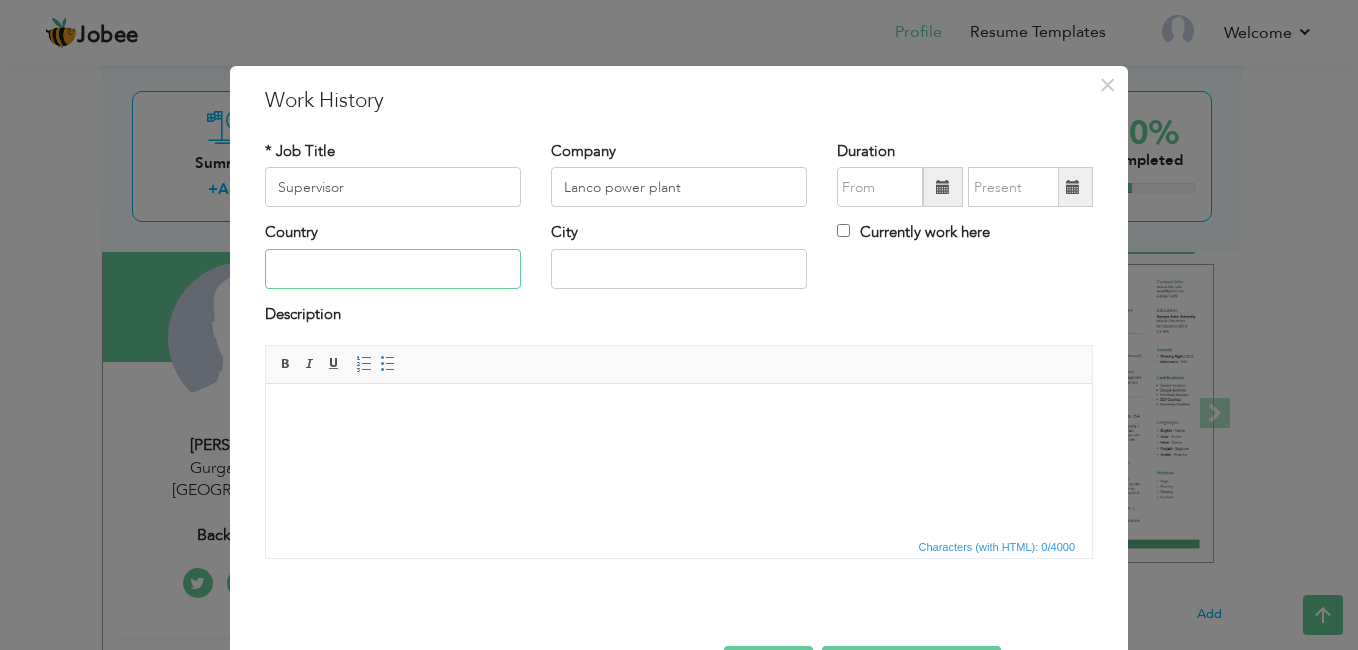click at bounding box center (393, 269) 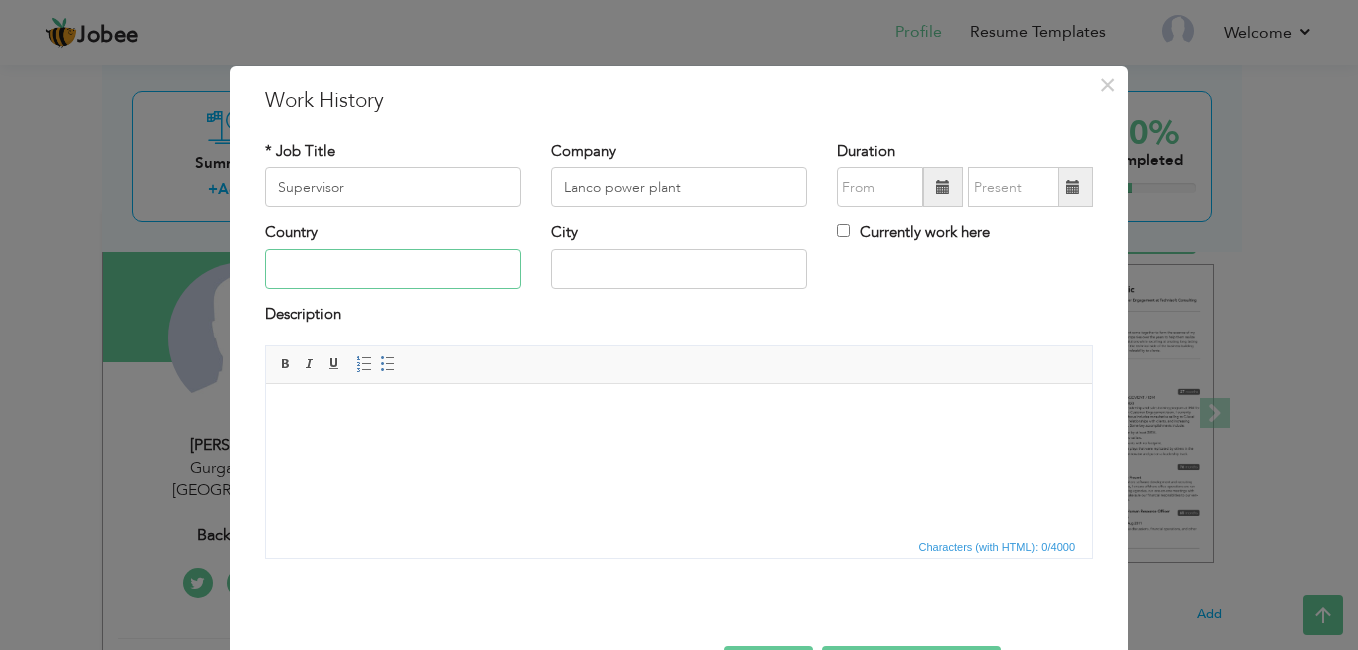 type on "[GEOGRAPHIC_DATA]" 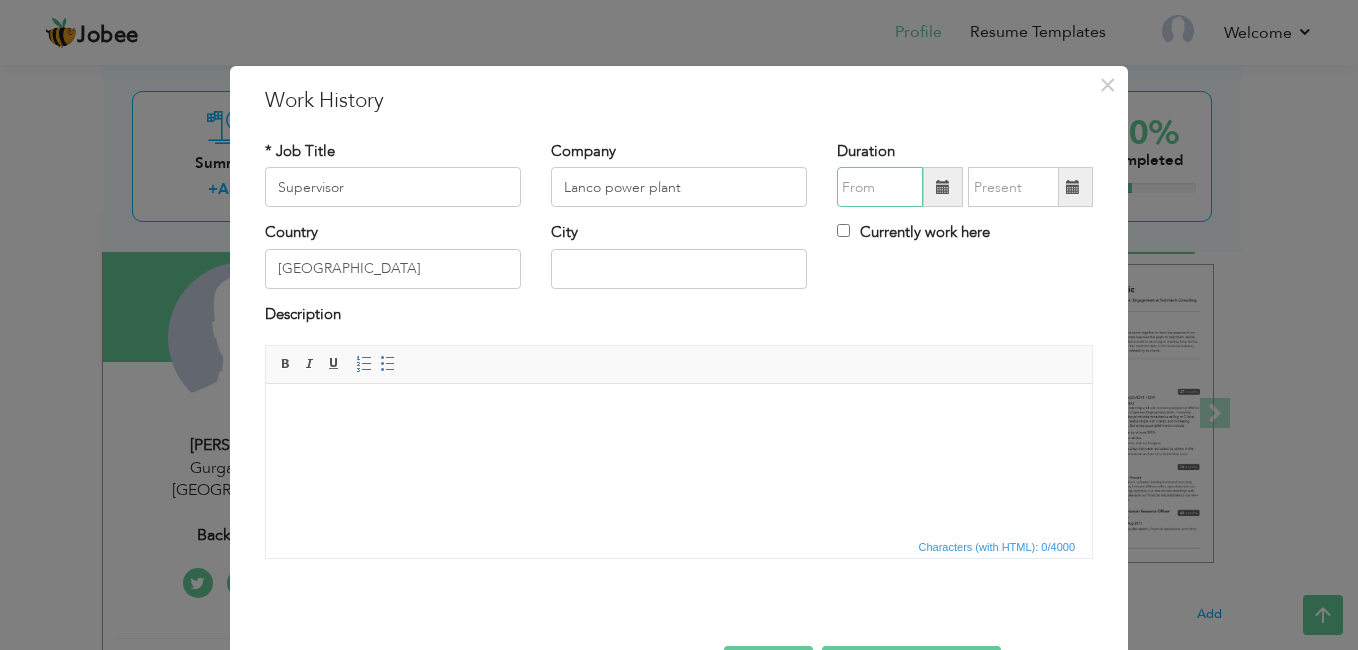 type on "07/2019" 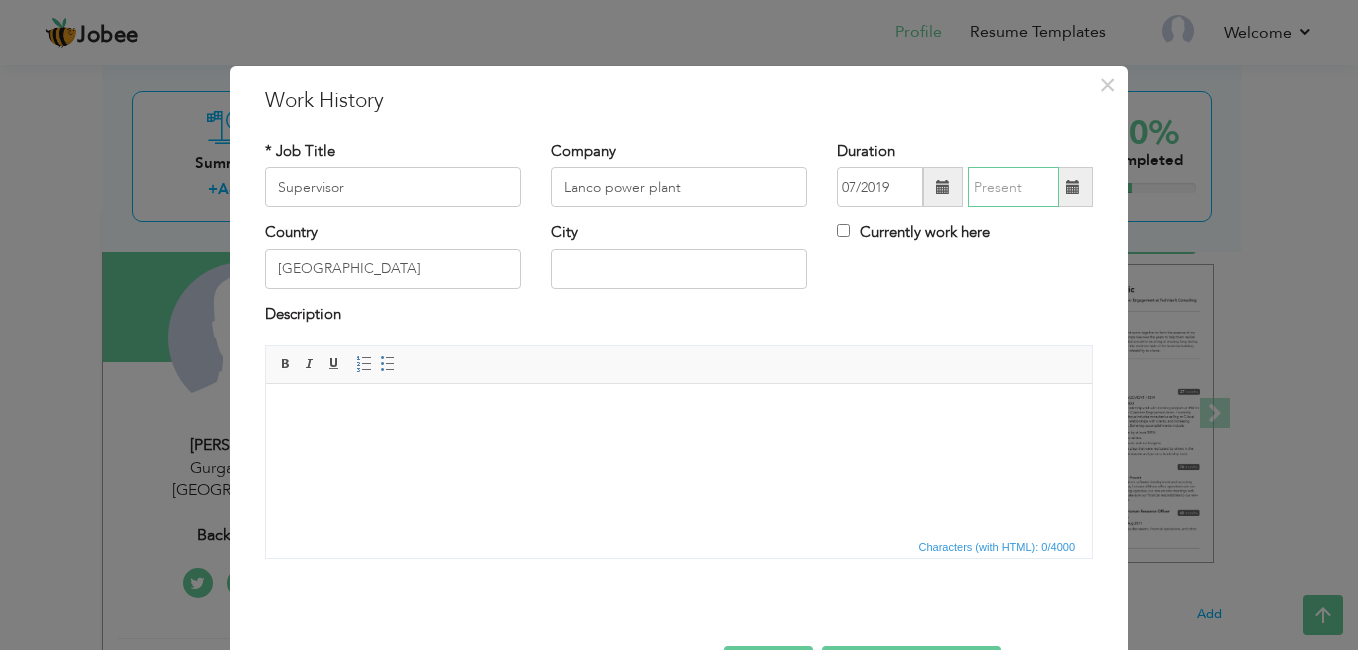 type on "07/2020" 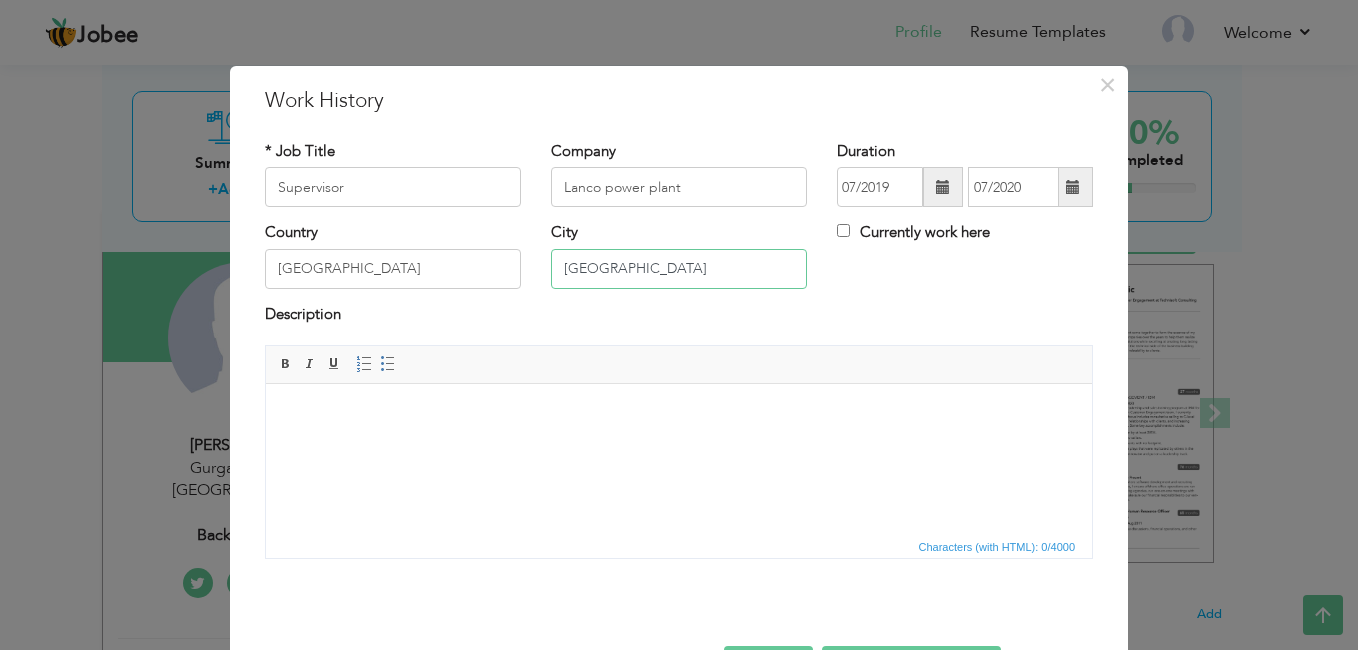 click on "[GEOGRAPHIC_DATA]" at bounding box center [679, 269] 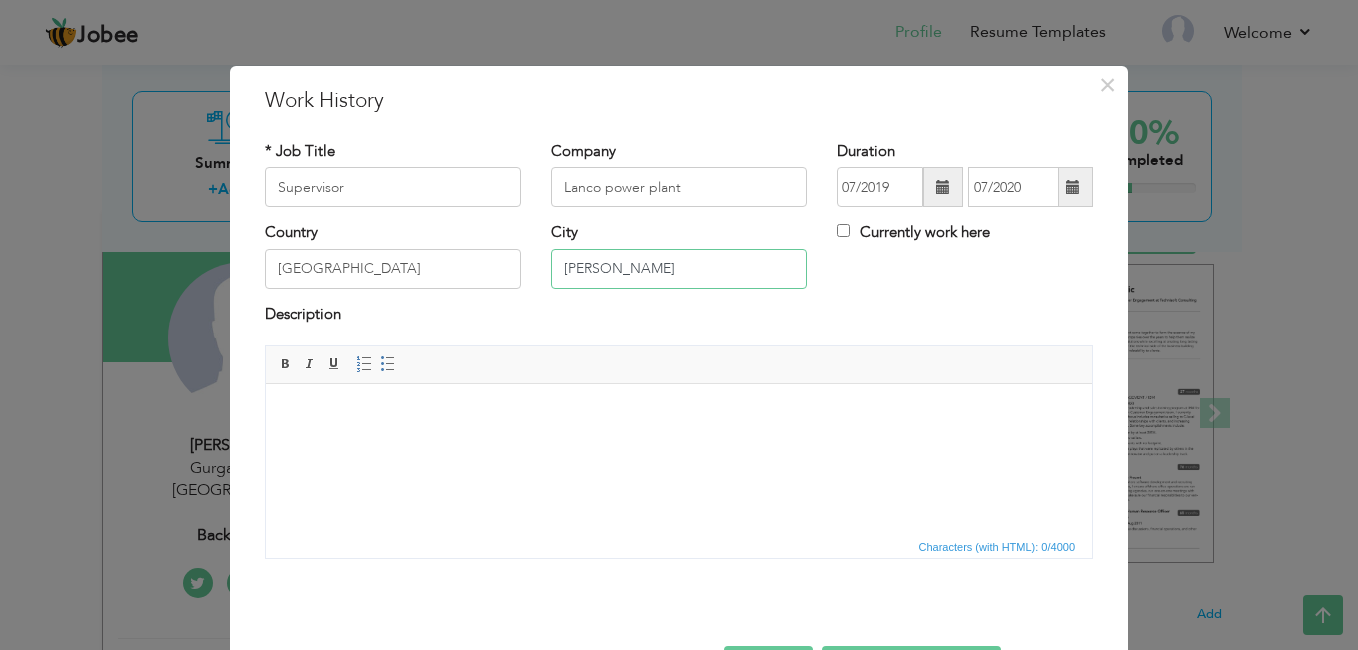 type on "J" 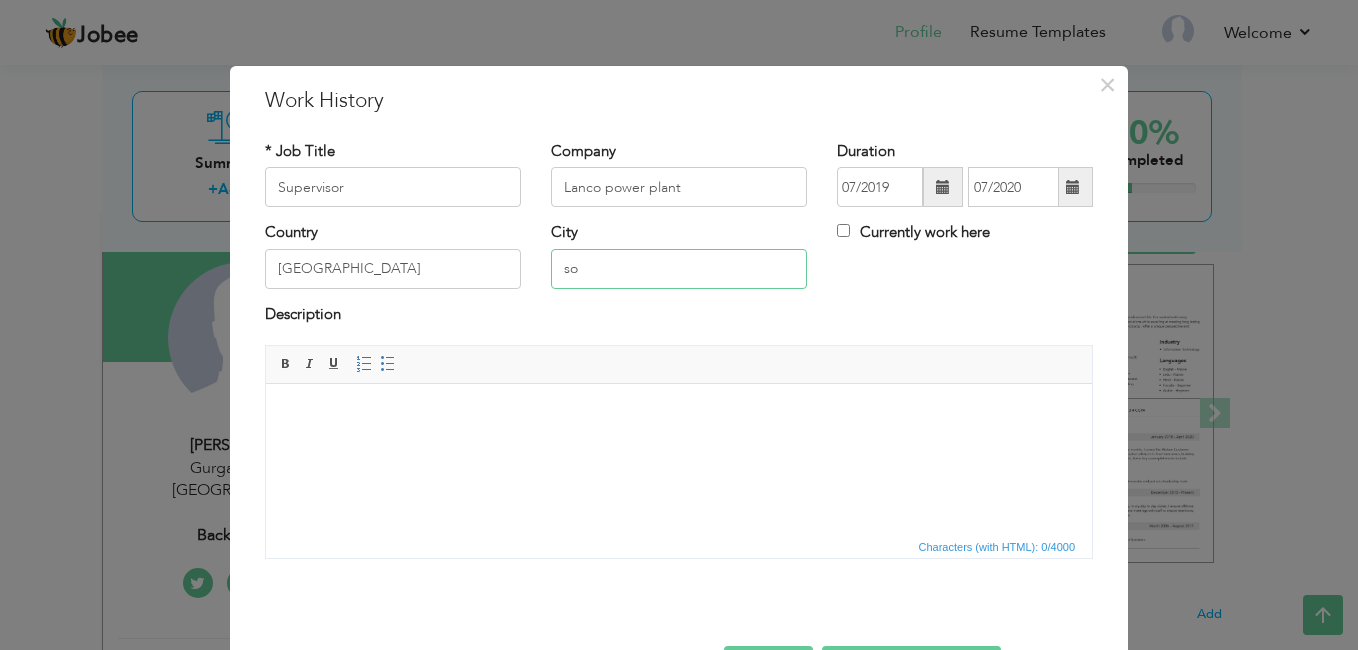 type on "s" 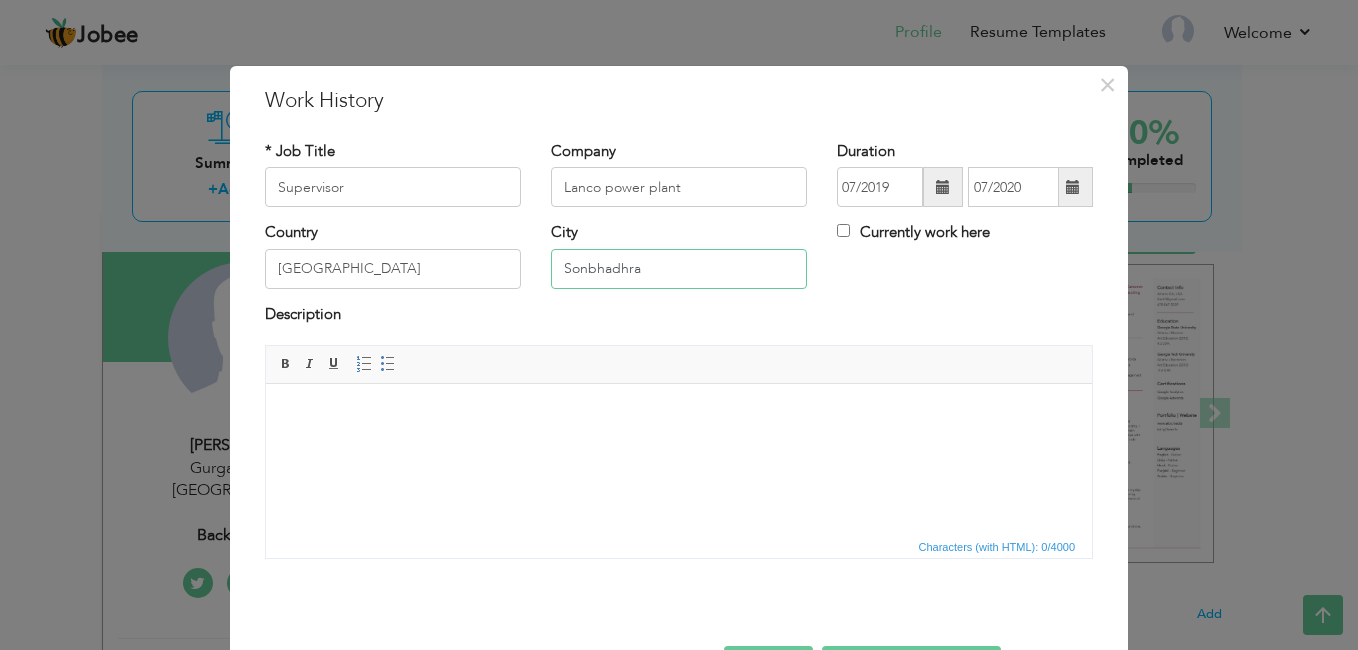 type on "Sonbhadhra" 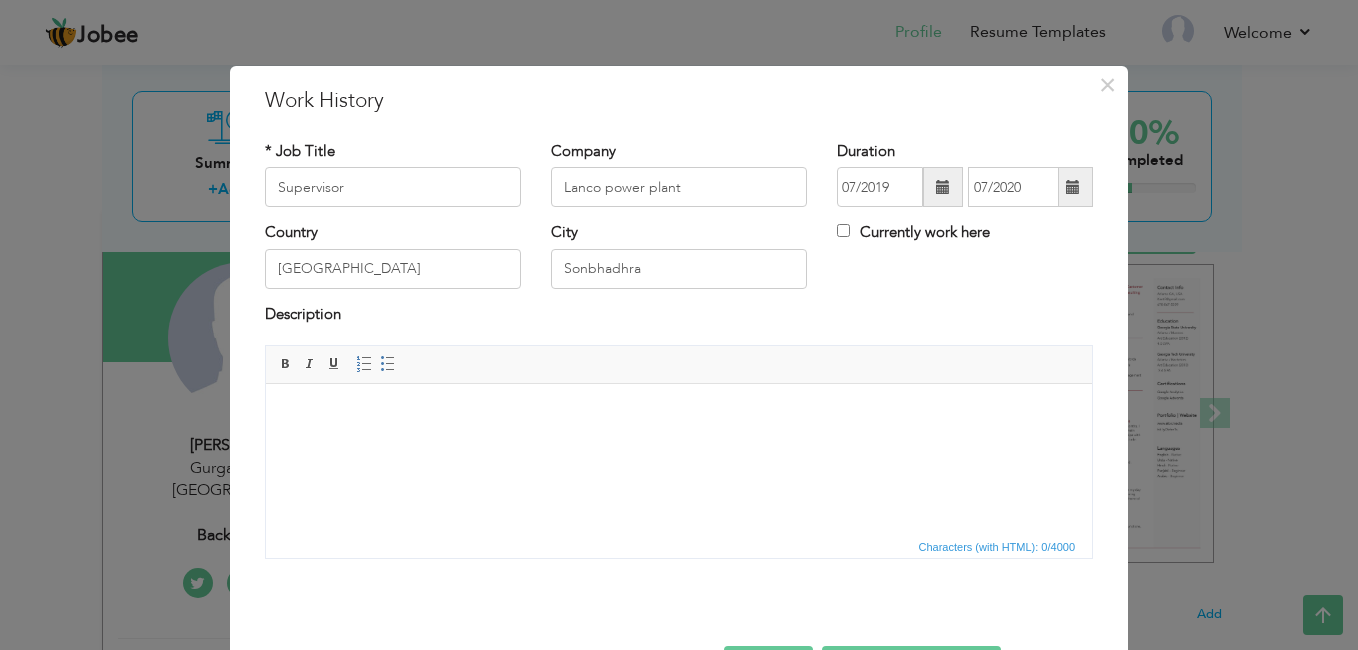 drag, startPoint x: 608, startPoint y: 279, endPoint x: 845, endPoint y: 309, distance: 238.89119 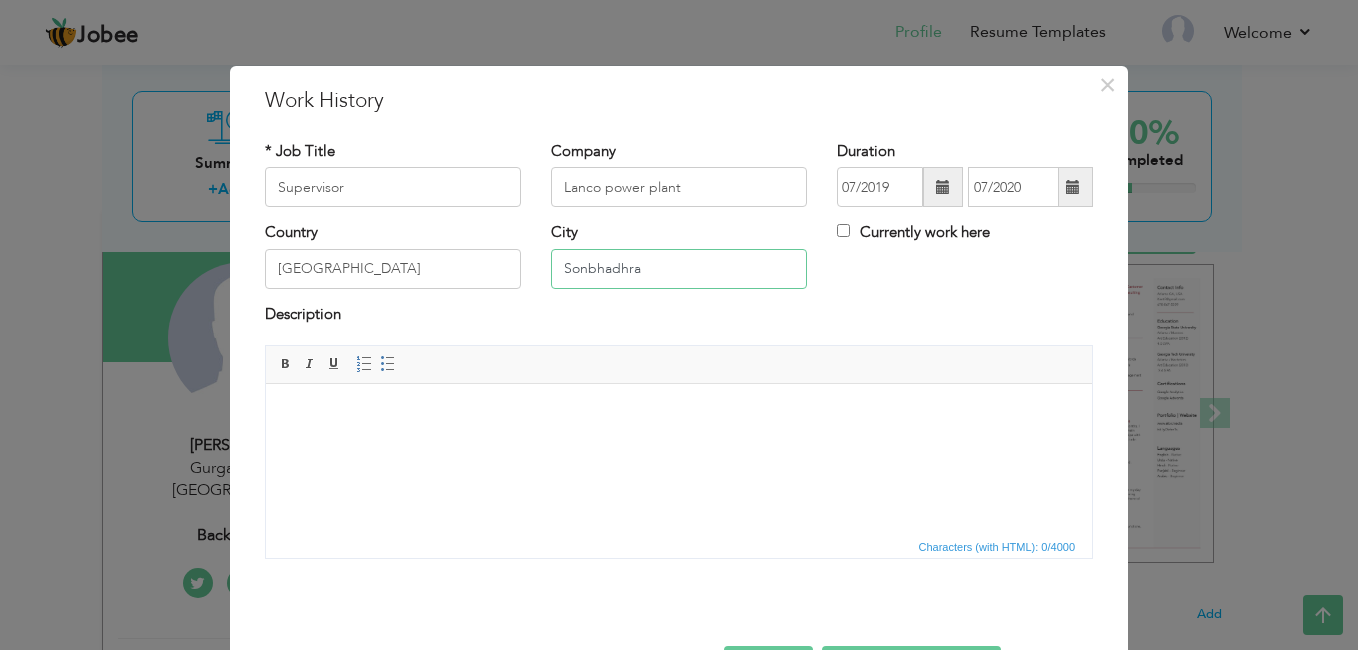 click on "Sonbhadhra" at bounding box center (679, 269) 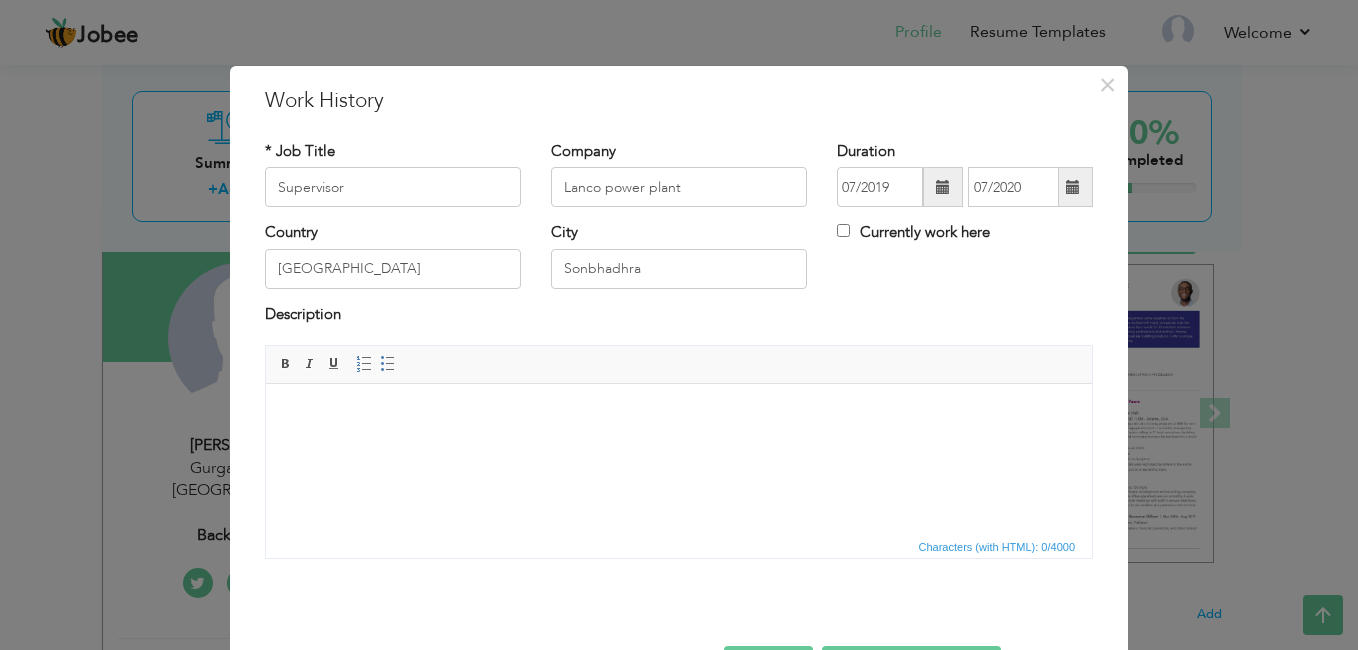 click at bounding box center (943, 187) 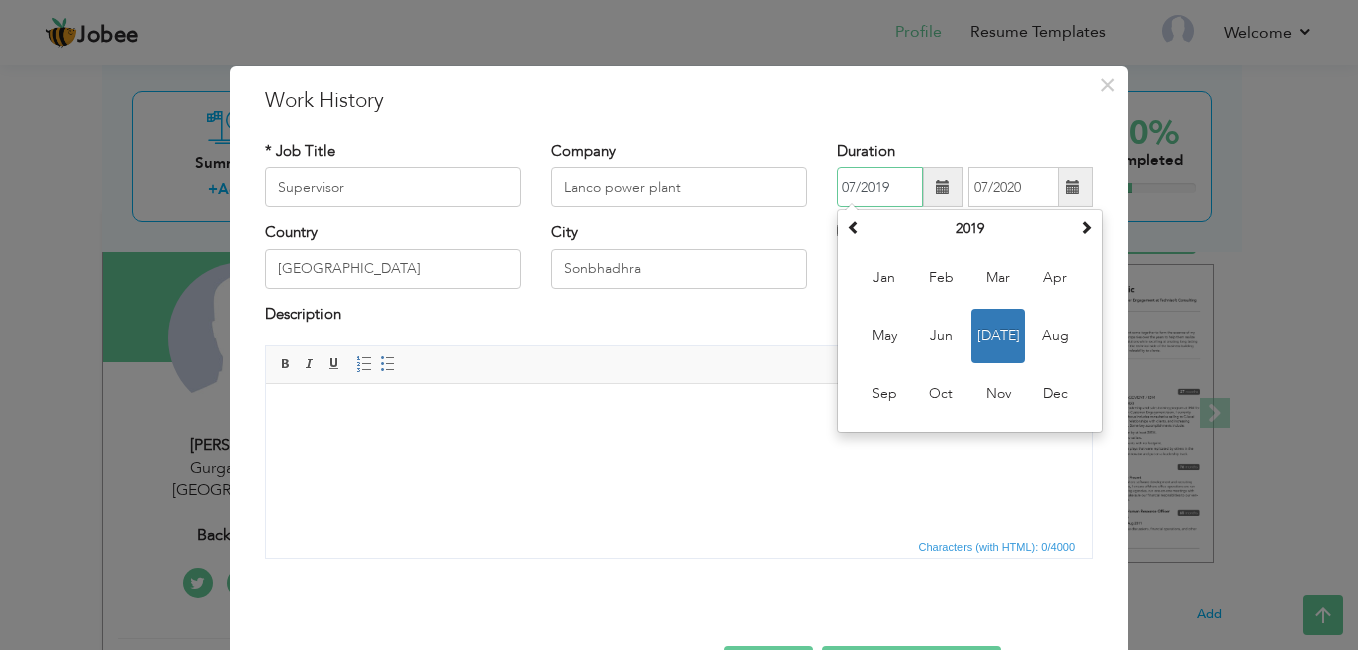 click on "07/2019" at bounding box center [880, 187] 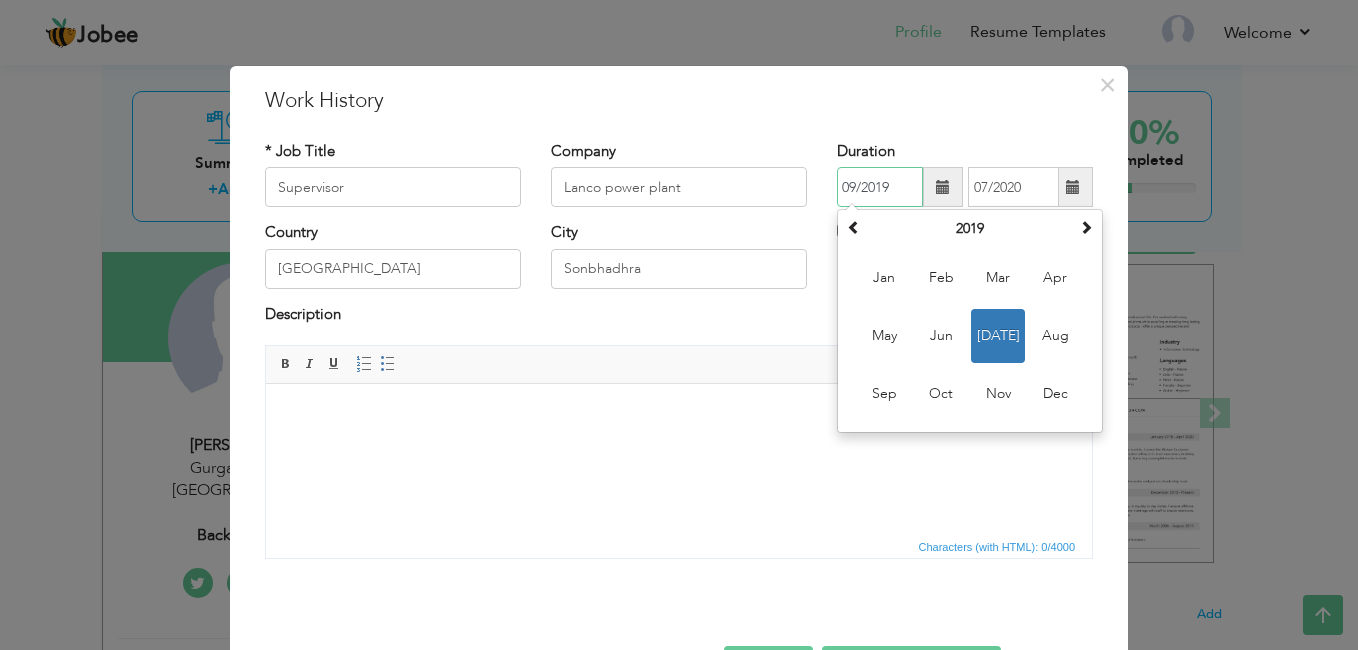 click on "09/2019" at bounding box center (880, 187) 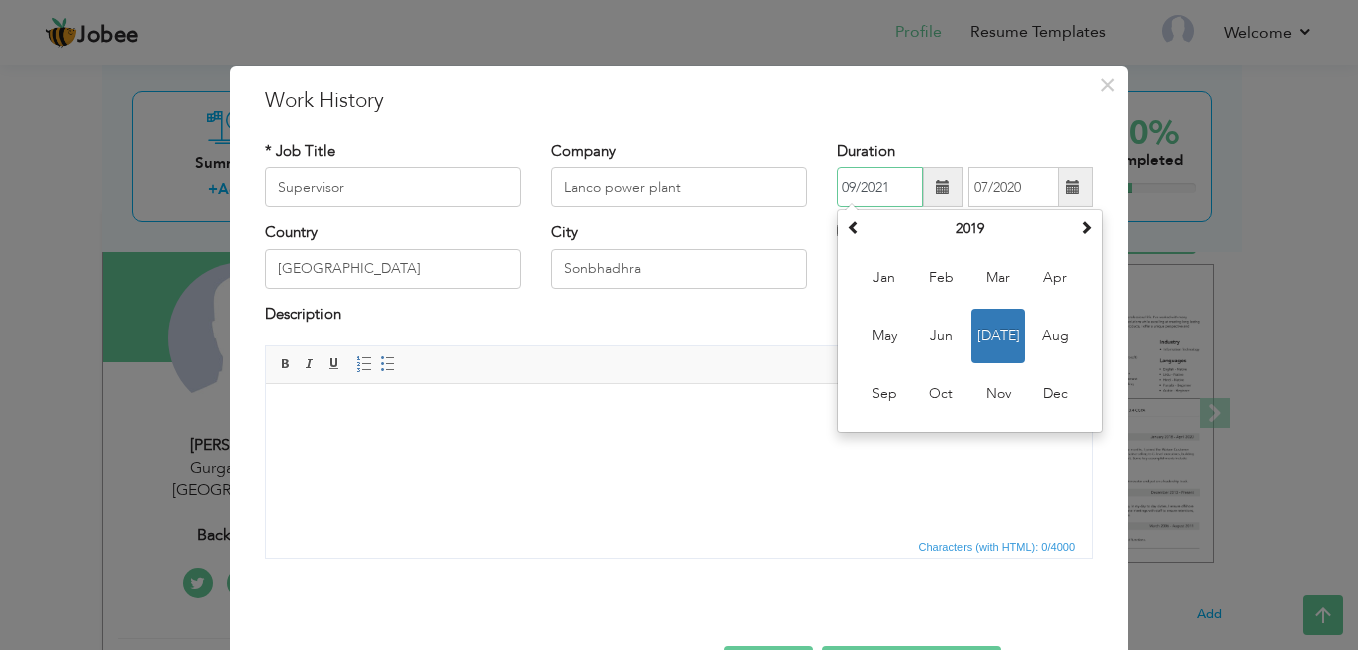 type on "09/2021" 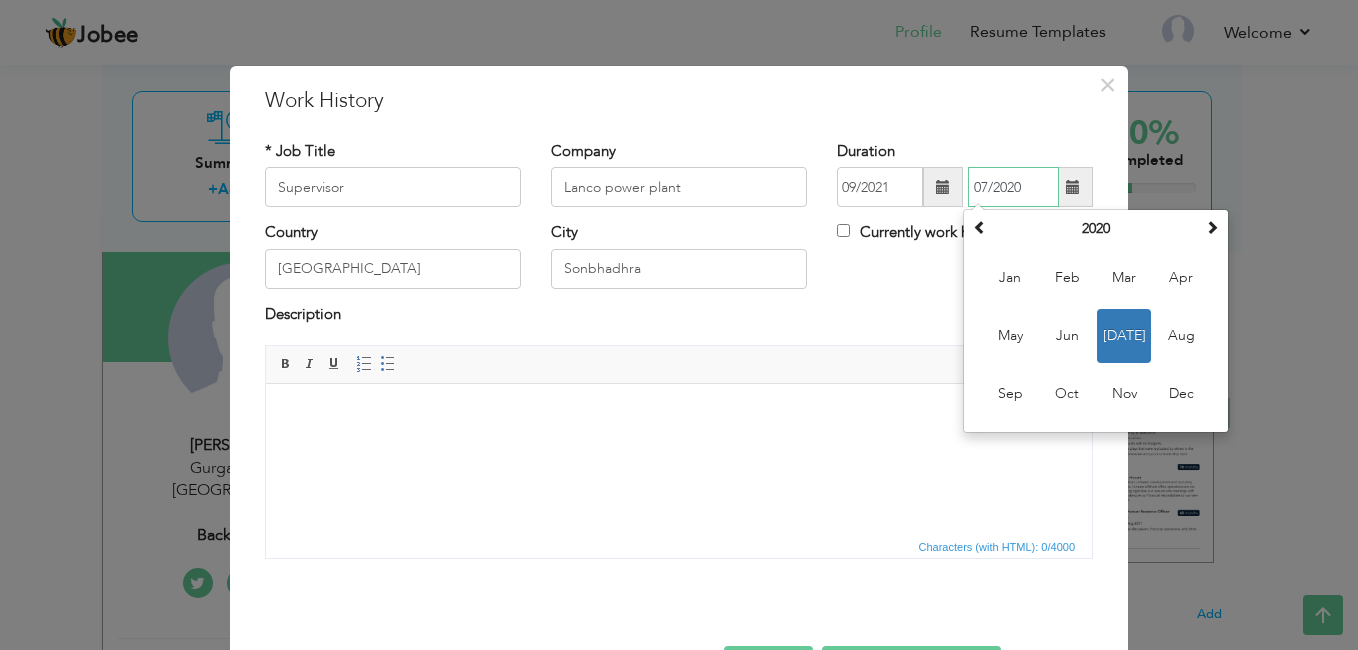 click on "07/2020" at bounding box center [1013, 187] 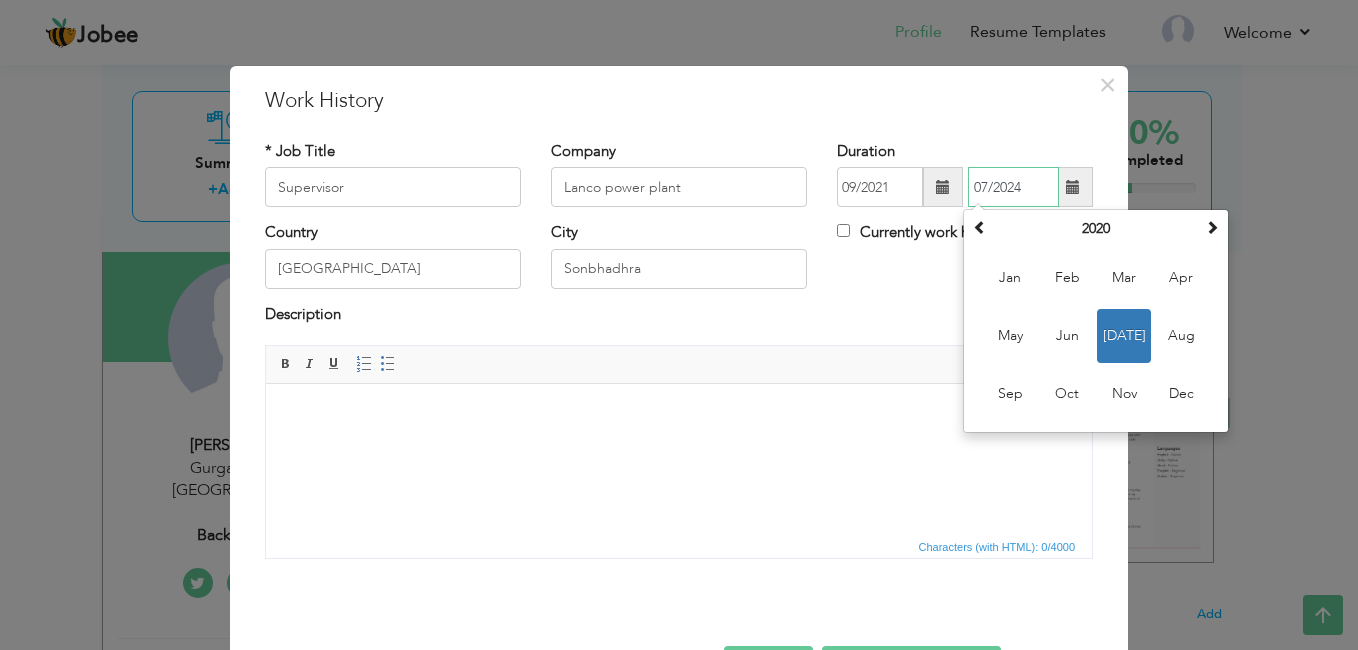 click on "07/2024" at bounding box center [1013, 187] 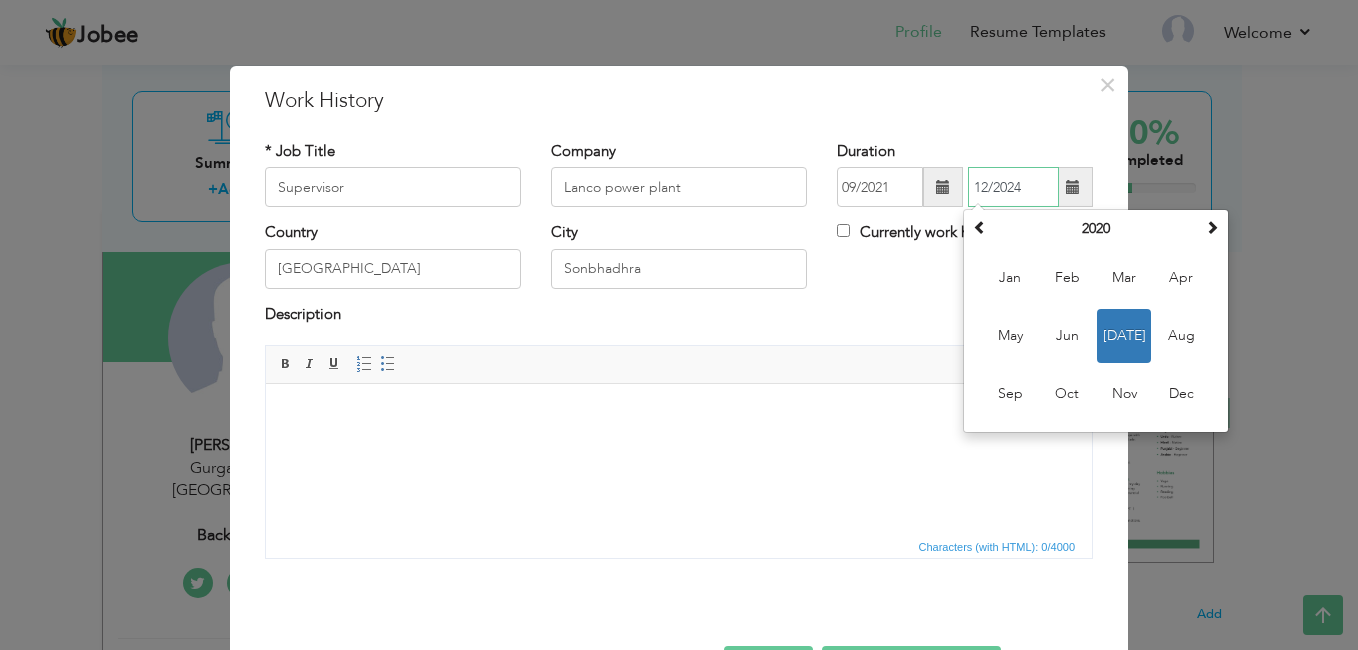 type on "12/2024" 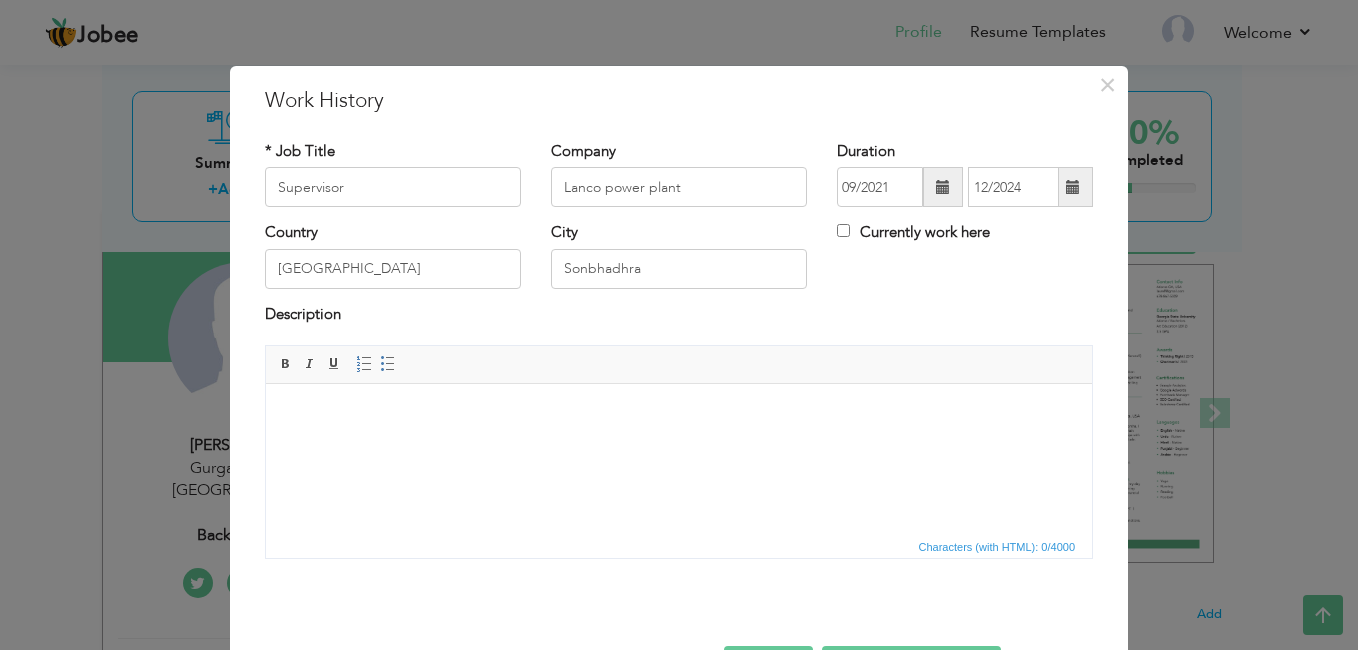 click on "×
Work History
* Job Title
Supervisor
Company
Lanco power plant
Duration" at bounding box center (679, 325) 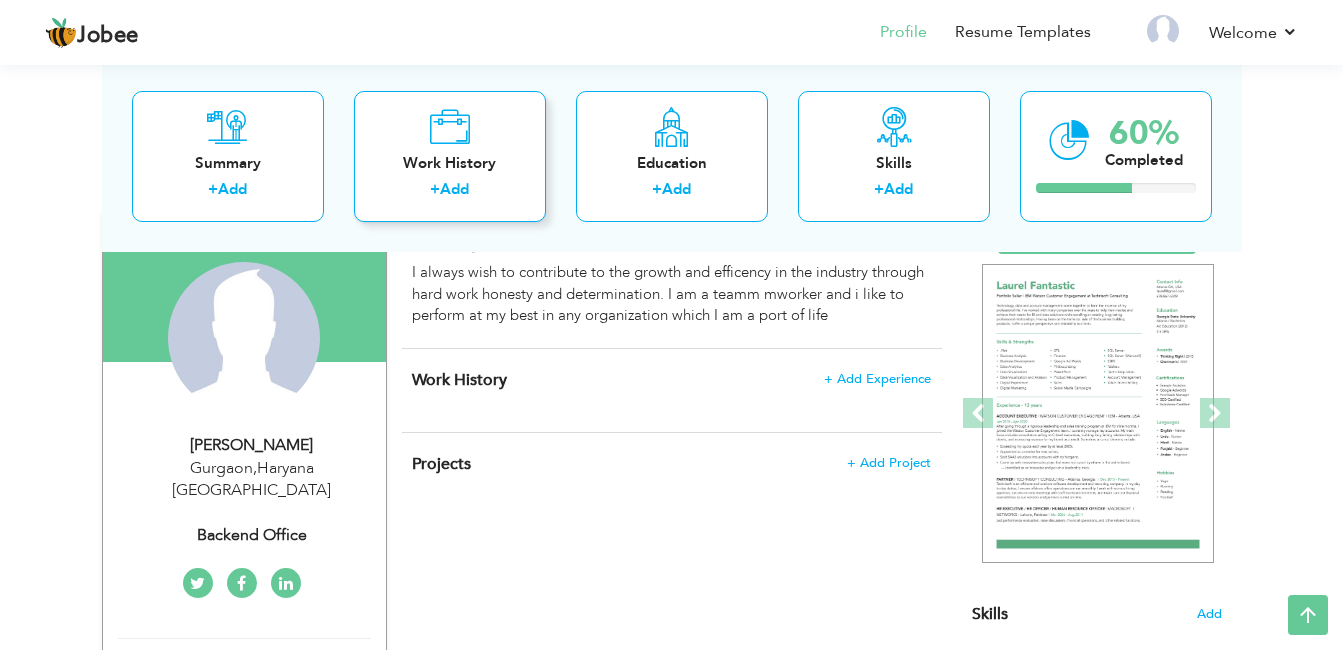 click on "Work History" at bounding box center (450, 162) 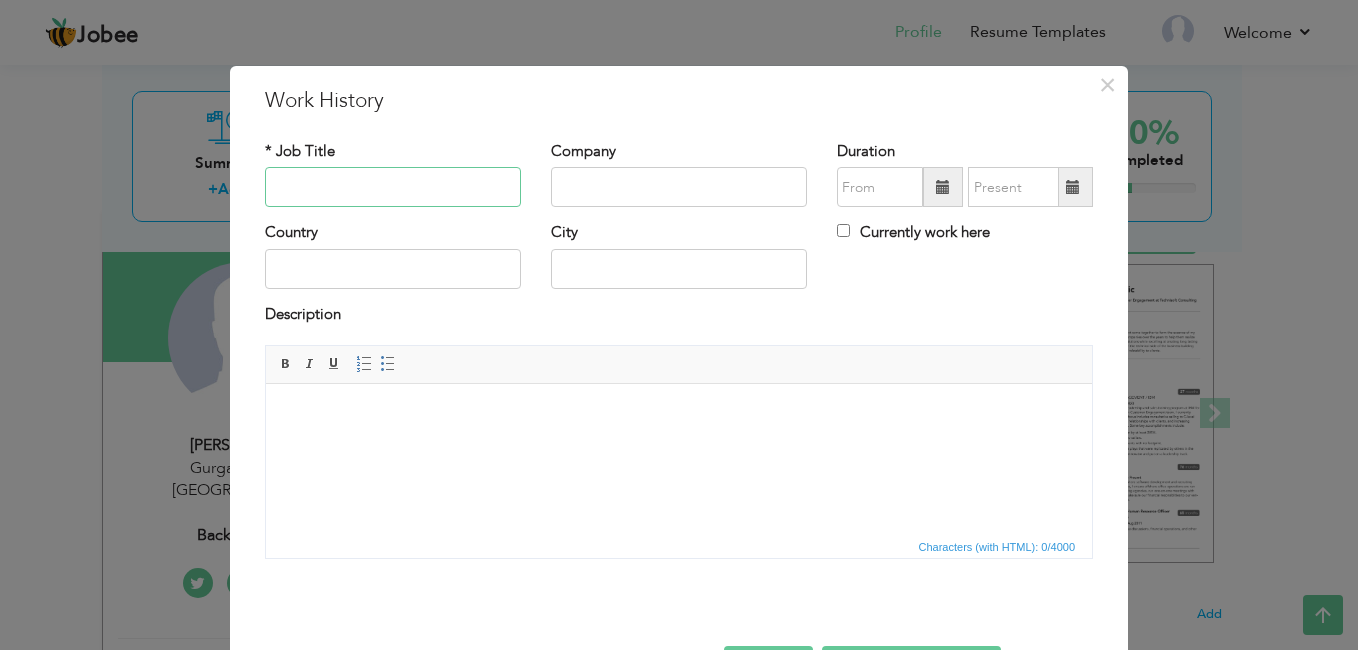 click at bounding box center (393, 187) 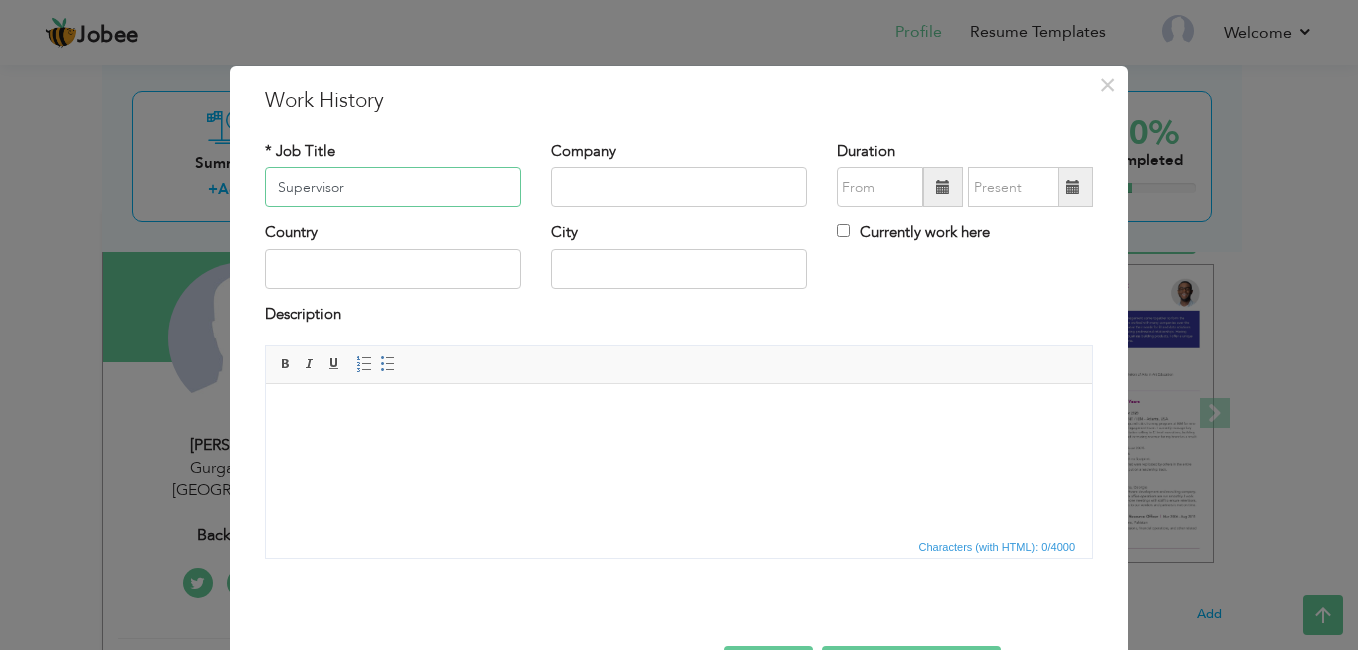 type on "Supervisor" 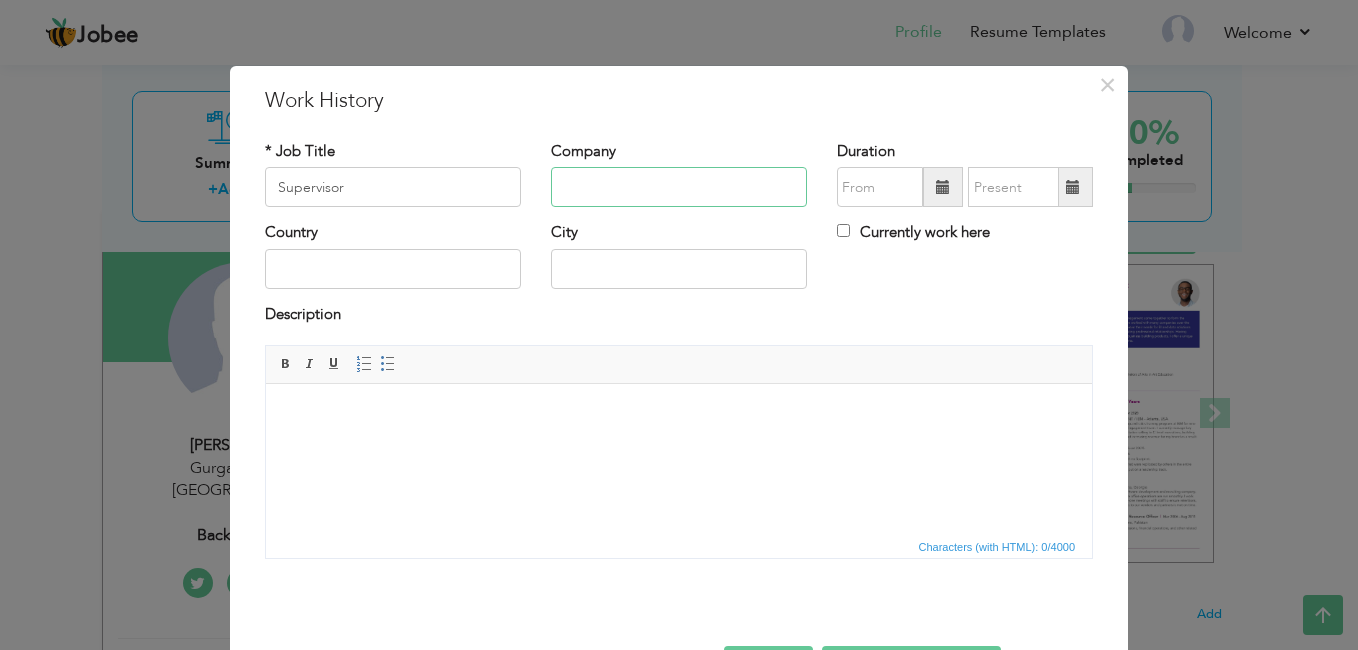 click at bounding box center [679, 187] 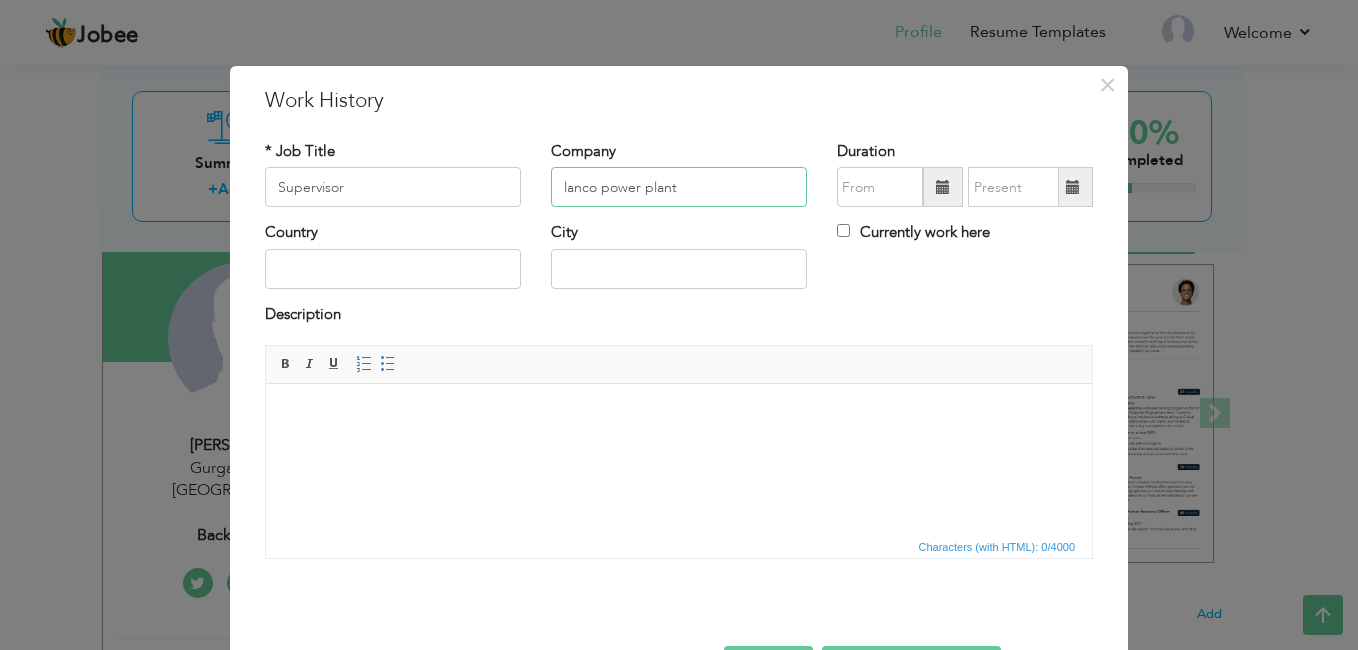type on "lanco power plant" 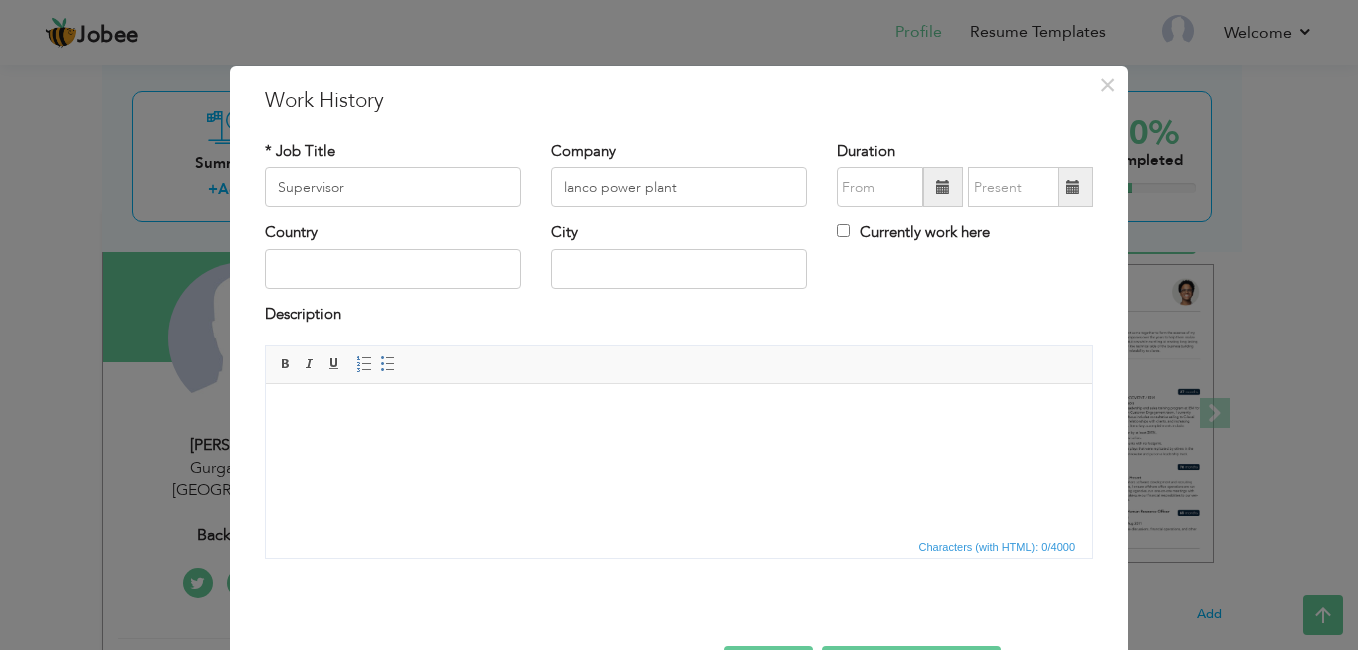 click at bounding box center [943, 187] 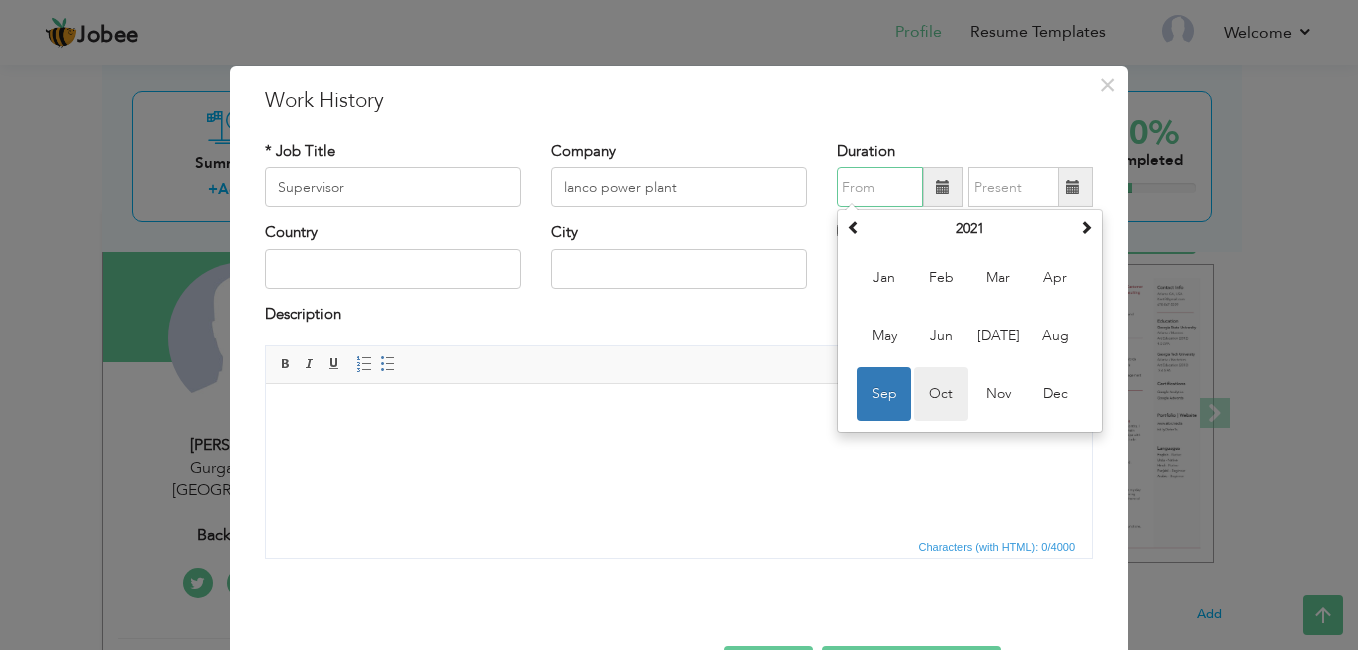 click on "Oct" at bounding box center (941, 394) 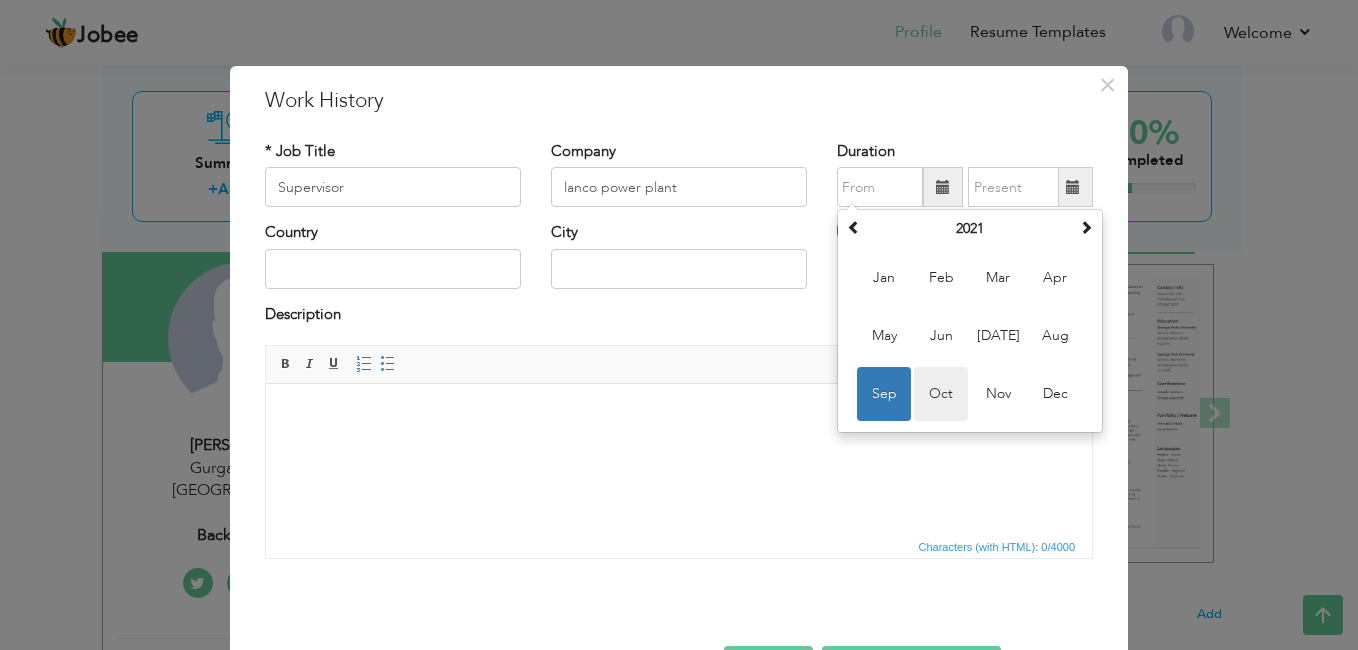 type on "10/2021" 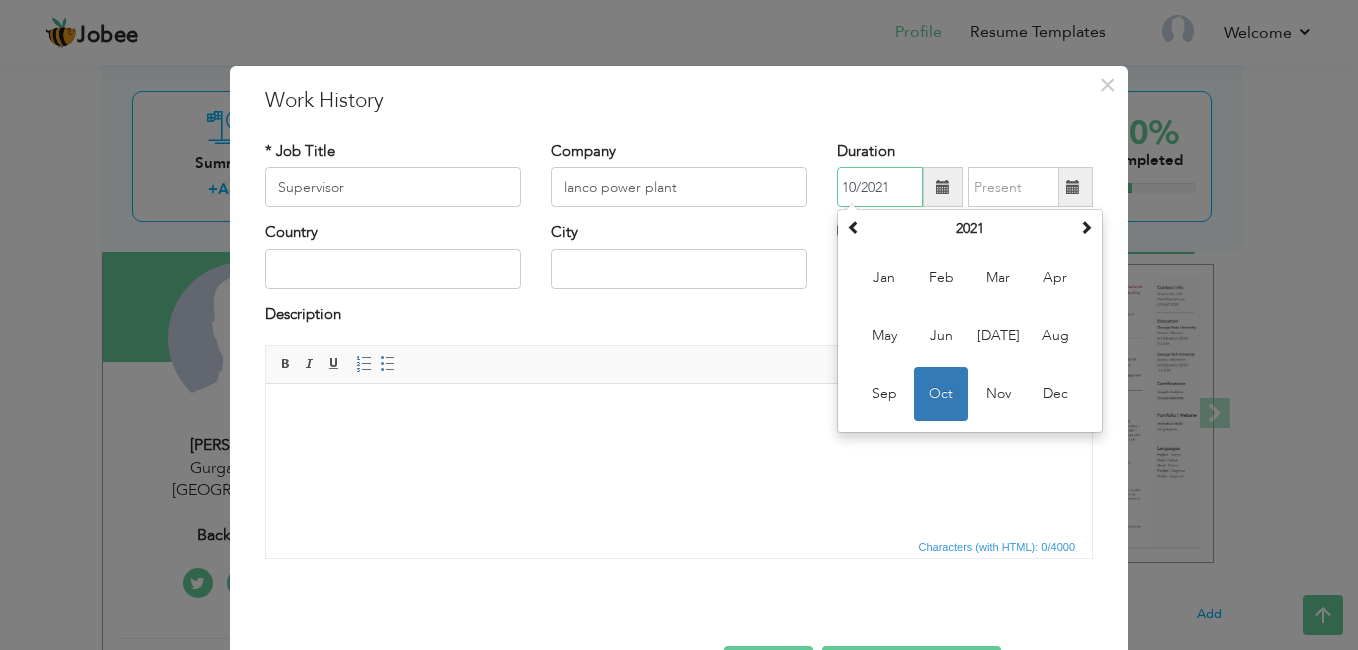 click on "10/2021" at bounding box center (880, 187) 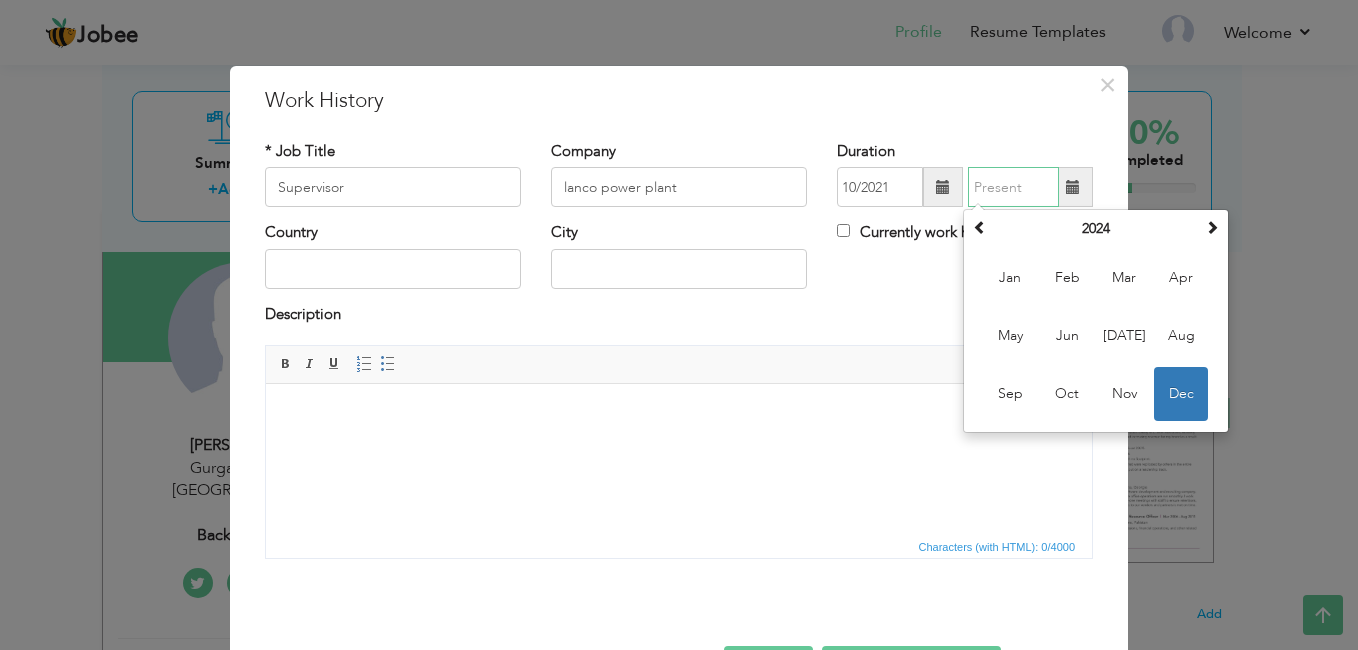 click at bounding box center [1013, 187] 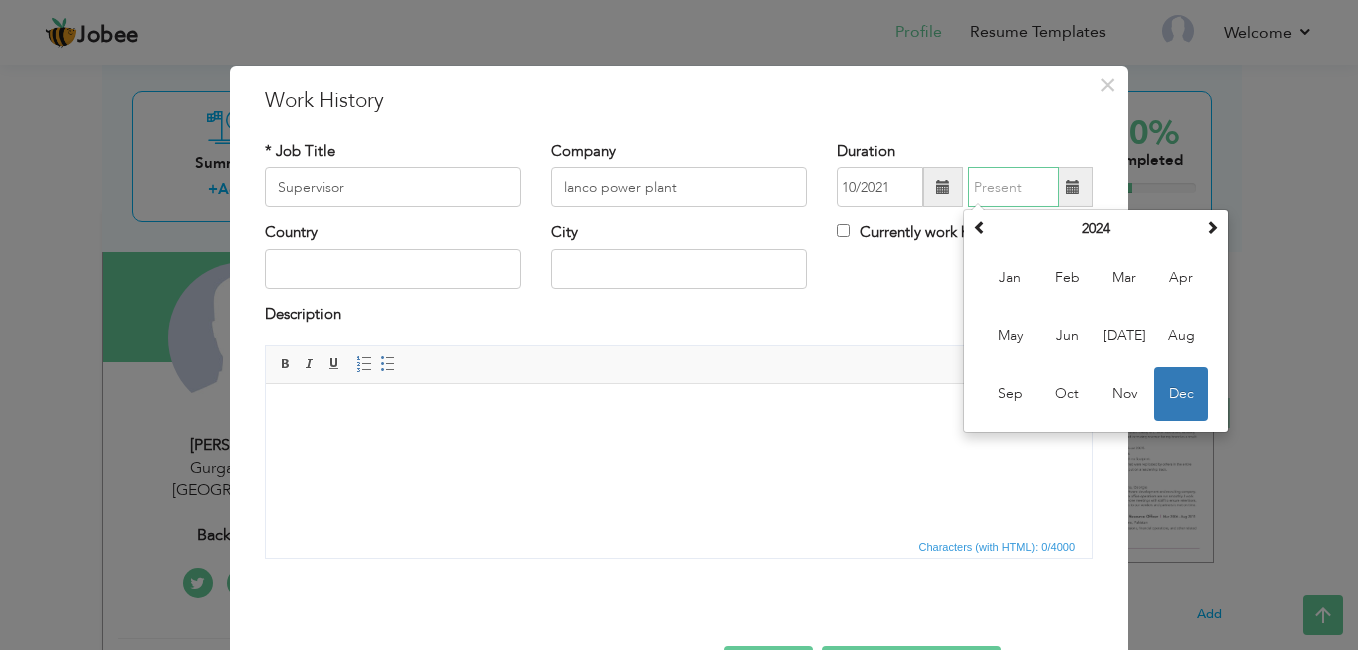 type on "12/2024" 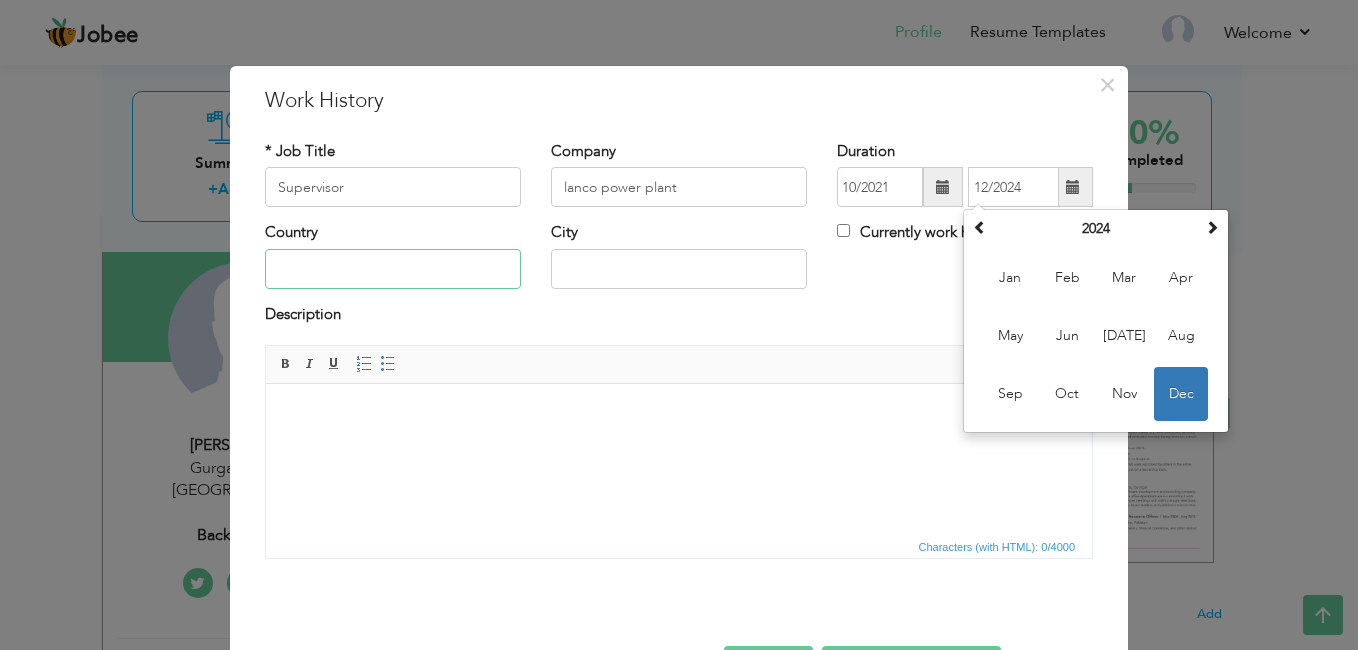 type on "[GEOGRAPHIC_DATA]" 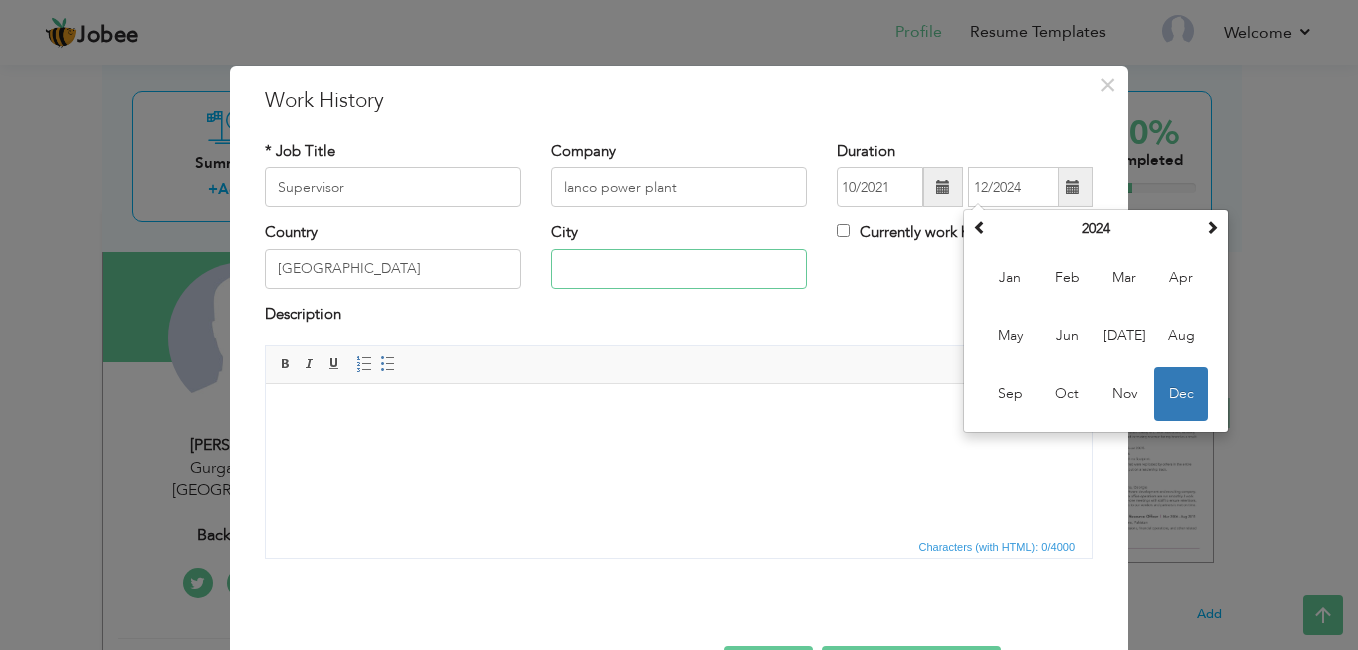 type on "Sonbhadhra" 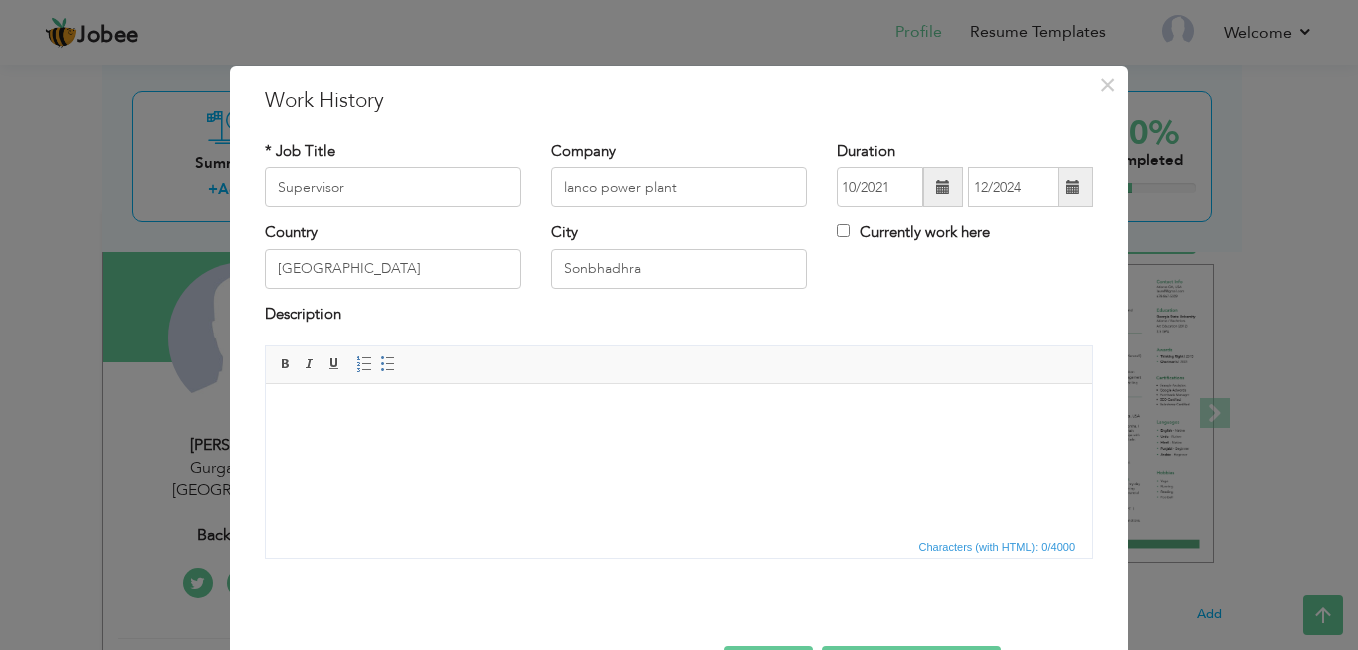 click at bounding box center (679, 414) 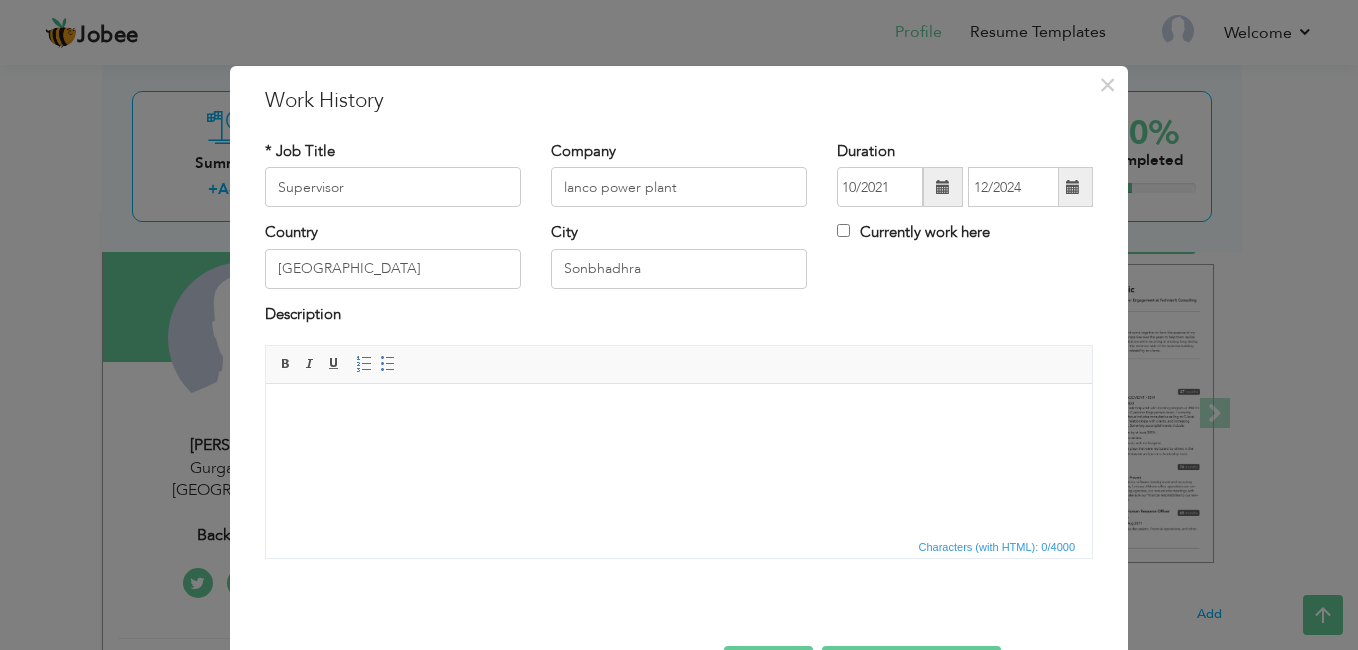 click at bounding box center [679, 414] 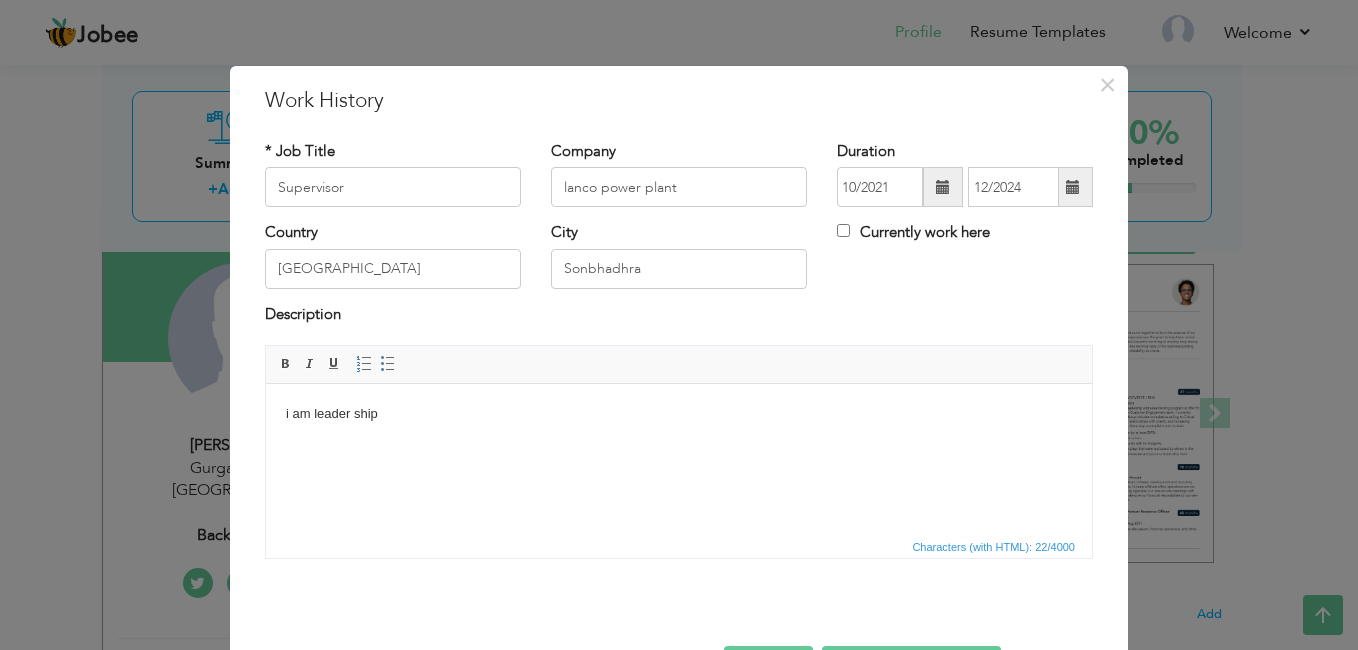 click on "i am leader ship" at bounding box center (679, 414) 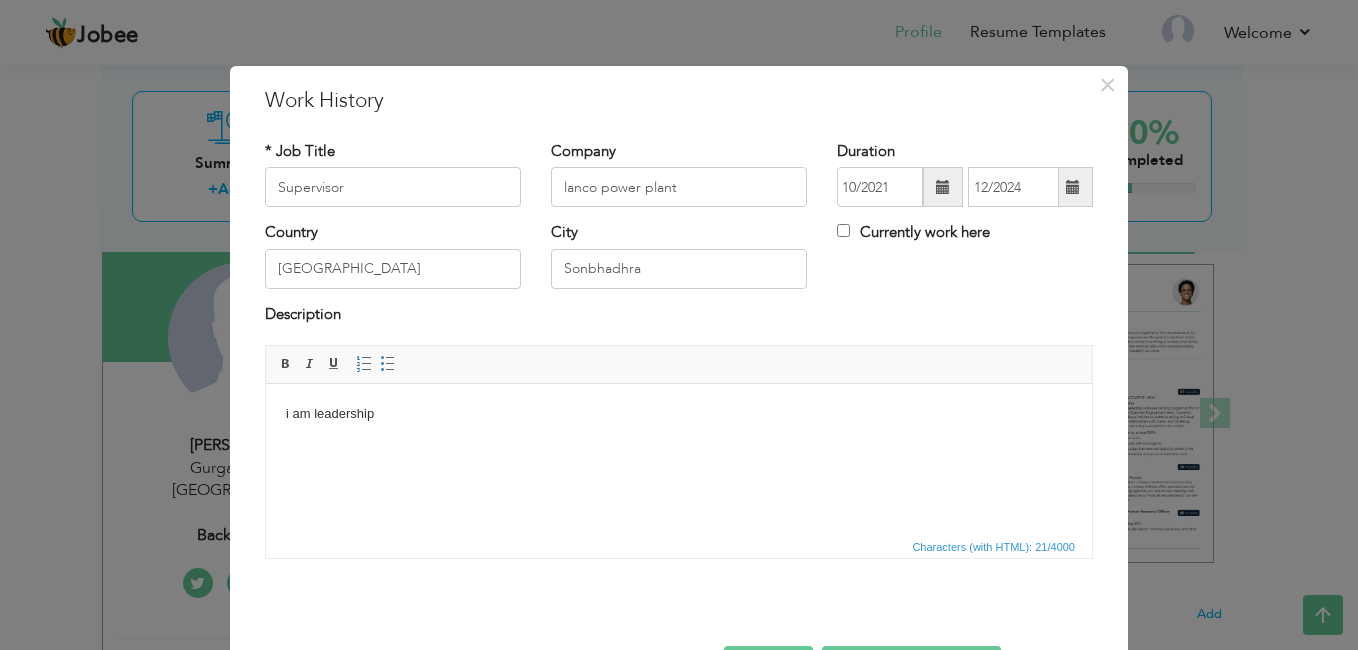 click on "i am leadership" at bounding box center (679, 414) 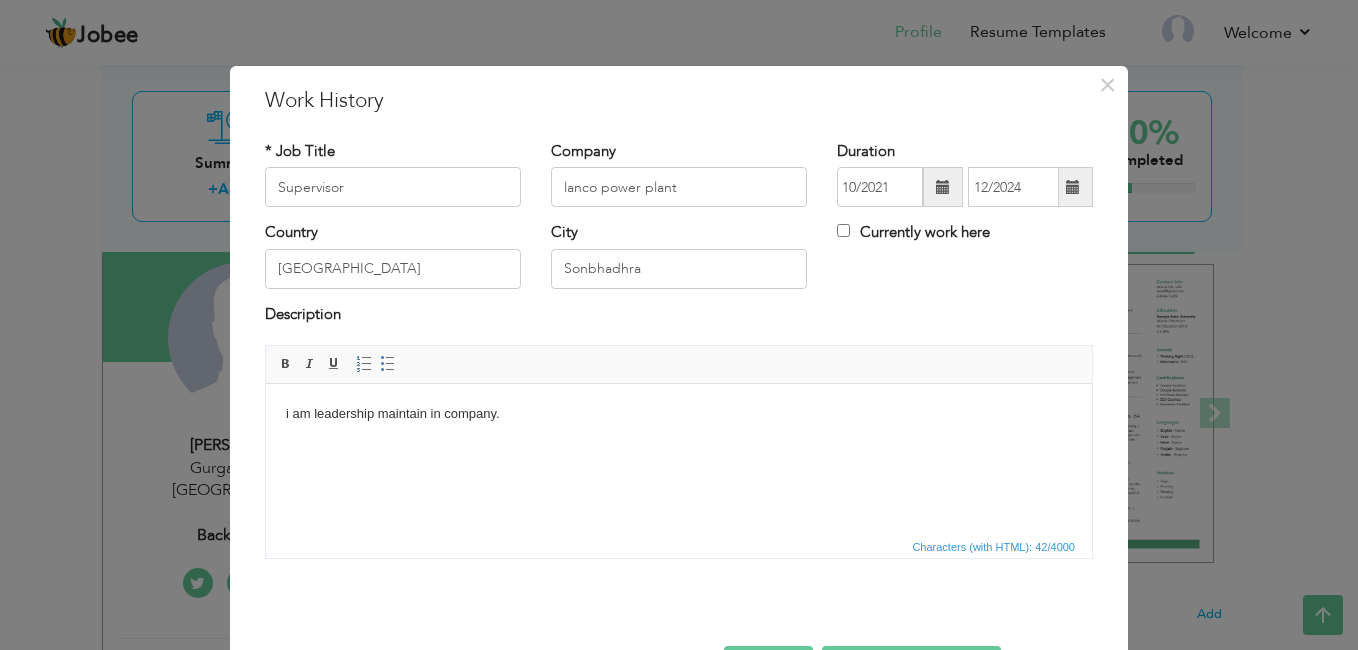 click on "i am leadership maintain in company." at bounding box center [679, 414] 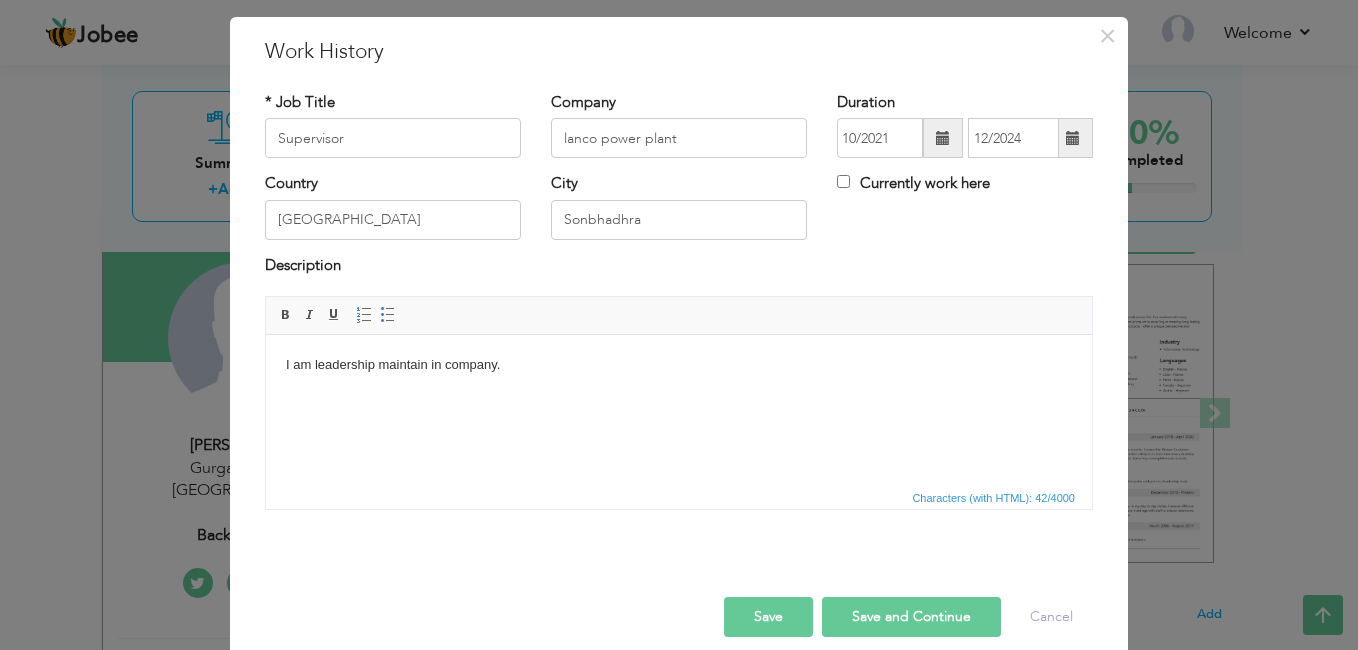 scroll, scrollTop: 71, scrollLeft: 0, axis: vertical 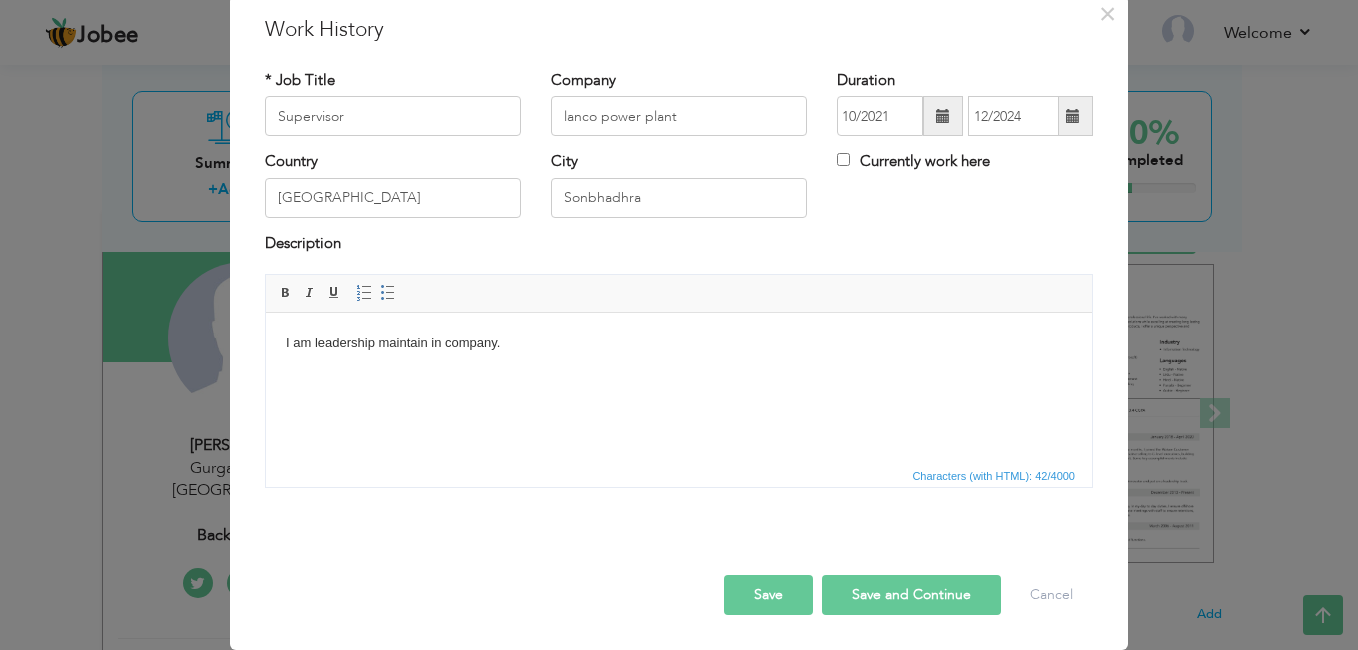 click on "Save and Continue" at bounding box center (911, 595) 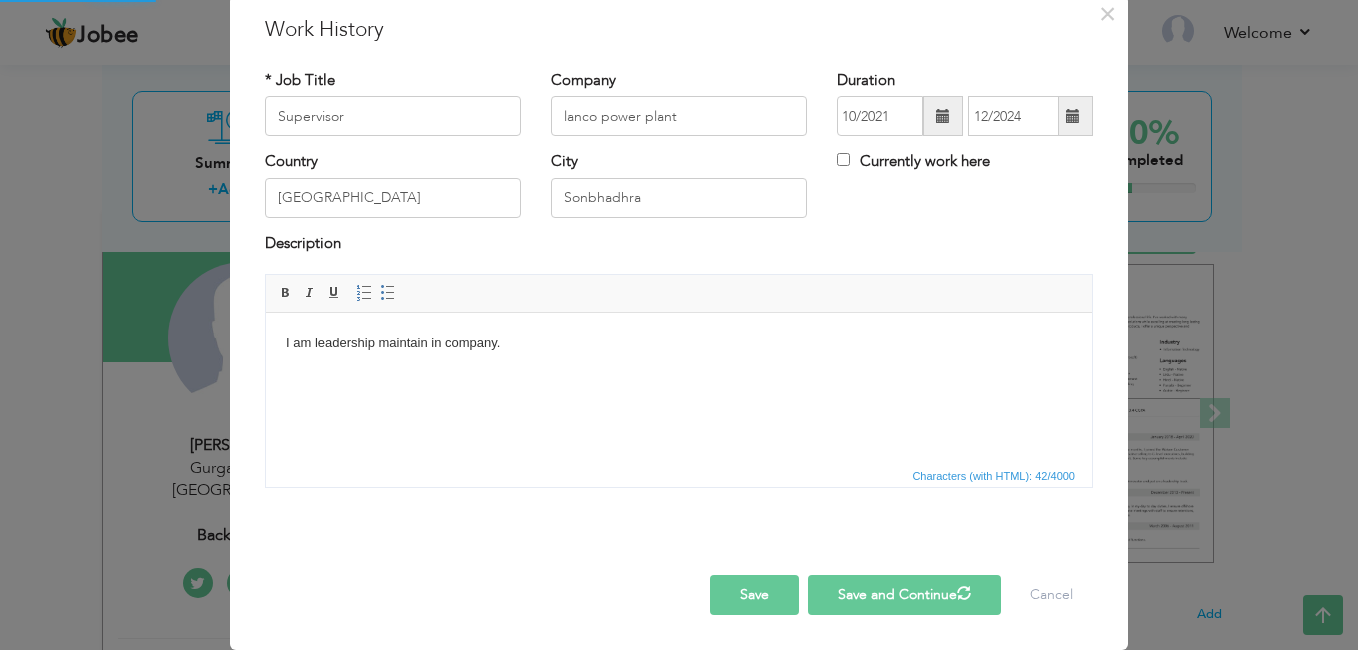 type 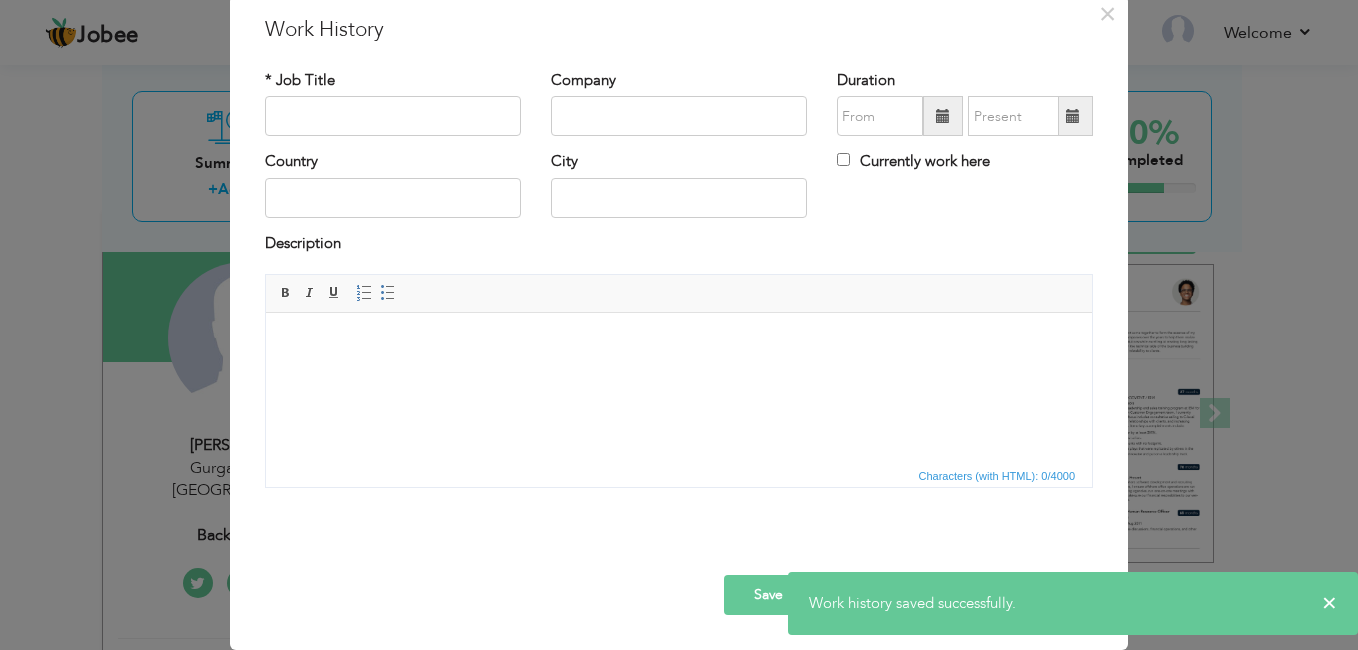 click on "×
Work History
* Job Title
Company
Duration Currently work here Country" at bounding box center [679, 325] 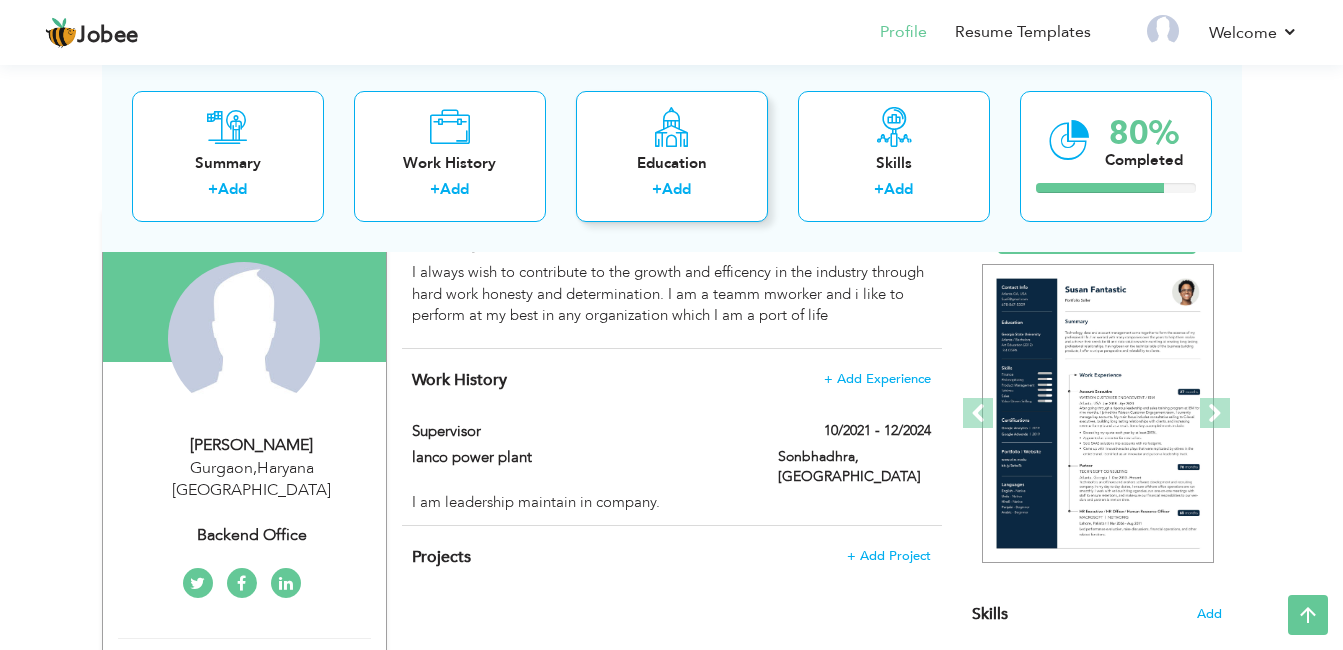 click on "Add" at bounding box center (676, 189) 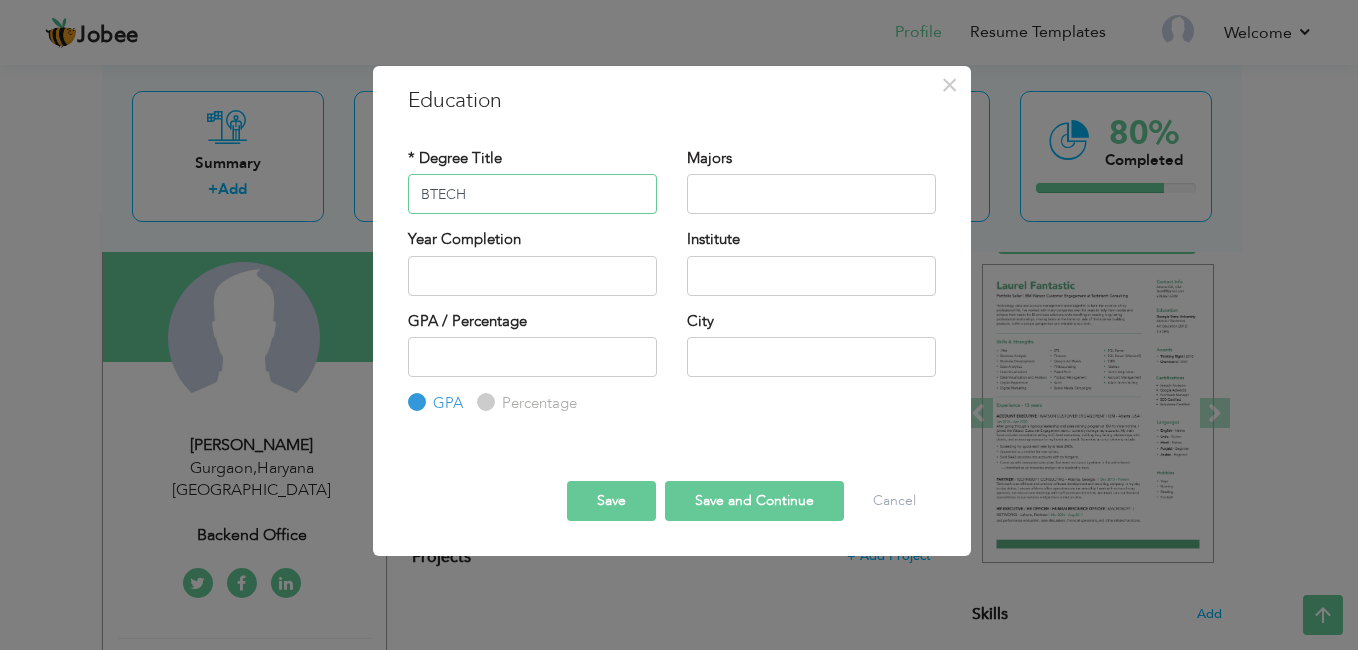 type on "BTECH" 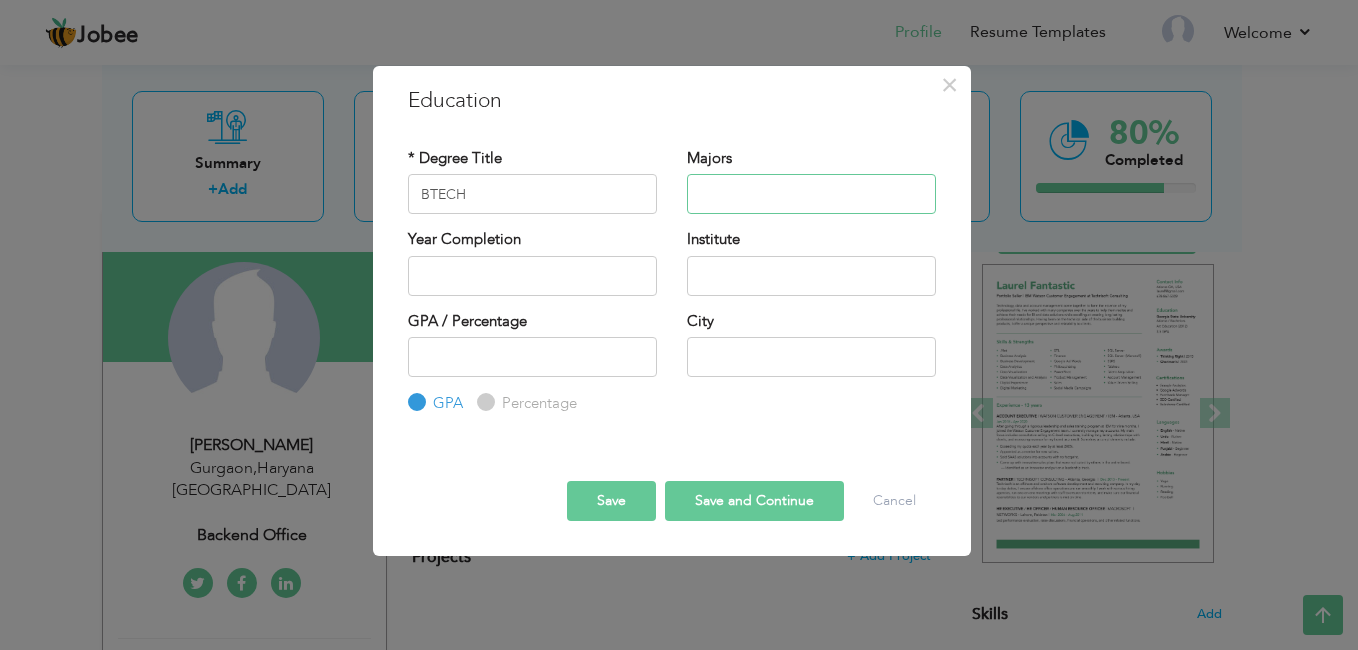 click at bounding box center [811, 194] 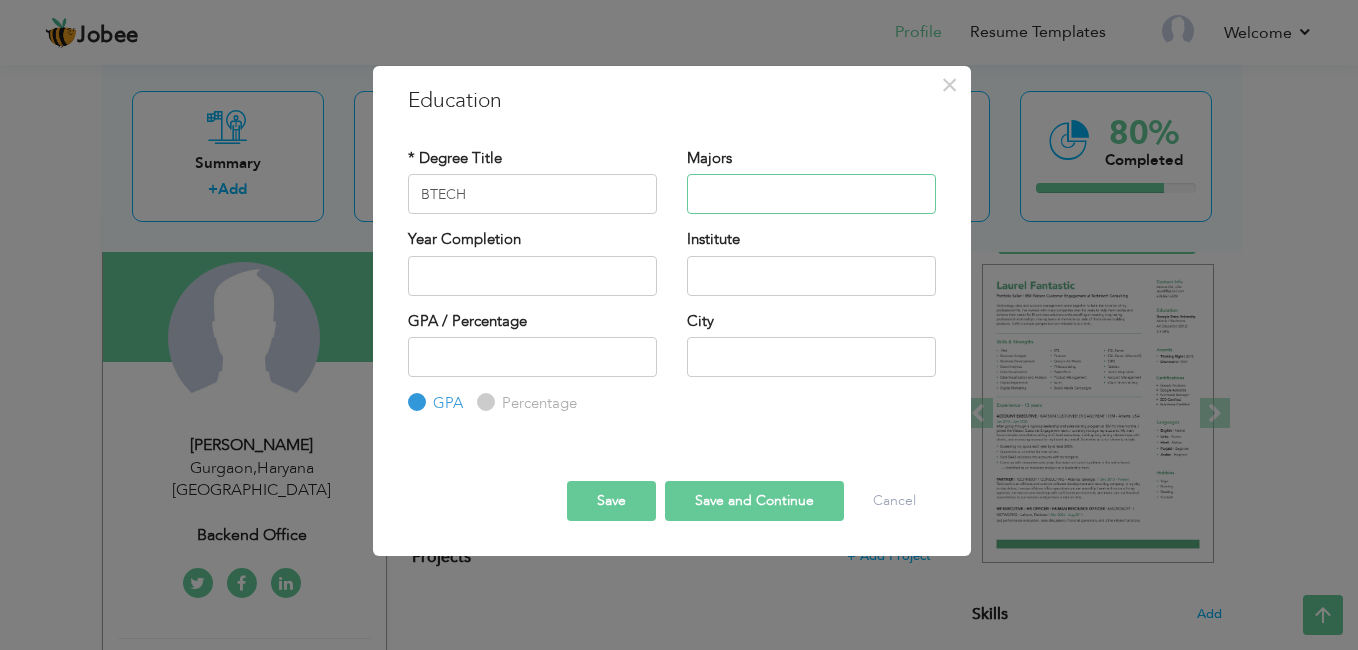click at bounding box center [811, 194] 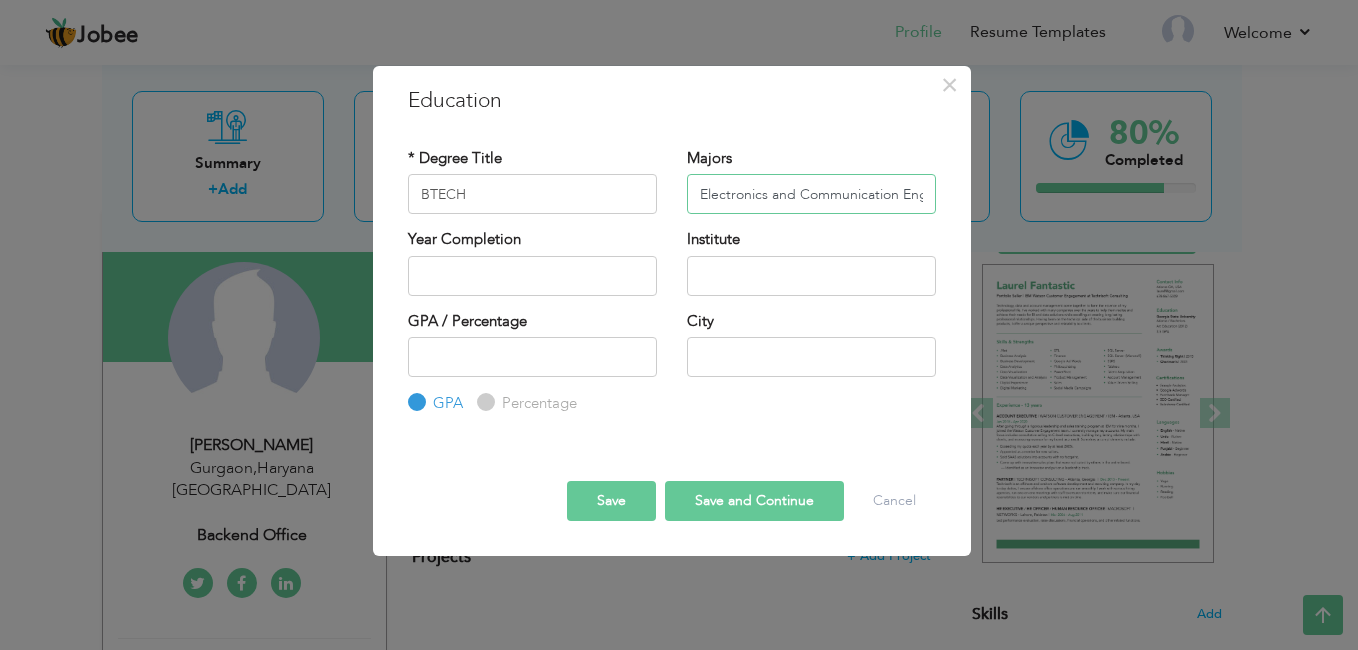 scroll, scrollTop: 0, scrollLeft: 54, axis: horizontal 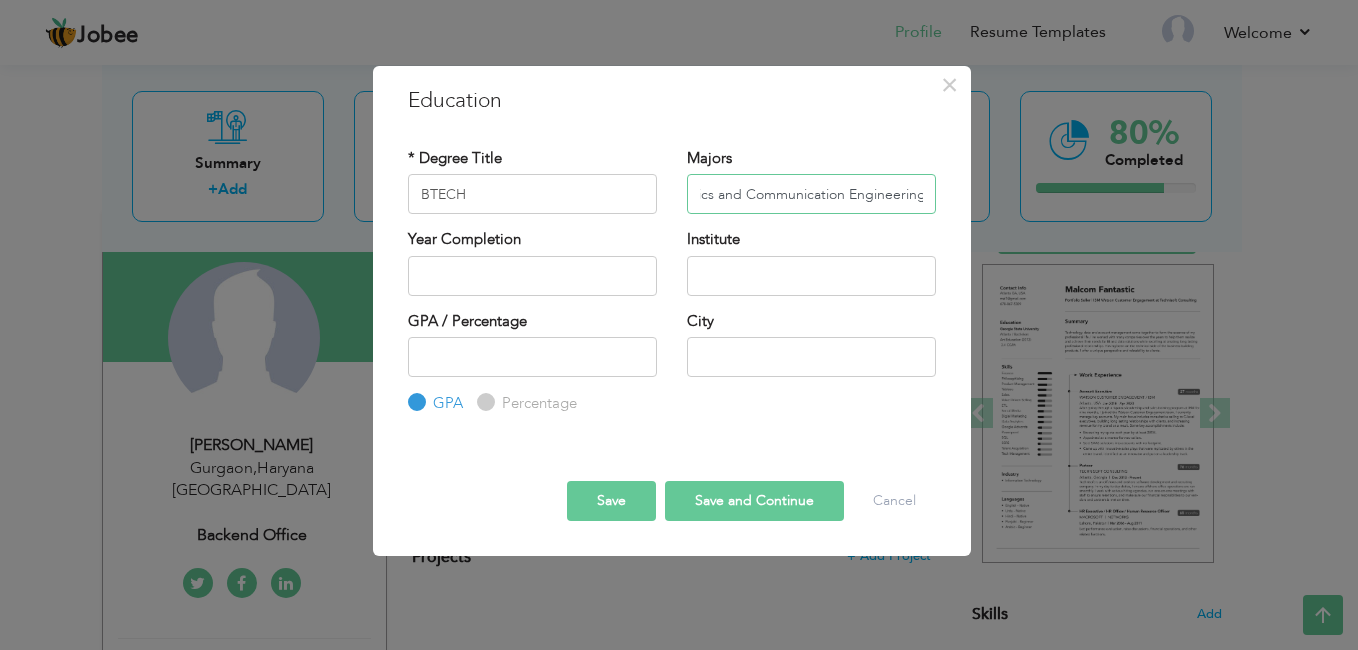 type on "Electronics and Communication Engineering" 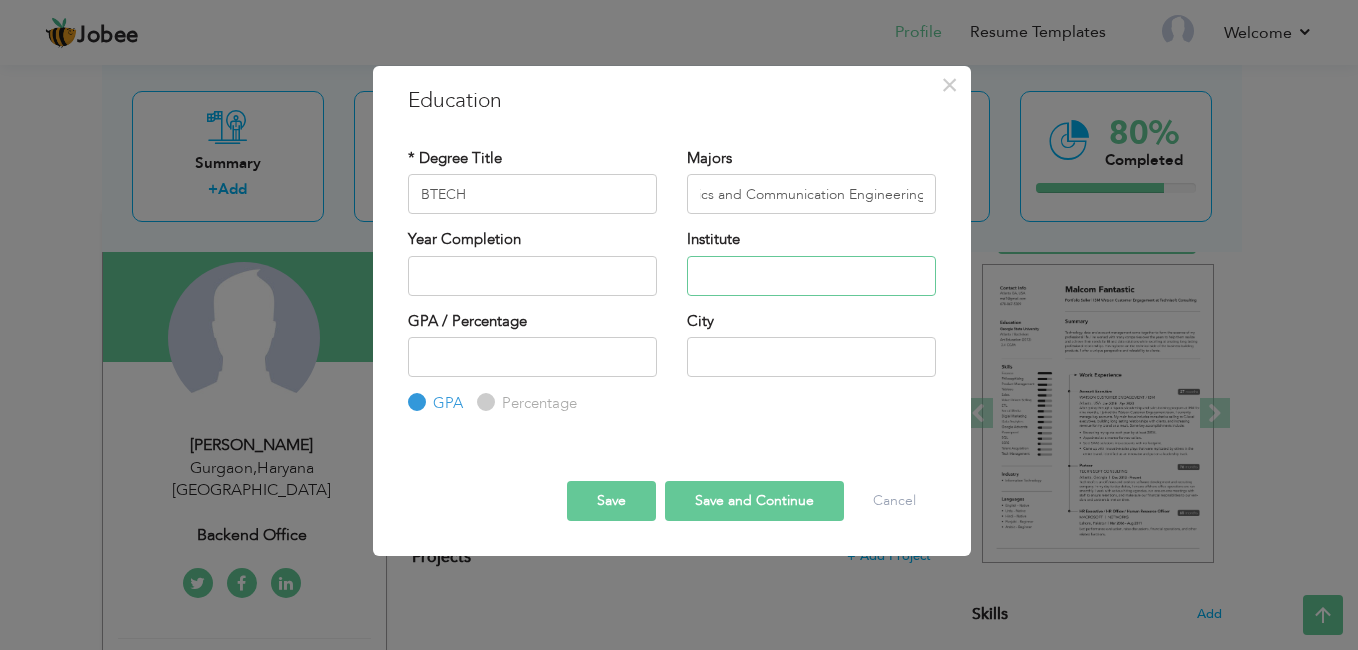scroll, scrollTop: 0, scrollLeft: 0, axis: both 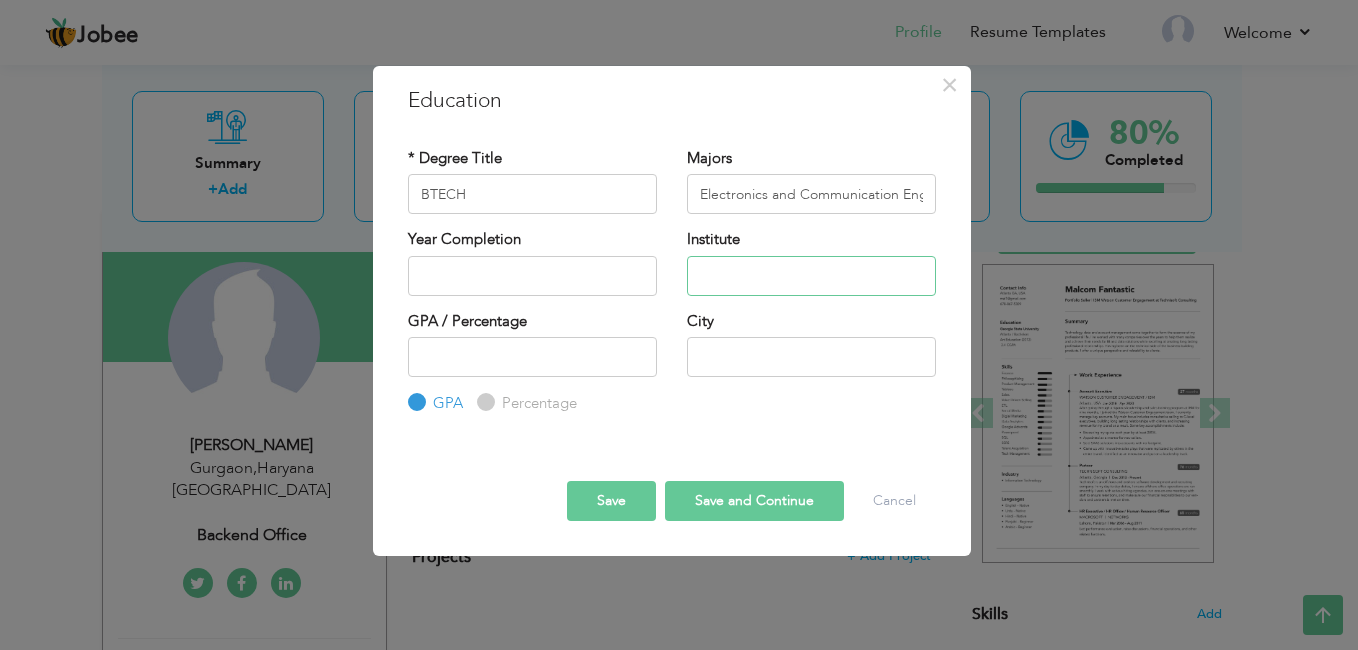 click at bounding box center [811, 276] 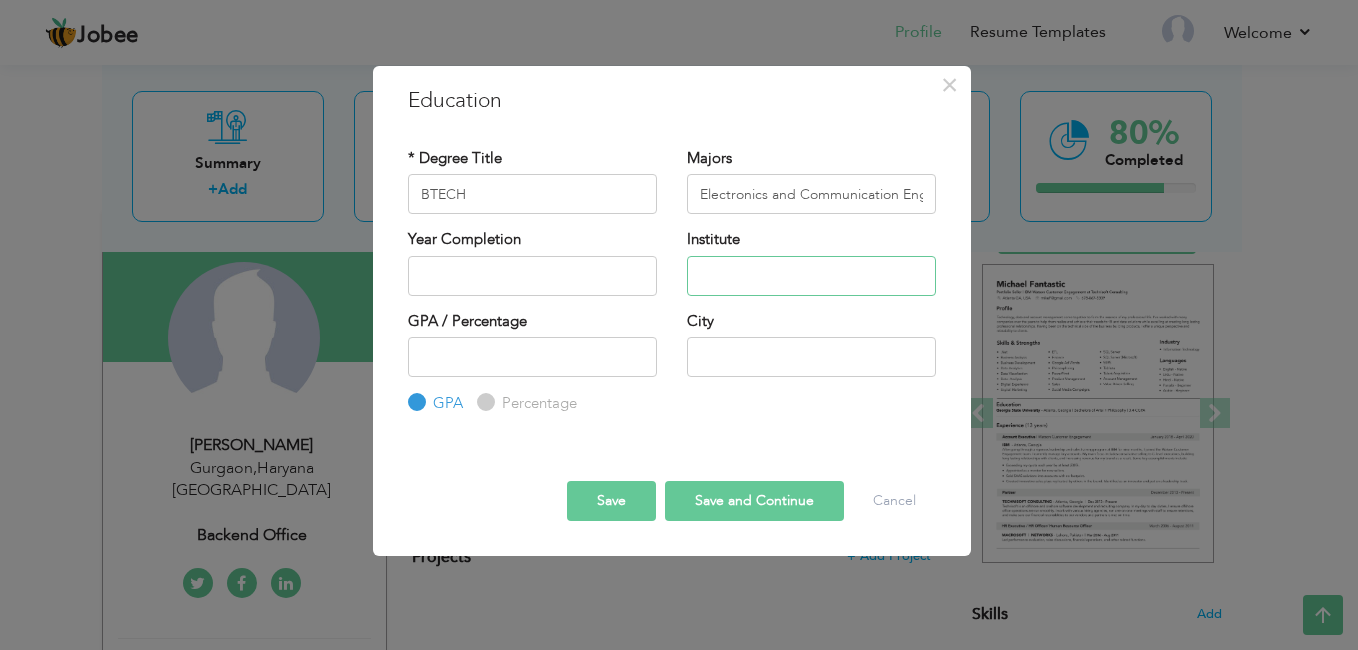click at bounding box center (811, 276) 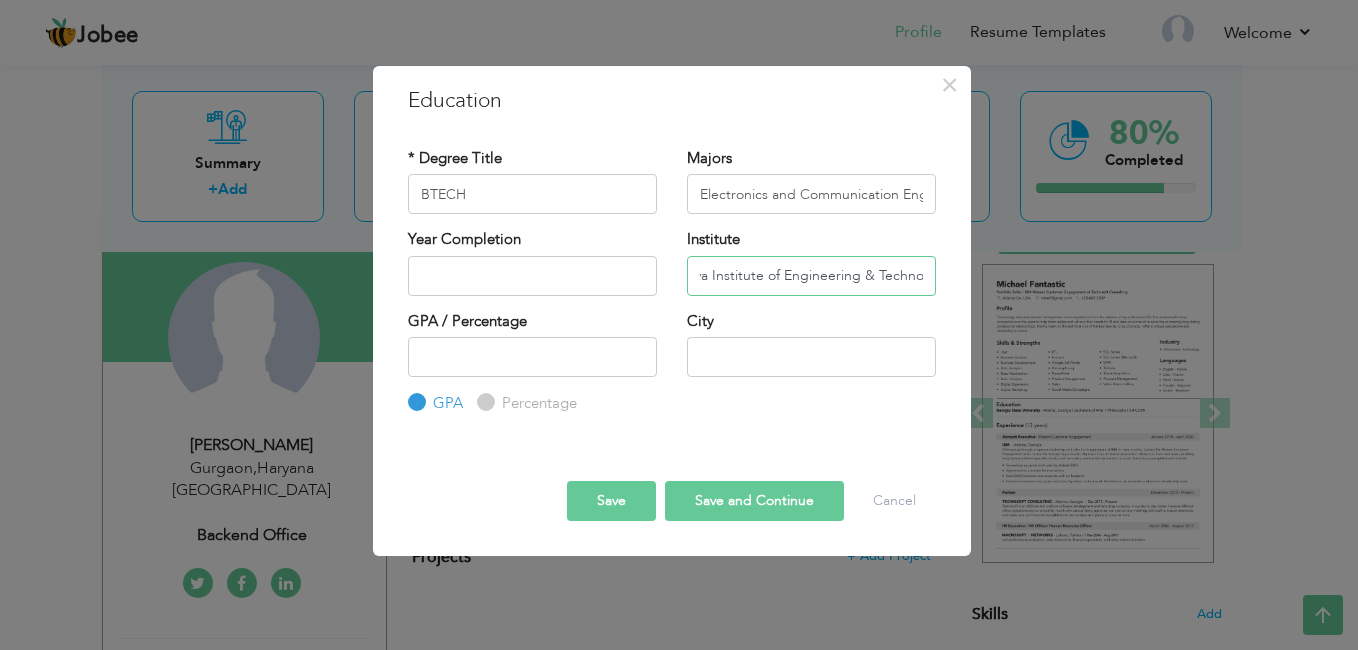 scroll, scrollTop: 0, scrollLeft: 16, axis: horizontal 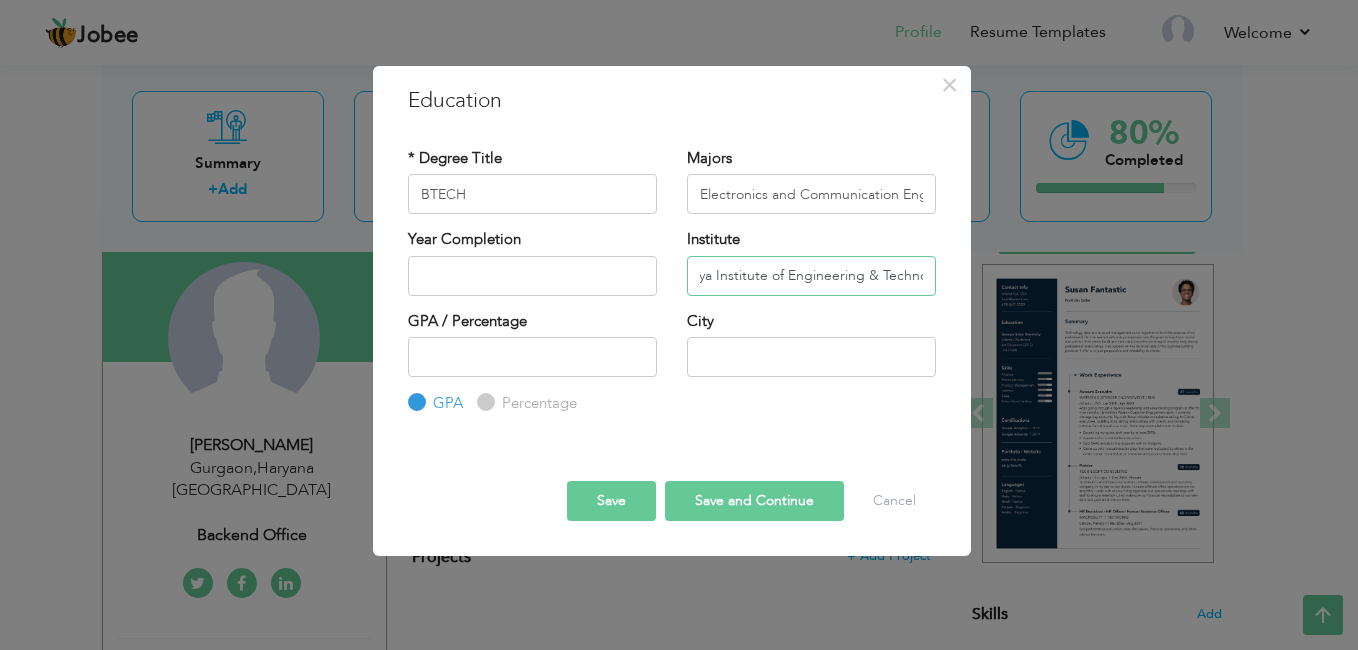 type on "Arya Institute of Engineering & Technol…" 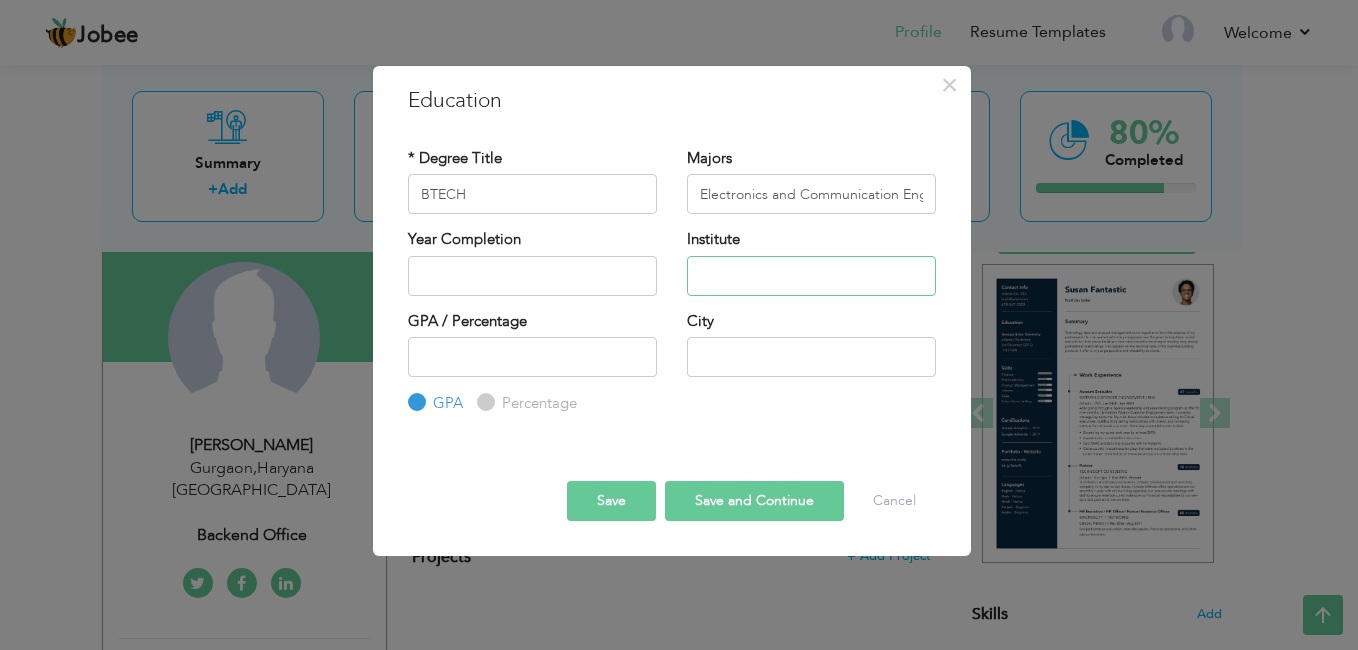 scroll, scrollTop: 0, scrollLeft: 0, axis: both 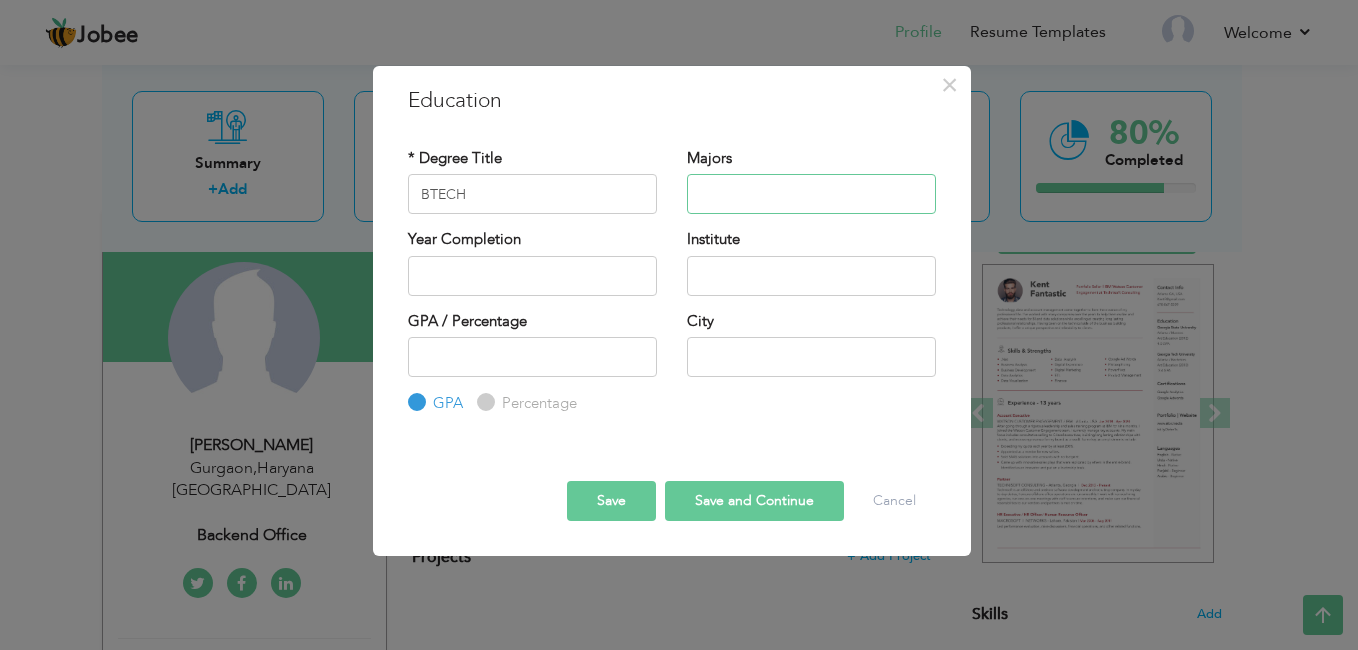paste on "Arya Institute of Engineering & Technol…" 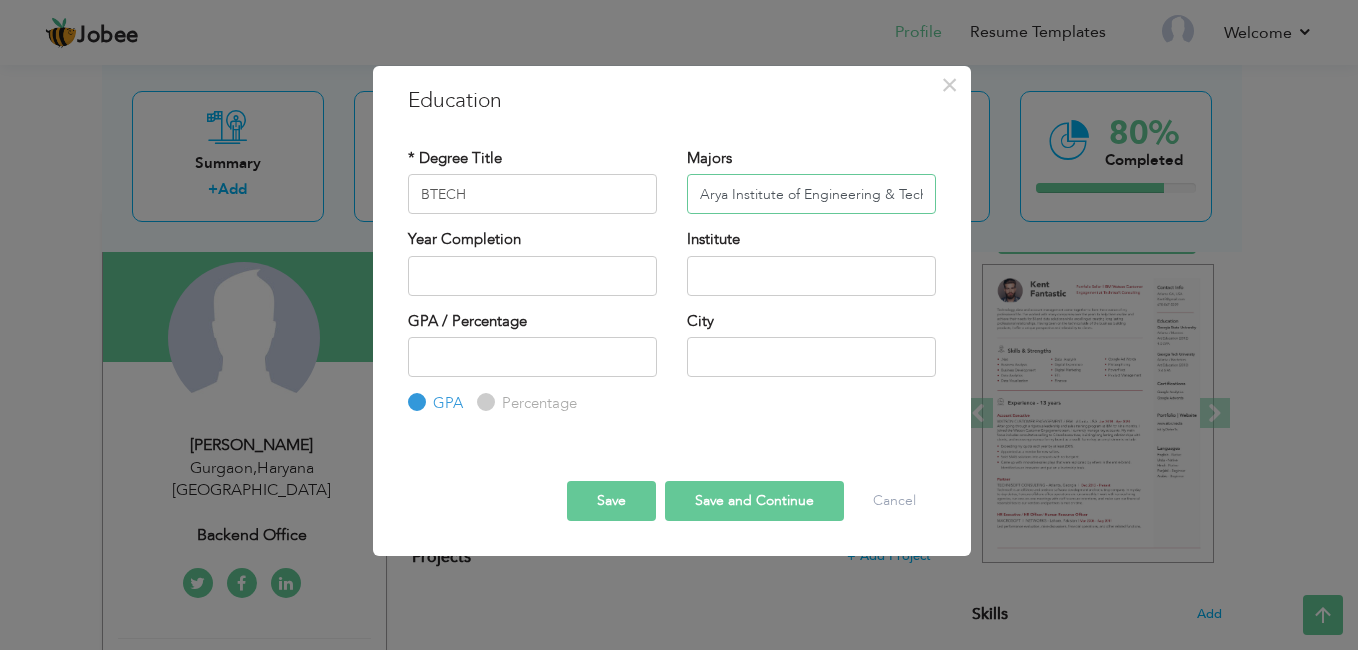 scroll, scrollTop: 0, scrollLeft: 34, axis: horizontal 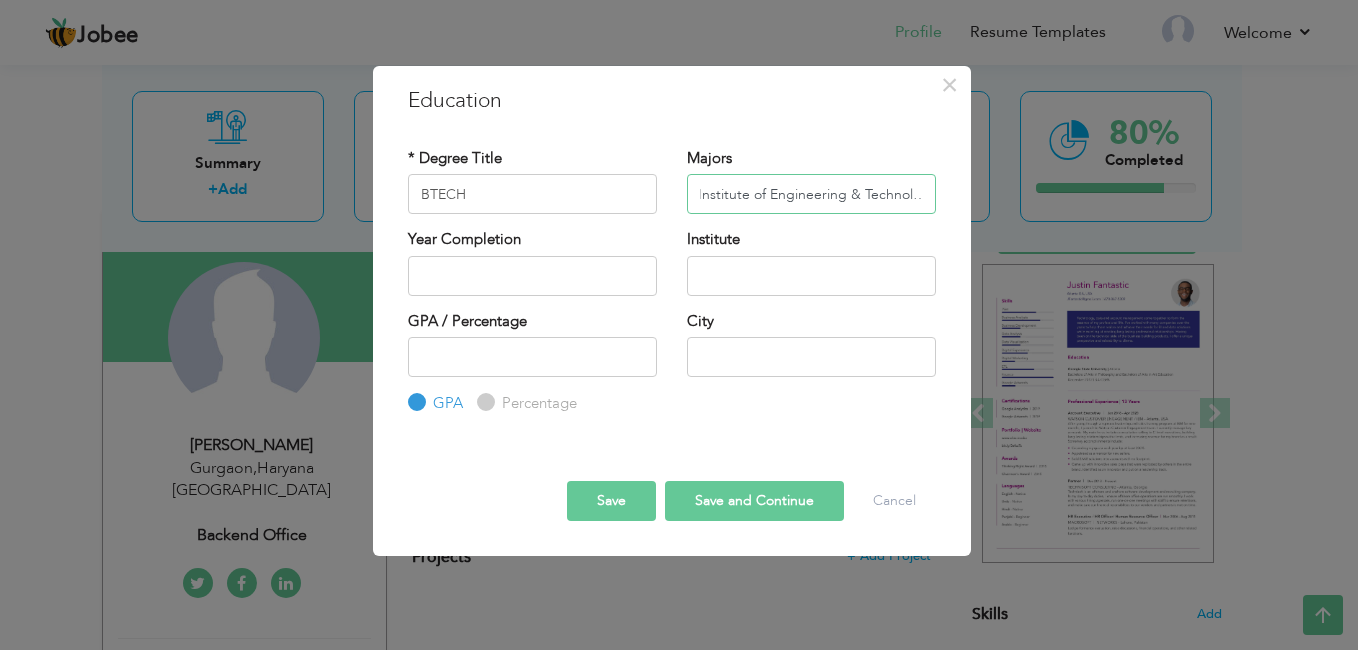 type on "Arya Institute of Engineering & Technol…" 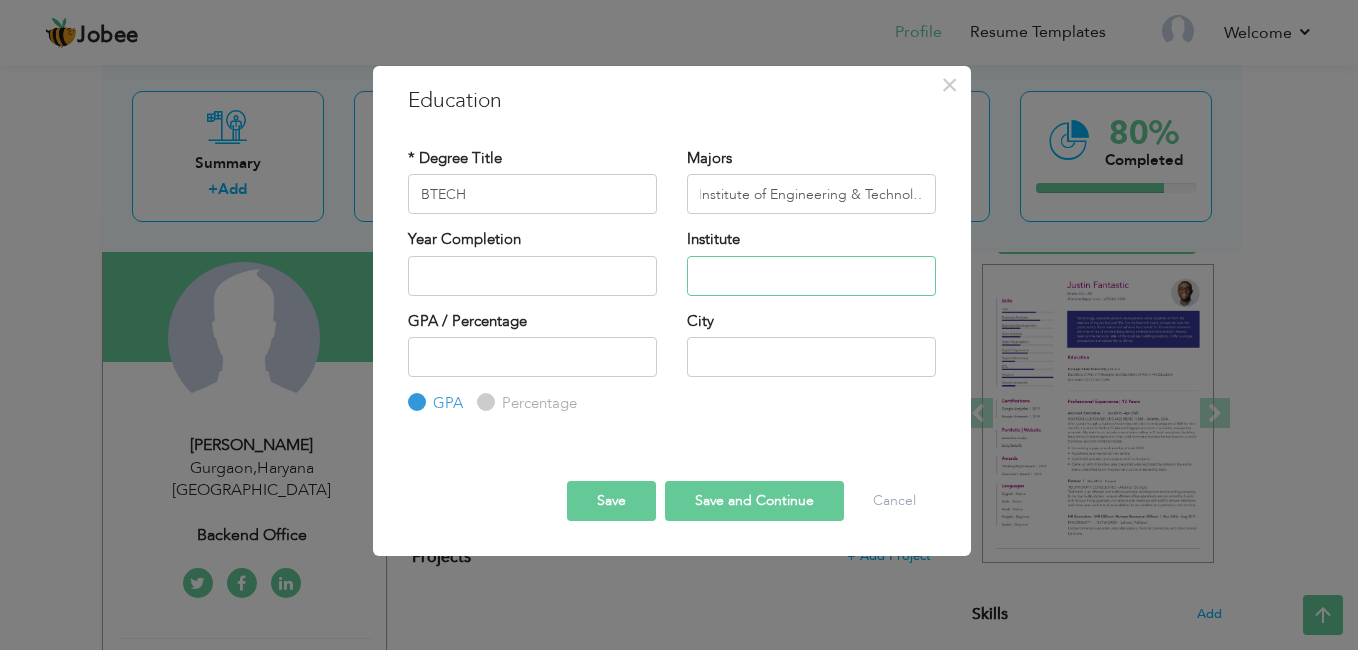 scroll, scrollTop: 0, scrollLeft: 0, axis: both 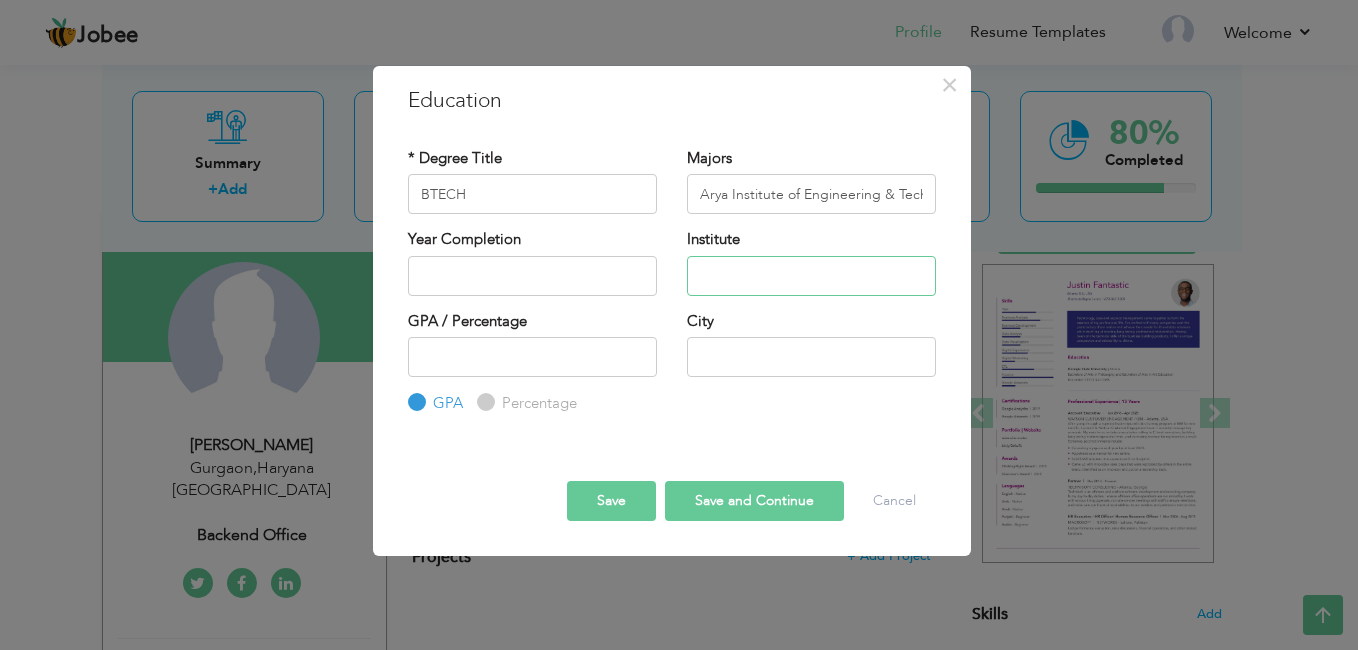 click at bounding box center (811, 276) 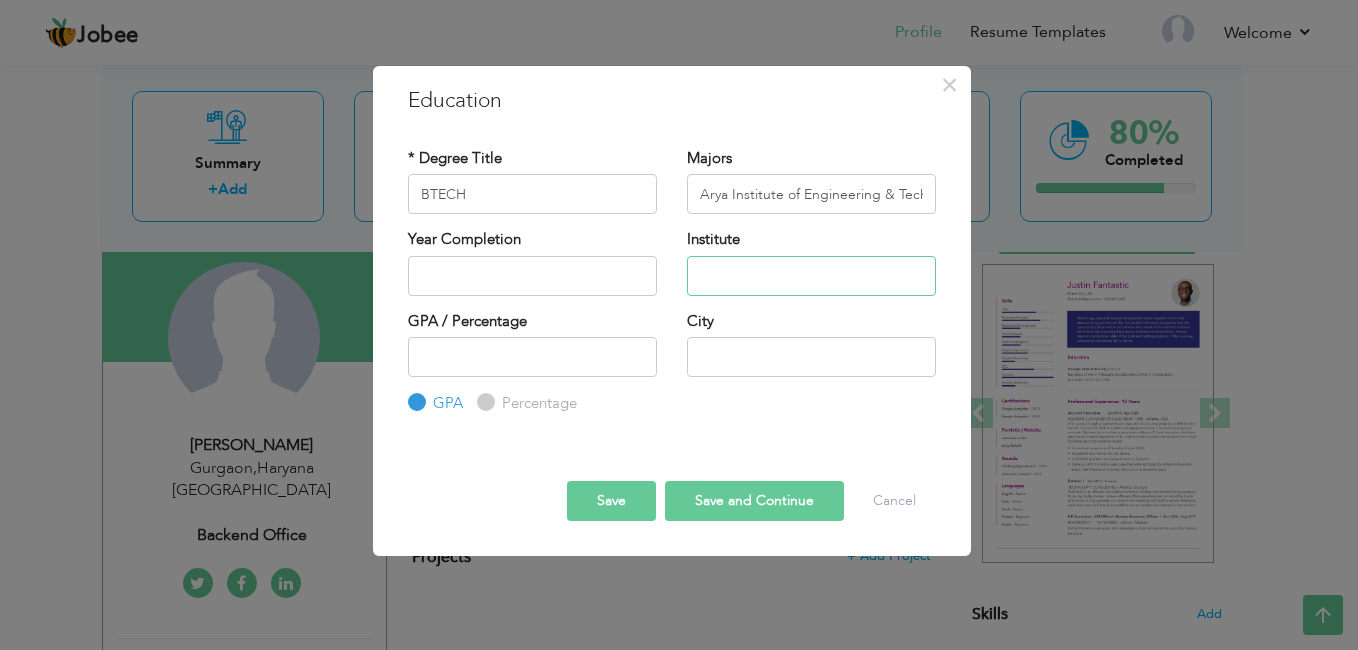 paste on "Arya Institute of Engineering & Technol…" 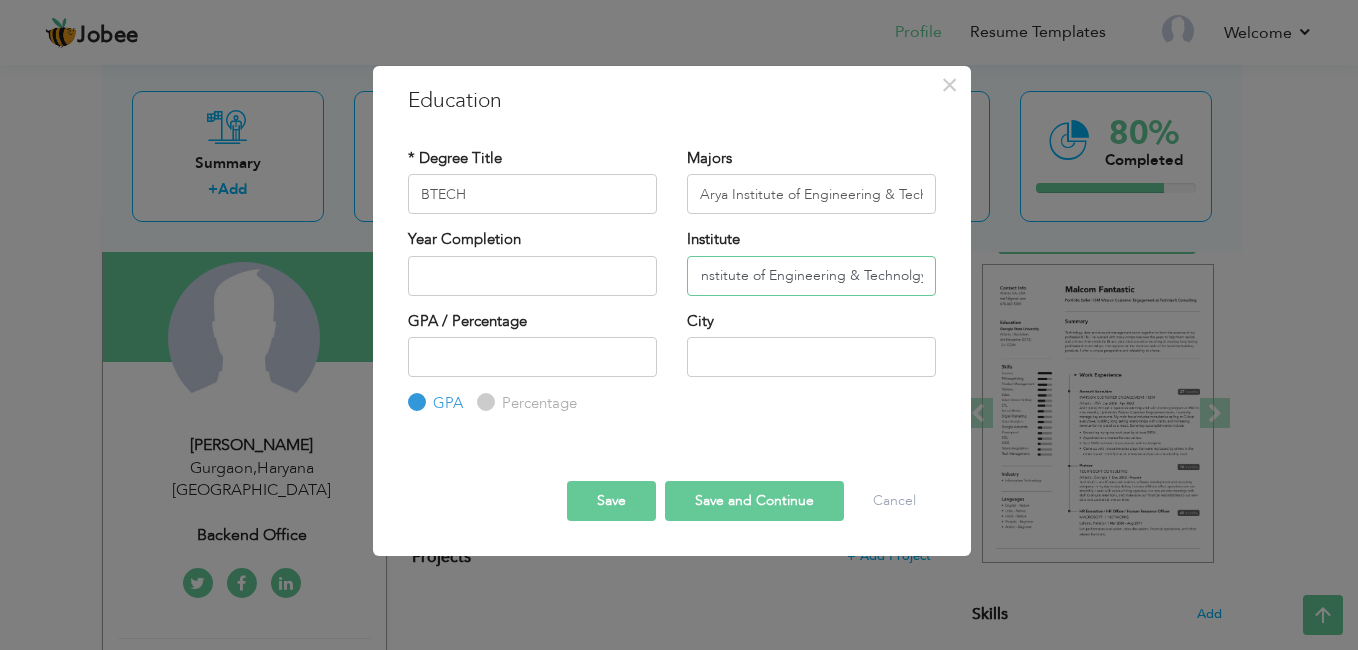 scroll, scrollTop: 0, scrollLeft: 38, axis: horizontal 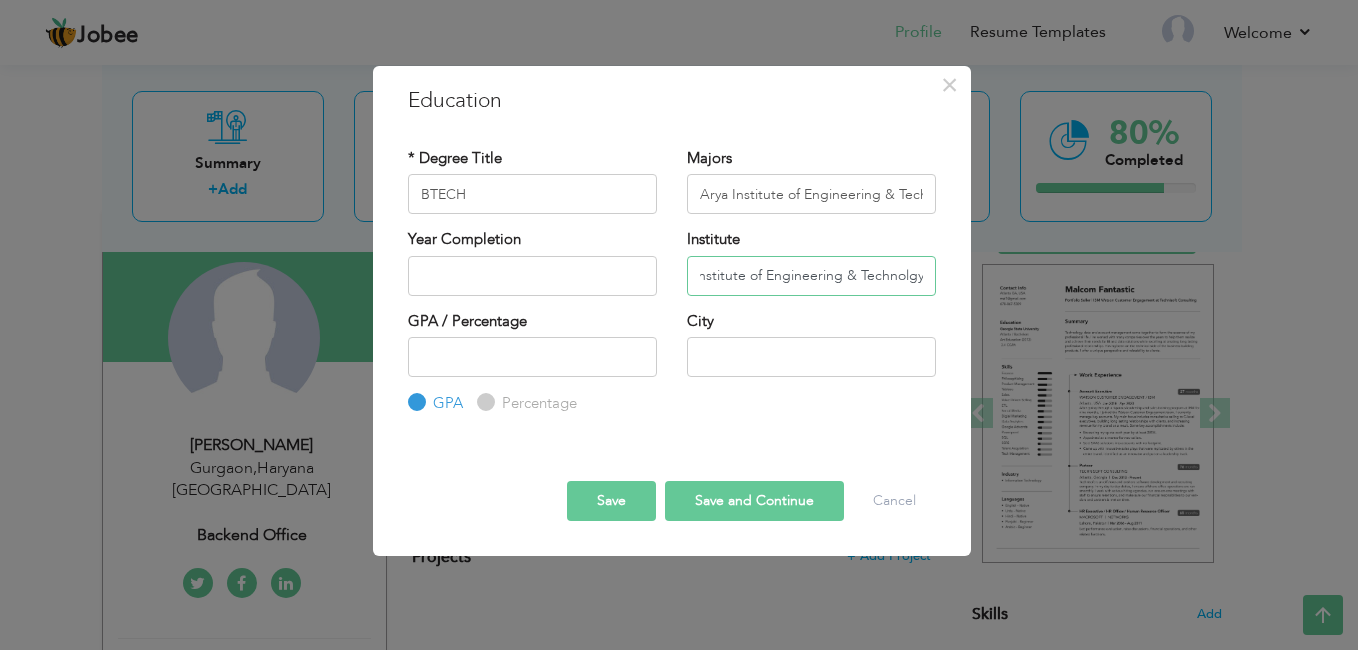 type on "Arya Institute of Engineering & Technolgy" 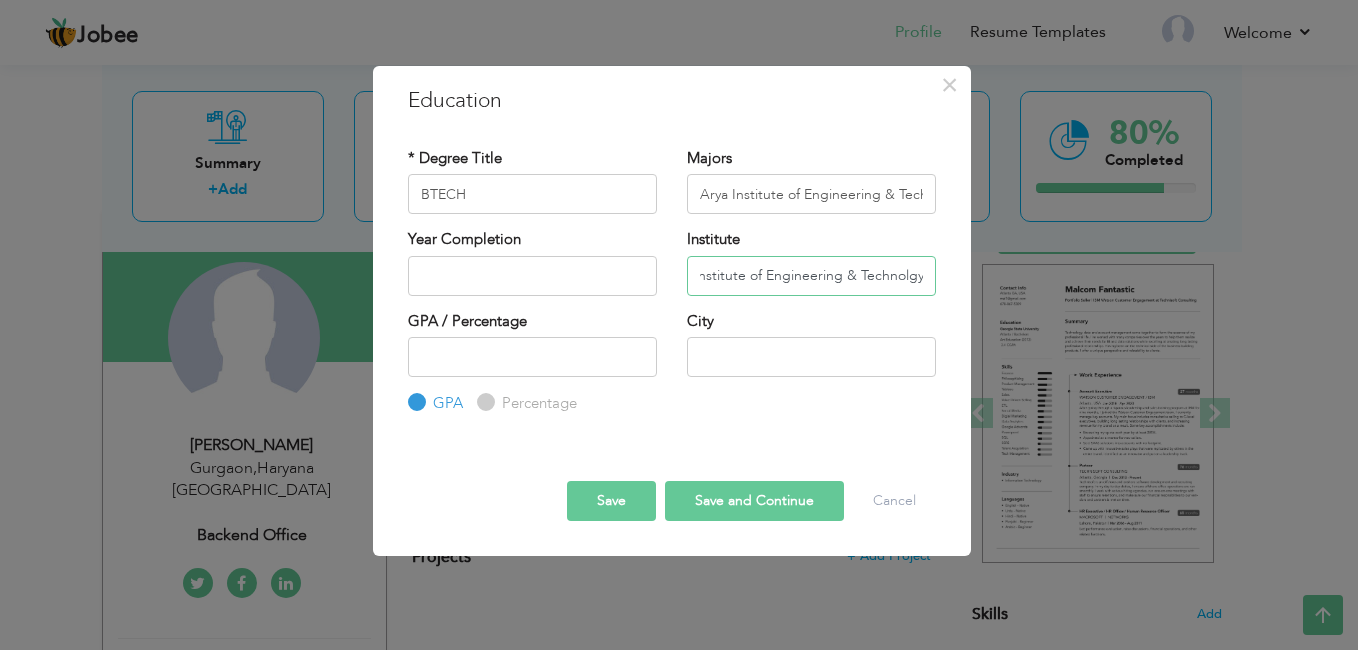 scroll, scrollTop: 0, scrollLeft: 0, axis: both 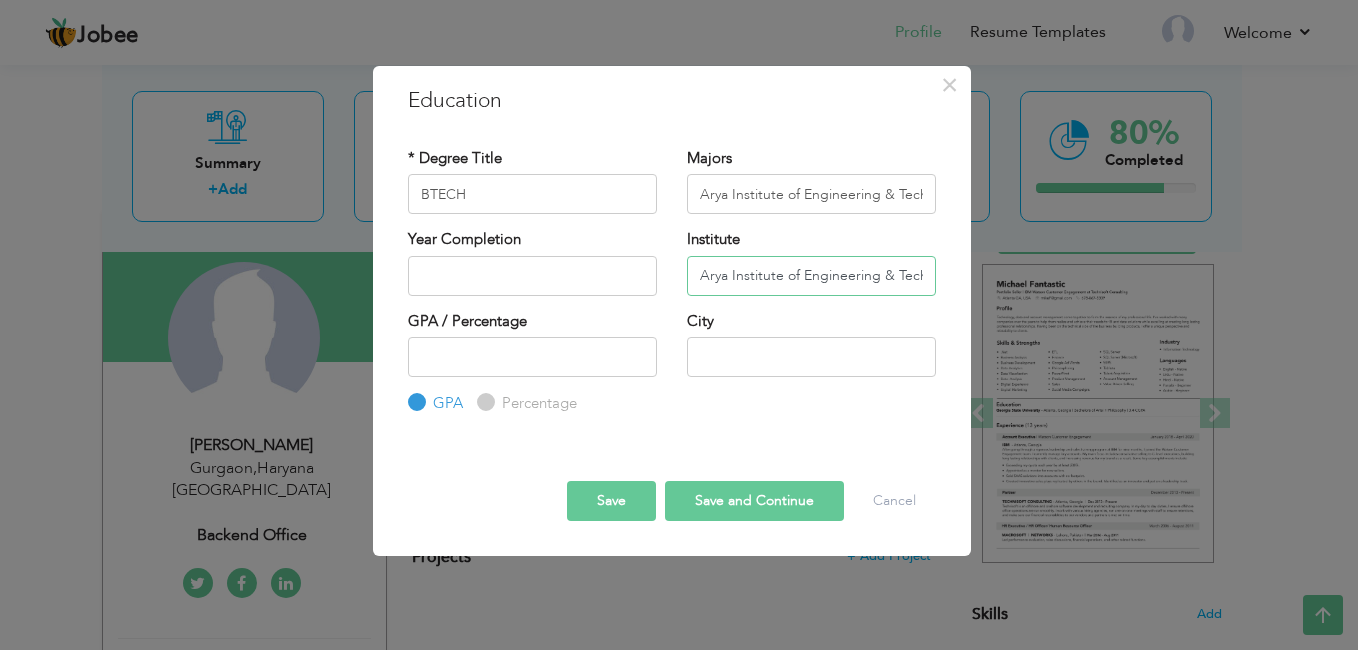 click on "Arya Institute of Engineering & Technolgy" at bounding box center [811, 276] 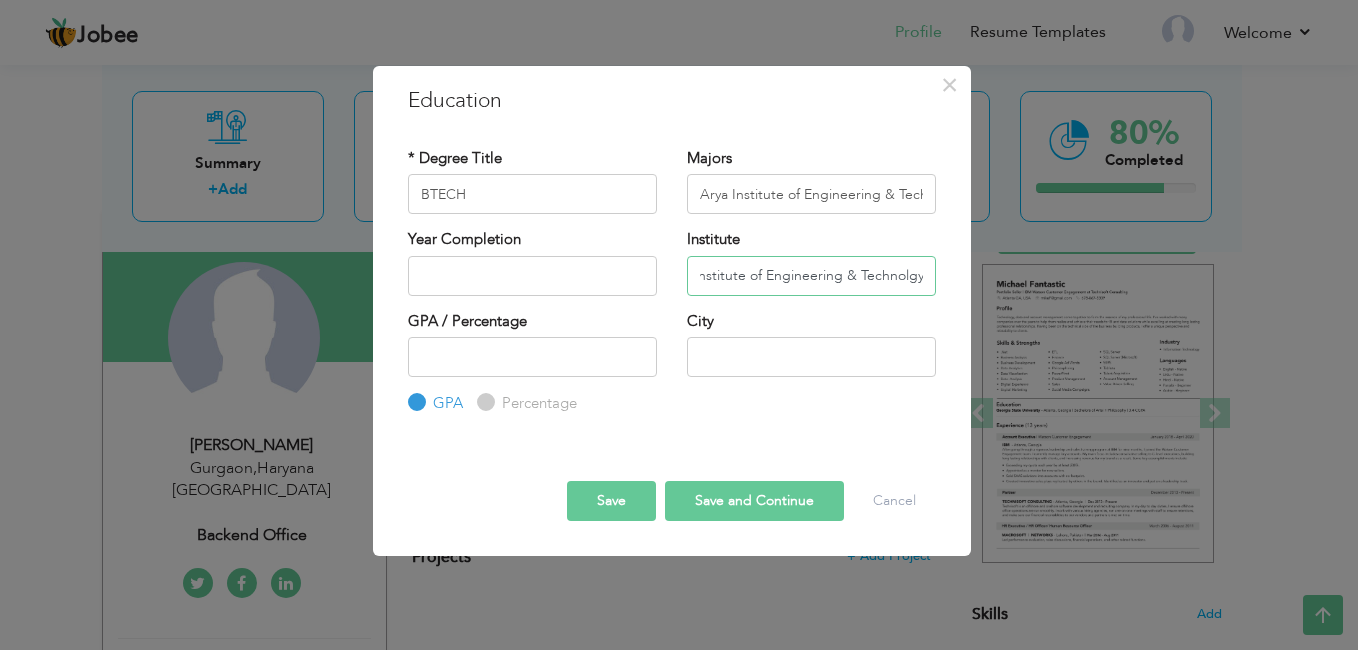 drag, startPoint x: 696, startPoint y: 273, endPoint x: 988, endPoint y: 292, distance: 292.6175 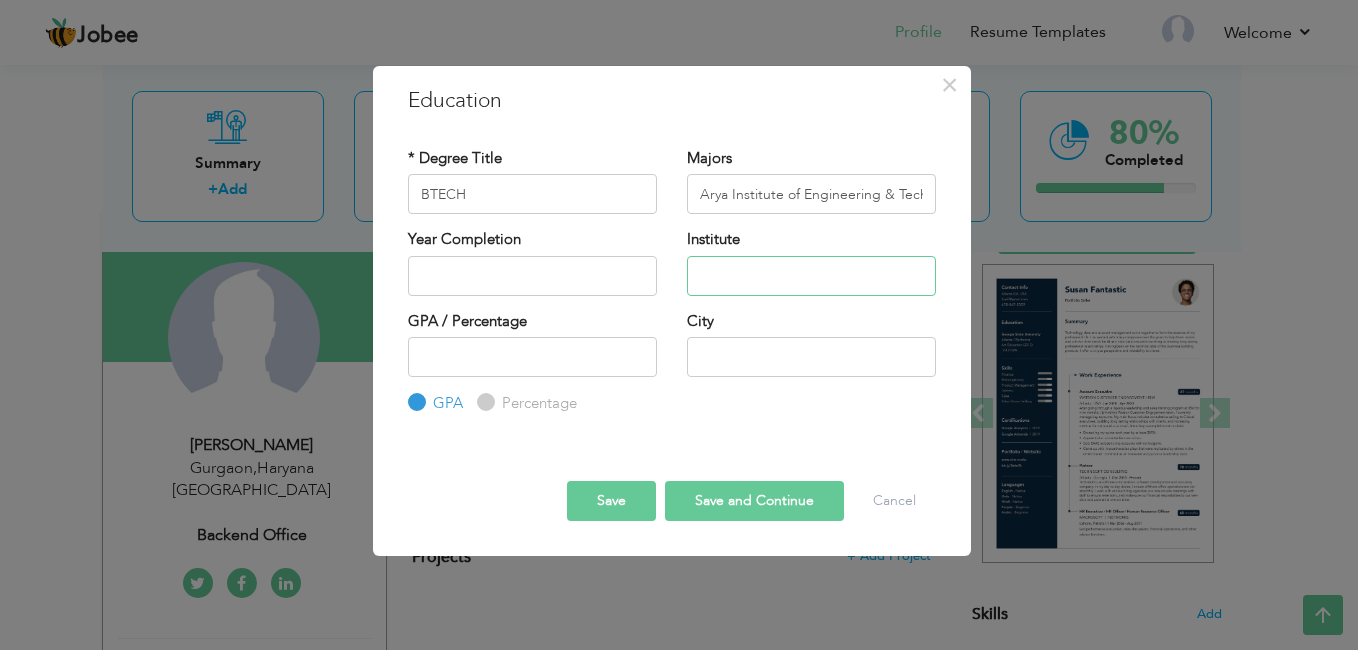 scroll, scrollTop: 0, scrollLeft: 0, axis: both 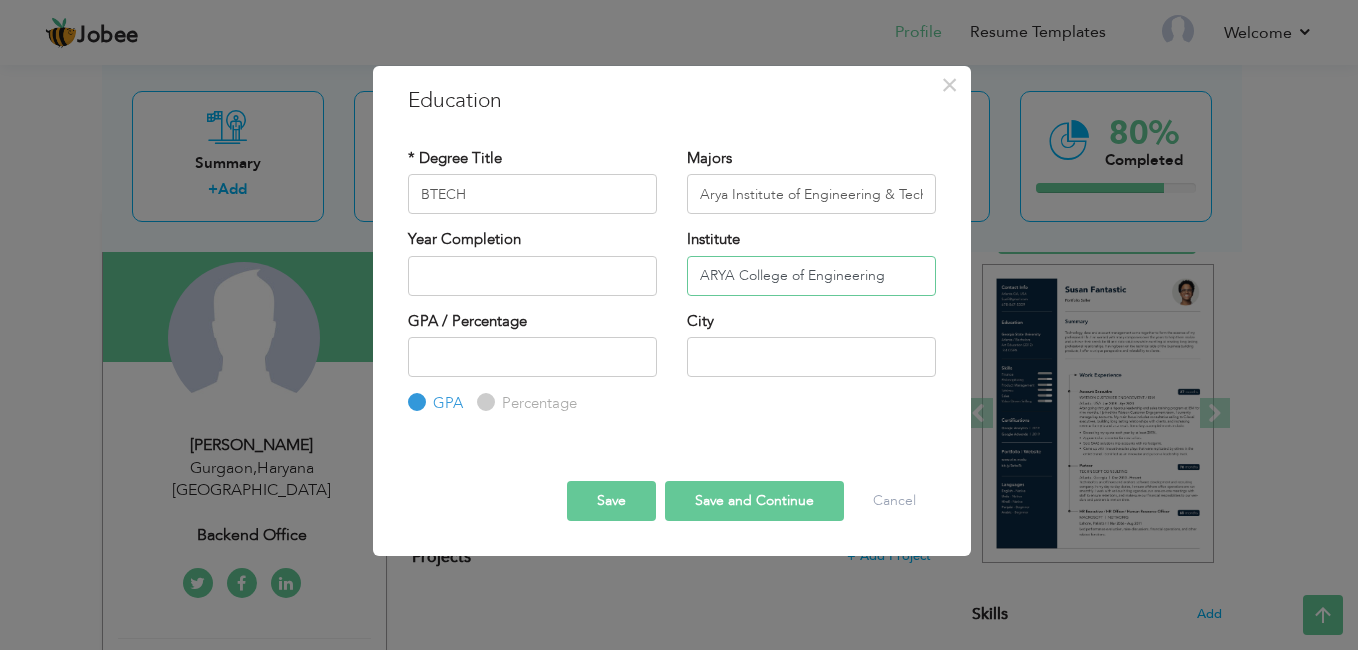 type on "ARYA College of Engineering" 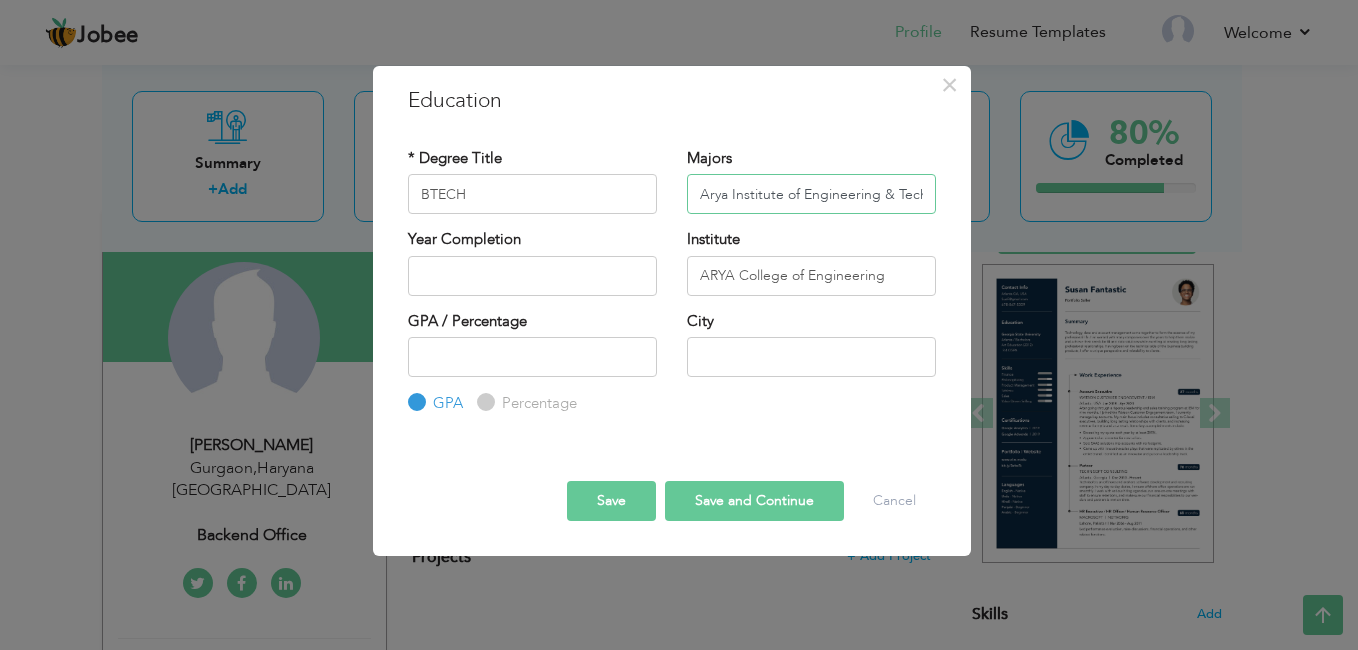 click on "Arya Institute of Engineering & Technol…" at bounding box center [811, 194] 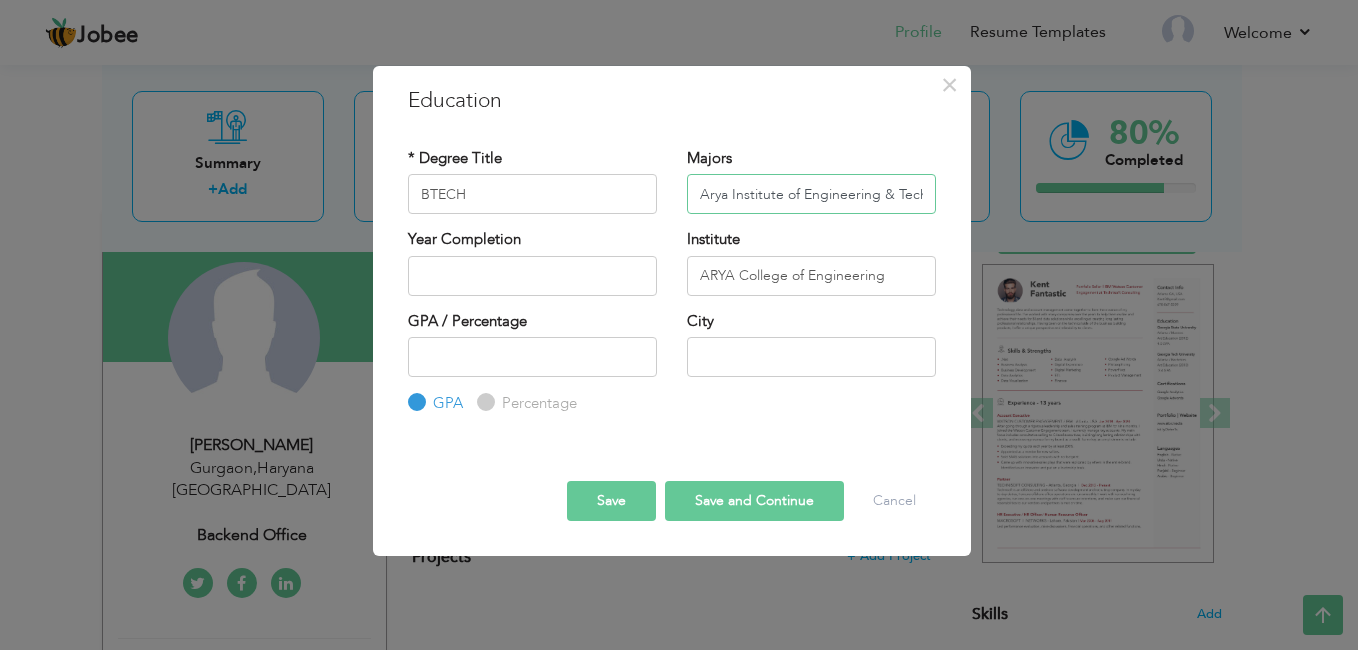 type on "AryTechnola Institute of Engineering & …" 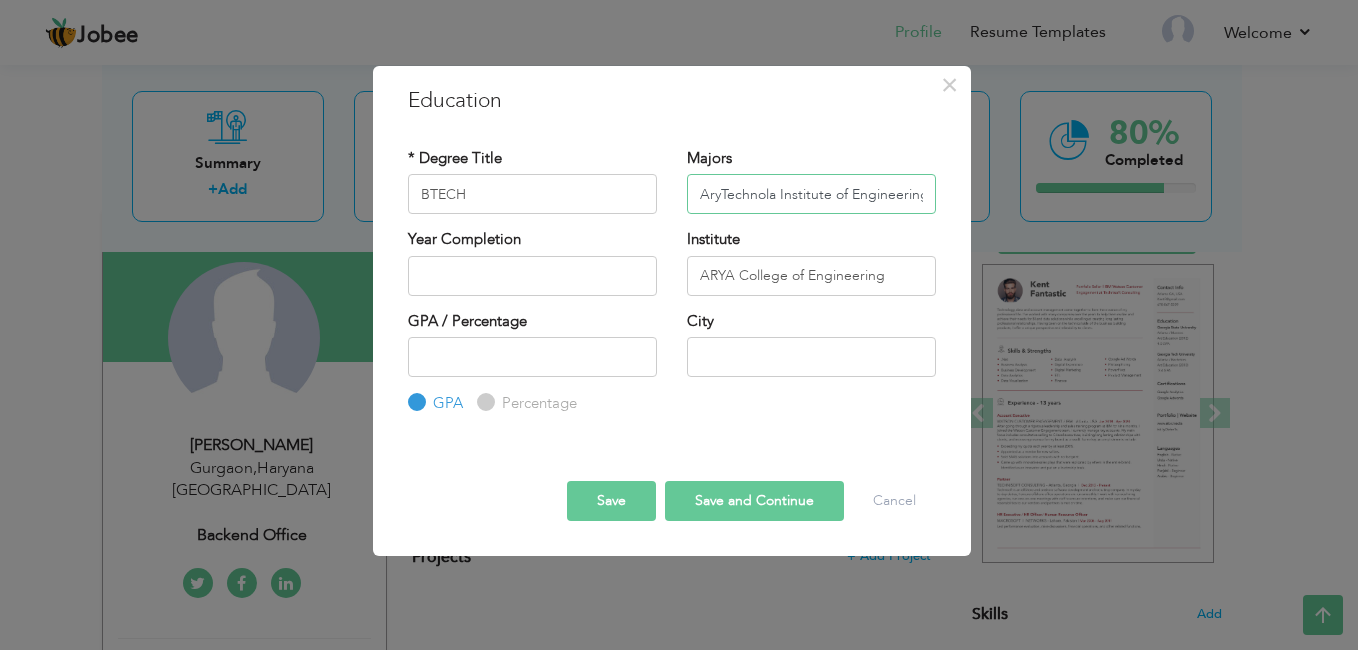 scroll, scrollTop: 0, scrollLeft: 34, axis: horizontal 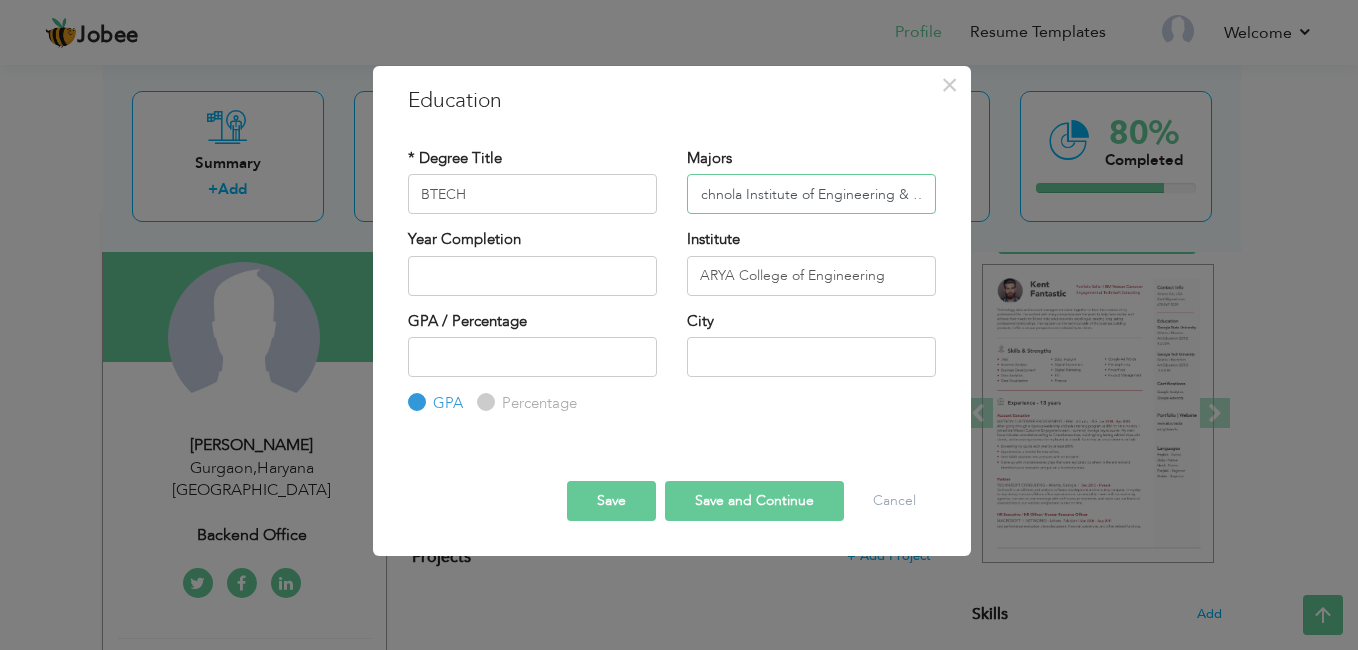 drag, startPoint x: 693, startPoint y: 193, endPoint x: 1003, endPoint y: 194, distance: 310.00162 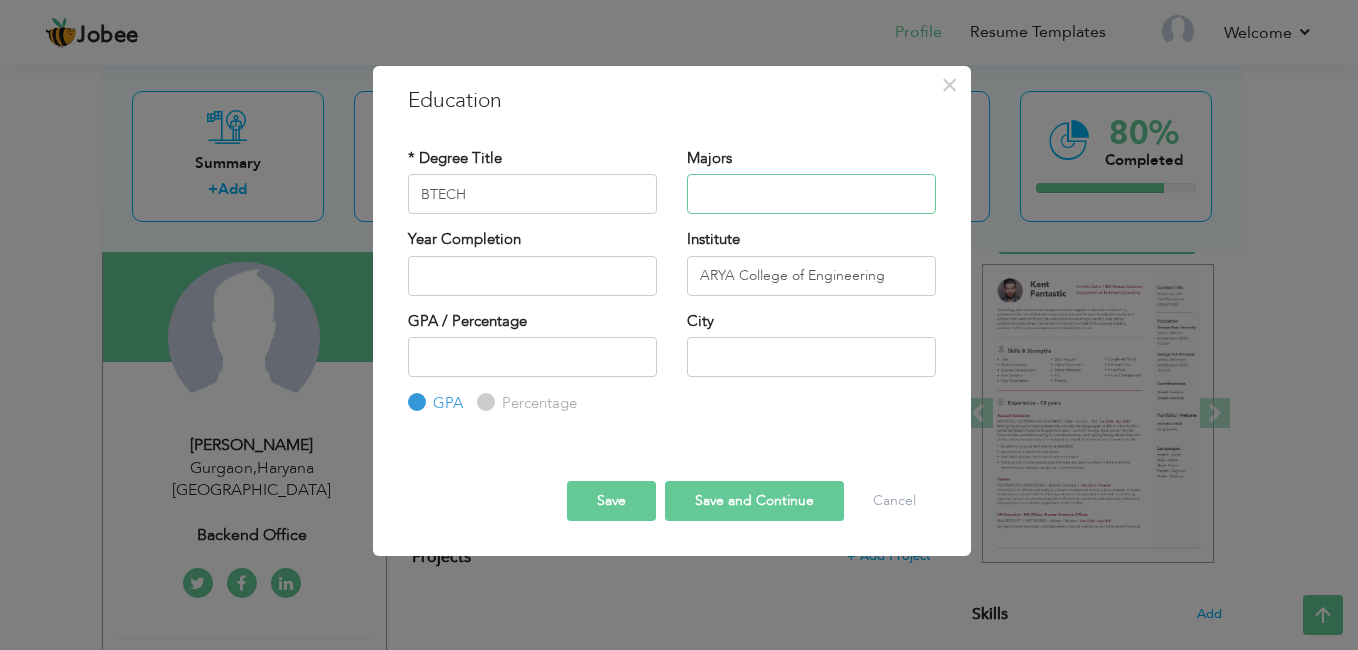 scroll, scrollTop: 0, scrollLeft: 0, axis: both 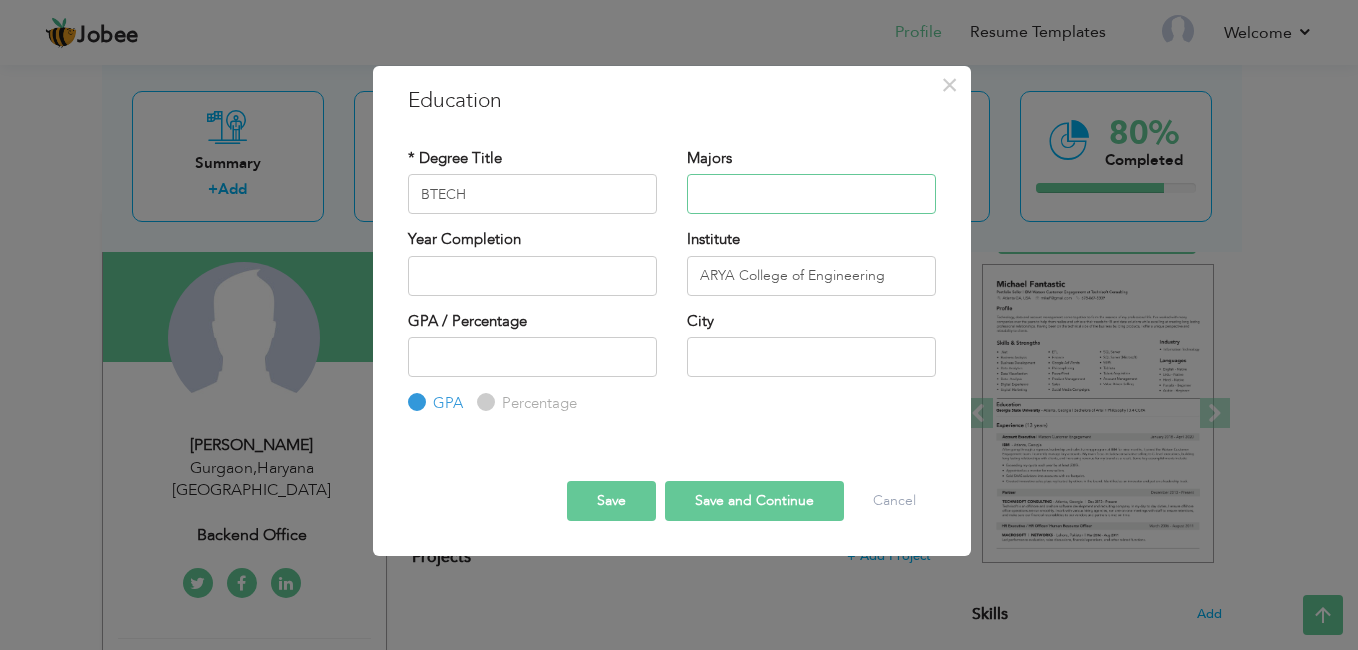 click at bounding box center [811, 194] 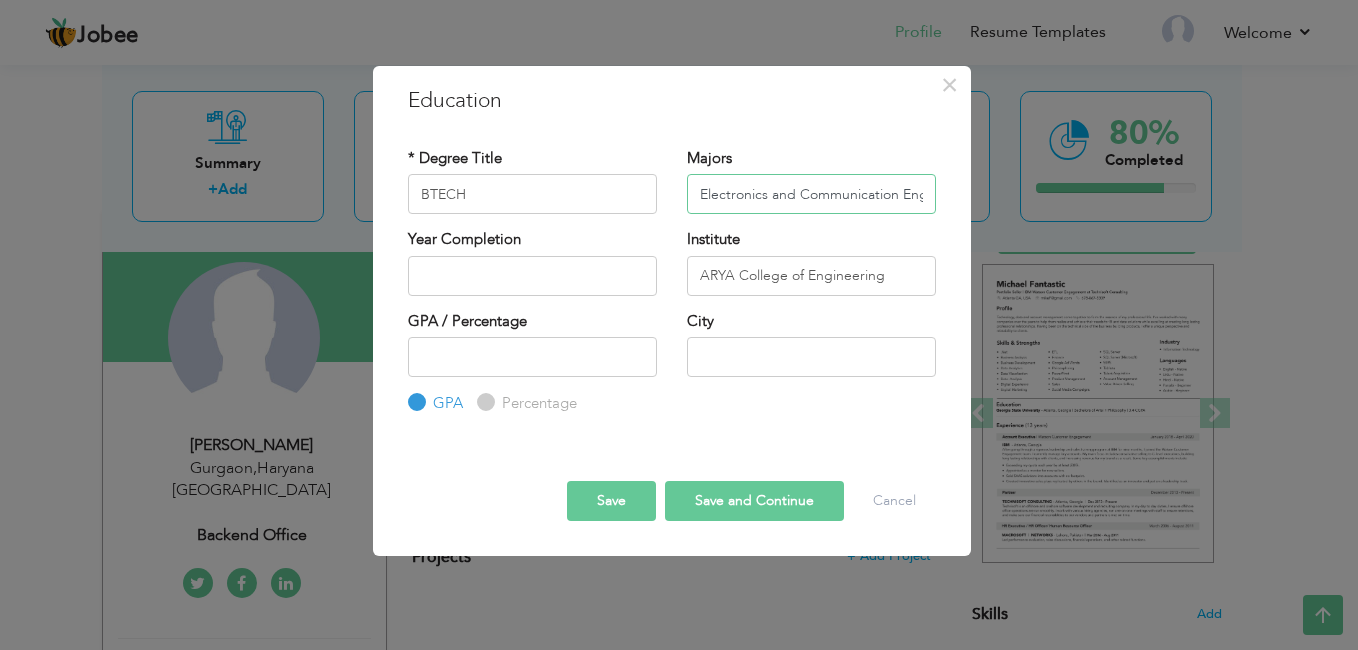 scroll, scrollTop: 0, scrollLeft: 54, axis: horizontal 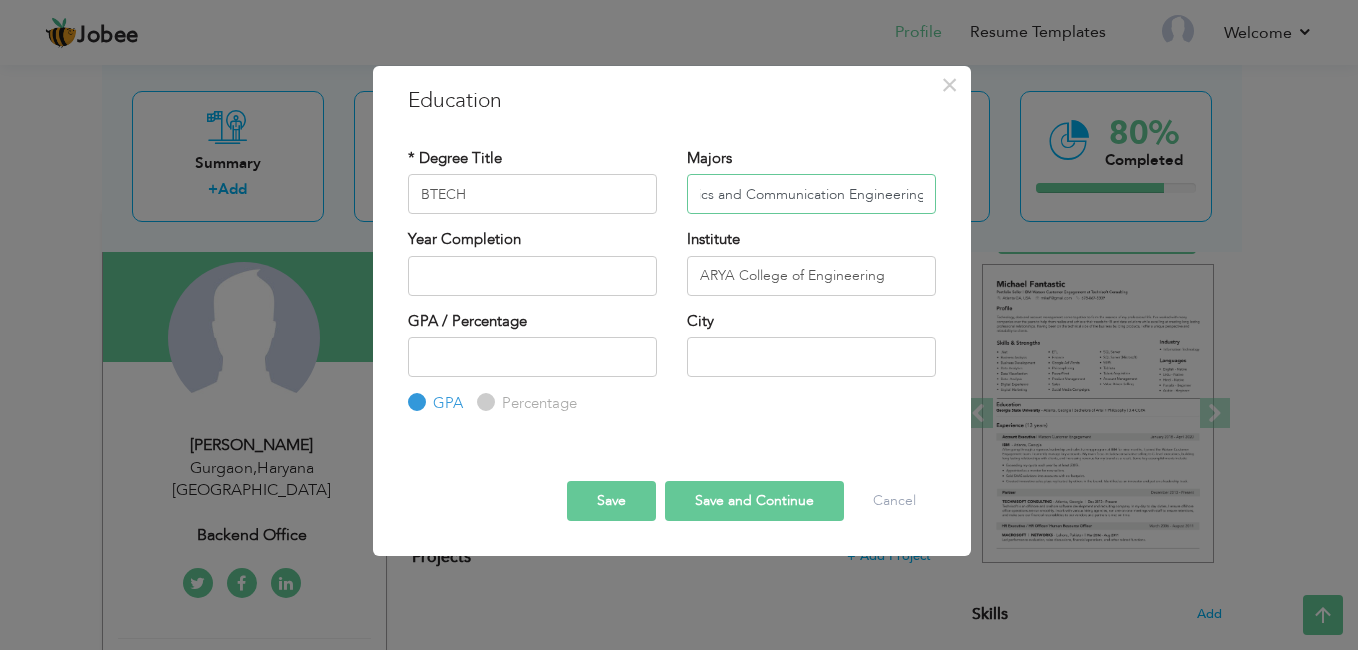 type on "Electronics and Communication Engineering" 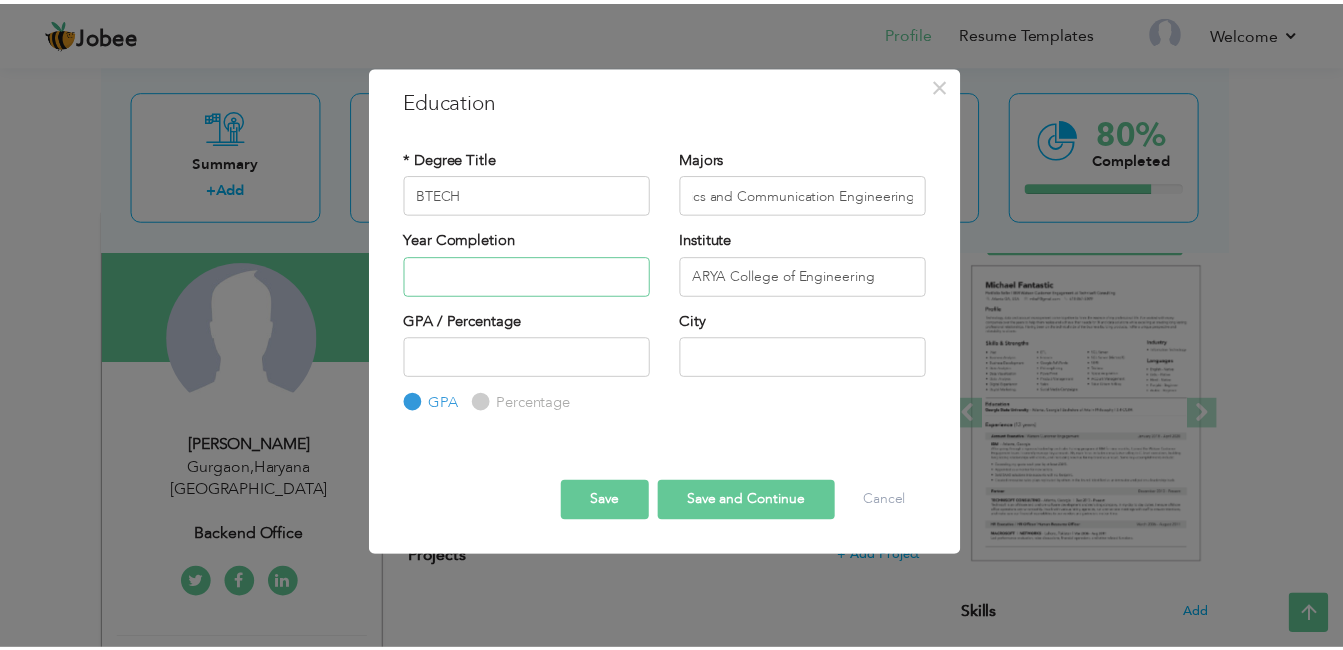 scroll, scrollTop: 0, scrollLeft: 0, axis: both 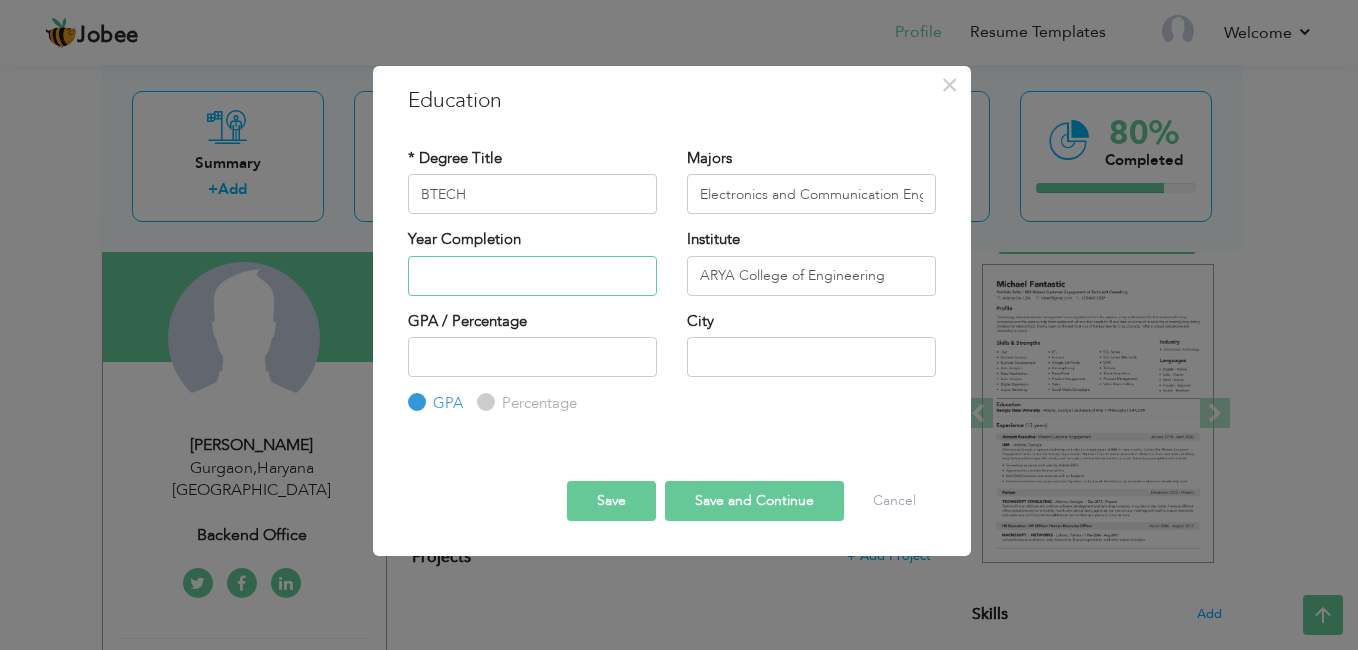 click at bounding box center (532, 276) 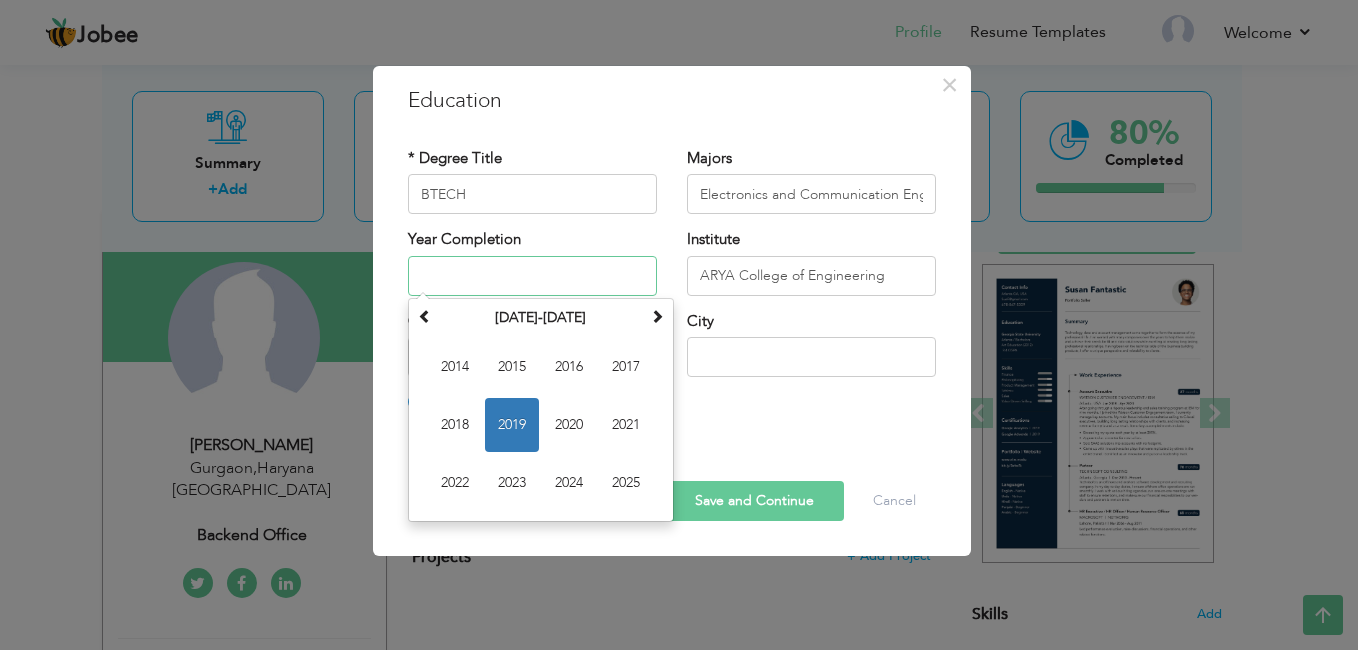 click on "2019" at bounding box center (512, 425) 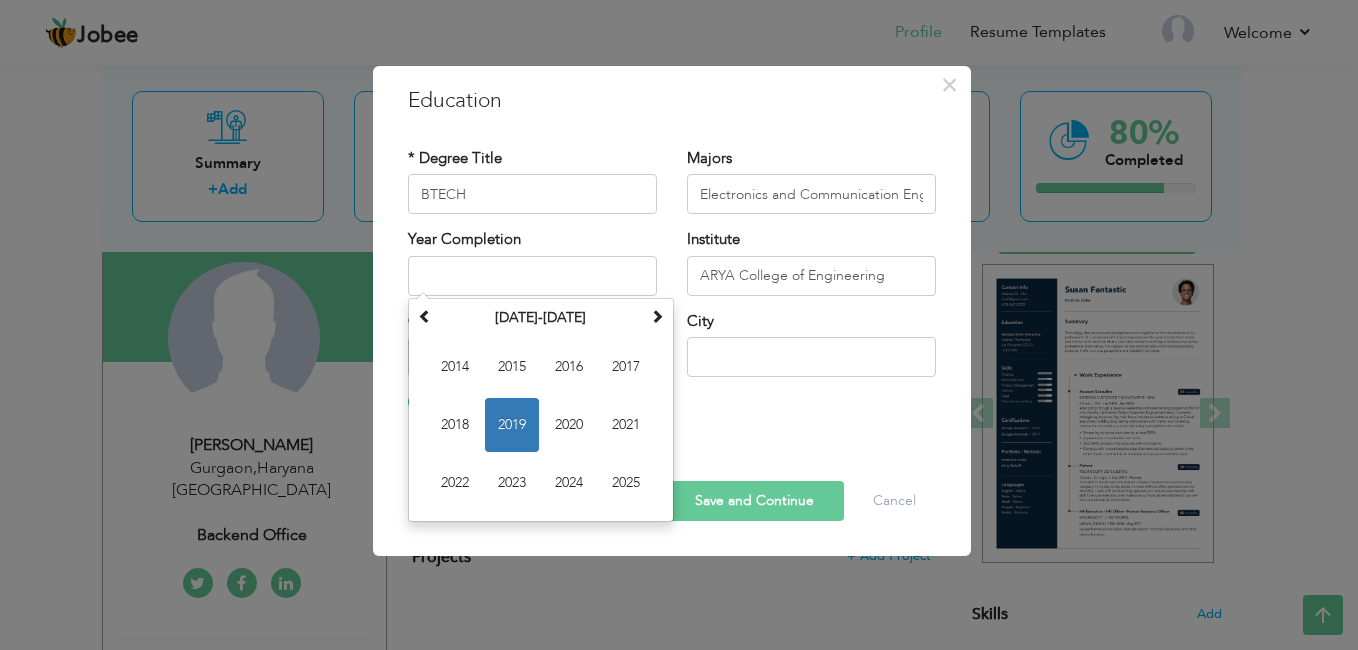 type on "2019" 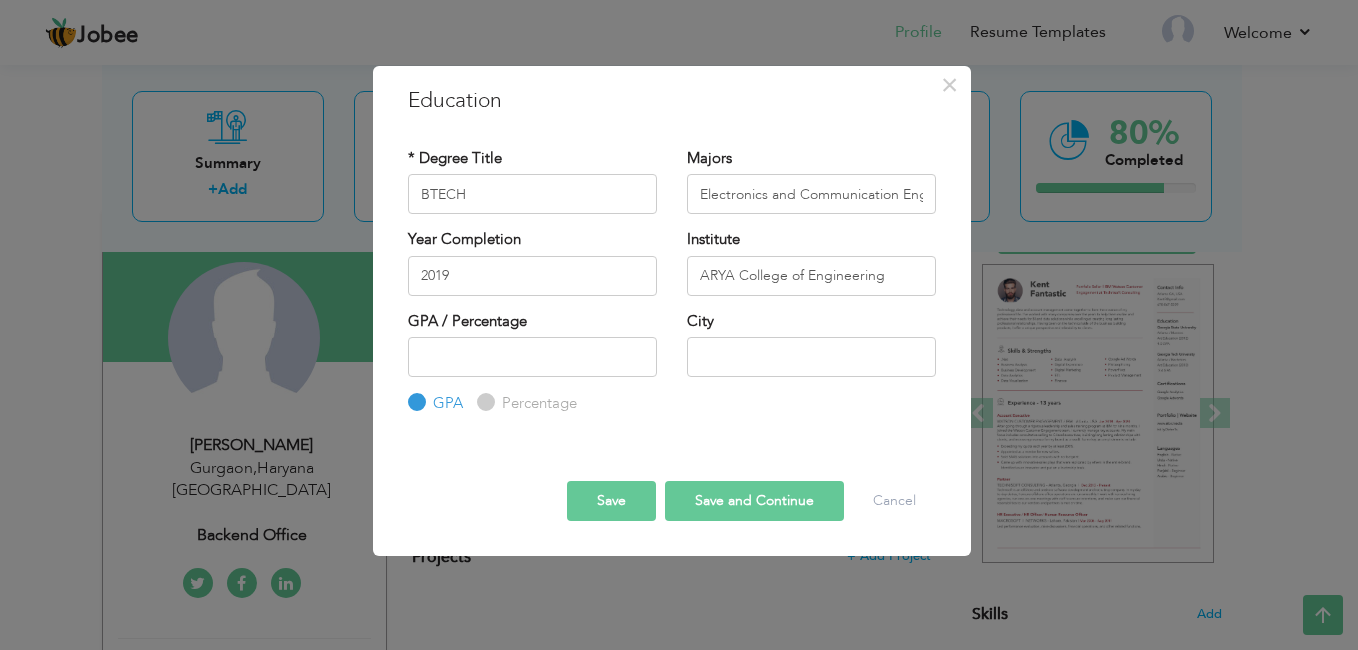 click on "Percentage" at bounding box center [483, 402] 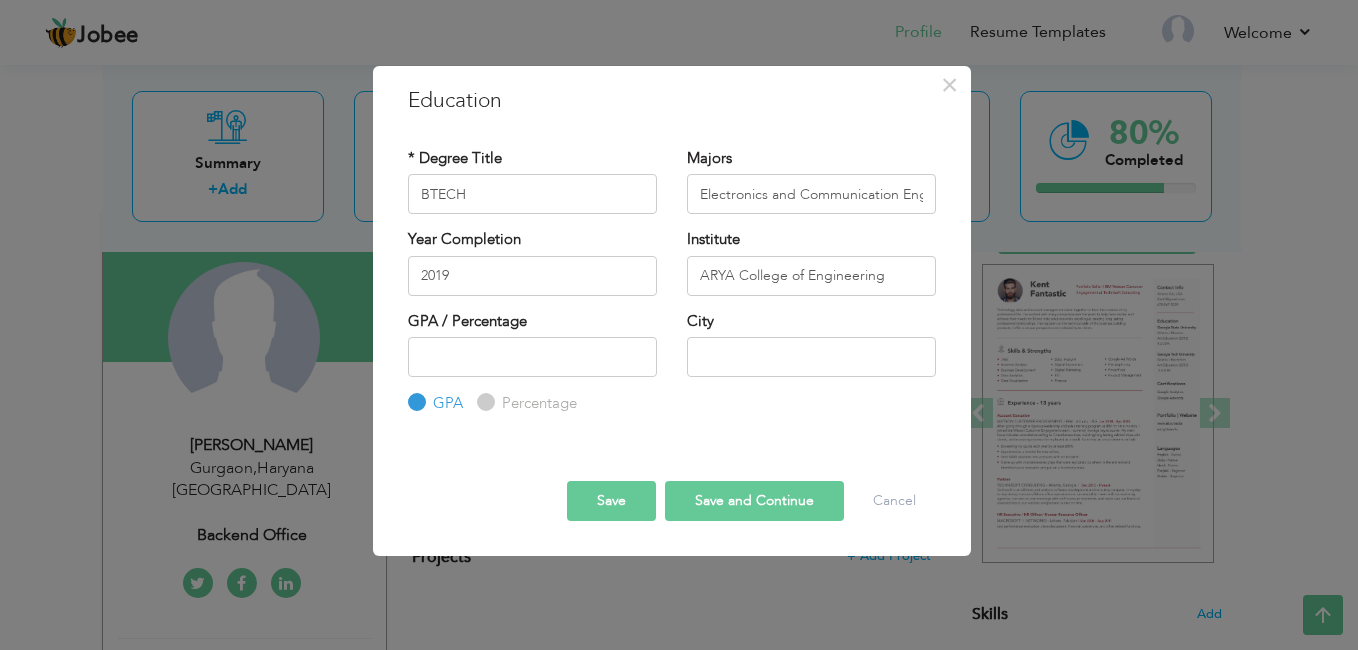 radio on "true" 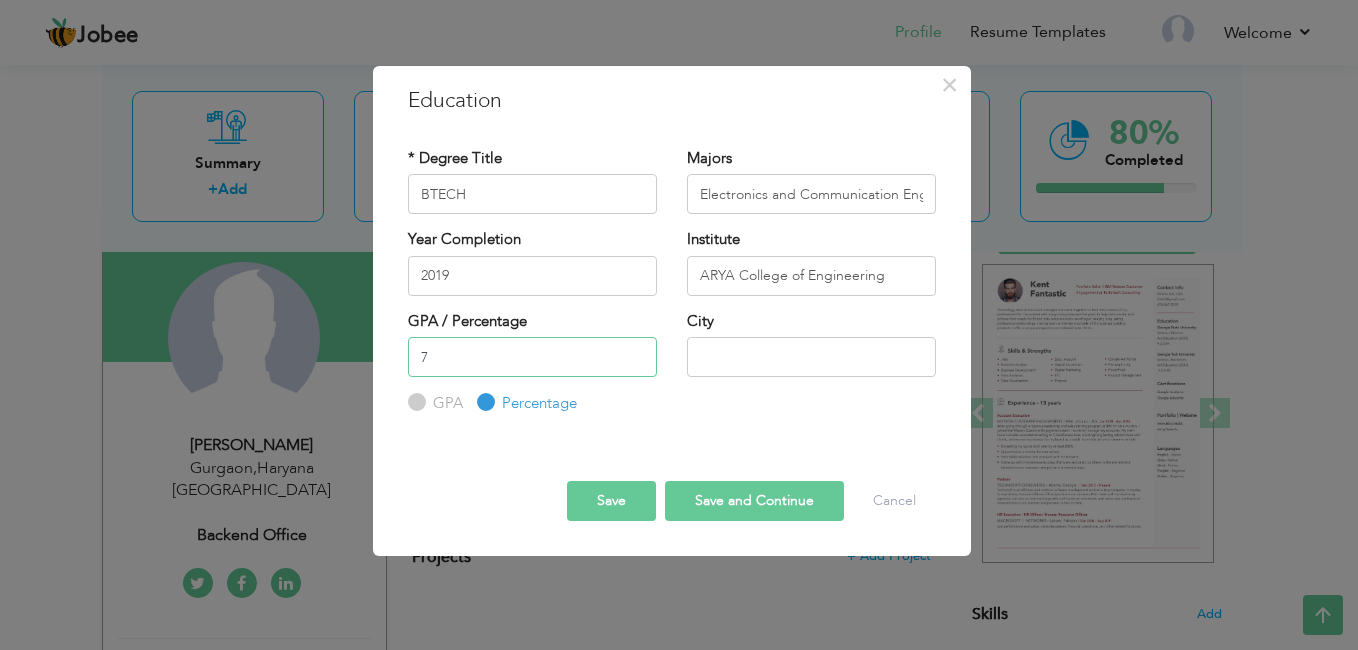click on "7" at bounding box center [532, 357] 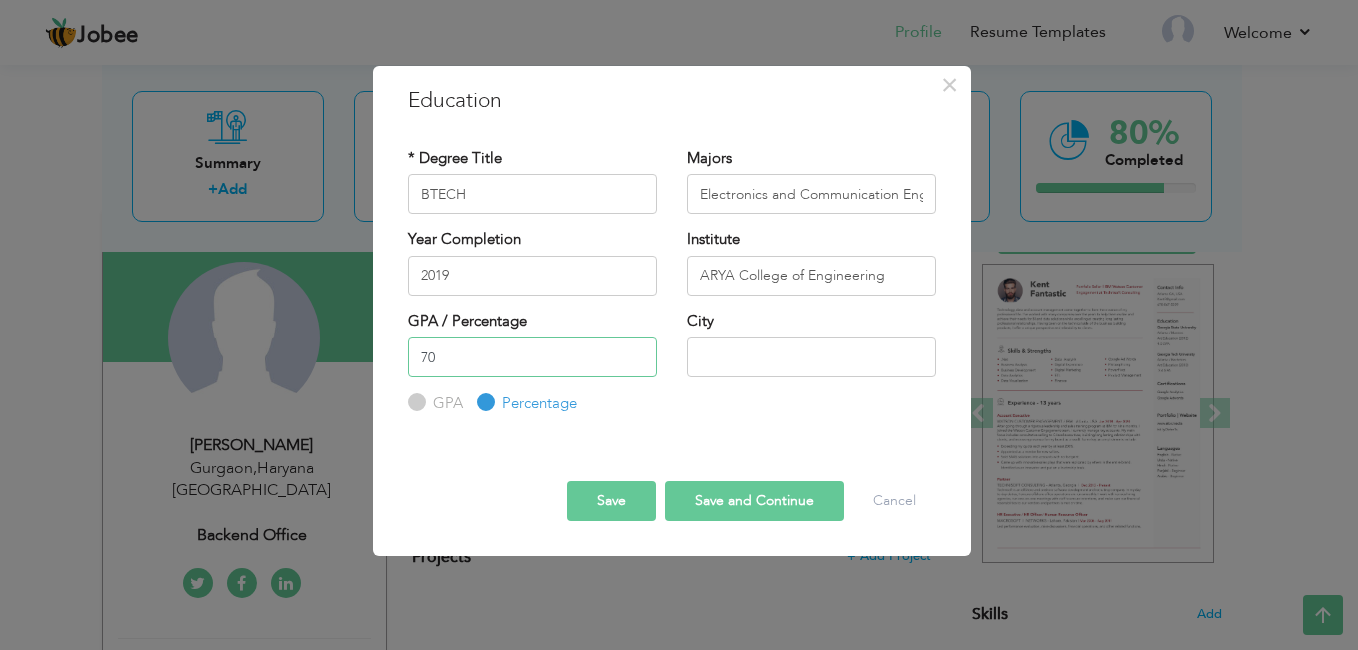 type on "70" 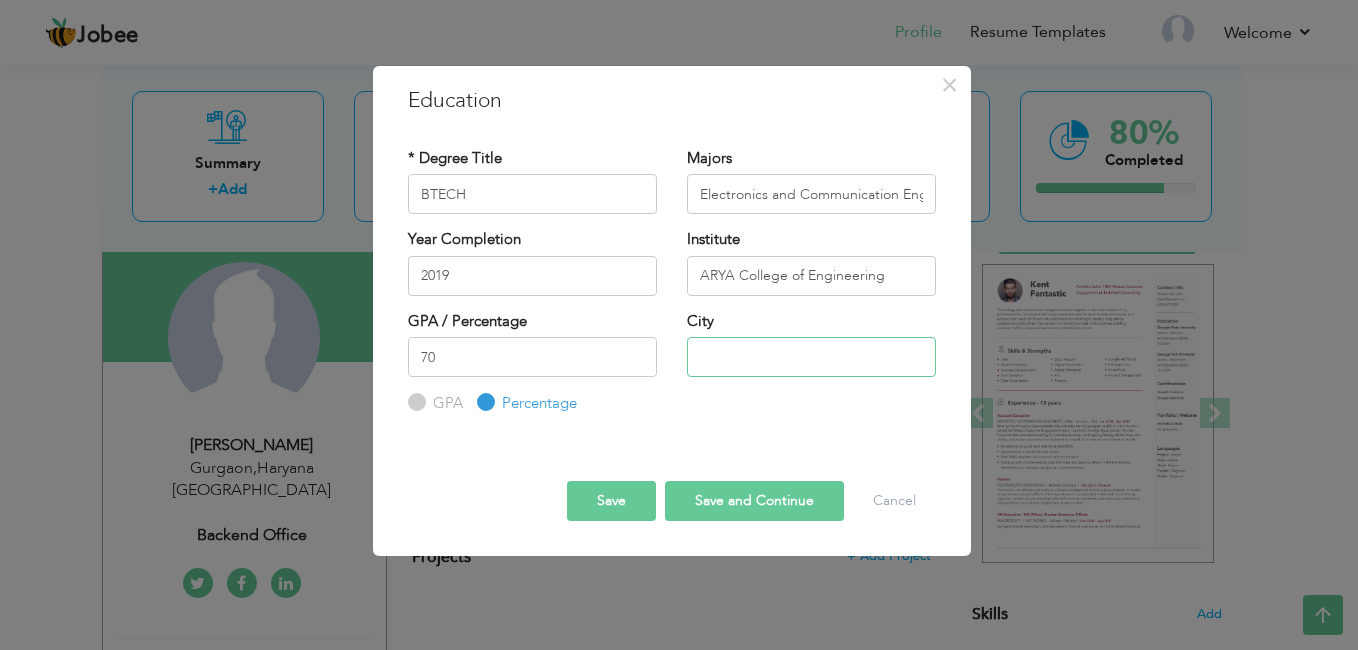 click at bounding box center [811, 357] 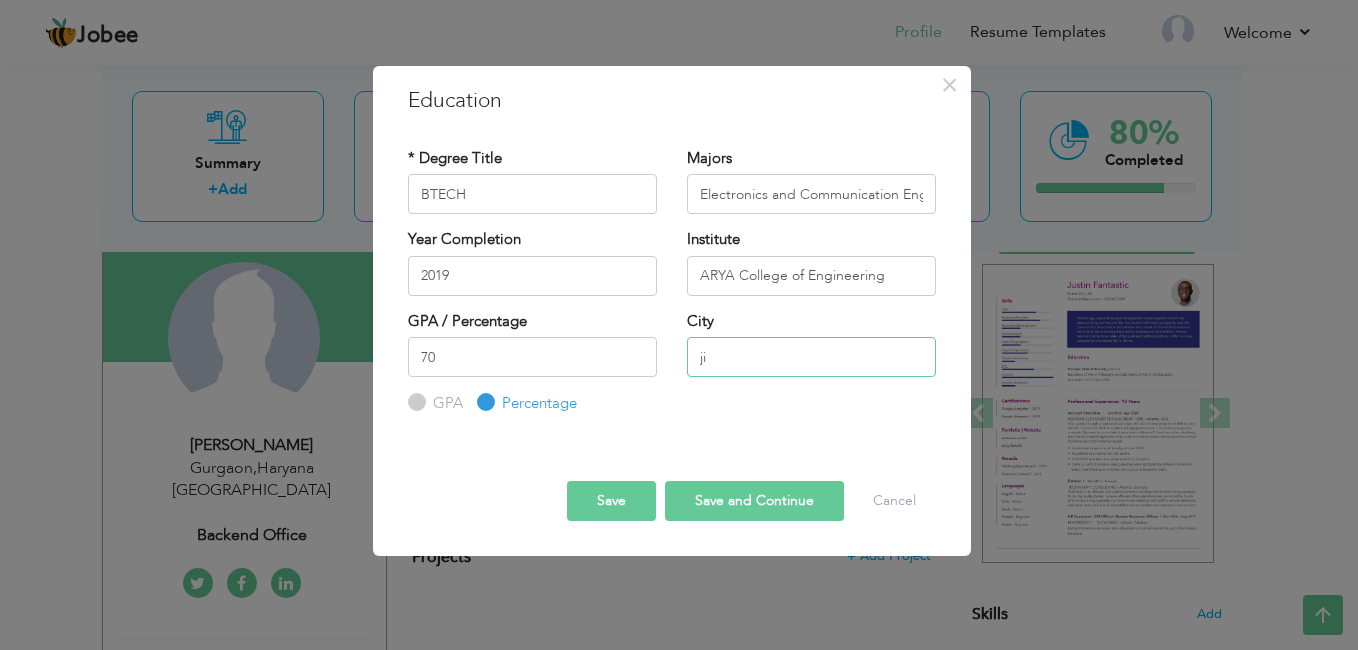 type on "j" 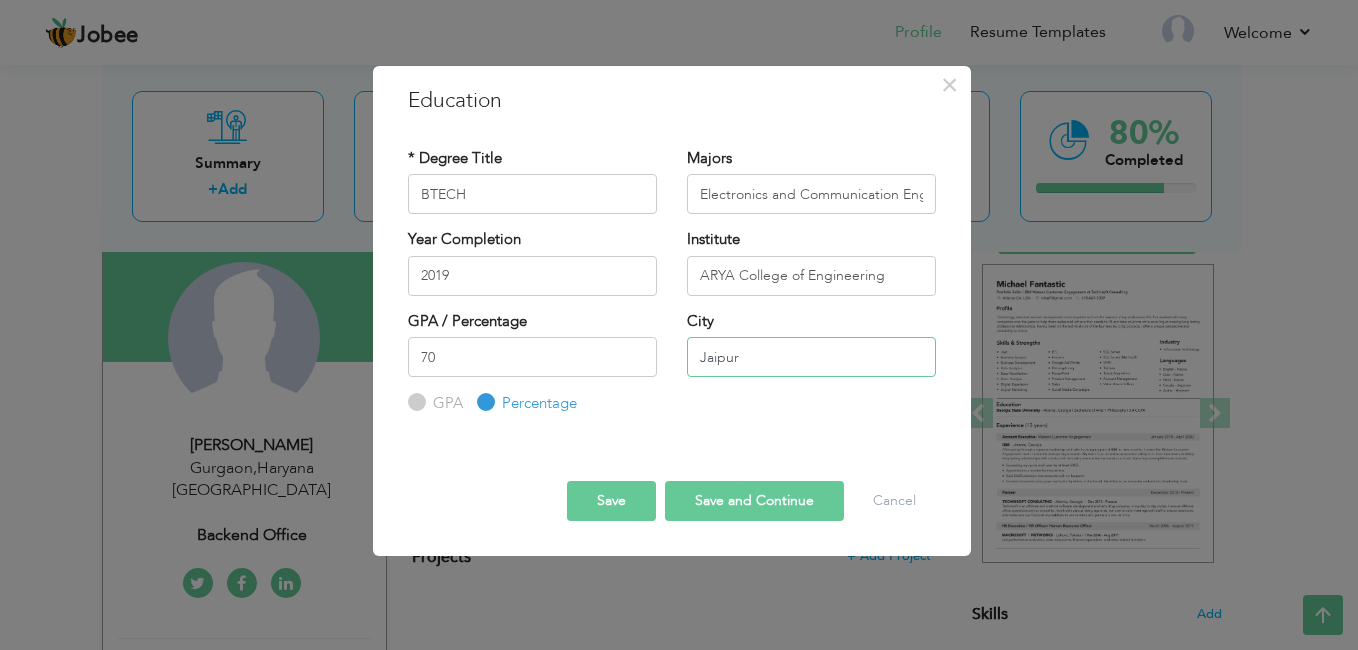 type on "Jaipur" 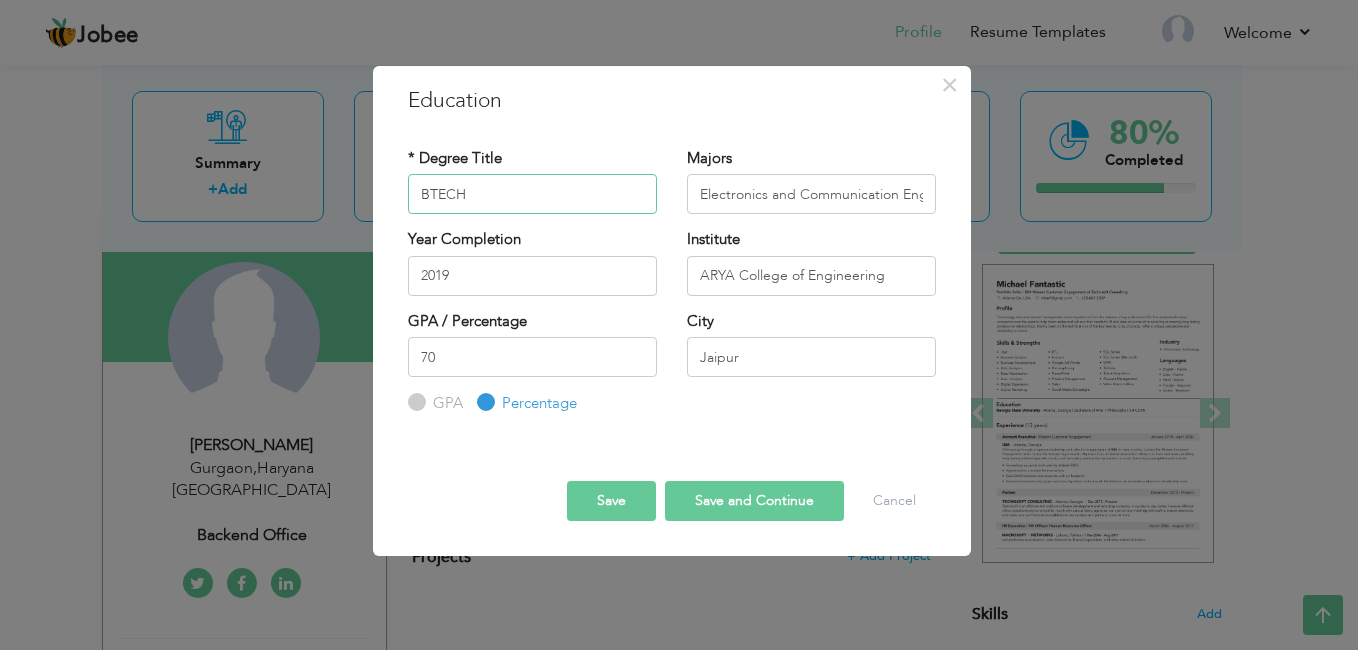 click on "BTECH" at bounding box center [532, 194] 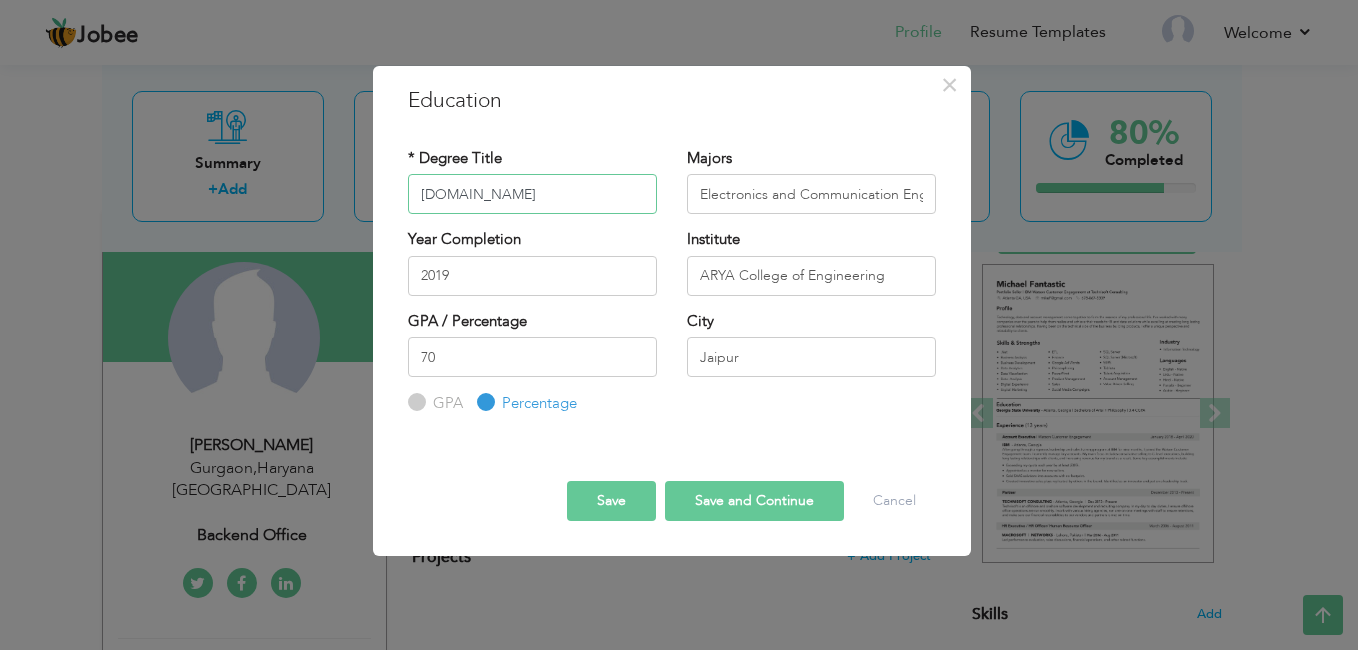 type on "[DOMAIN_NAME]" 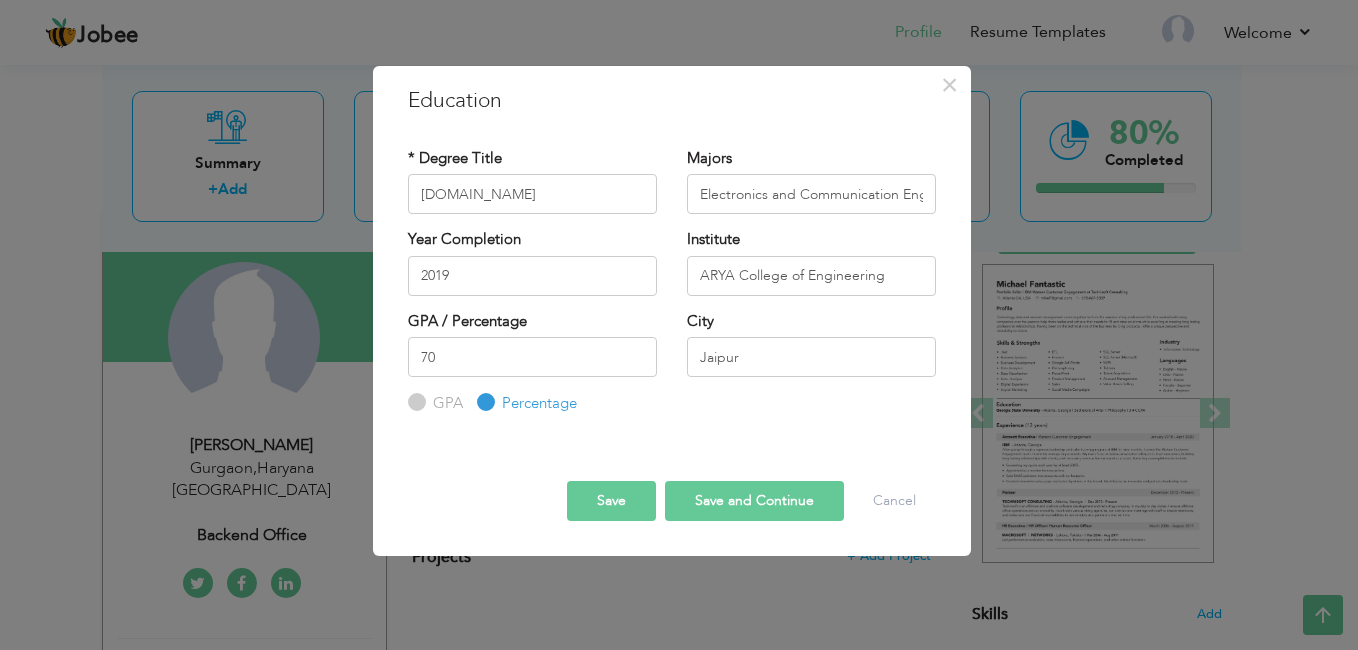 click on "Save and Continue" at bounding box center (754, 501) 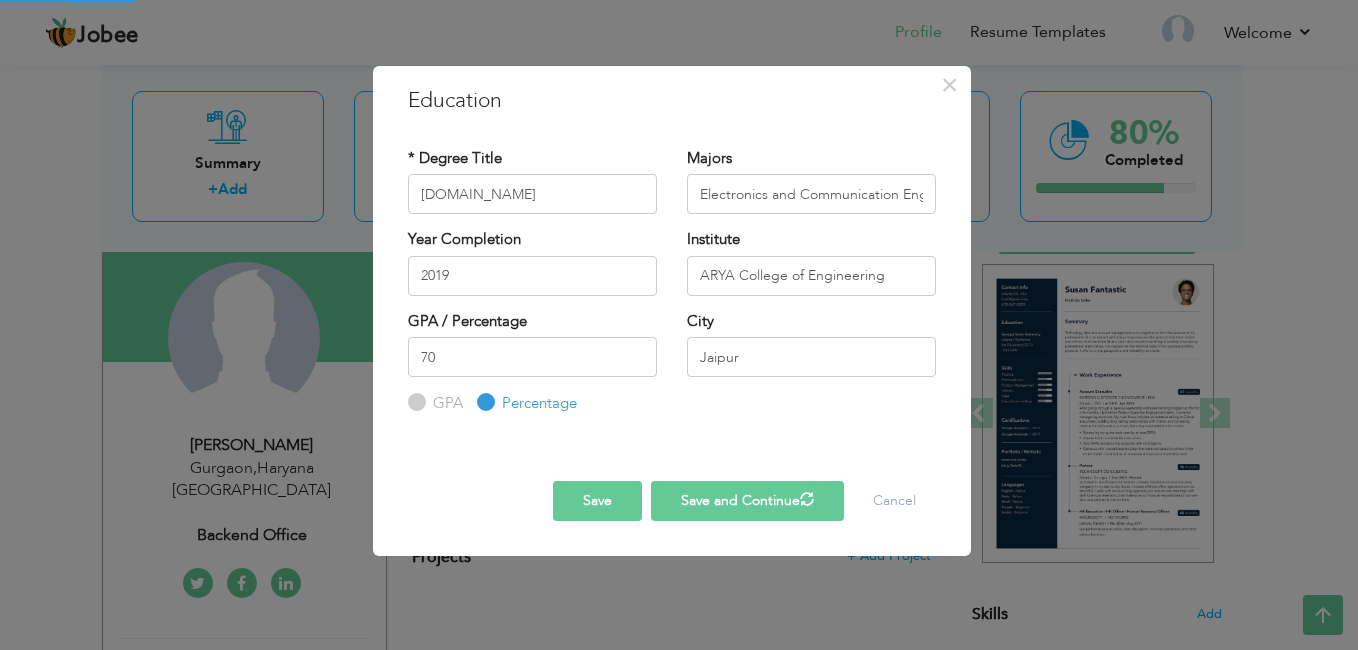 type 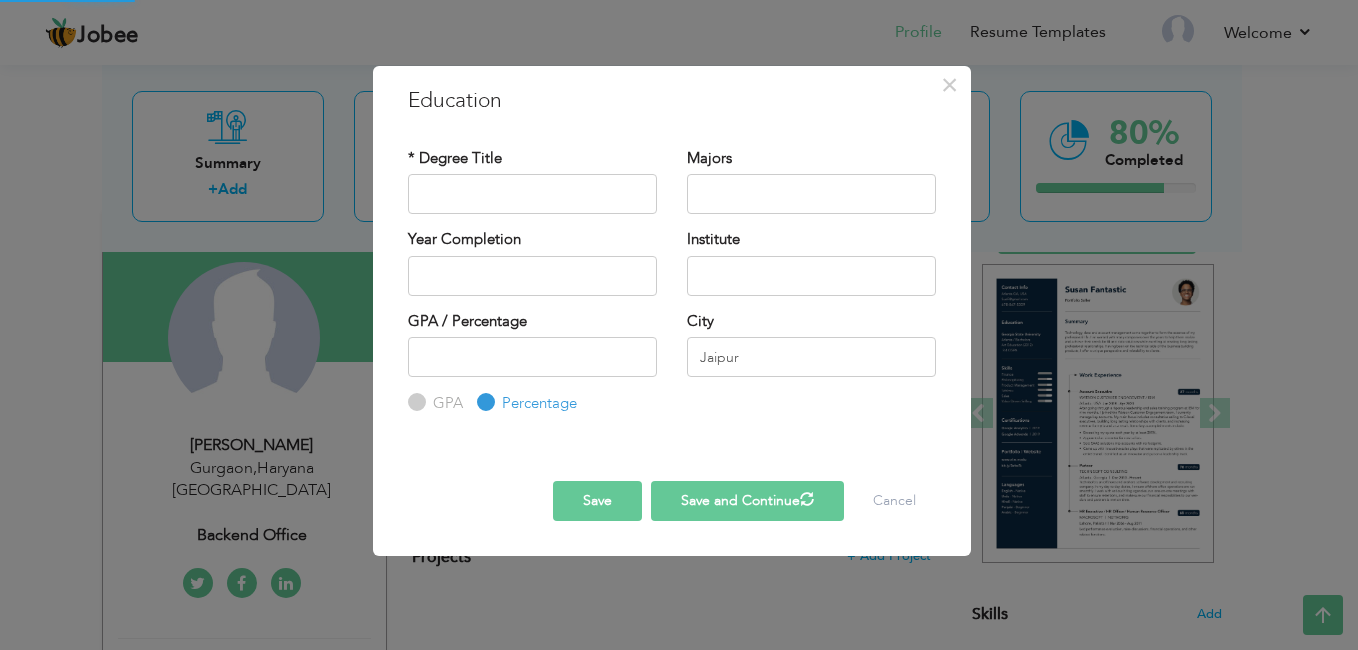radio on "true" 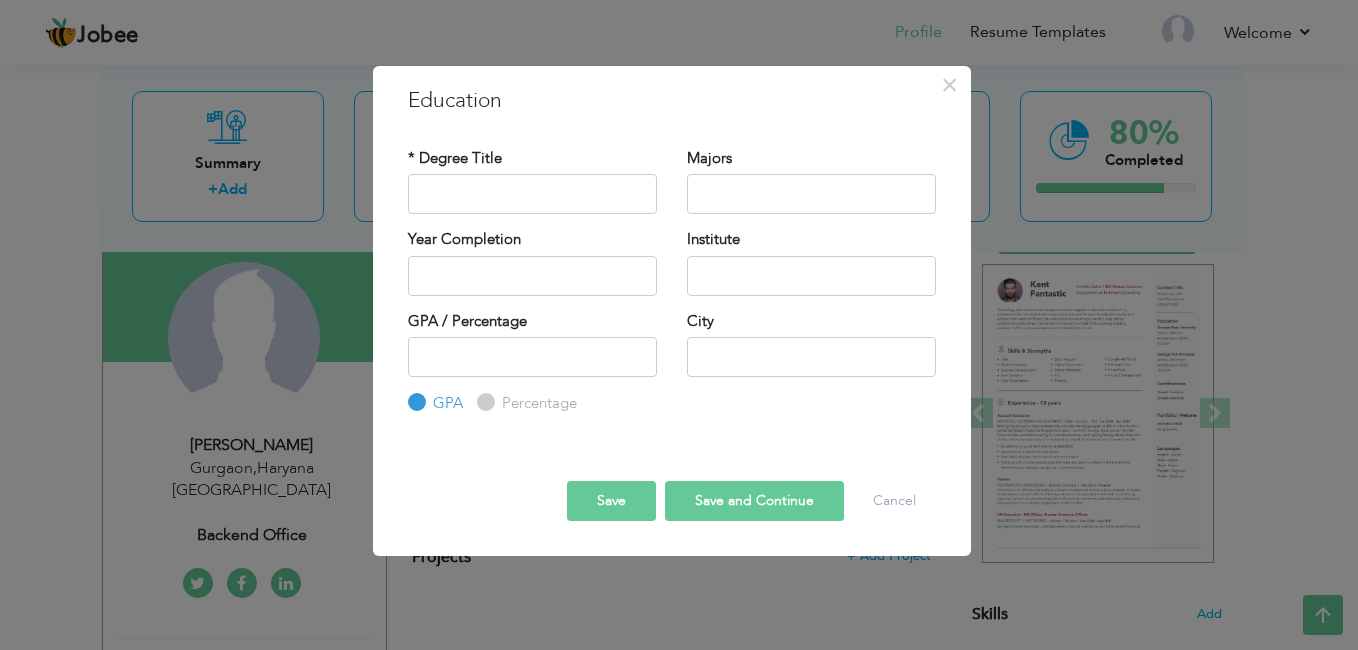 click on "Save and Continue" at bounding box center (754, 501) 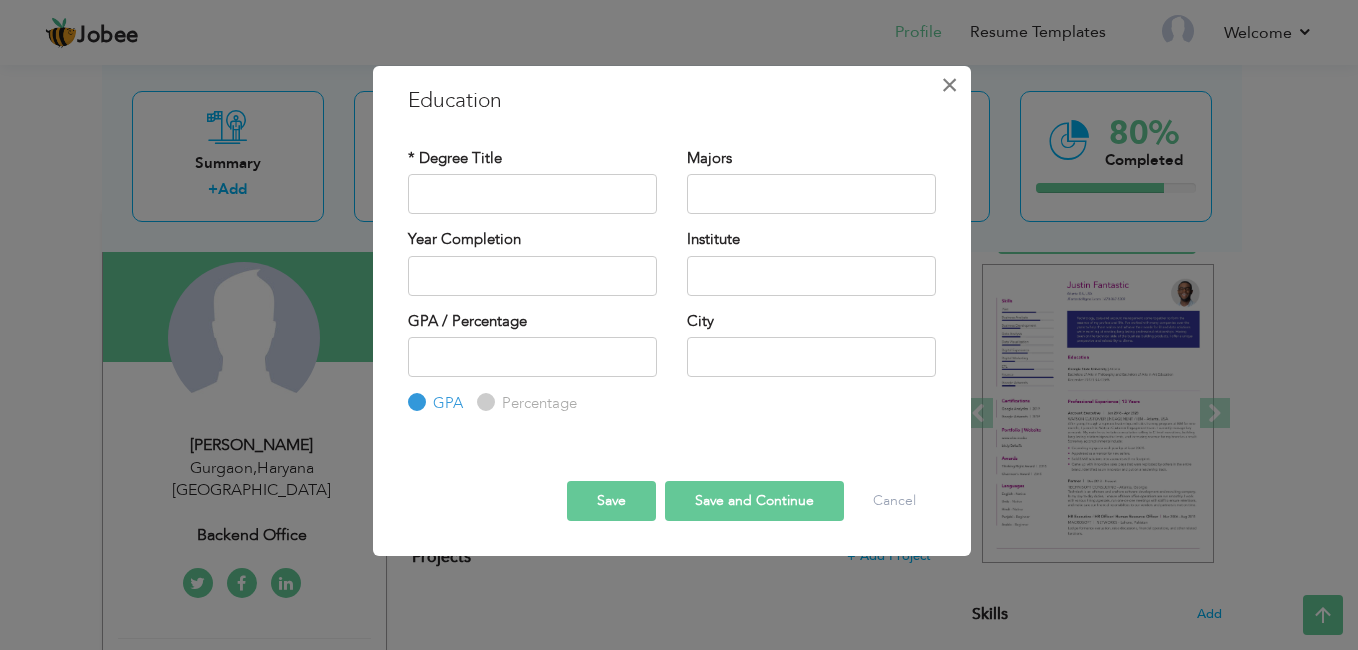 click on "×" at bounding box center (949, 85) 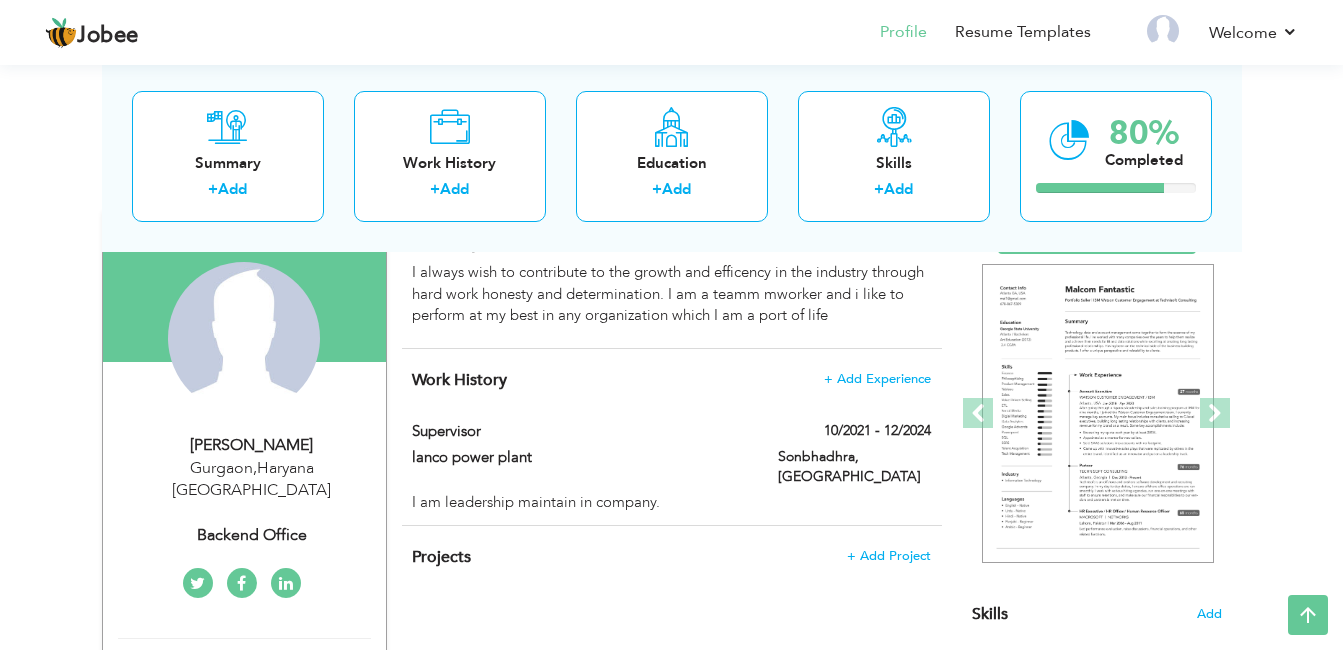 scroll, scrollTop: 734, scrollLeft: 0, axis: vertical 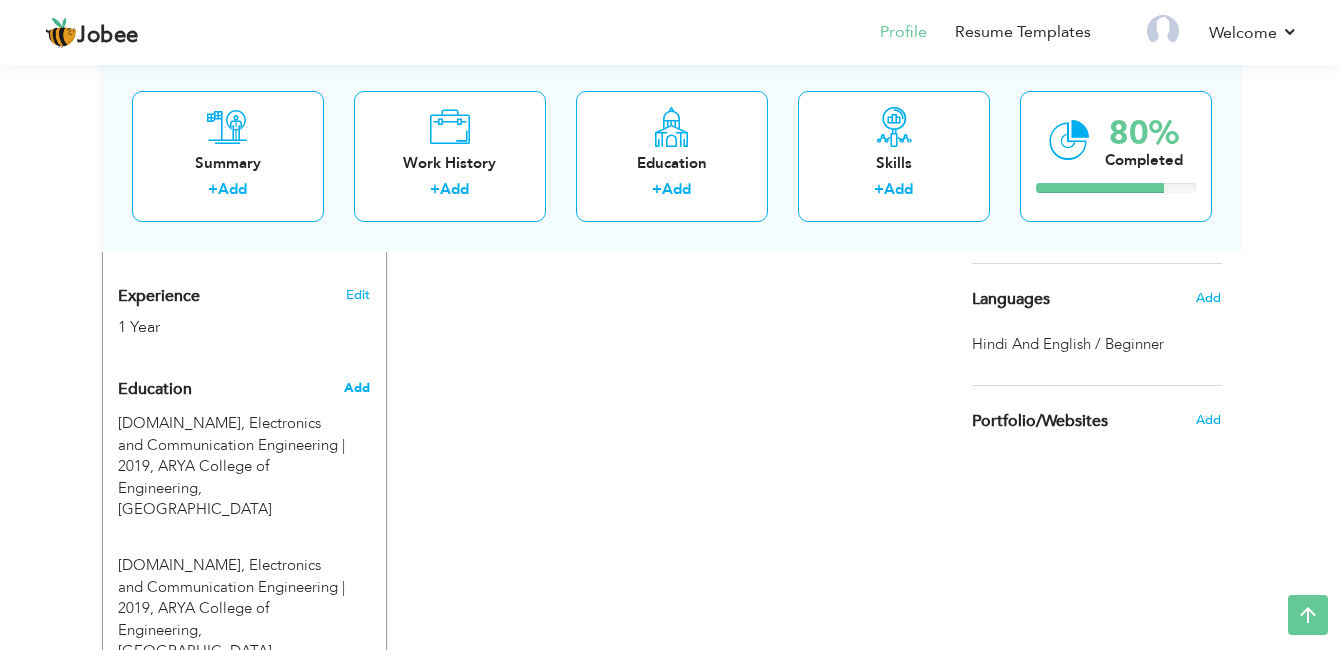 click on "Add" at bounding box center [357, 388] 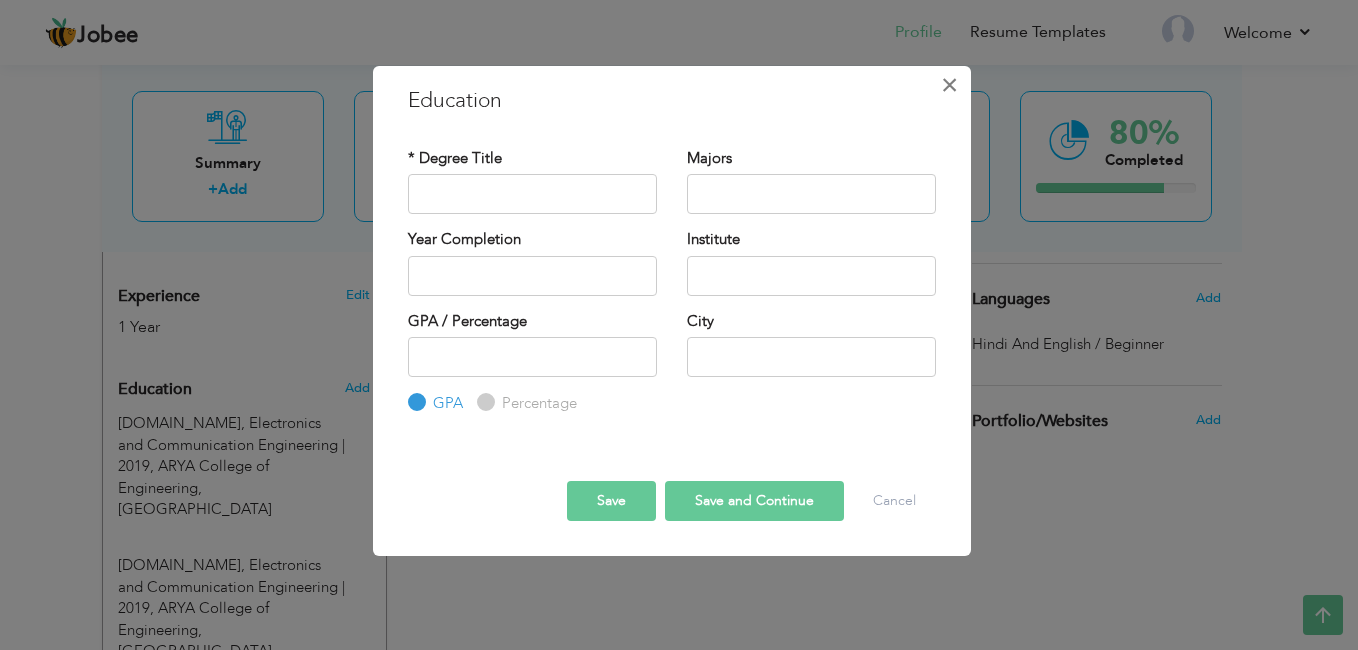 click on "×" at bounding box center [949, 85] 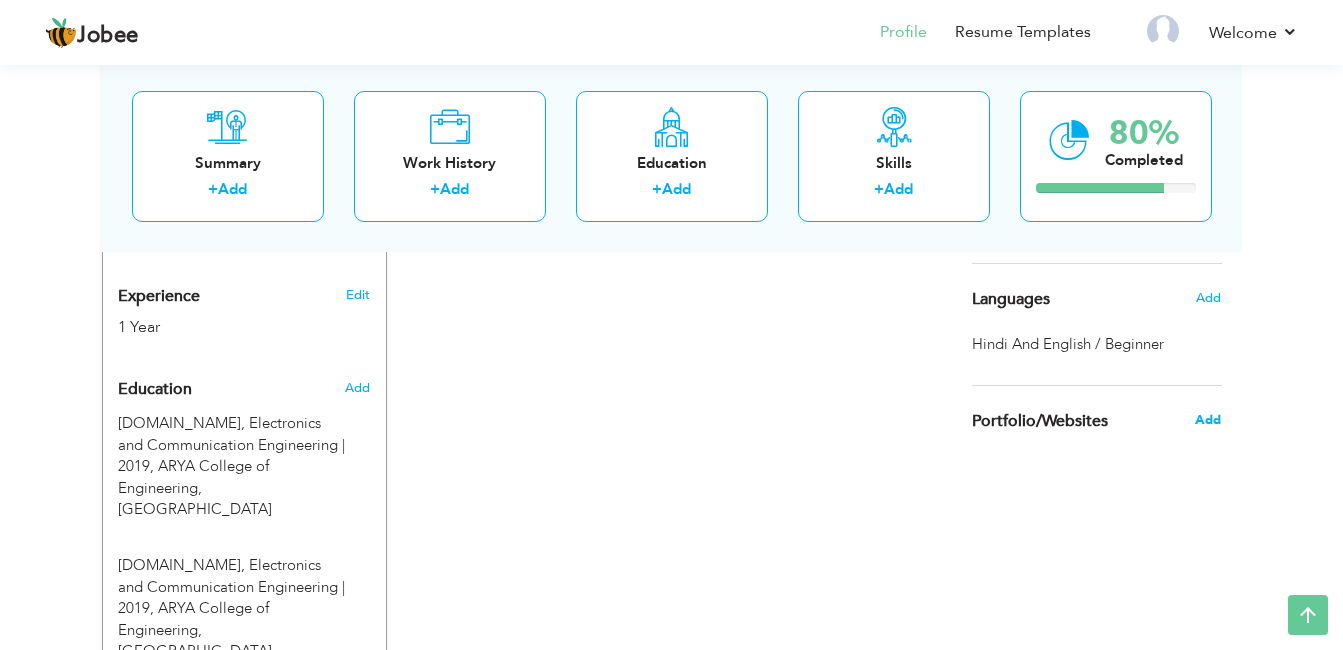 click on "Add" at bounding box center [1208, 420] 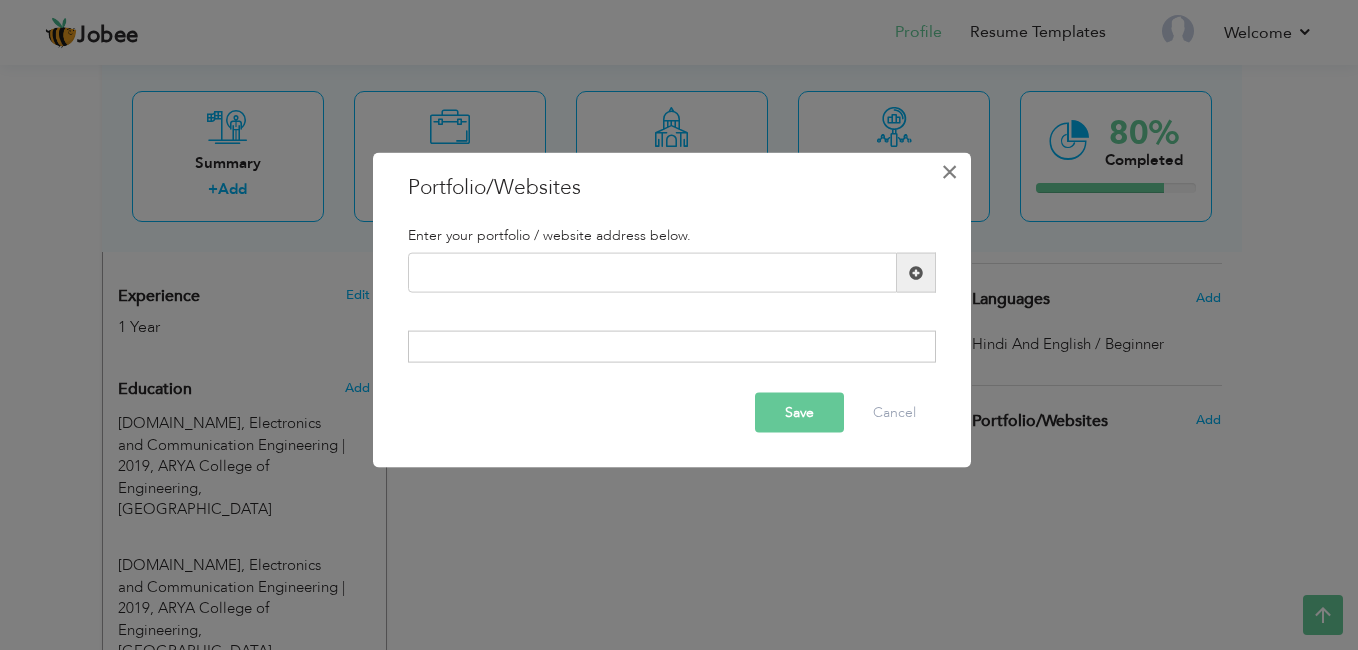 click on "×" at bounding box center (949, 172) 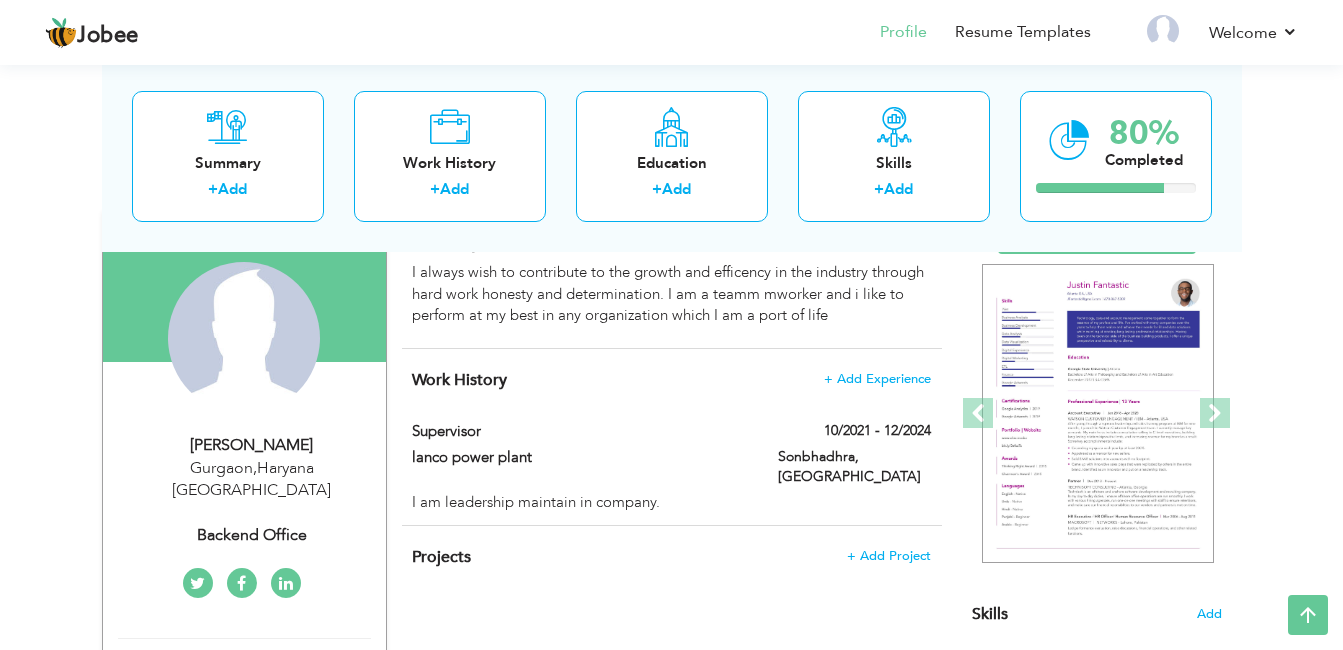 scroll, scrollTop: 0, scrollLeft: 0, axis: both 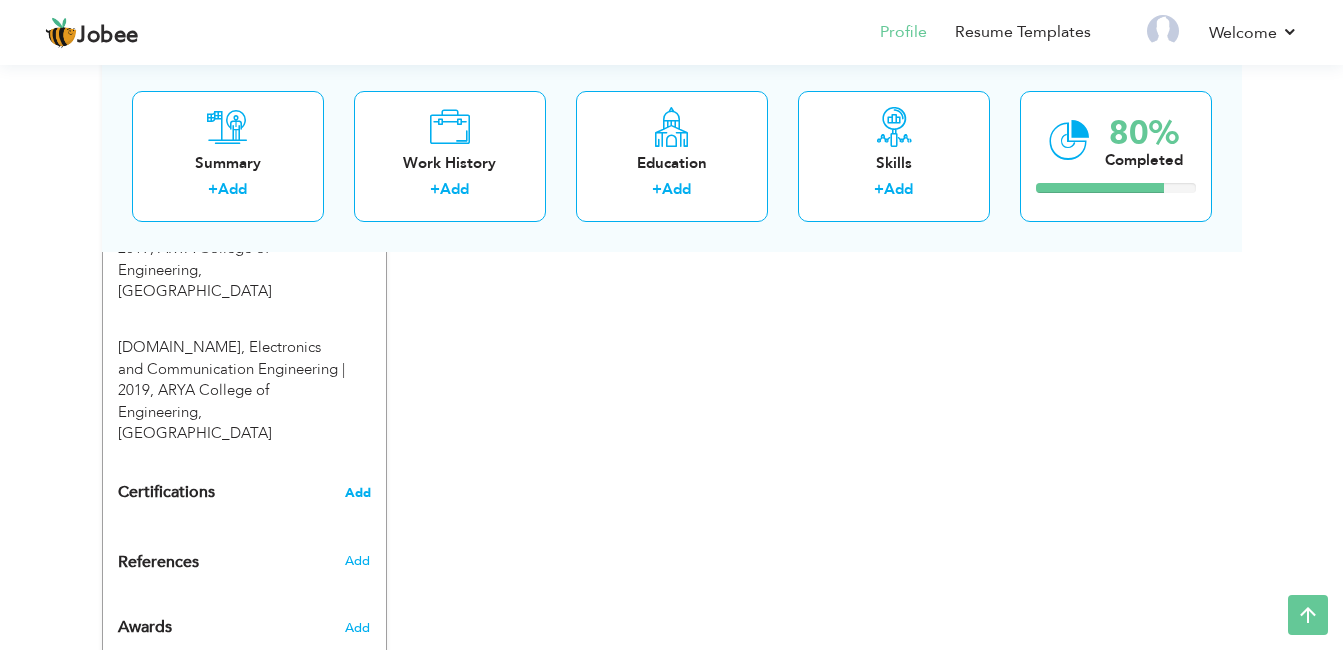 click on "Add" at bounding box center (358, 493) 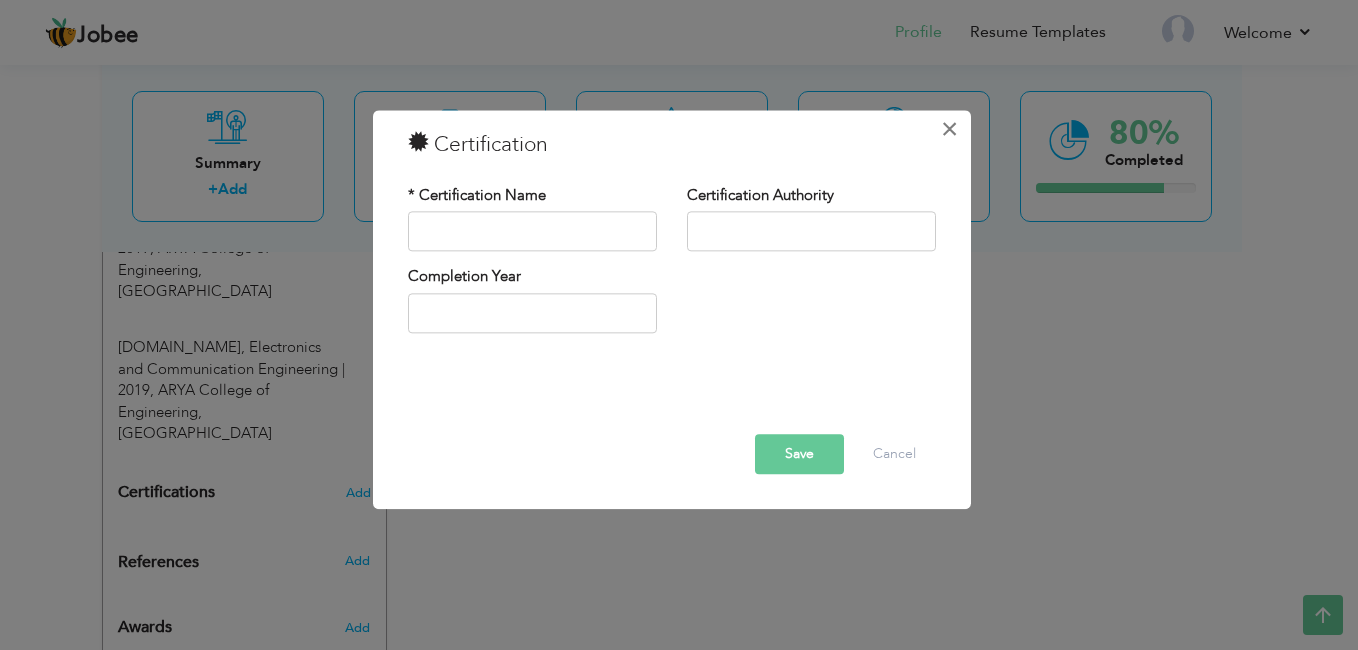 click on "×" at bounding box center (949, 129) 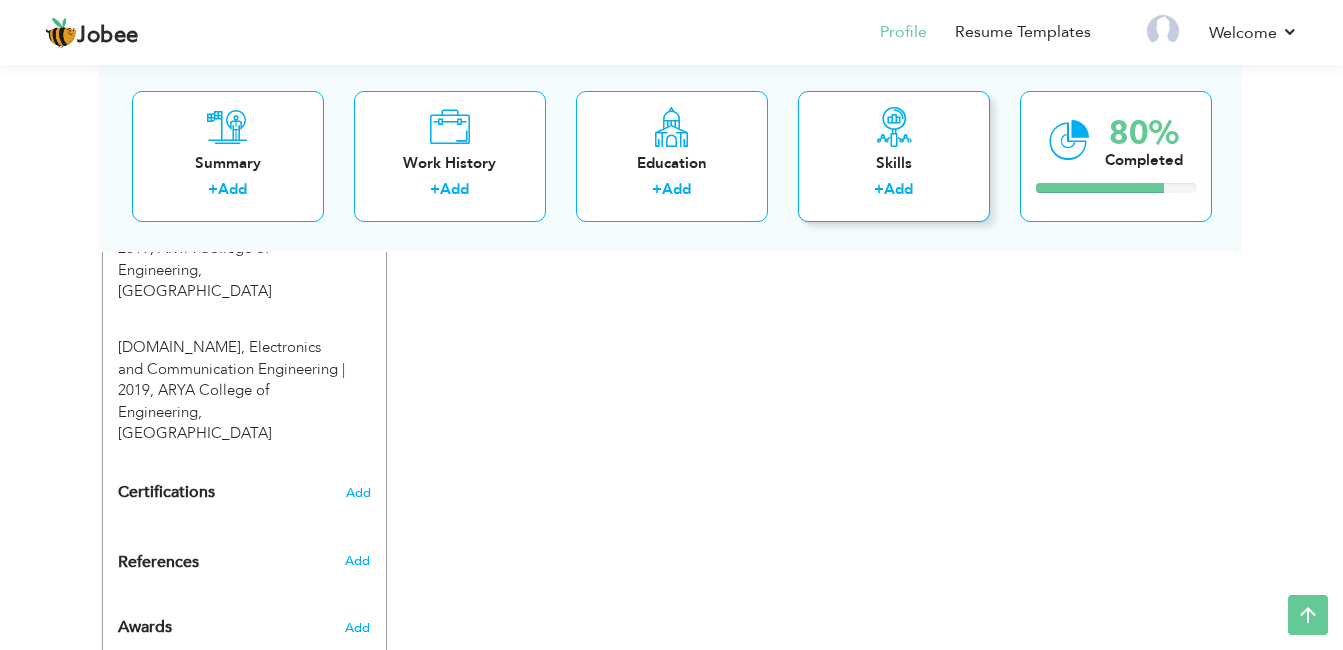 click on "Skills" at bounding box center [894, 162] 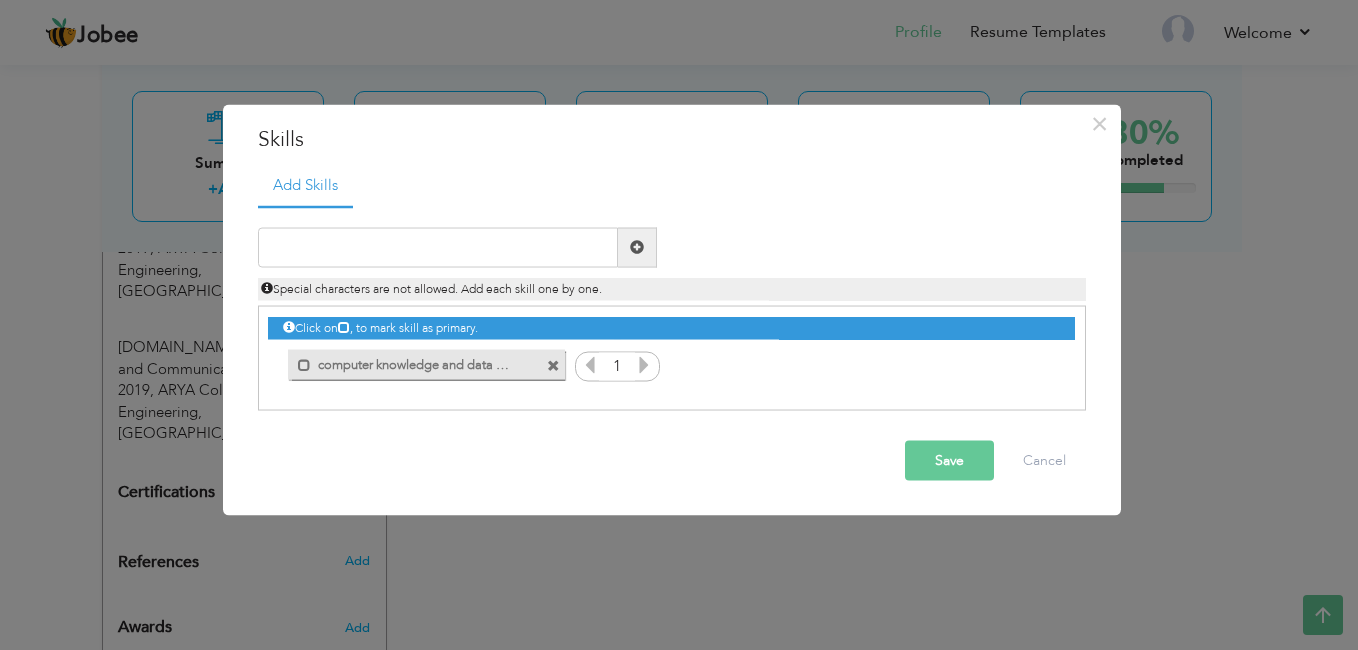 click on "×
Skills
Add Skills
Duplicate entry Mark as primary skill. 1" at bounding box center (679, 325) 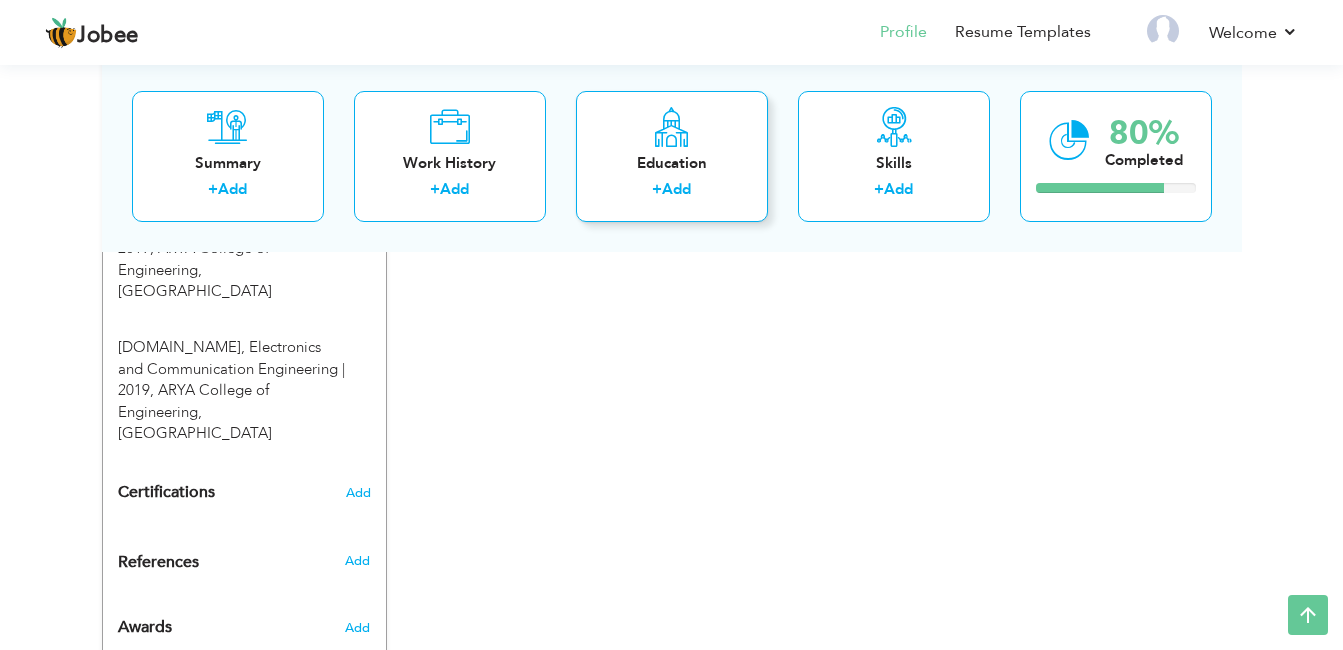 click on "Education" at bounding box center [672, 162] 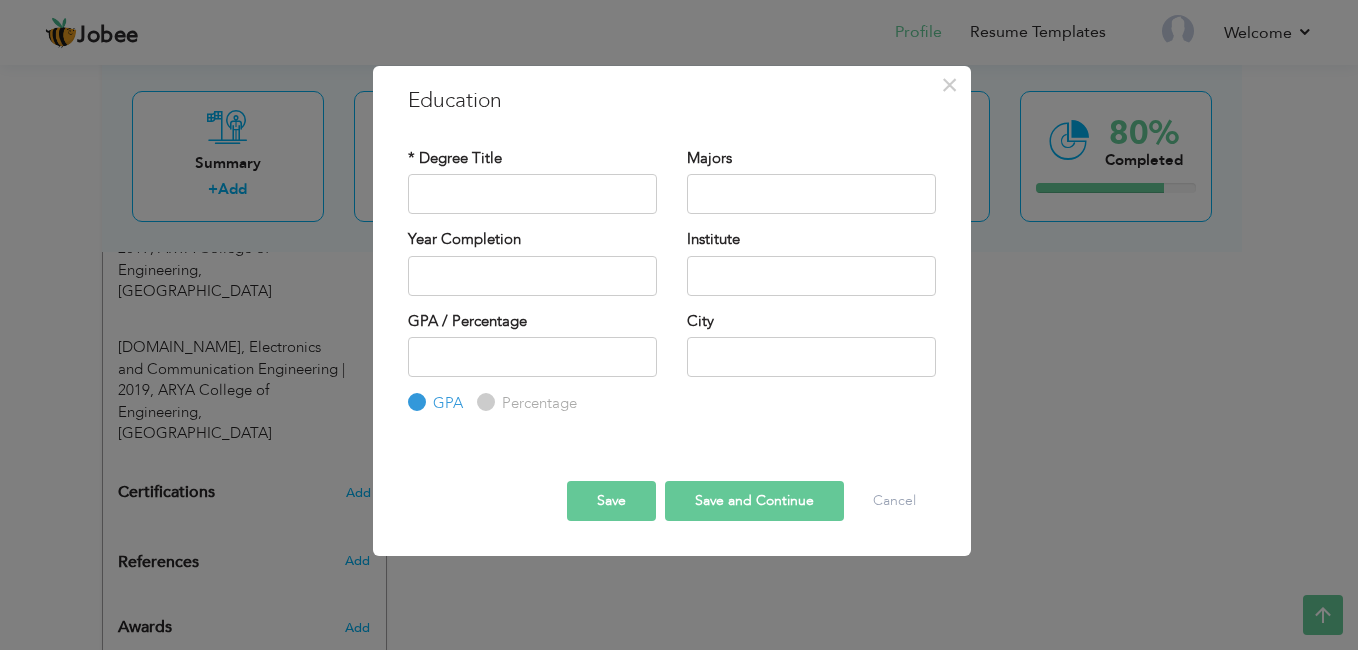 click on "×
Education
* Degree Title
Majors
Year Completion Institute GPA" at bounding box center [679, 325] 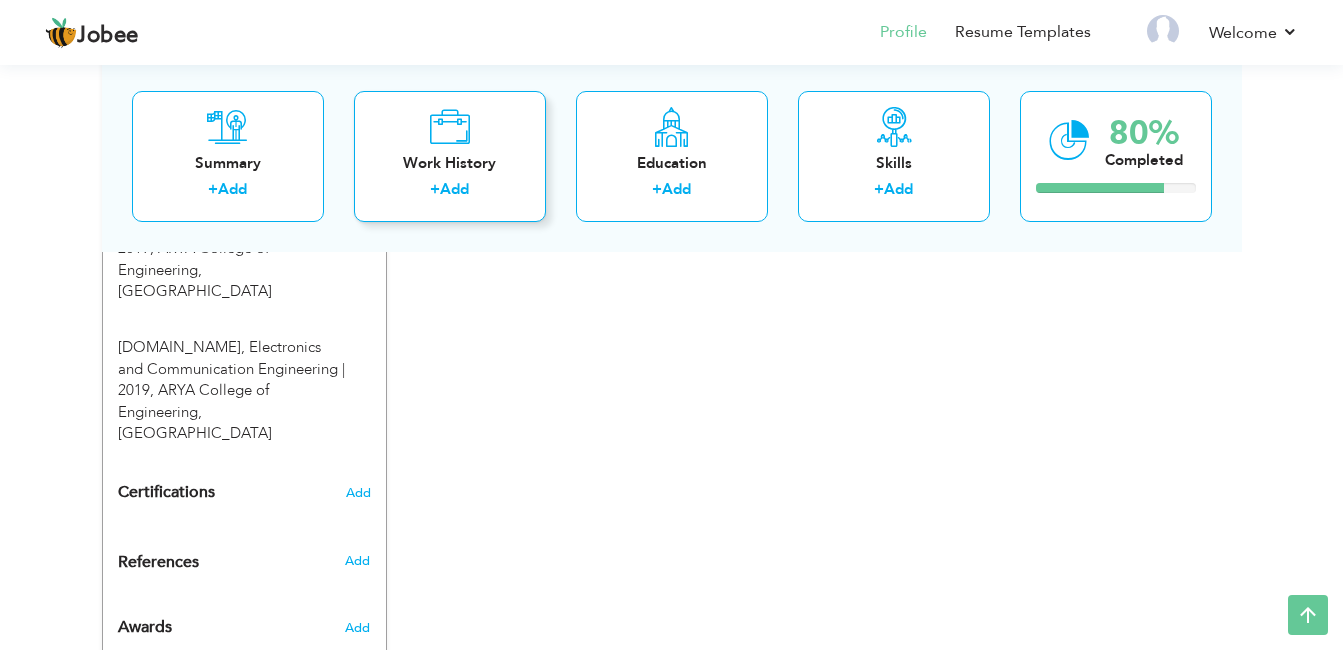 click on "Work History" at bounding box center [450, 162] 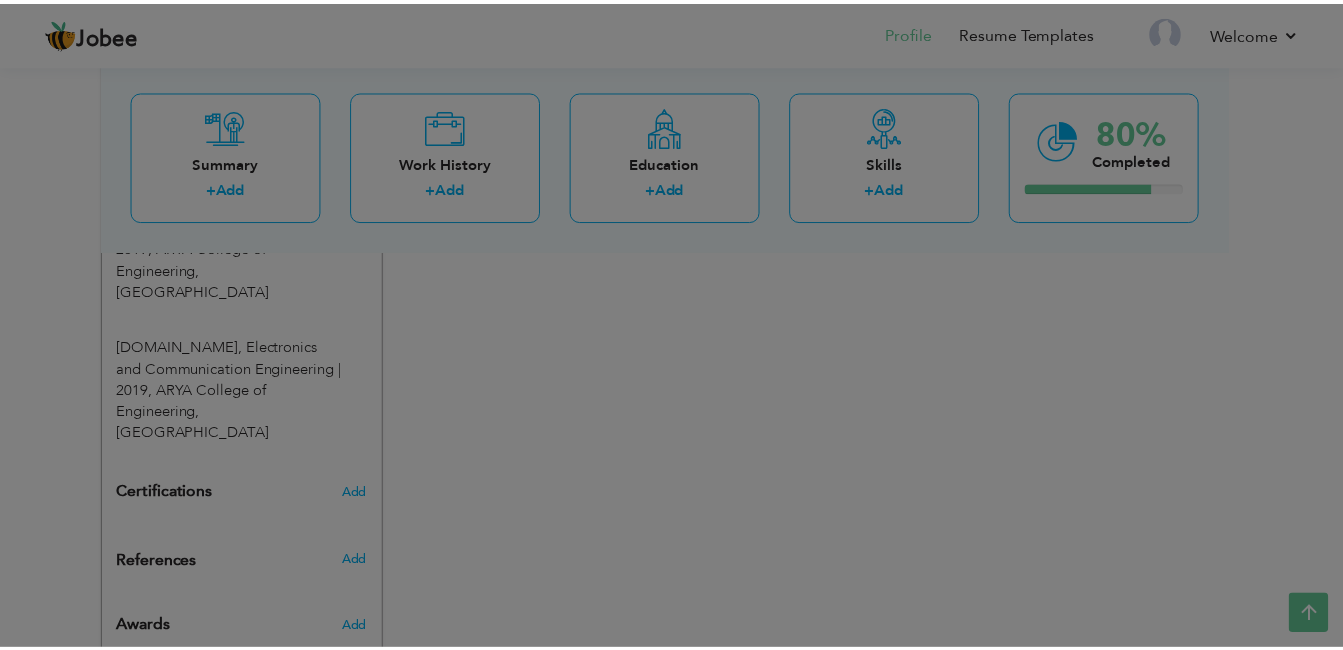 scroll, scrollTop: 0, scrollLeft: 0, axis: both 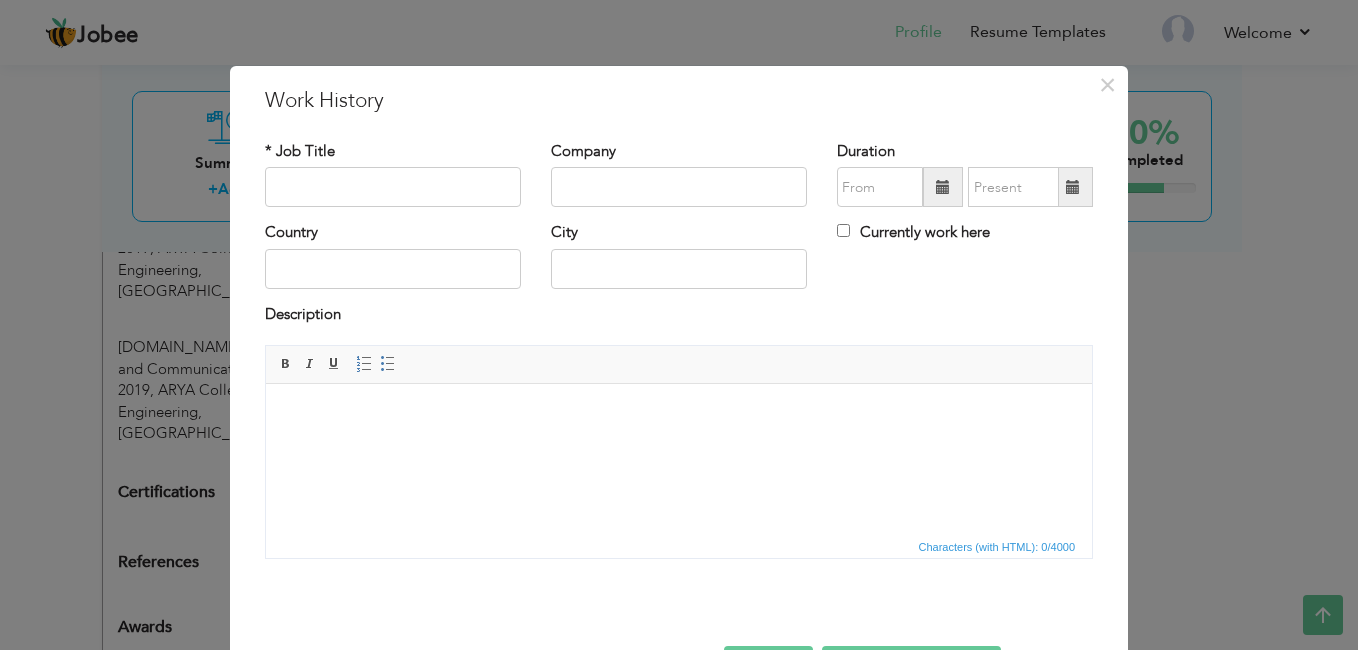click on "×
Work History
* Job Title
Company
Duration Currently work here Country" at bounding box center [679, 325] 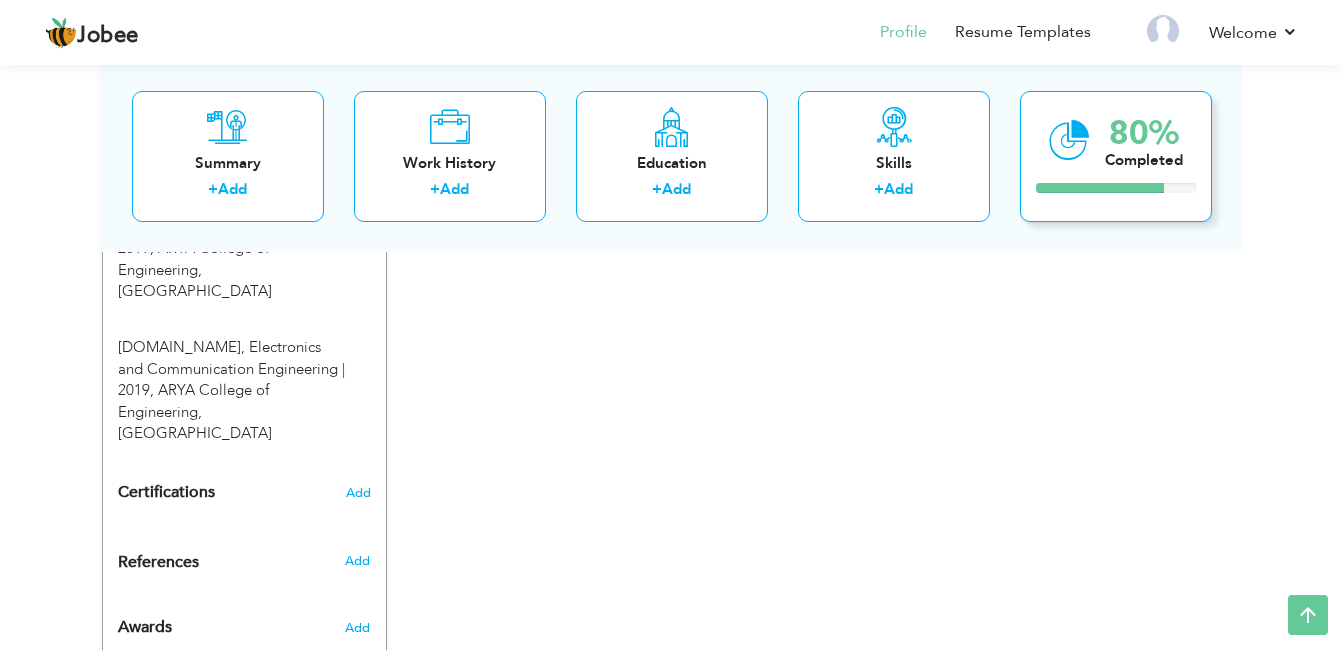 click on "80%
Completed" at bounding box center [1116, 155] 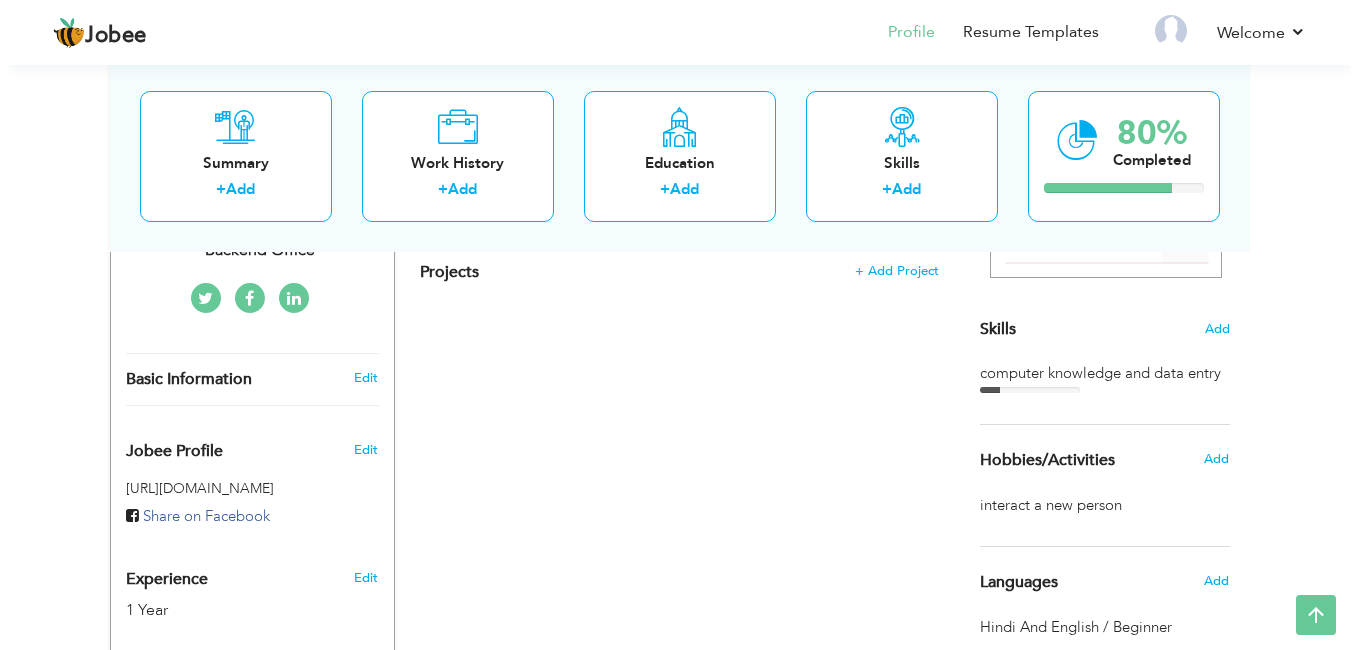 scroll, scrollTop: 459, scrollLeft: 0, axis: vertical 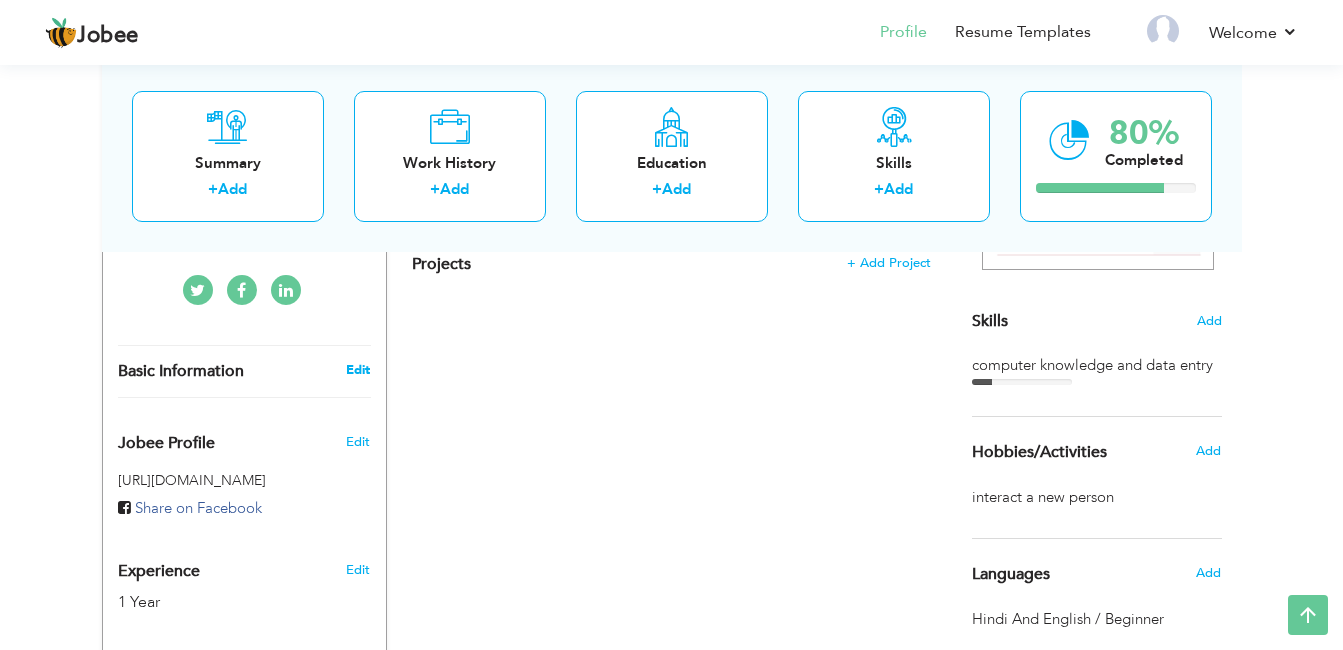 click on "Edit" at bounding box center (358, 370) 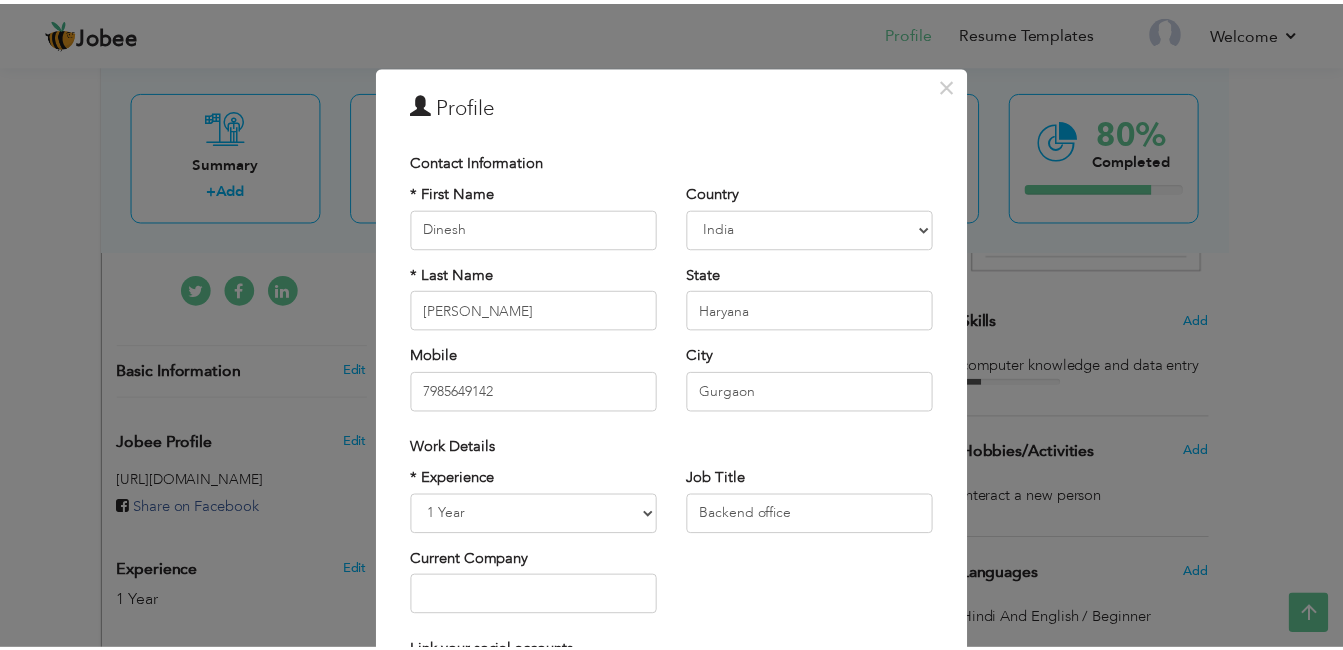 scroll, scrollTop: 253, scrollLeft: 0, axis: vertical 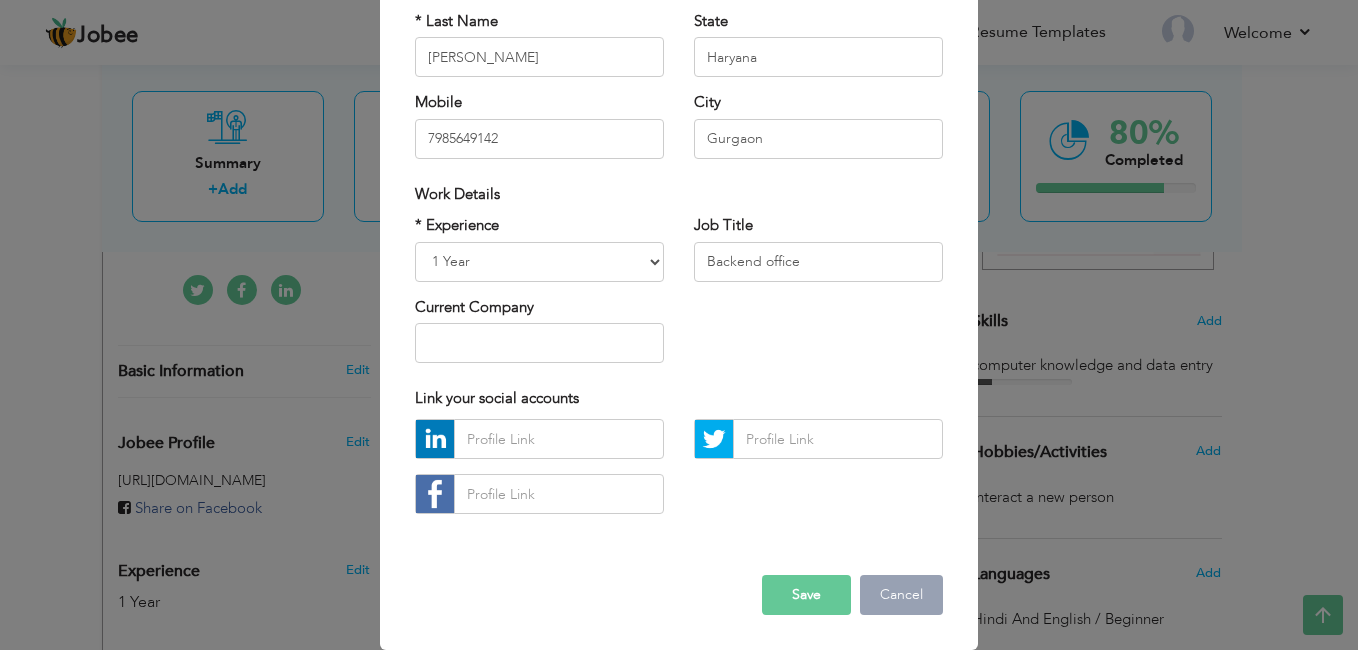 click on "Cancel" at bounding box center [901, 595] 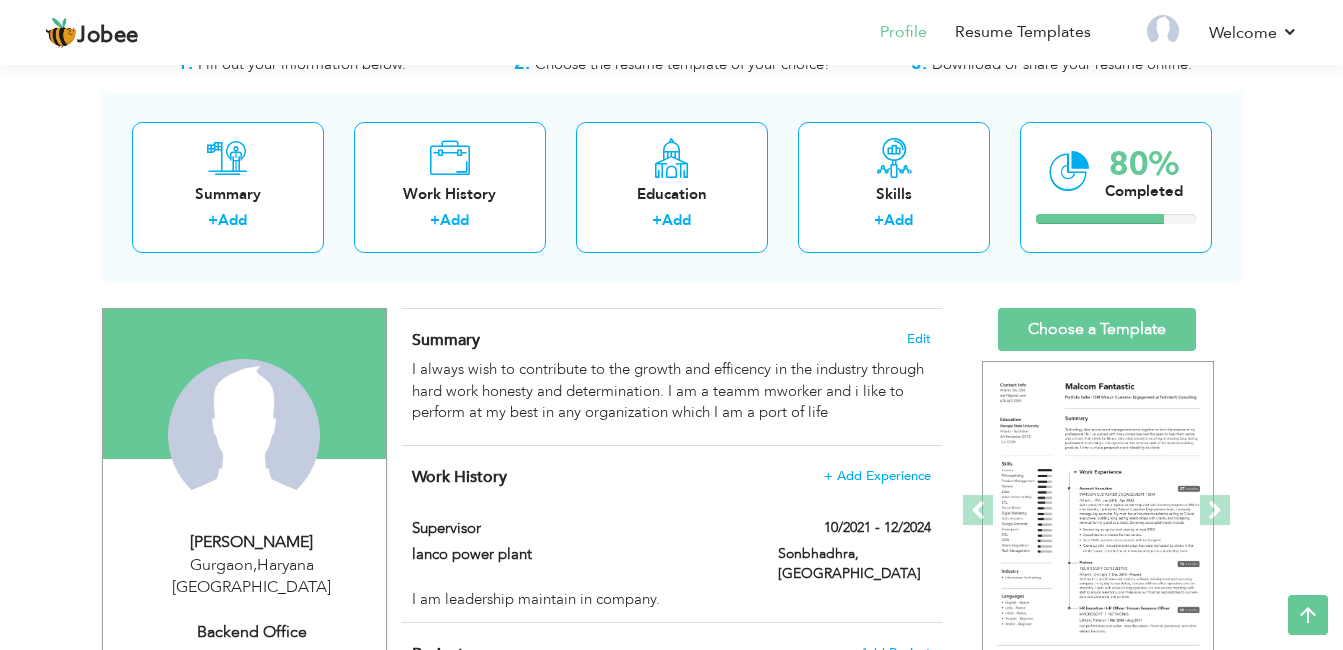 scroll, scrollTop: 0, scrollLeft: 0, axis: both 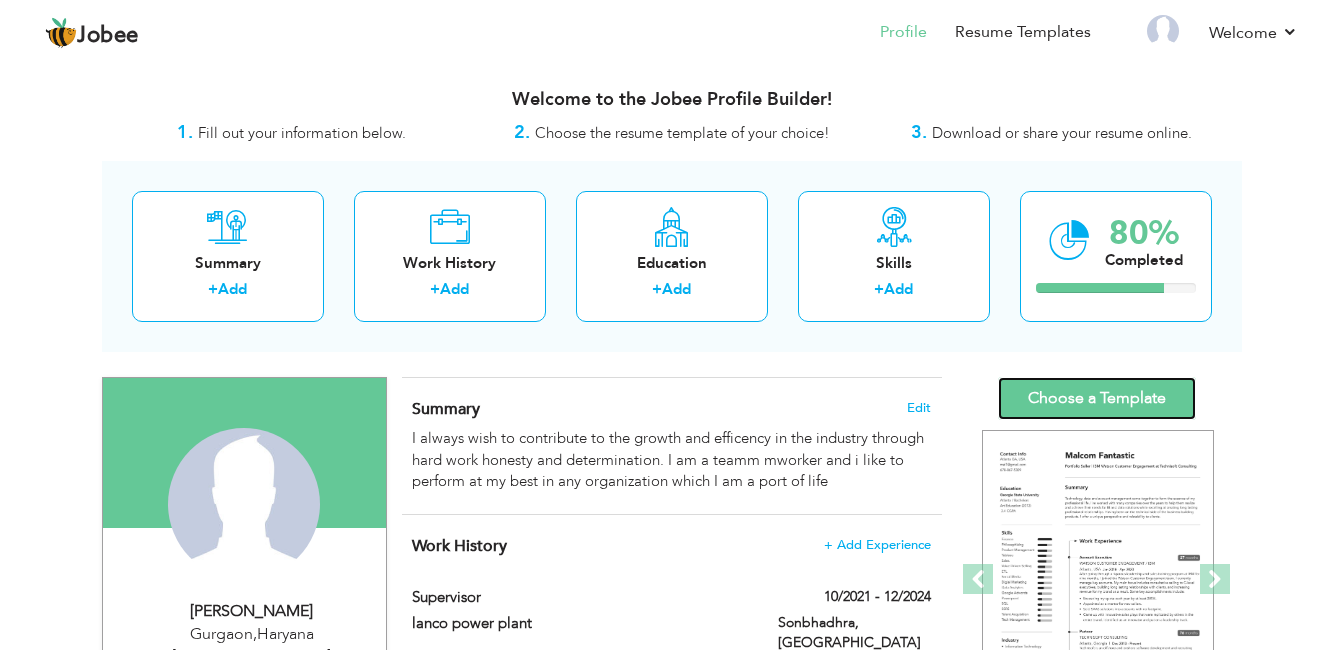 click on "Choose a Template" at bounding box center [1097, 398] 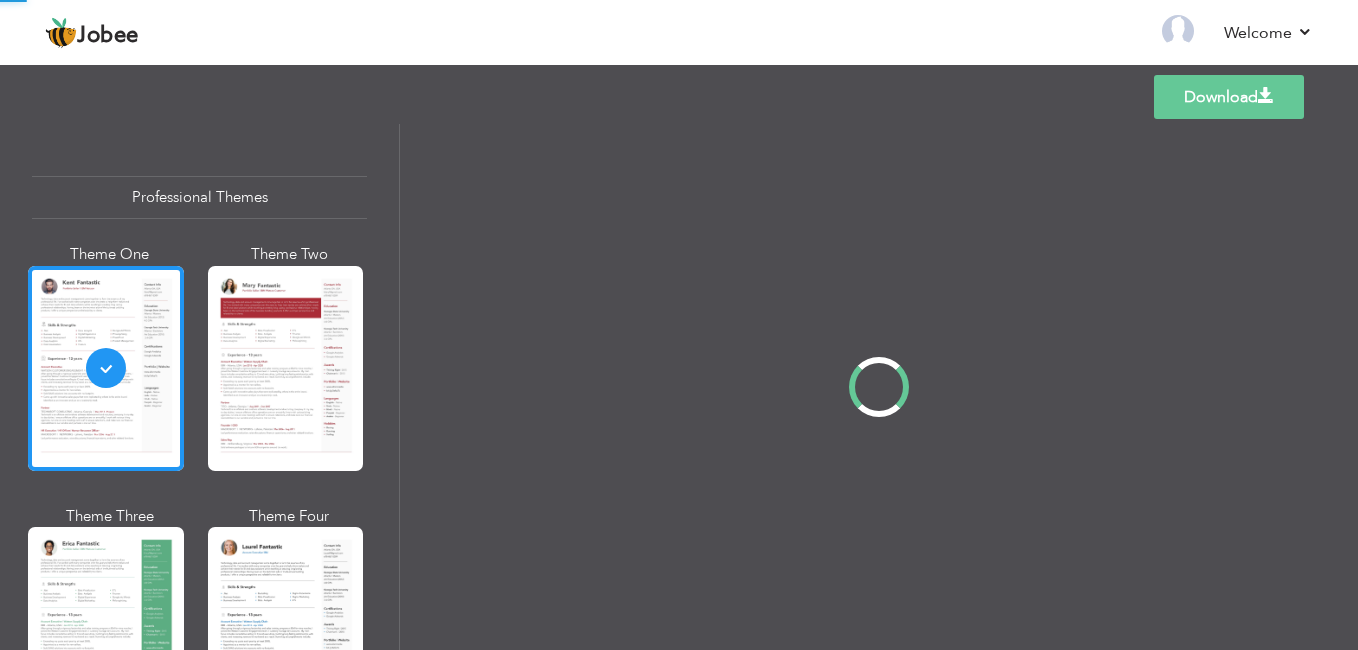 scroll, scrollTop: 0, scrollLeft: 0, axis: both 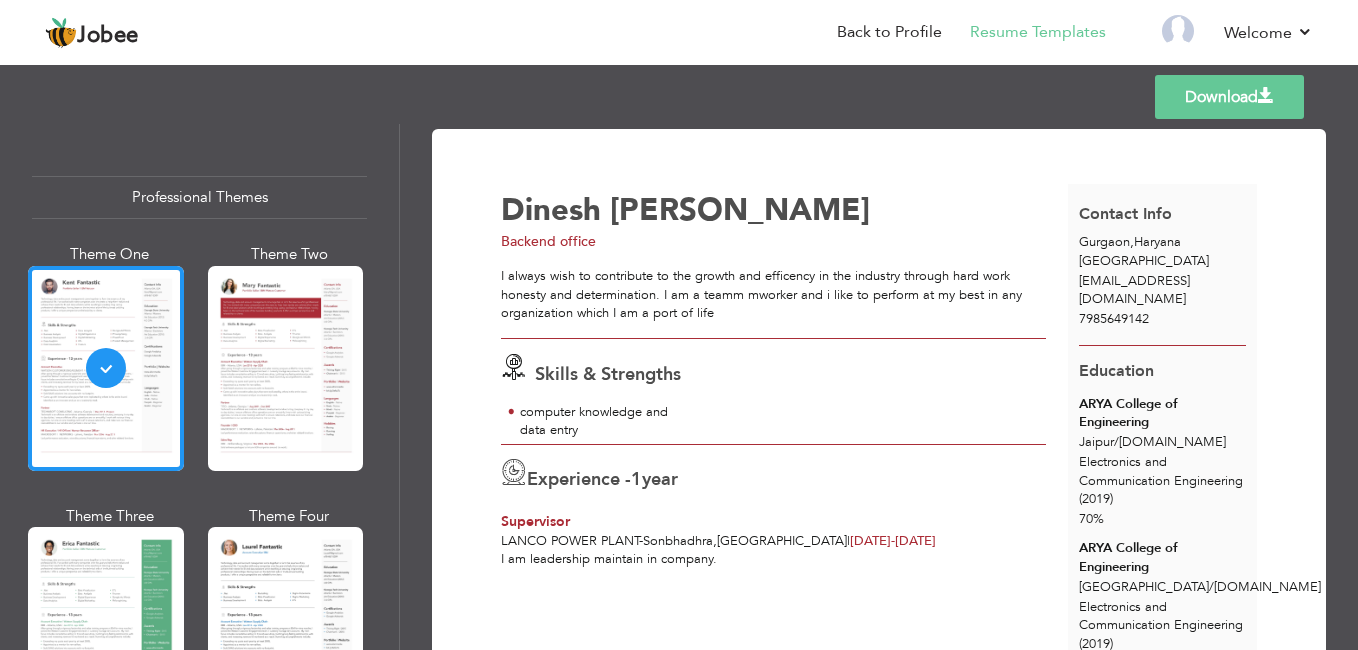 click on "ARYA College of Engineering" at bounding box center [1162, 413] 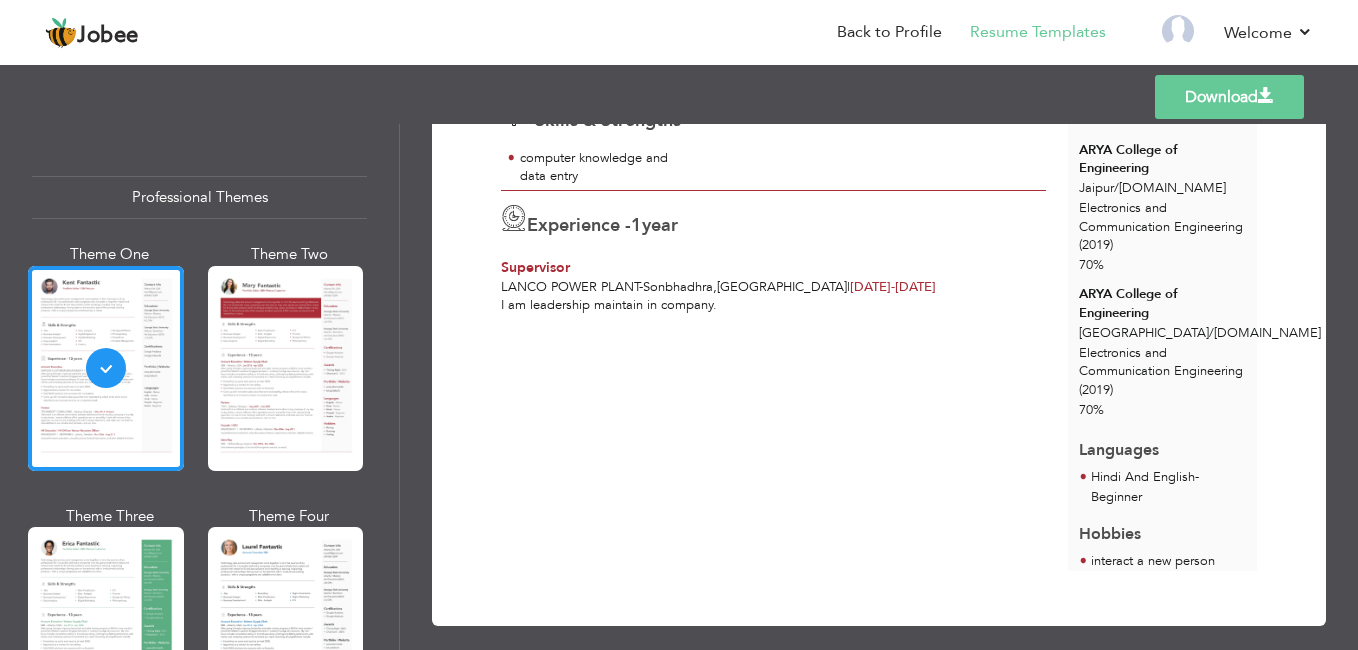 click on "Templates
Download" at bounding box center [679, 97] 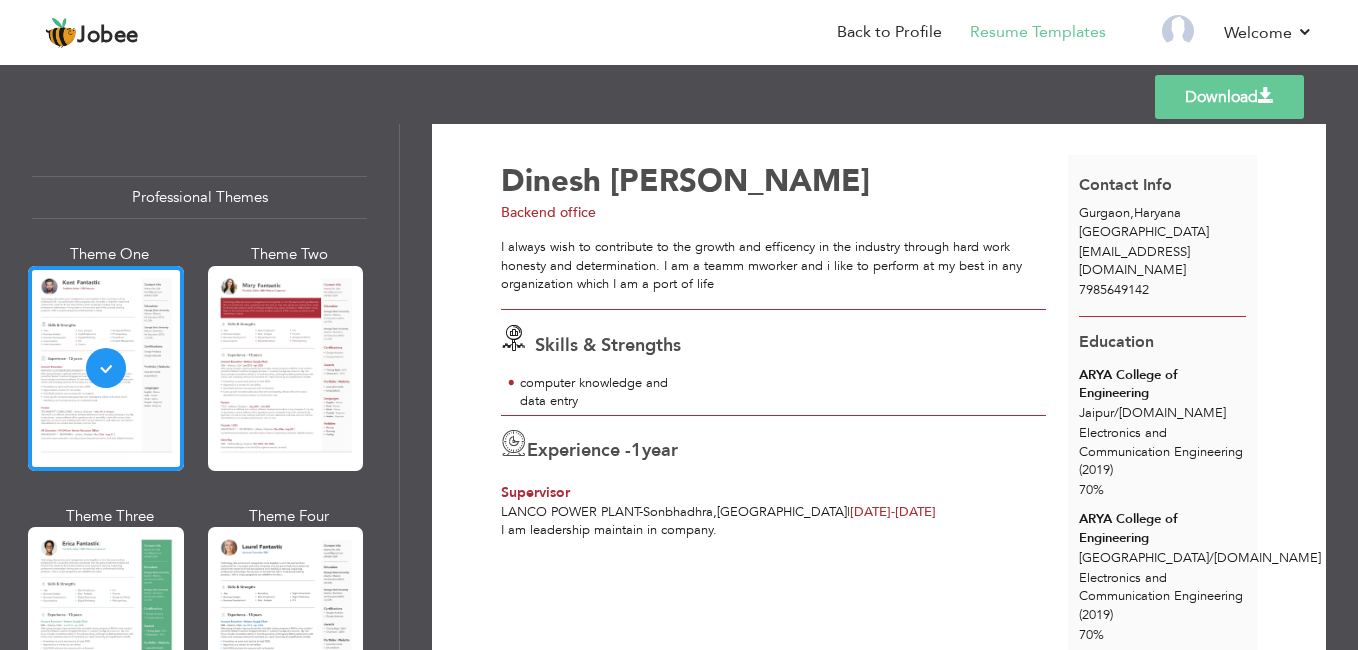 scroll, scrollTop: 0, scrollLeft: 0, axis: both 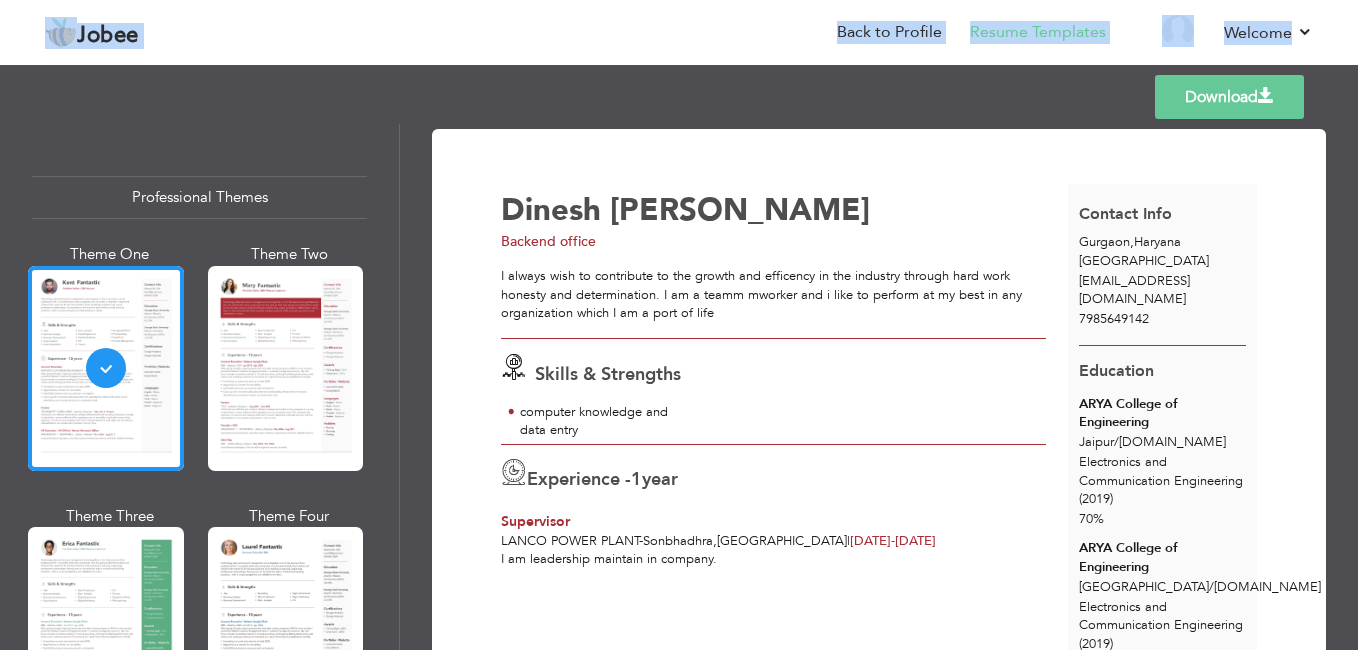 drag, startPoint x: 1356, startPoint y: 105, endPoint x: 1352, endPoint y: -2, distance: 107.07474 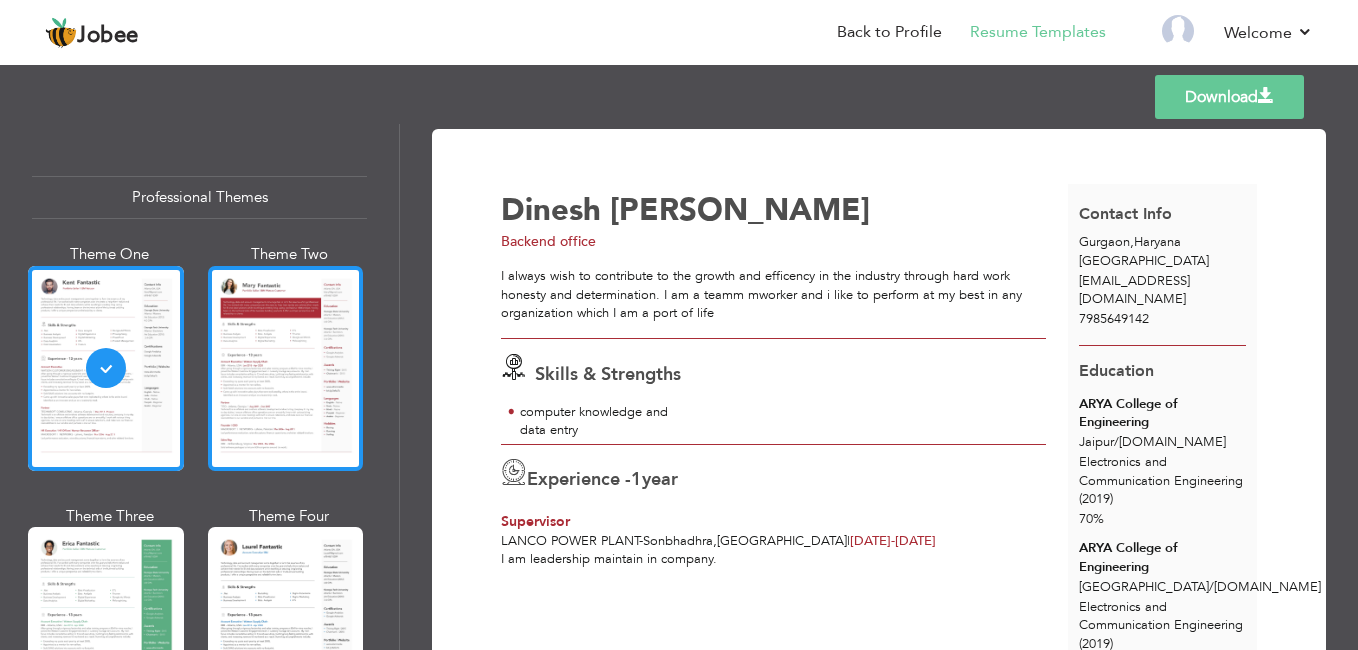 click at bounding box center [286, 368] 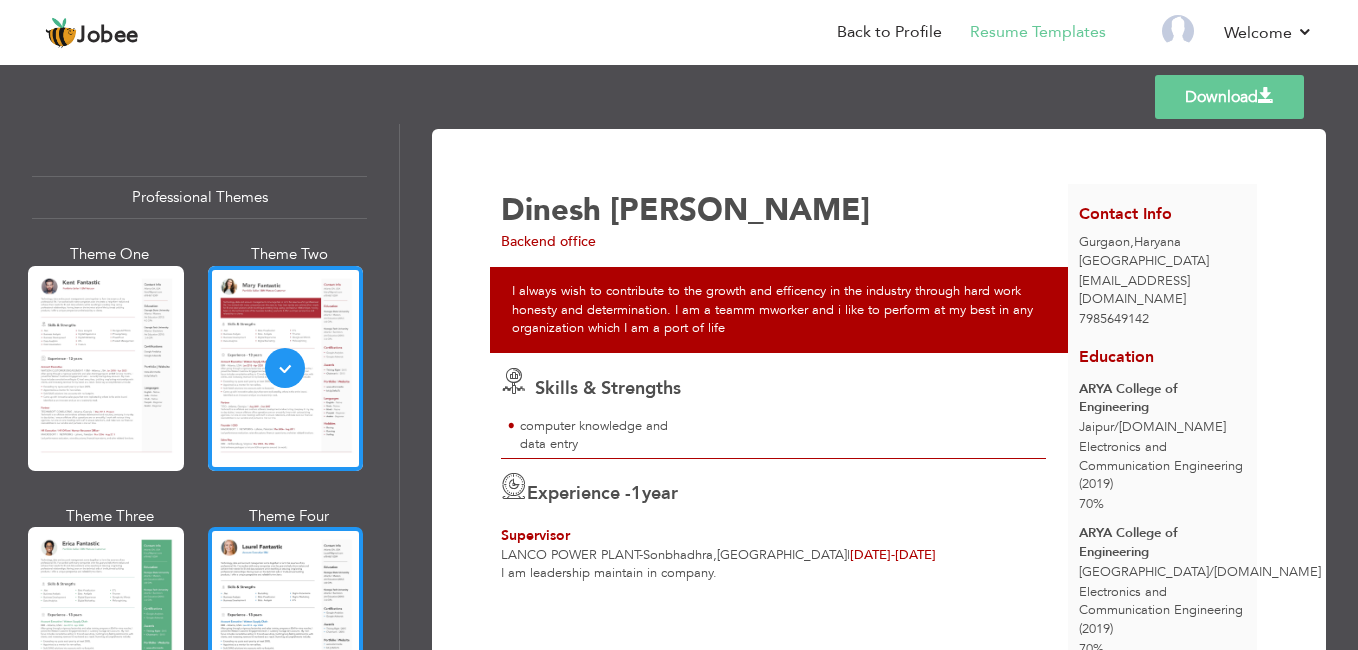 click at bounding box center [286, 629] 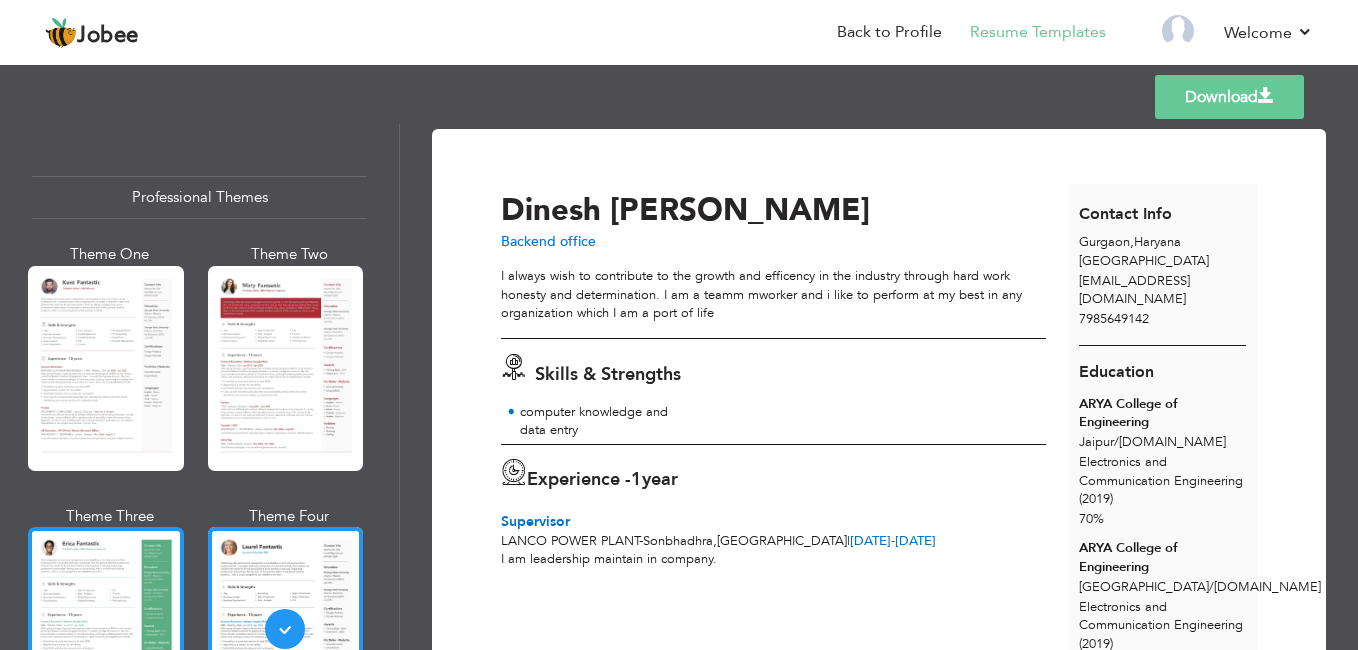 click at bounding box center (106, 629) 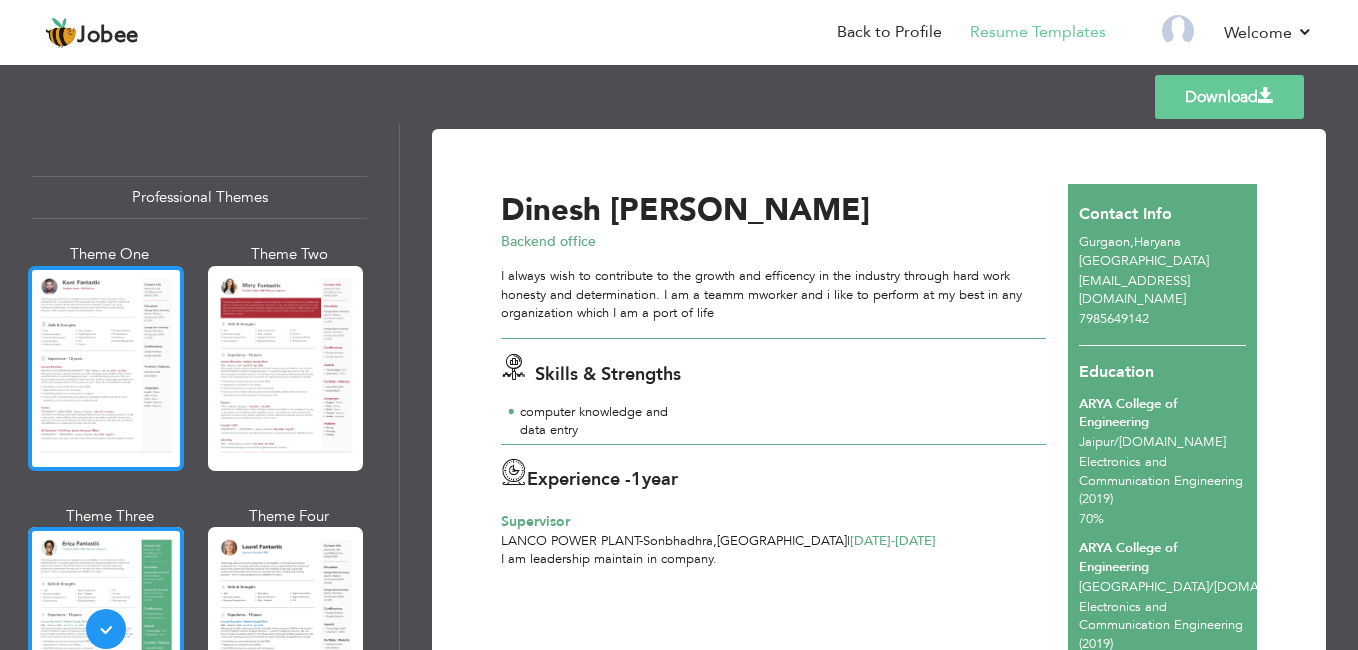 click at bounding box center (106, 368) 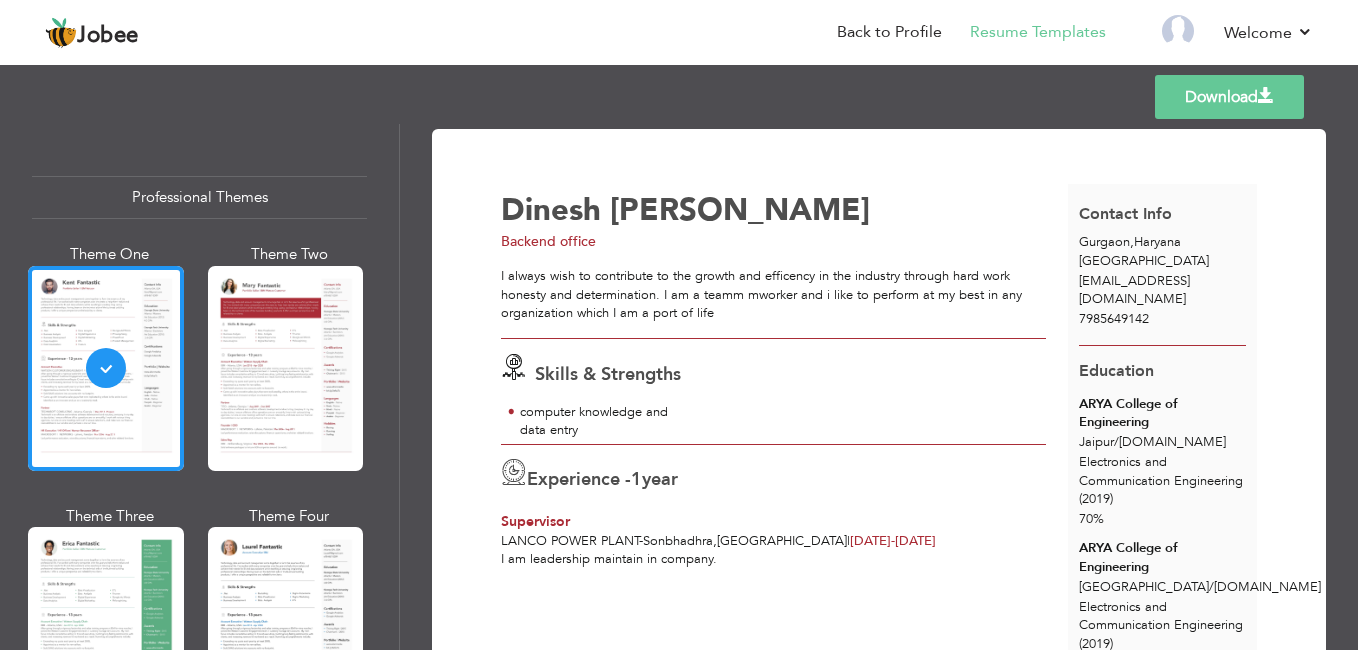 click on "Download" at bounding box center [1229, 97] 